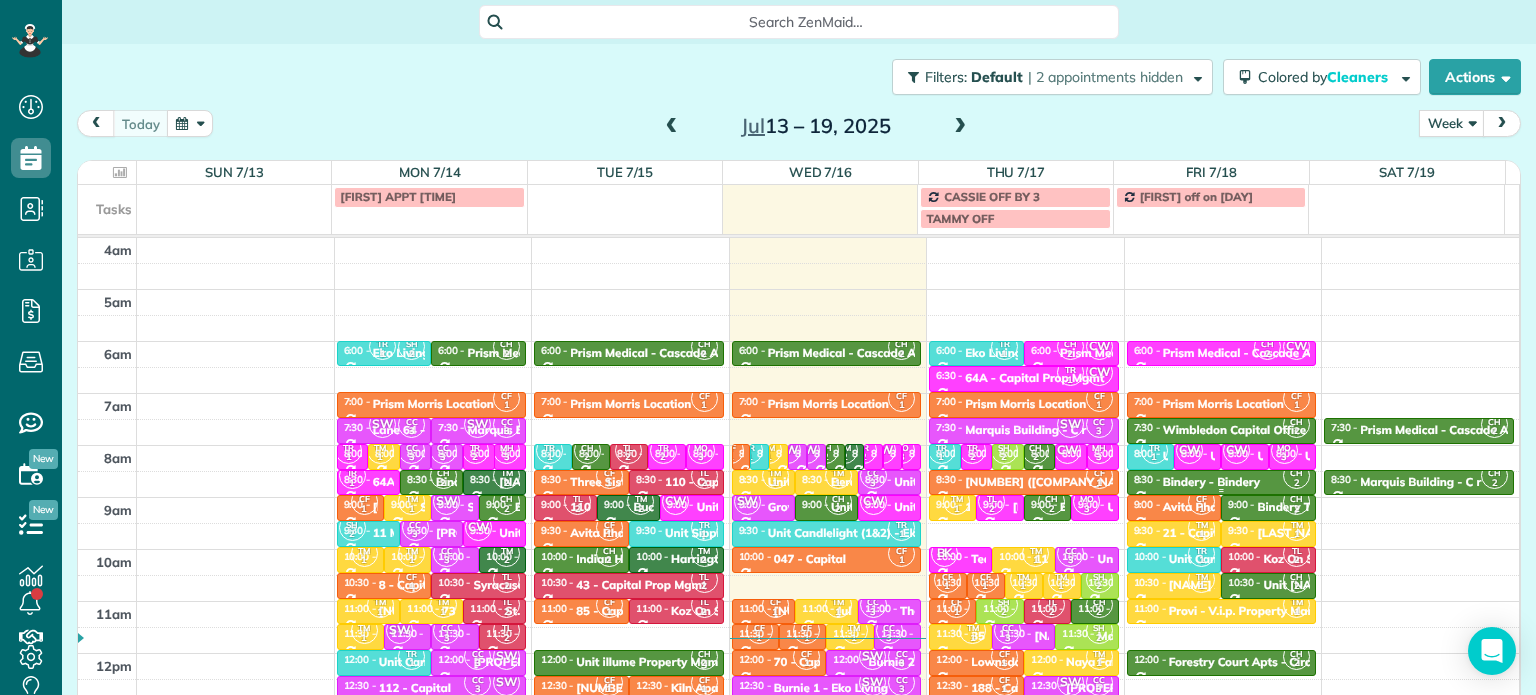 scroll, scrollTop: 0, scrollLeft: 0, axis: both 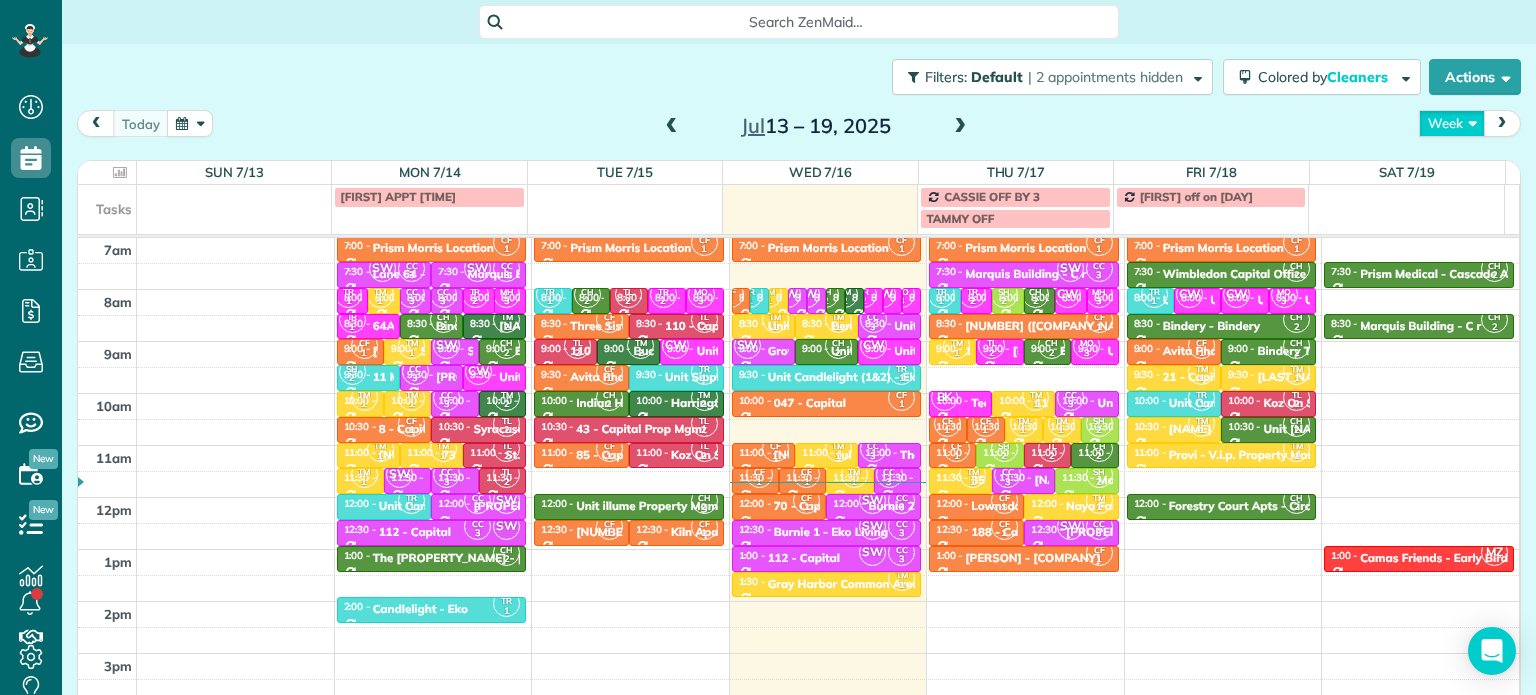 click on "Week" at bounding box center [1452, 123] 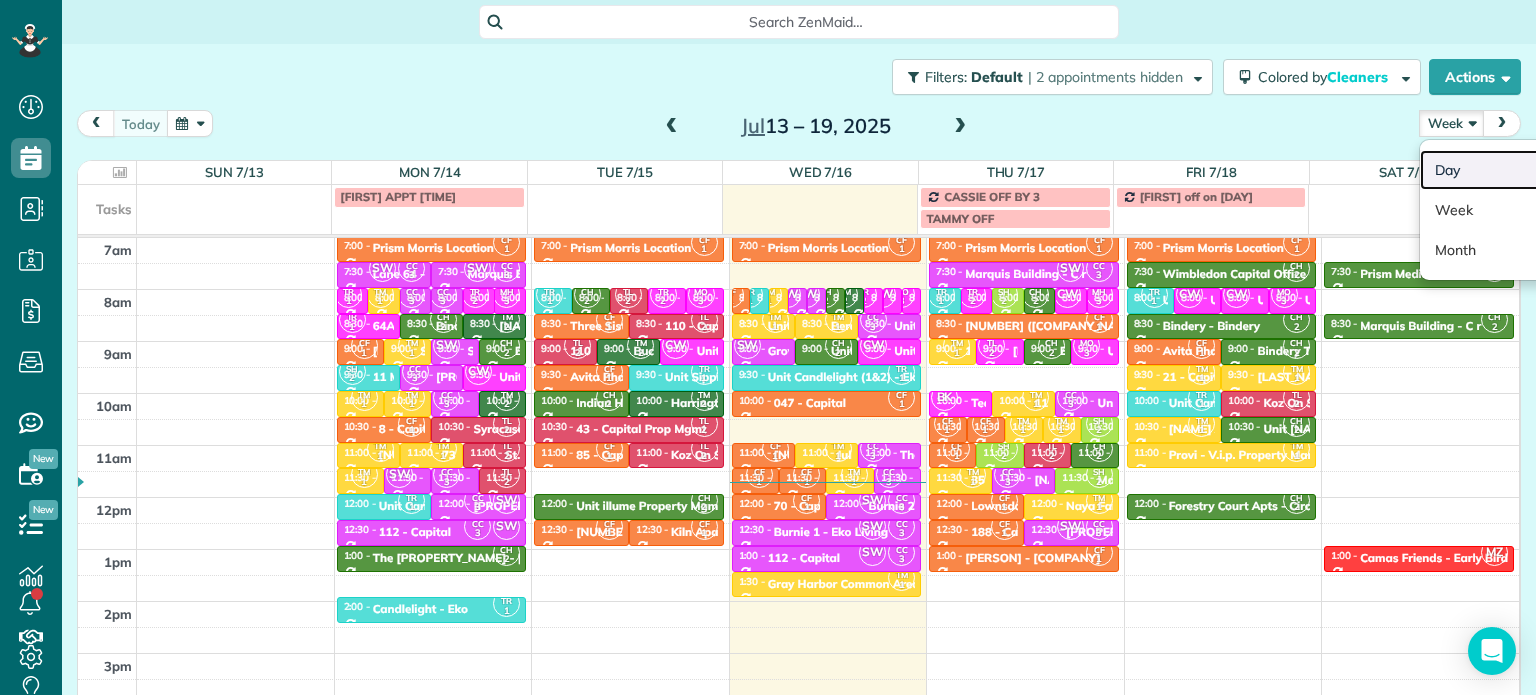click on "Day" at bounding box center [1499, 170] 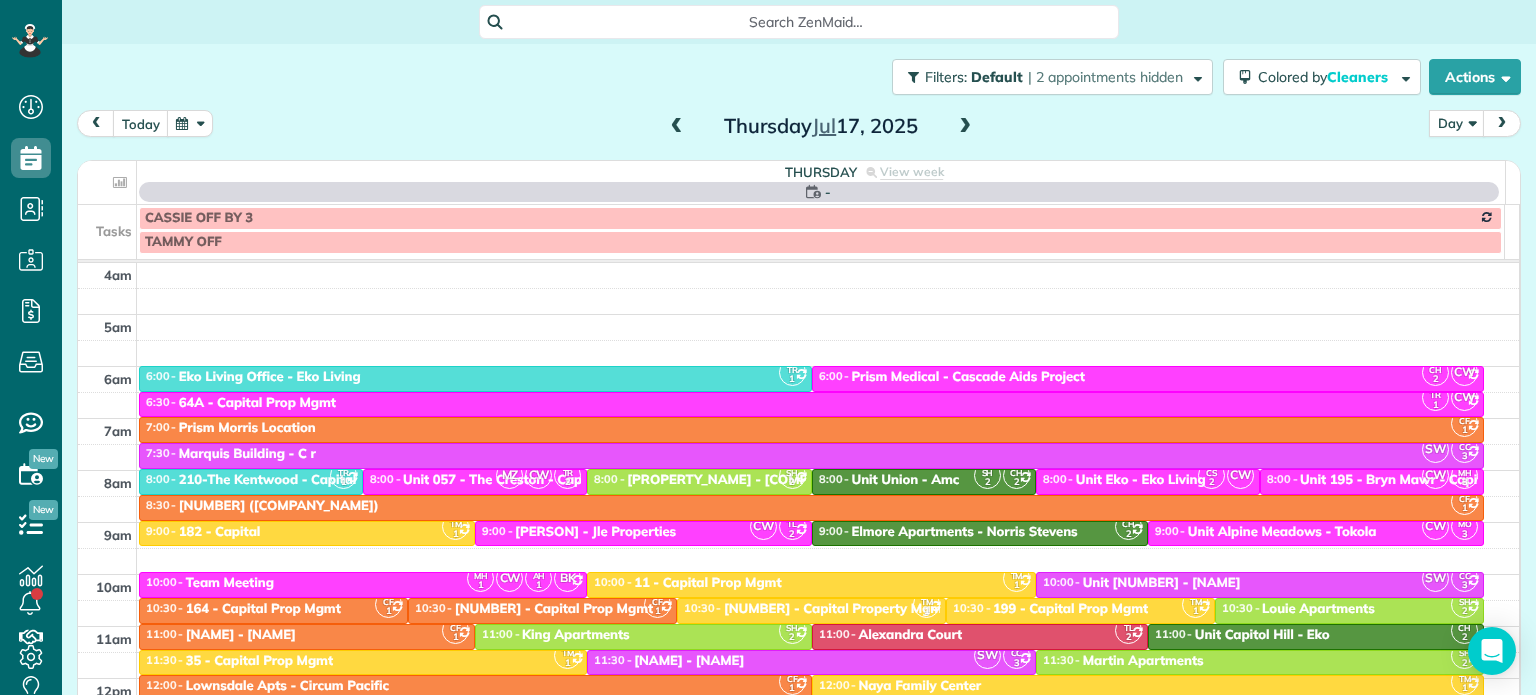 scroll, scrollTop: 156, scrollLeft: 0, axis: vertical 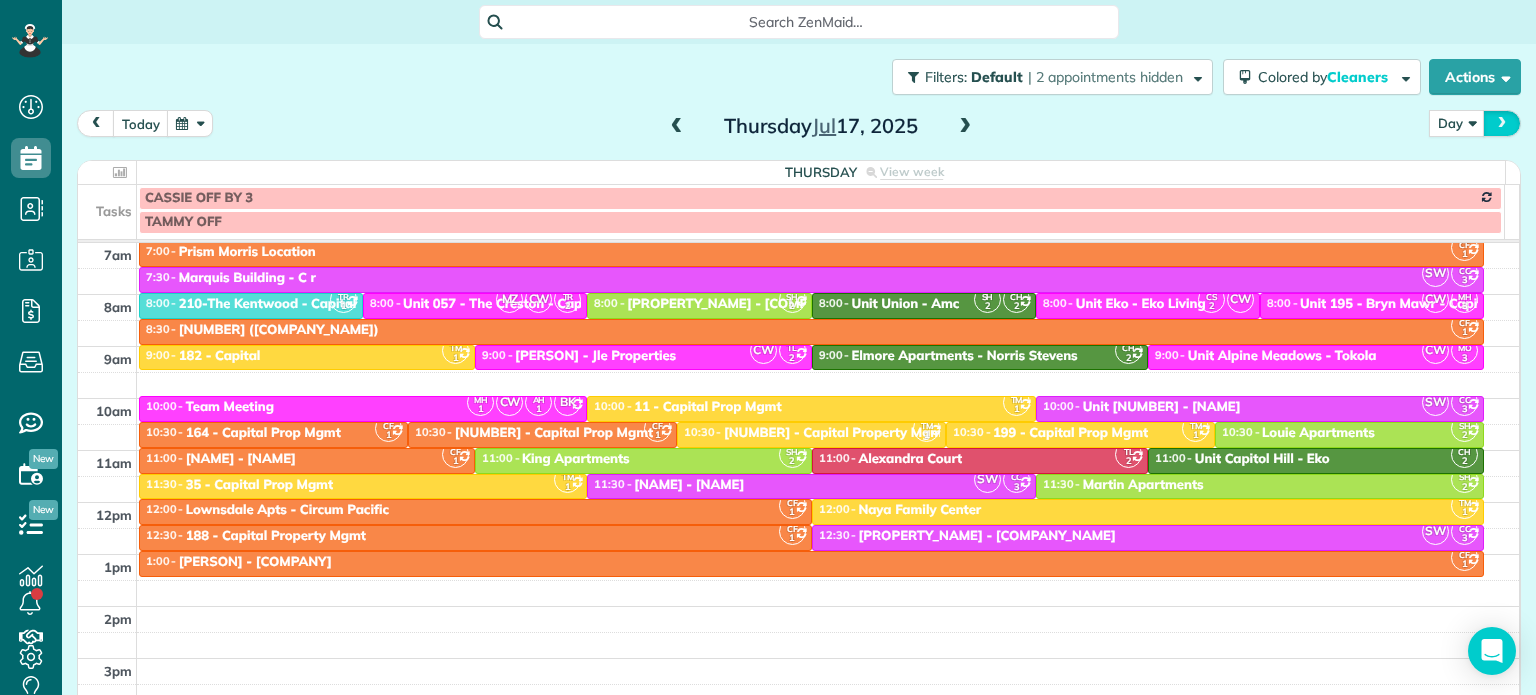 click at bounding box center (1502, 123) 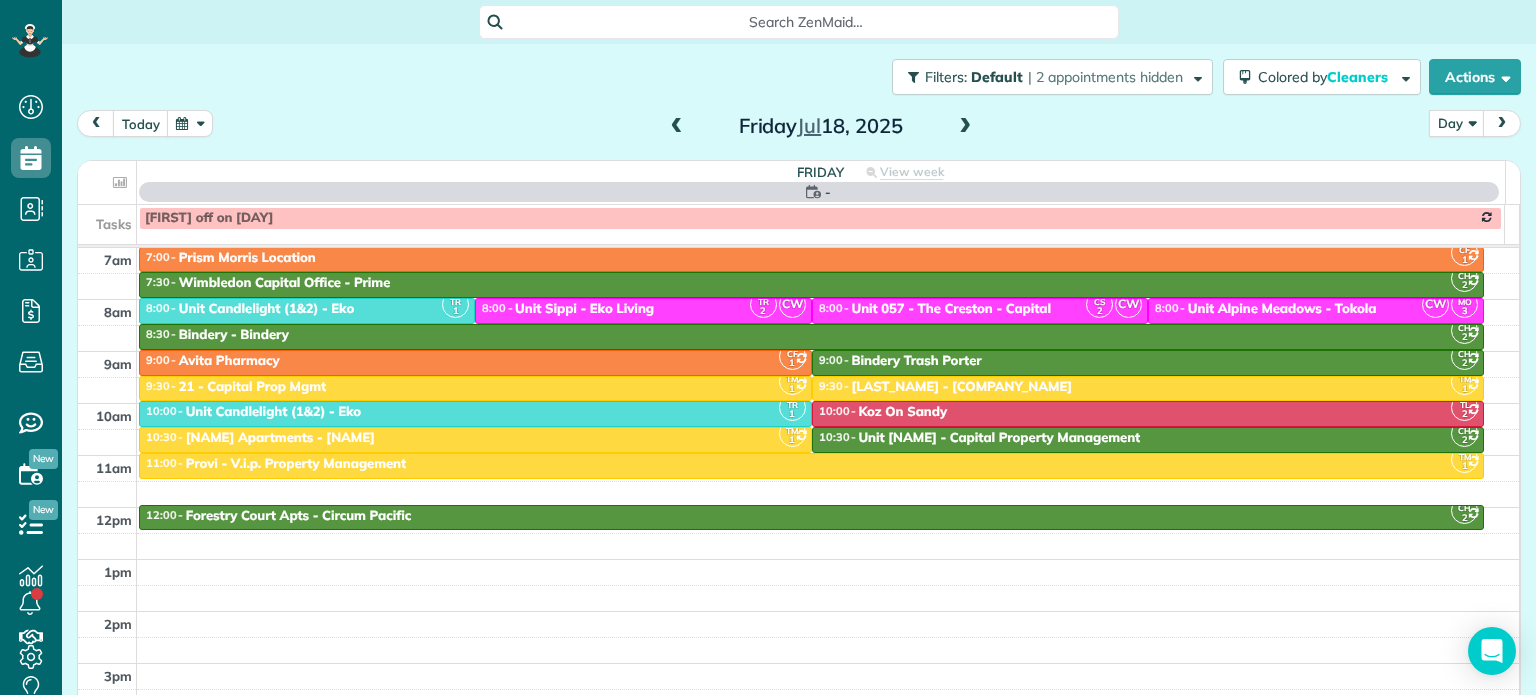 click at bounding box center [1502, 123] 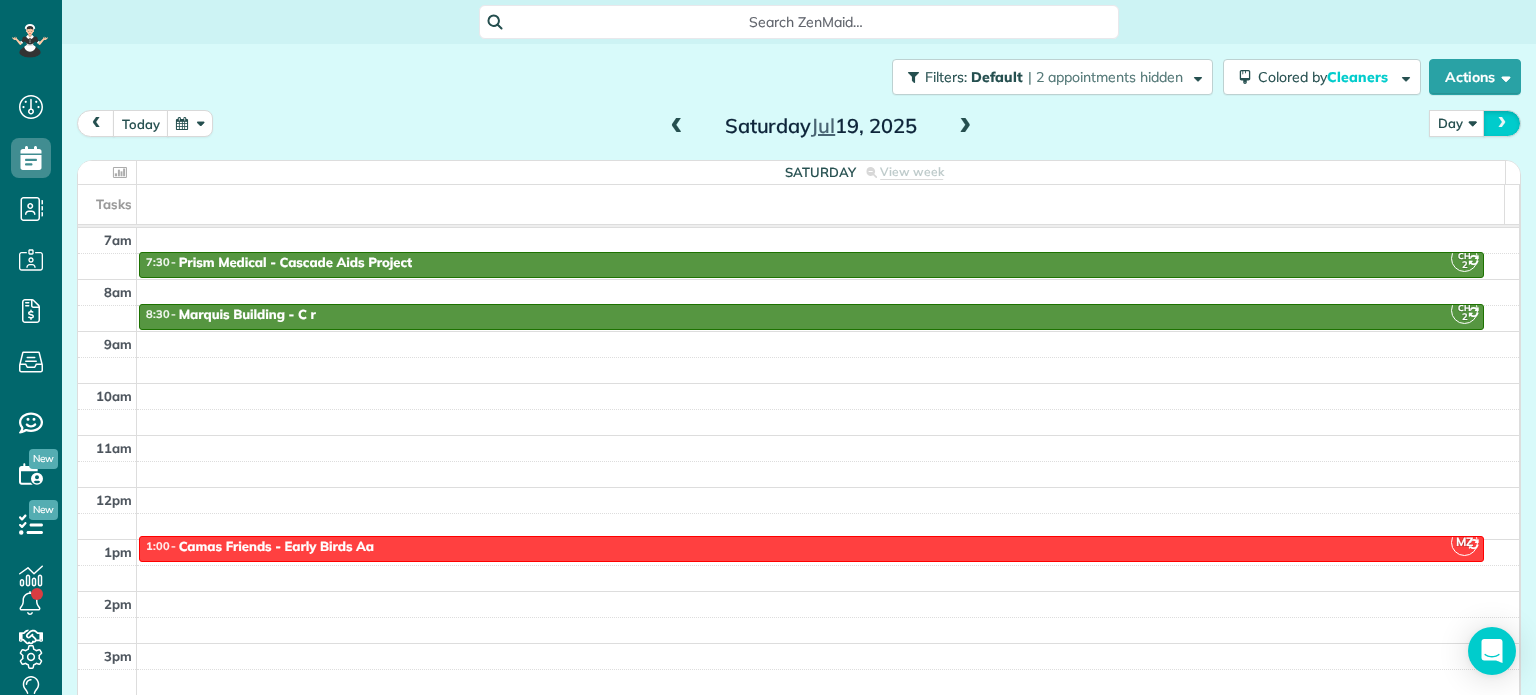 click at bounding box center [1502, 123] 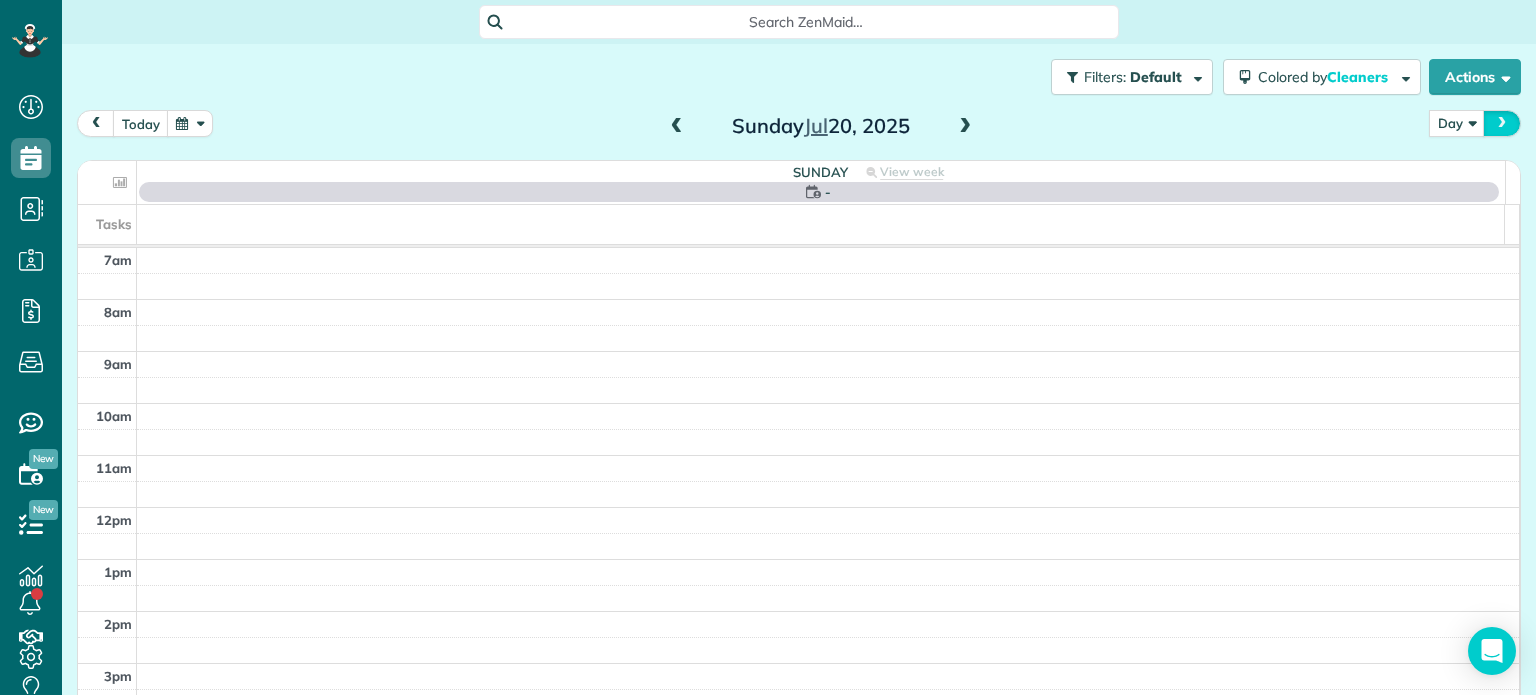 click at bounding box center [1502, 123] 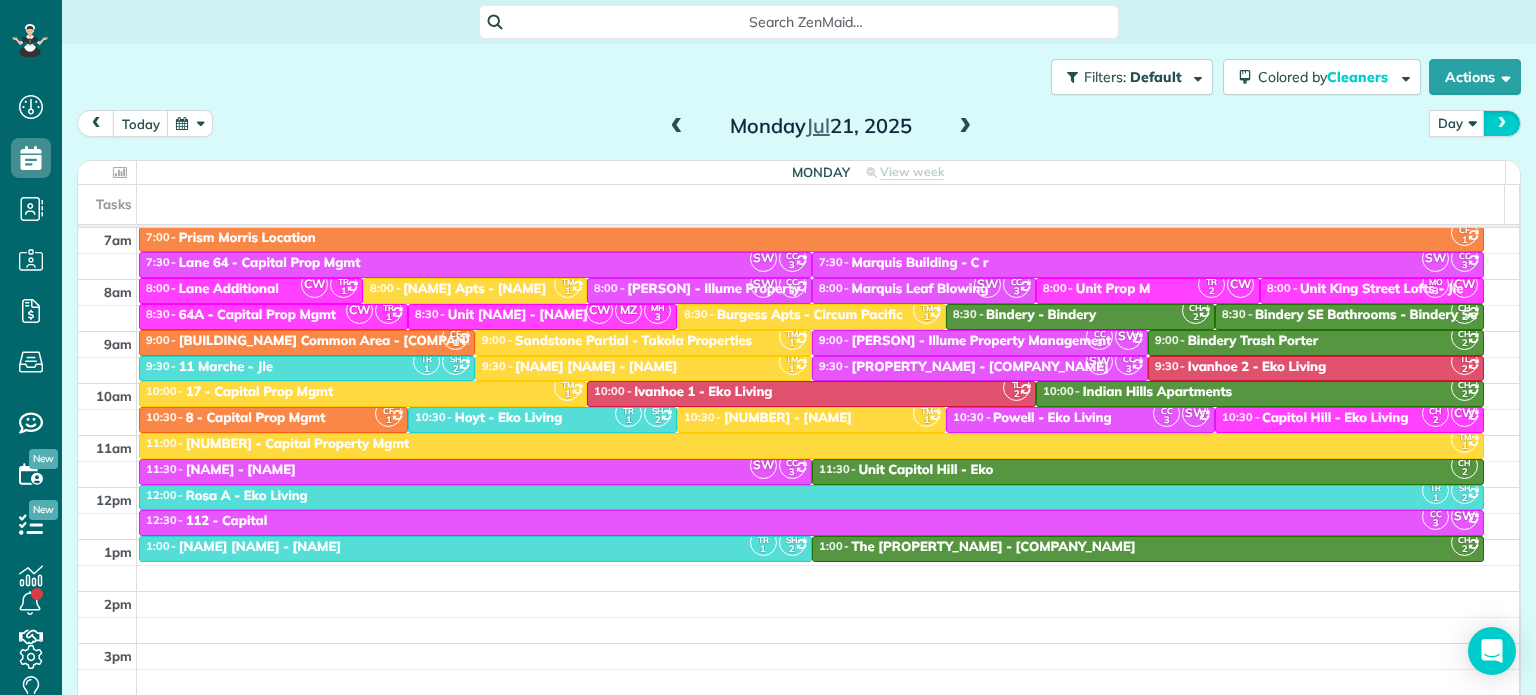 click at bounding box center [1502, 123] 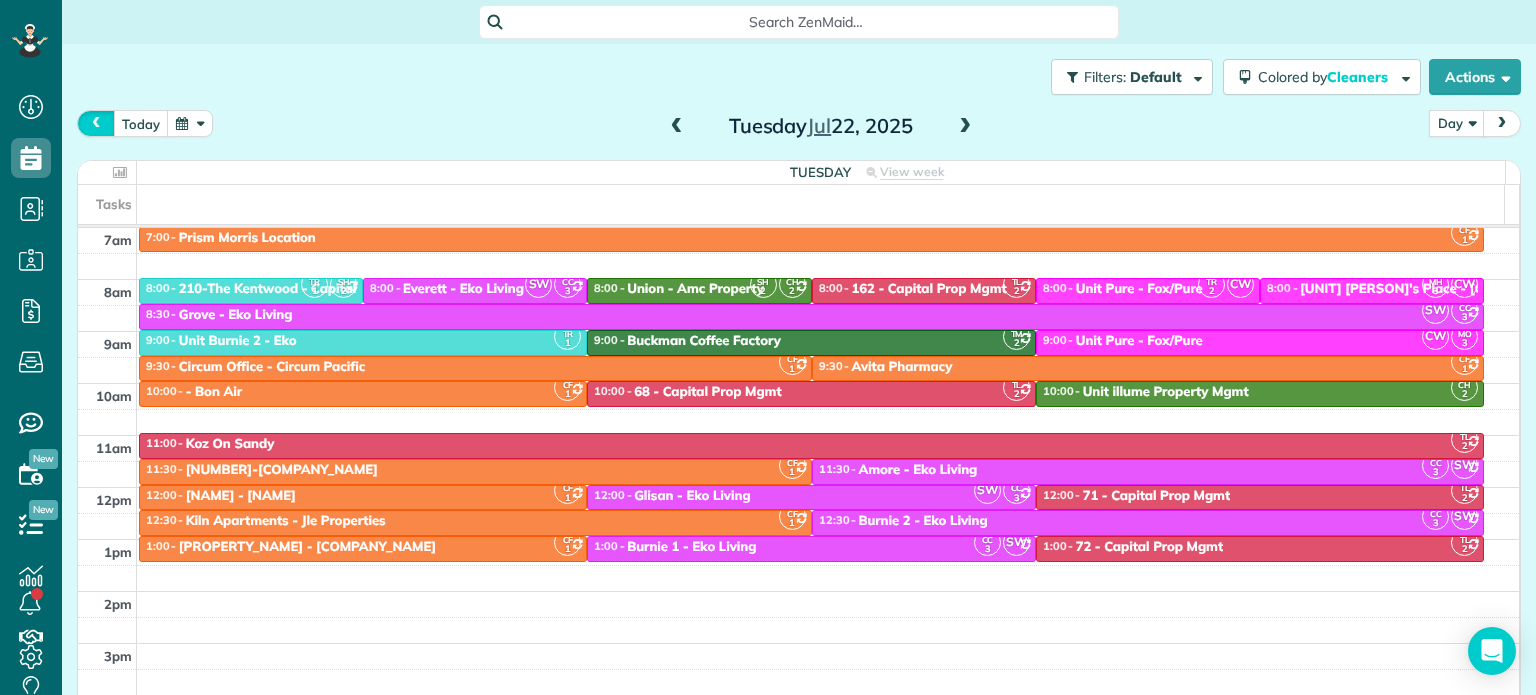 click at bounding box center [96, 123] 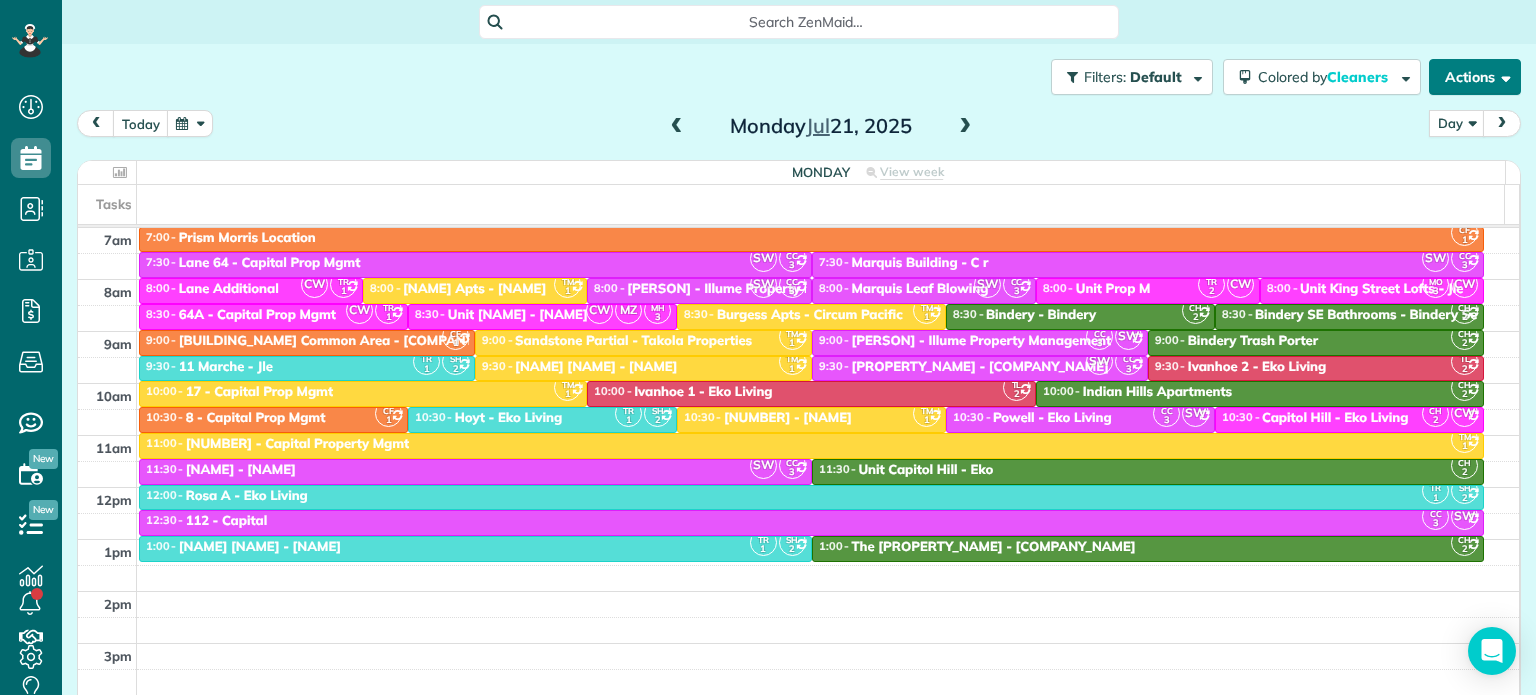 click at bounding box center [1502, 76] 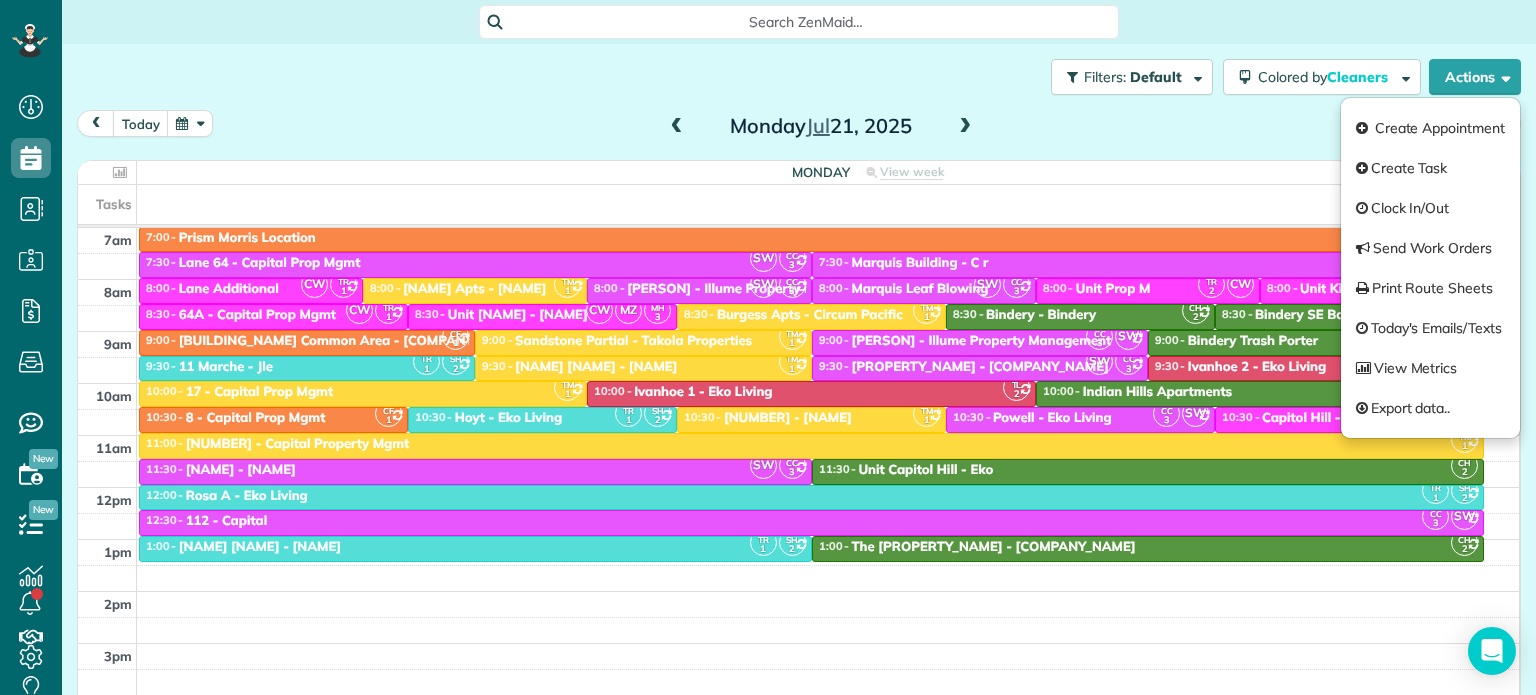 click on "[DAY], [MONTH] [DATE], [YEAR]" at bounding box center [799, 128] 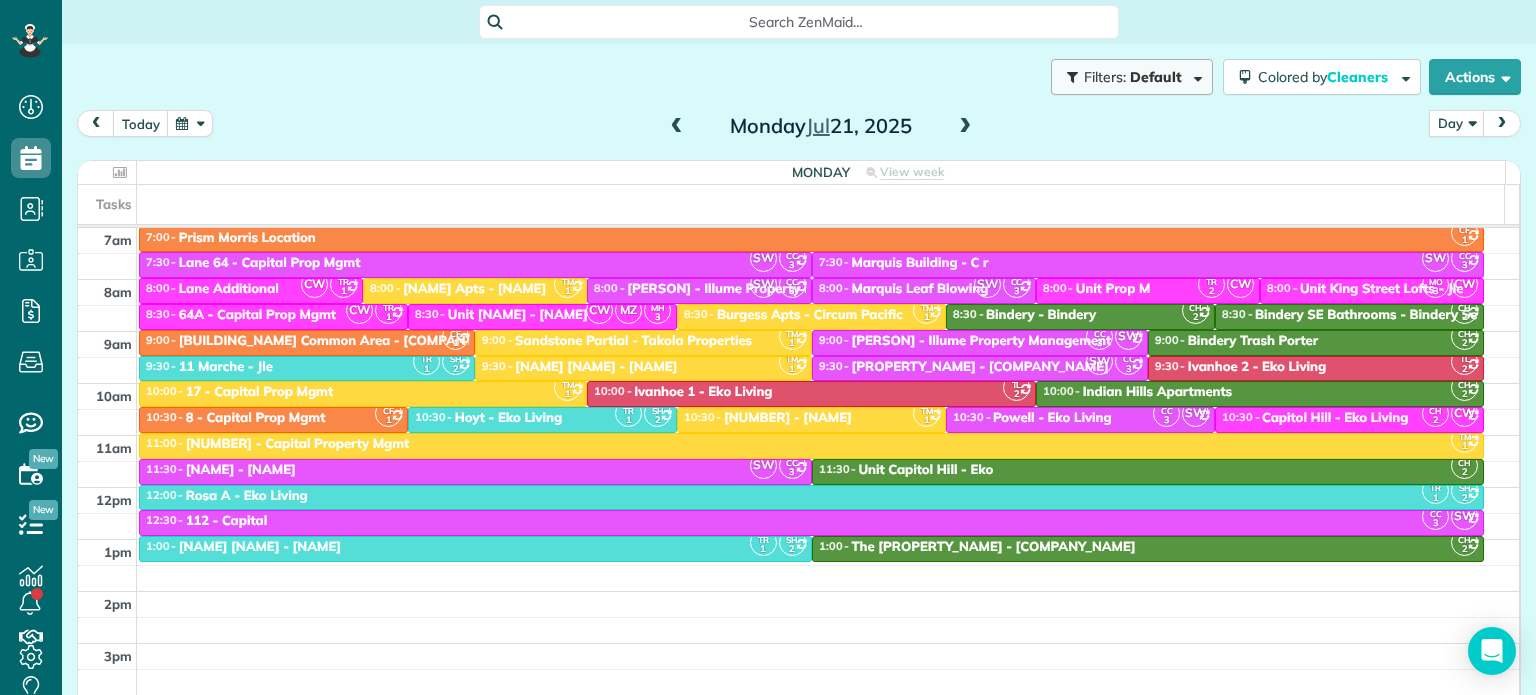 click on "Filters:   Default
|  2 appointments hidden" at bounding box center [1134, 77] 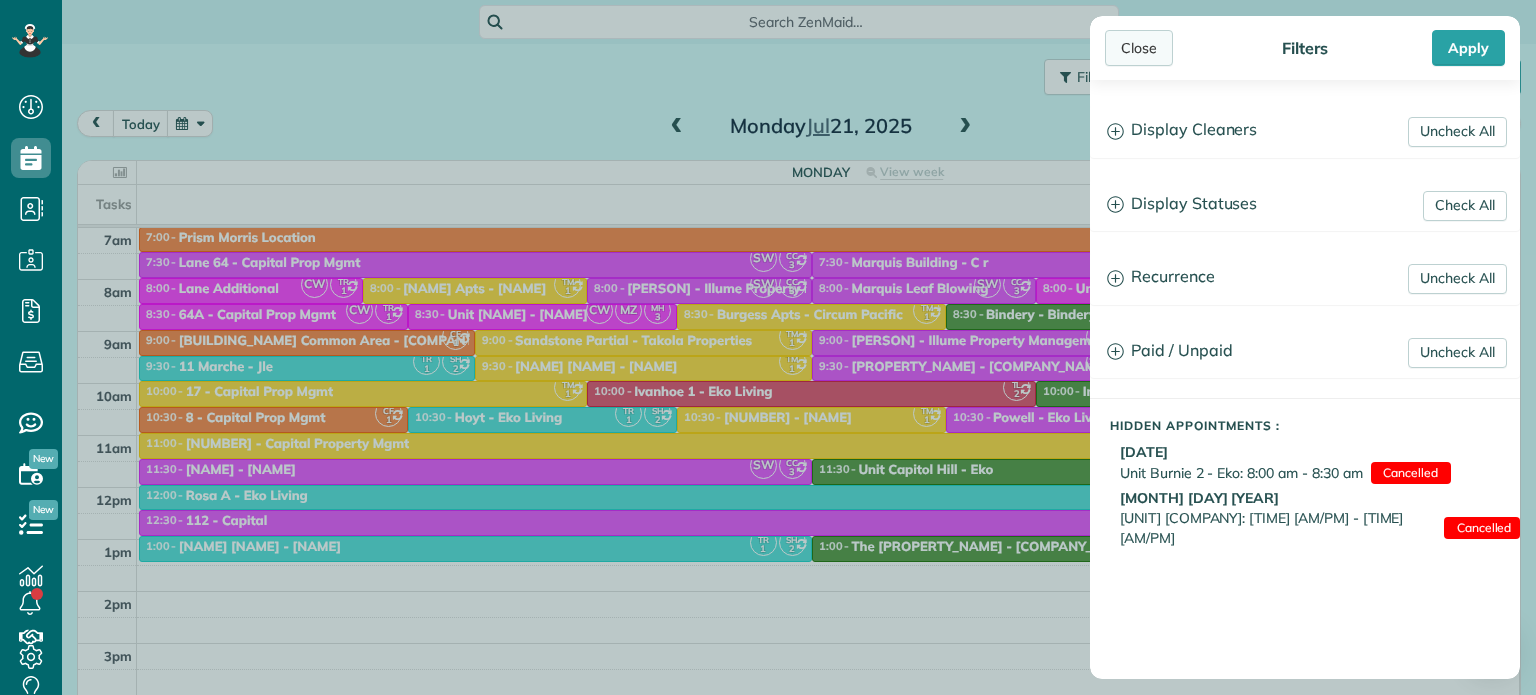 click on "Close" at bounding box center [1139, 48] 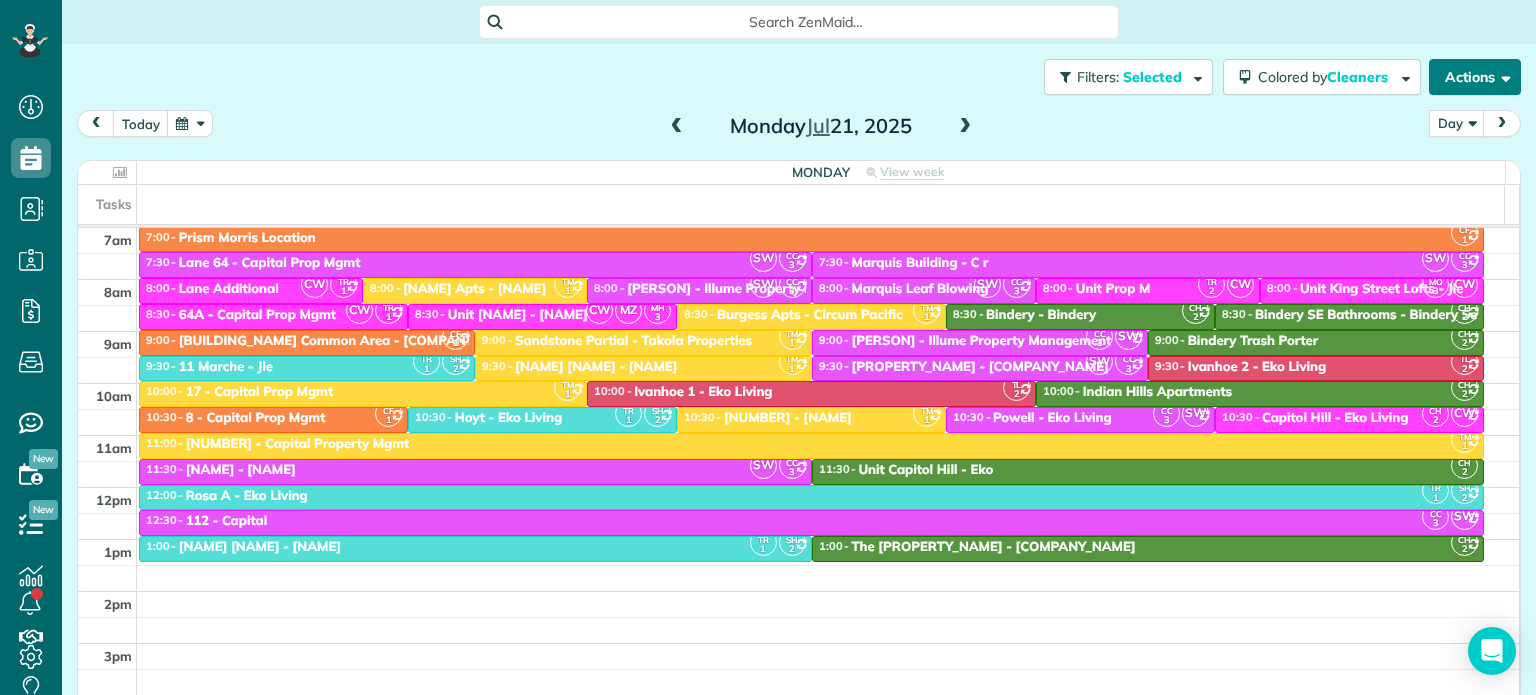 click at bounding box center (1502, 76) 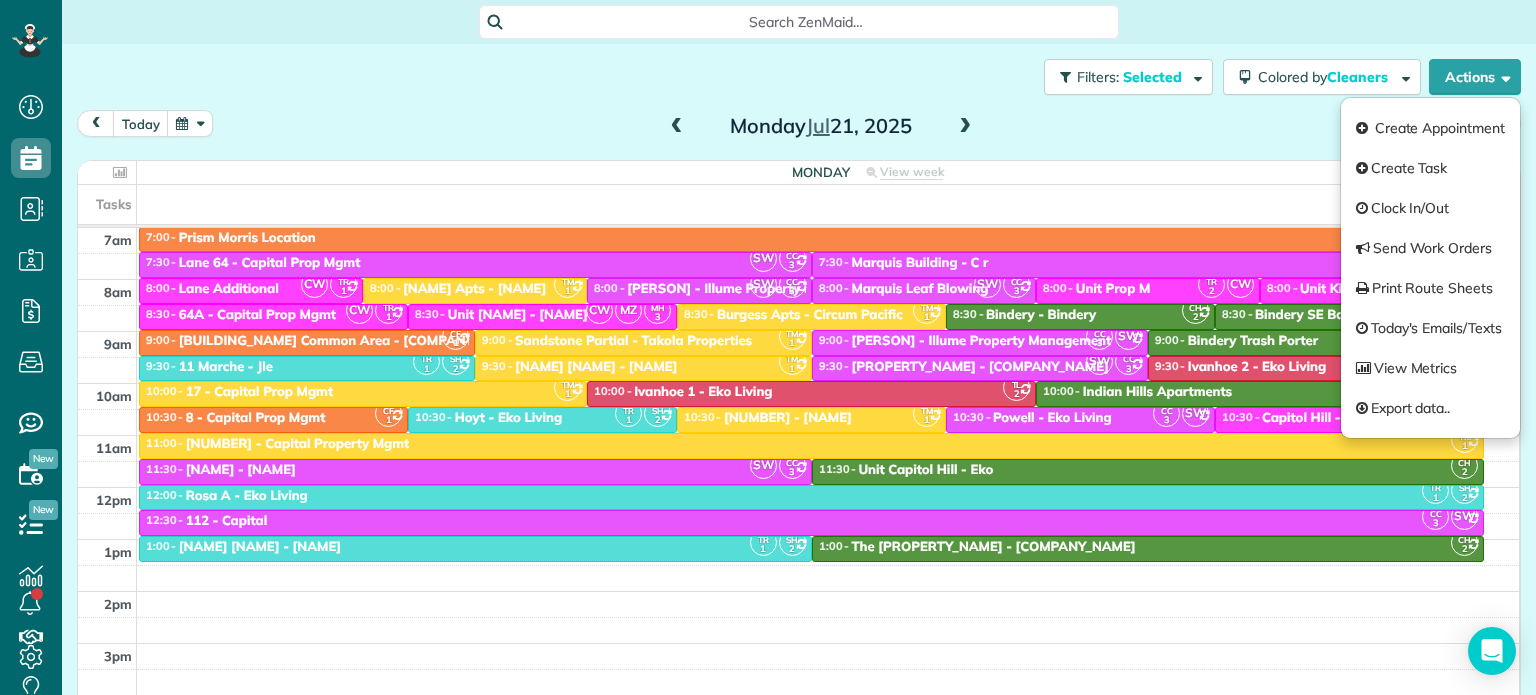 click on "[DAY], [MONTH] [DATE], [YEAR]" at bounding box center (799, 128) 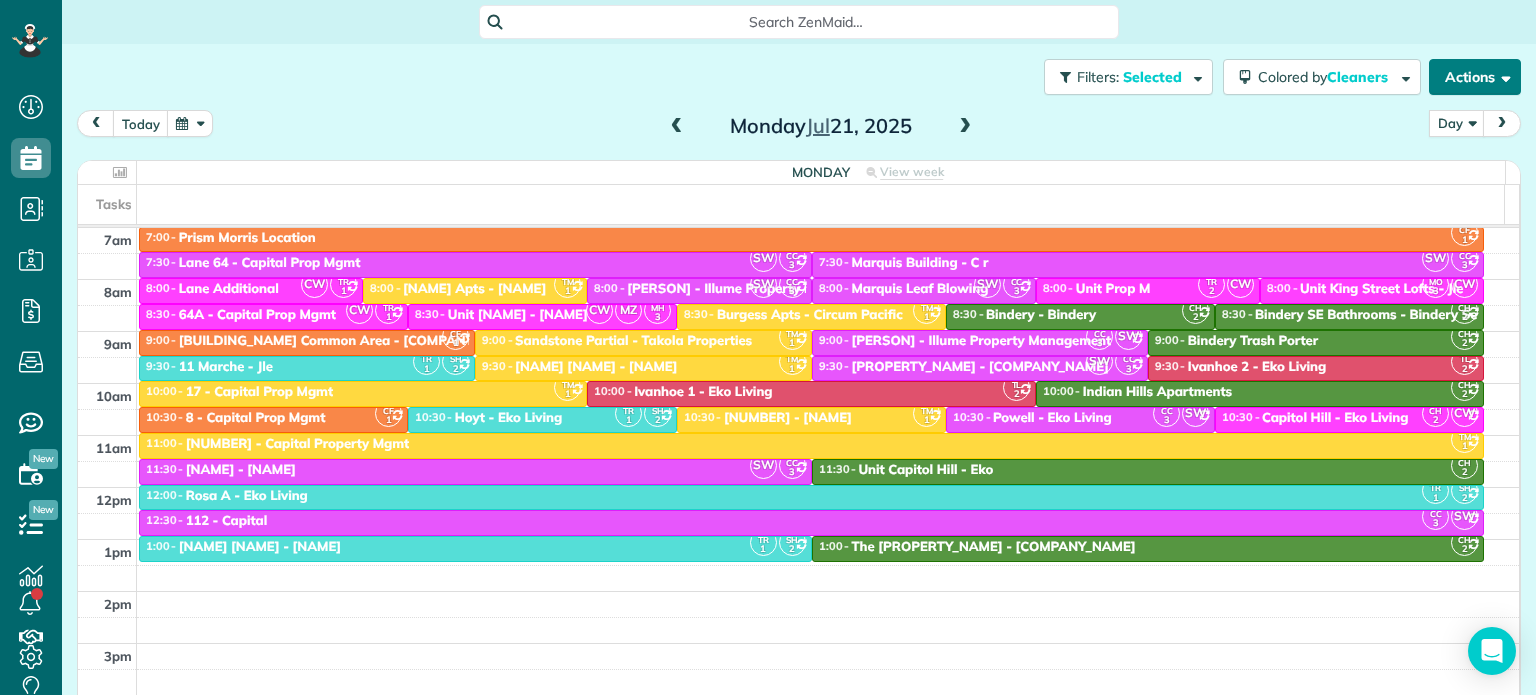 click at bounding box center [1502, 76] 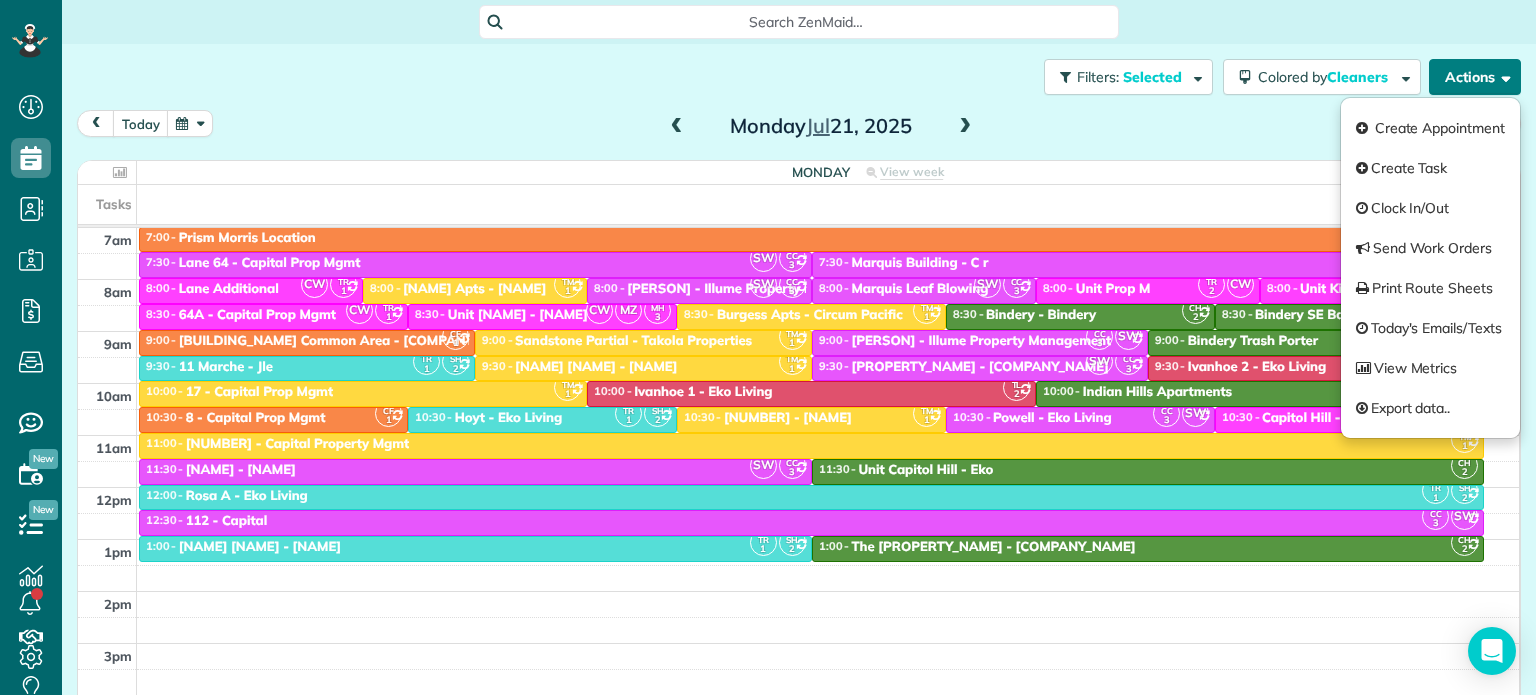 click at bounding box center [1502, 76] 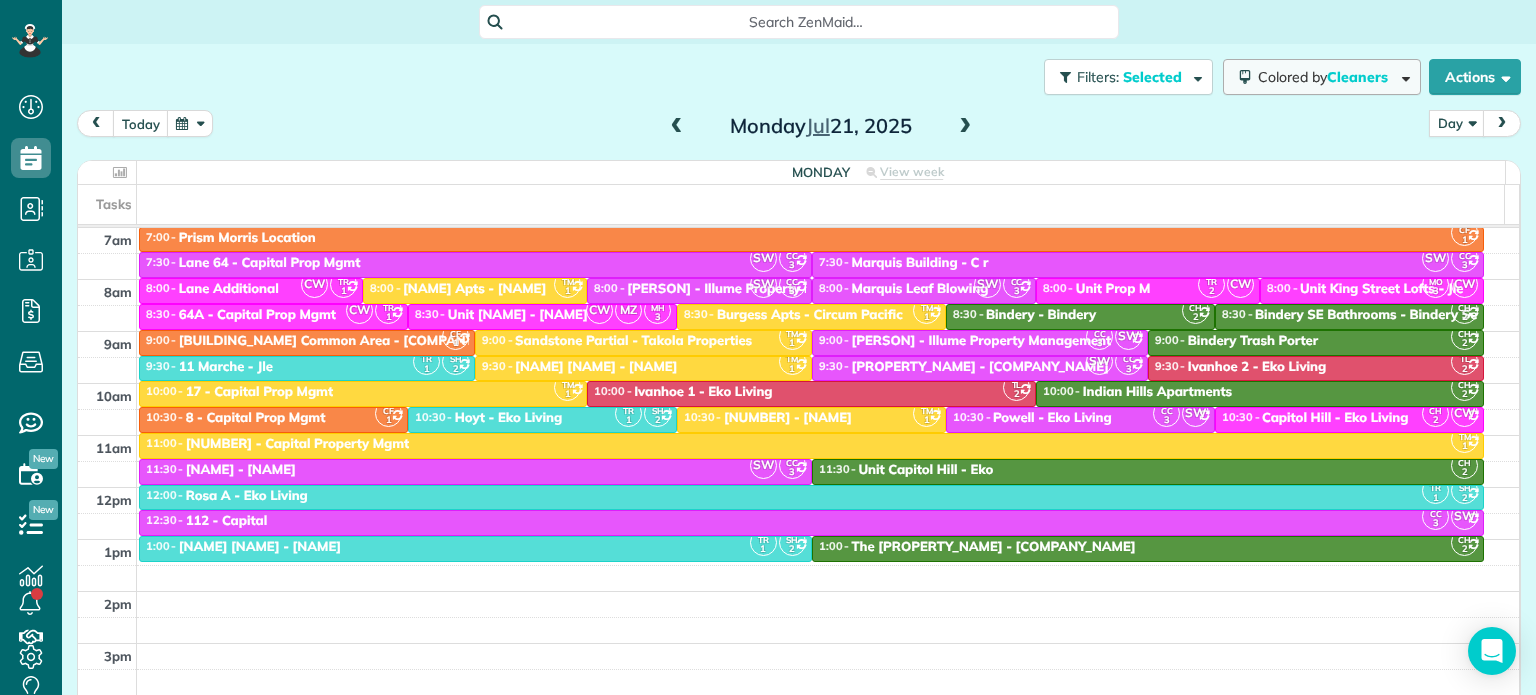 click at bounding box center (1402, 76) 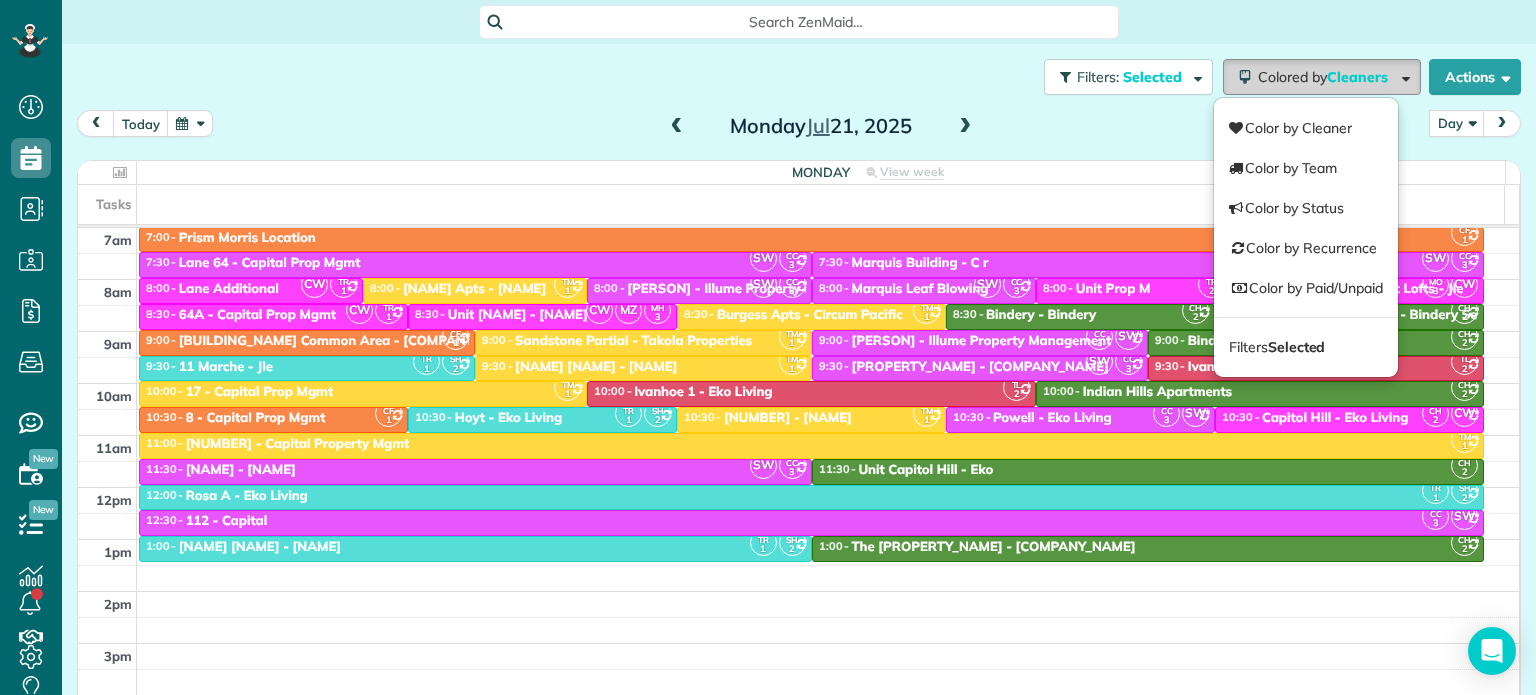 click at bounding box center [1402, 76] 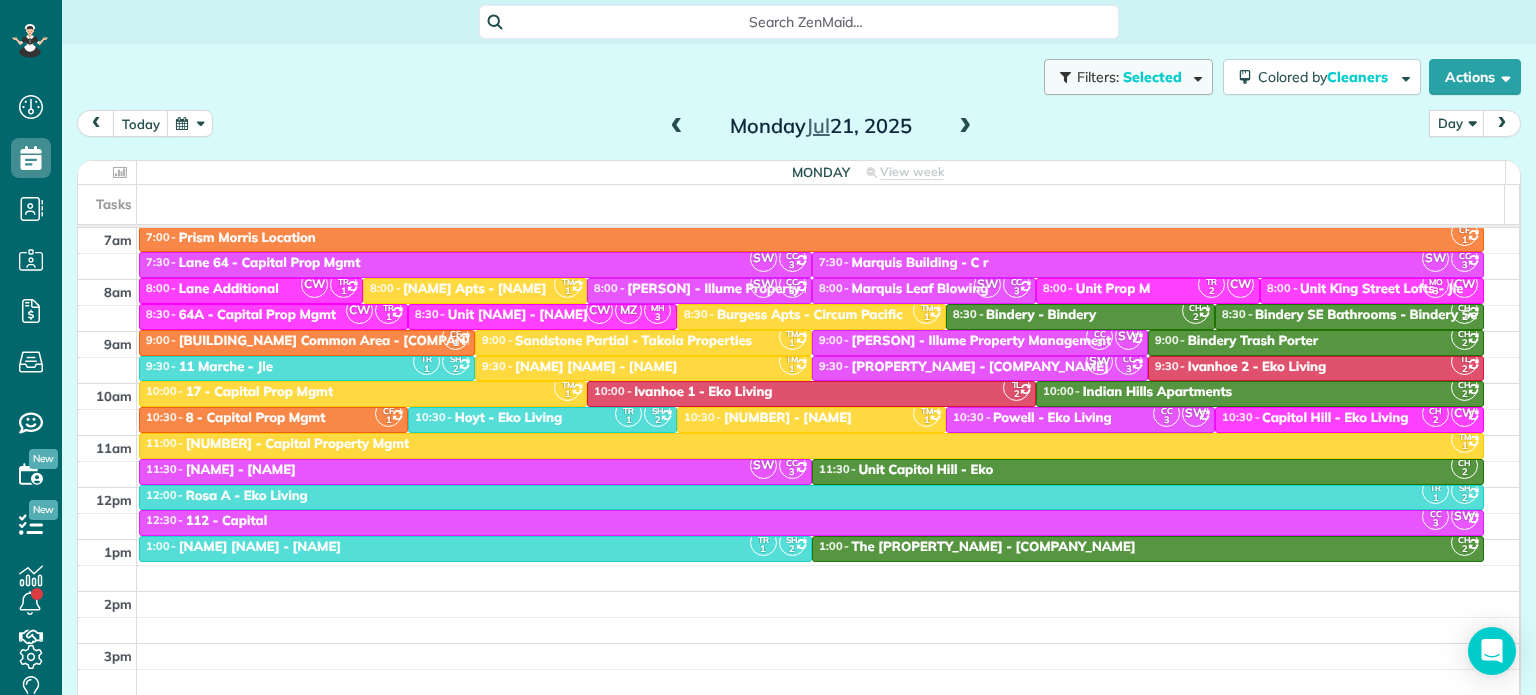 click at bounding box center [1194, 76] 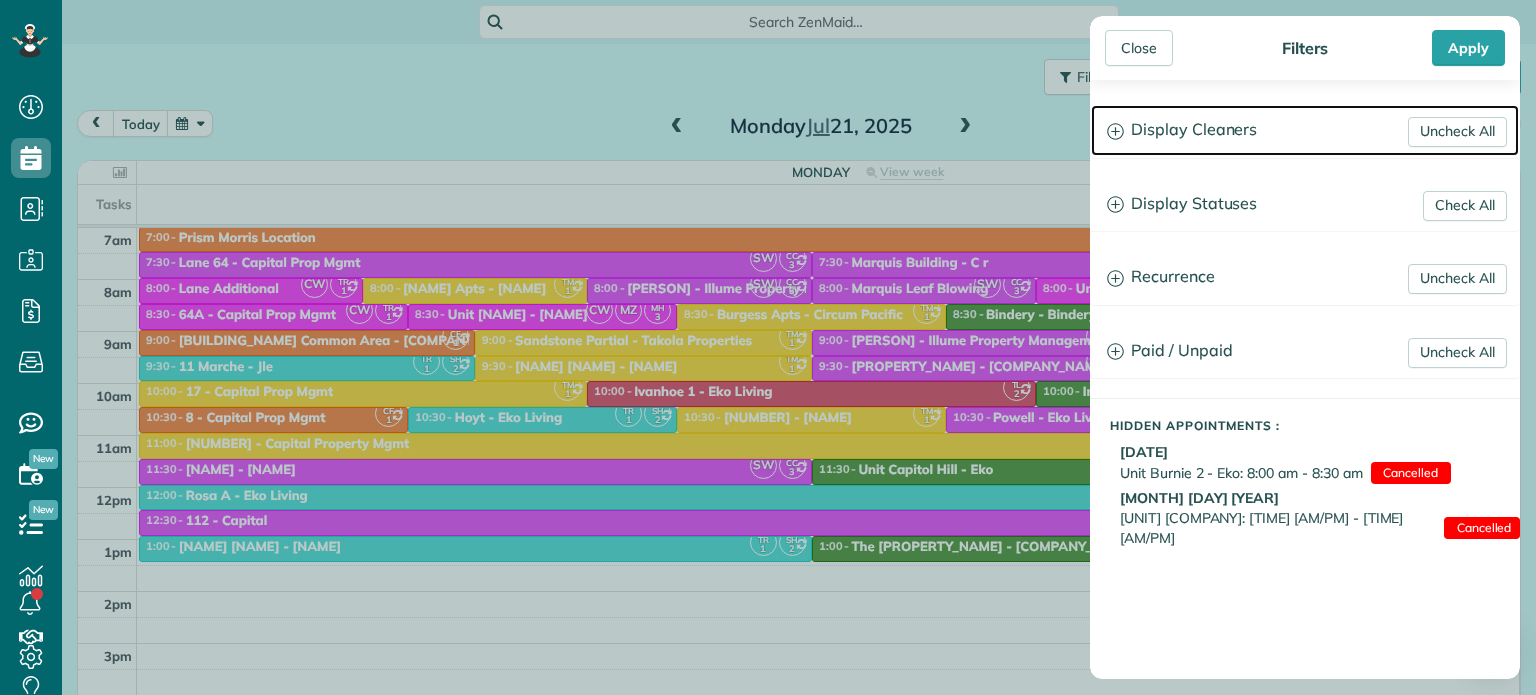 click on "Display Cleaners" at bounding box center (1305, 130) 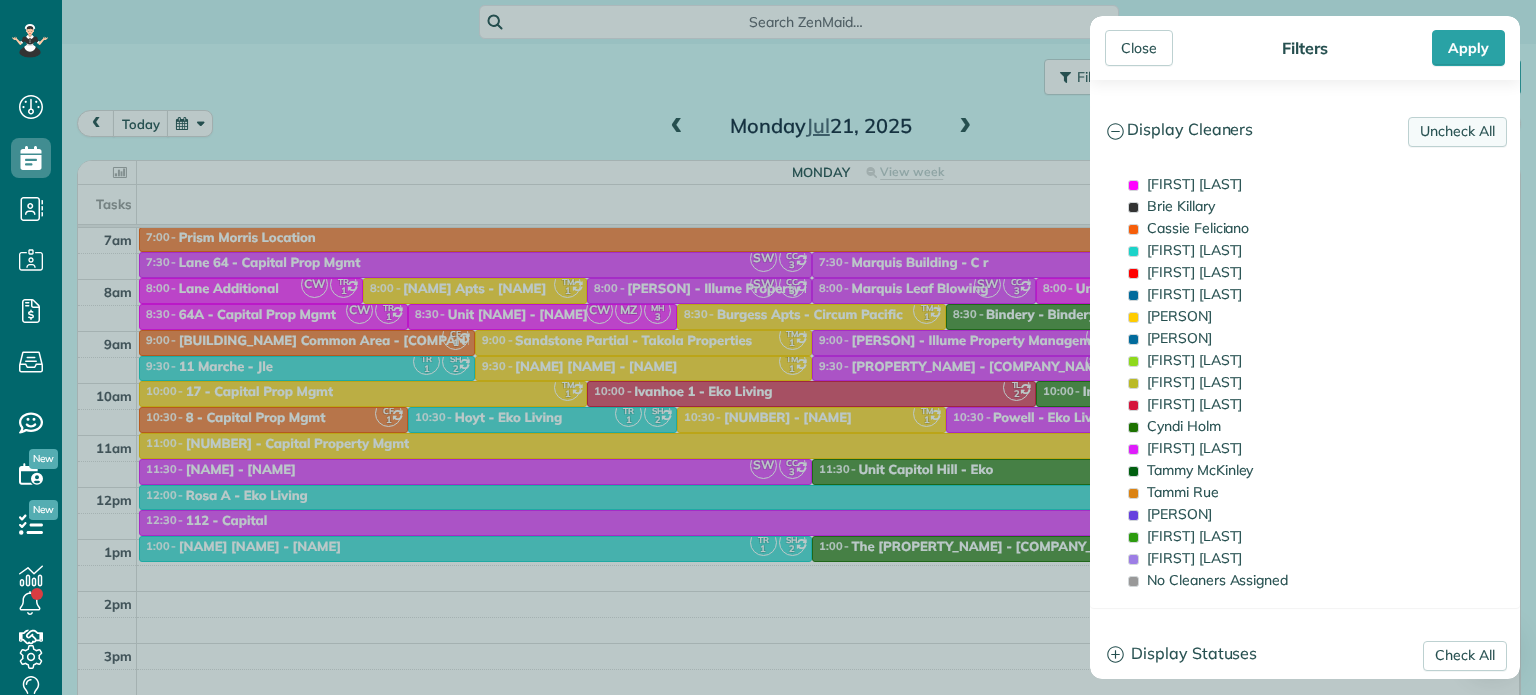 click on "Uncheck All" at bounding box center (1457, 132) 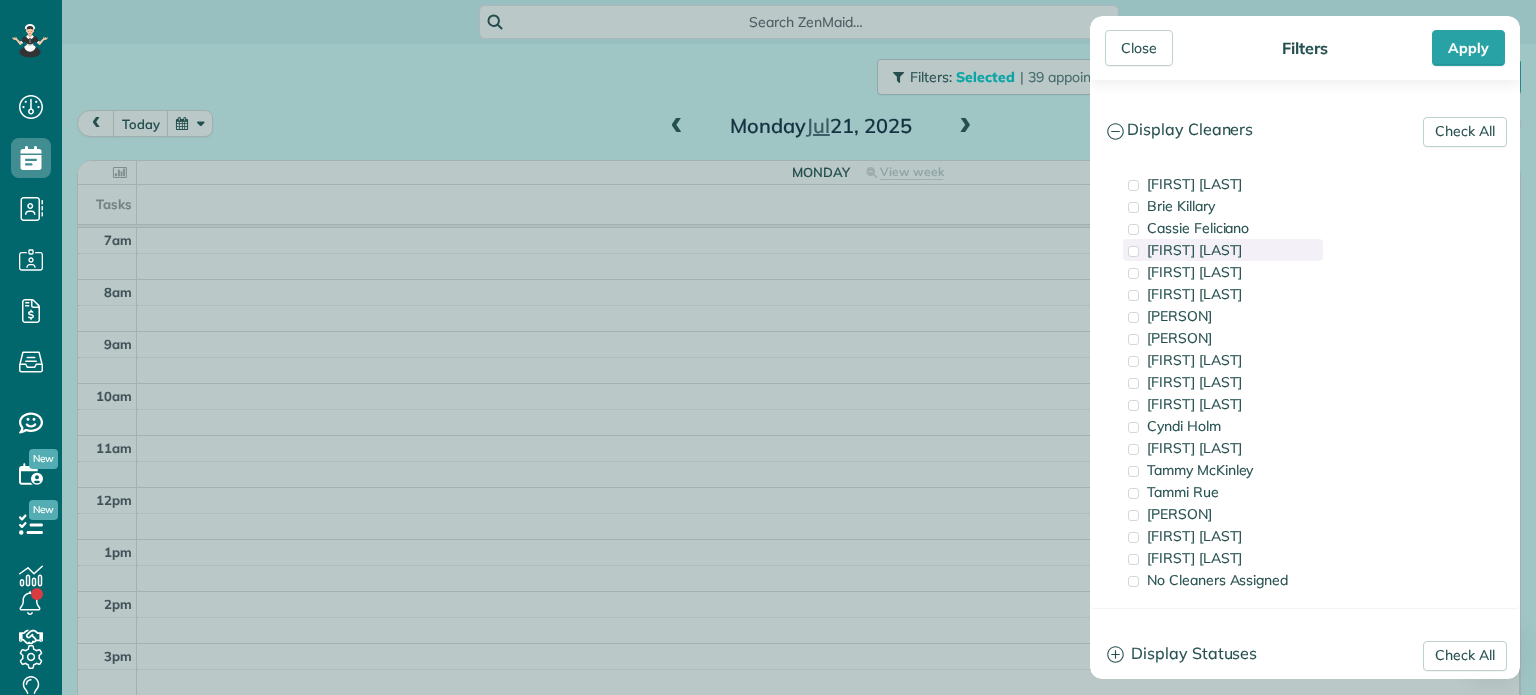 click on "[FIRST] [LAST]" at bounding box center (1194, 250) 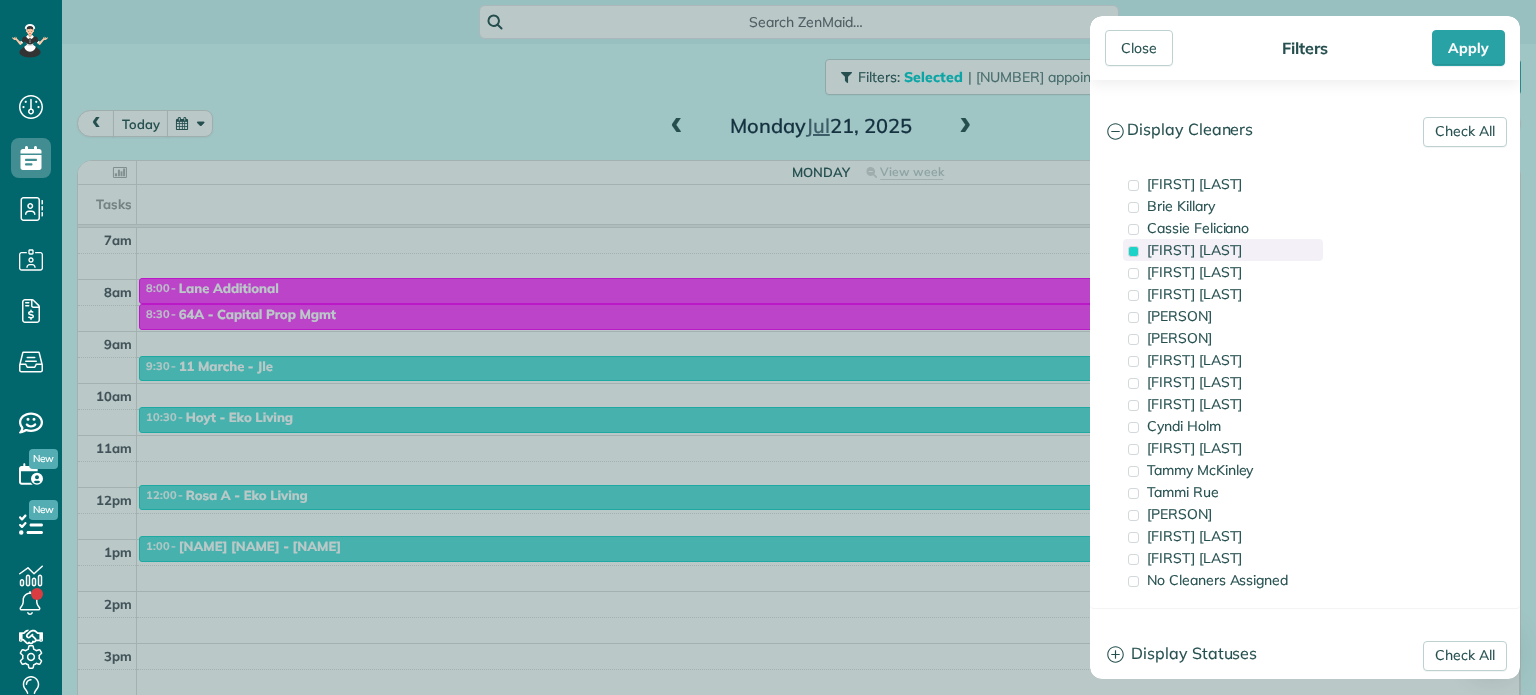 click on "[FIRST] [LAST]" at bounding box center [1194, 250] 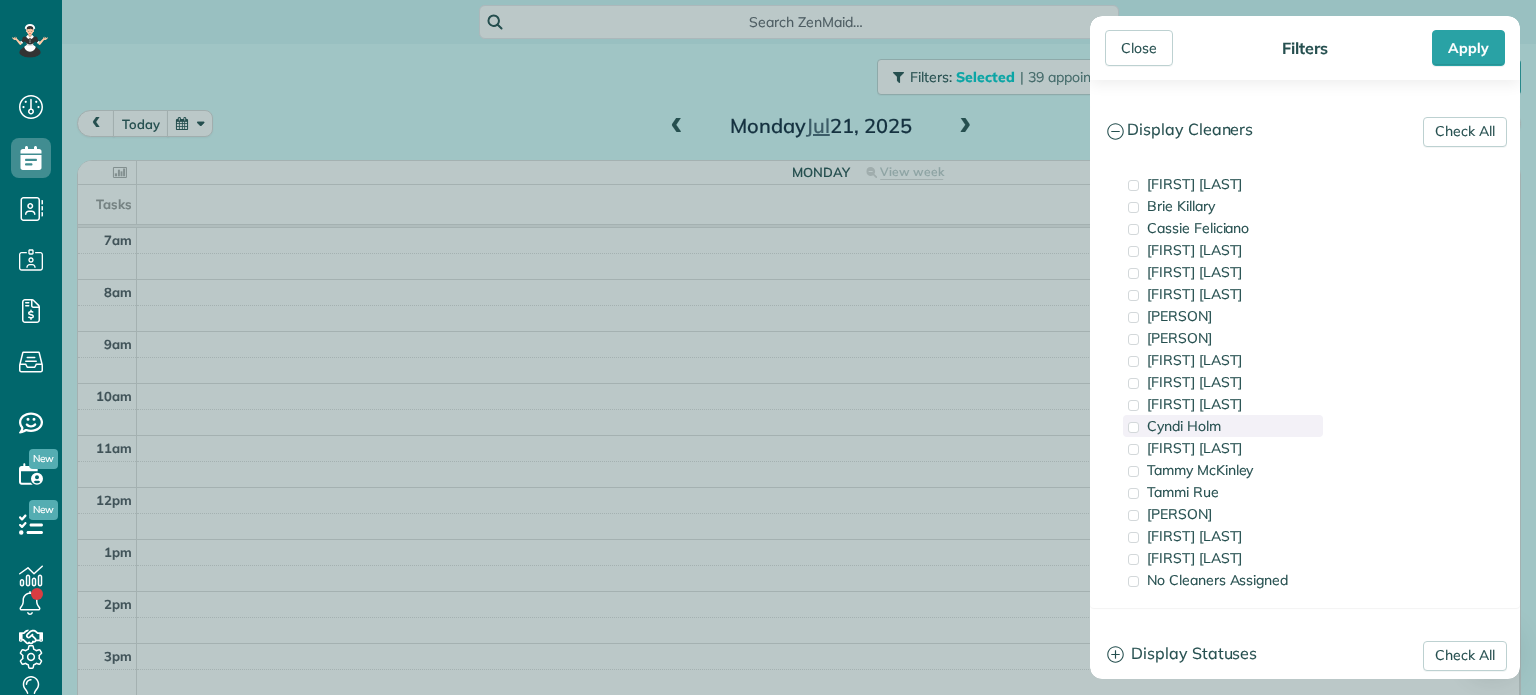 click on "Cyndi Holm" at bounding box center [1184, 426] 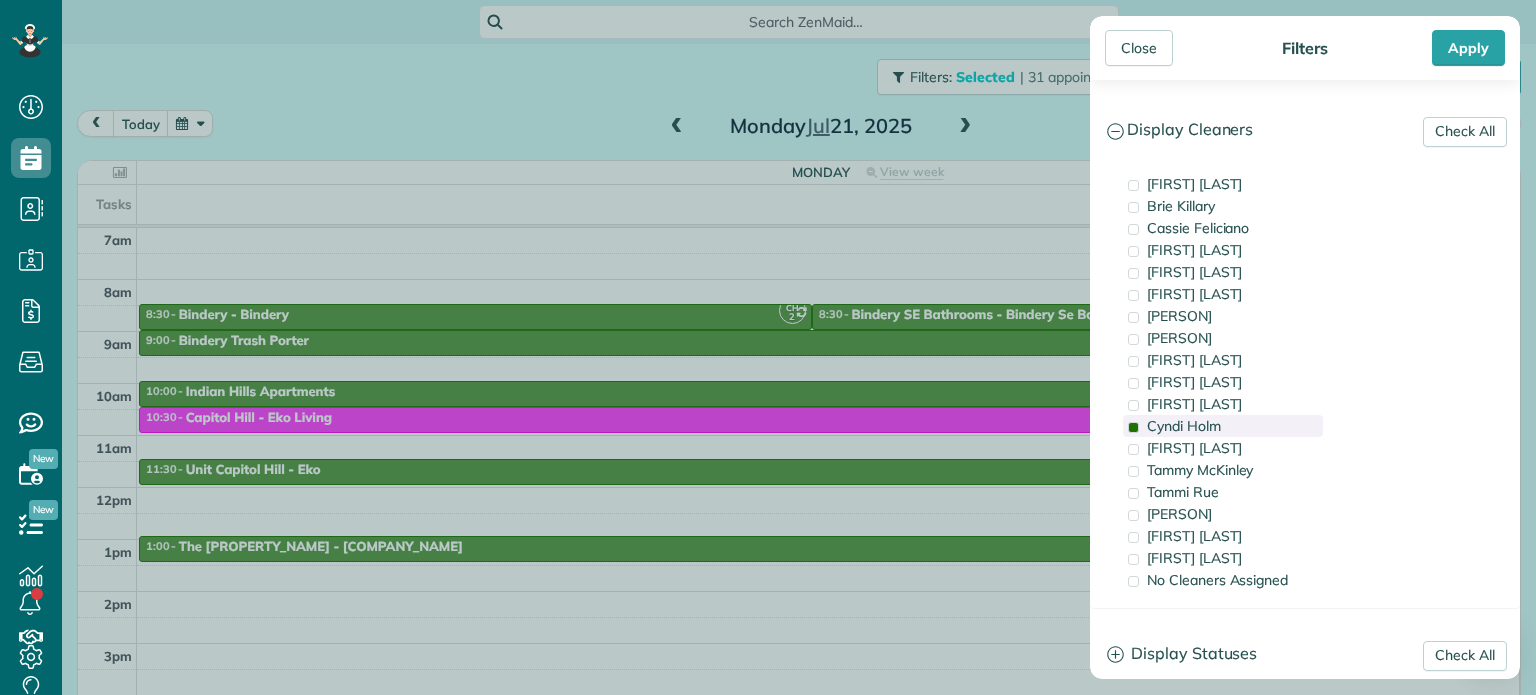 click on "Cyndi Holm" at bounding box center (1184, 426) 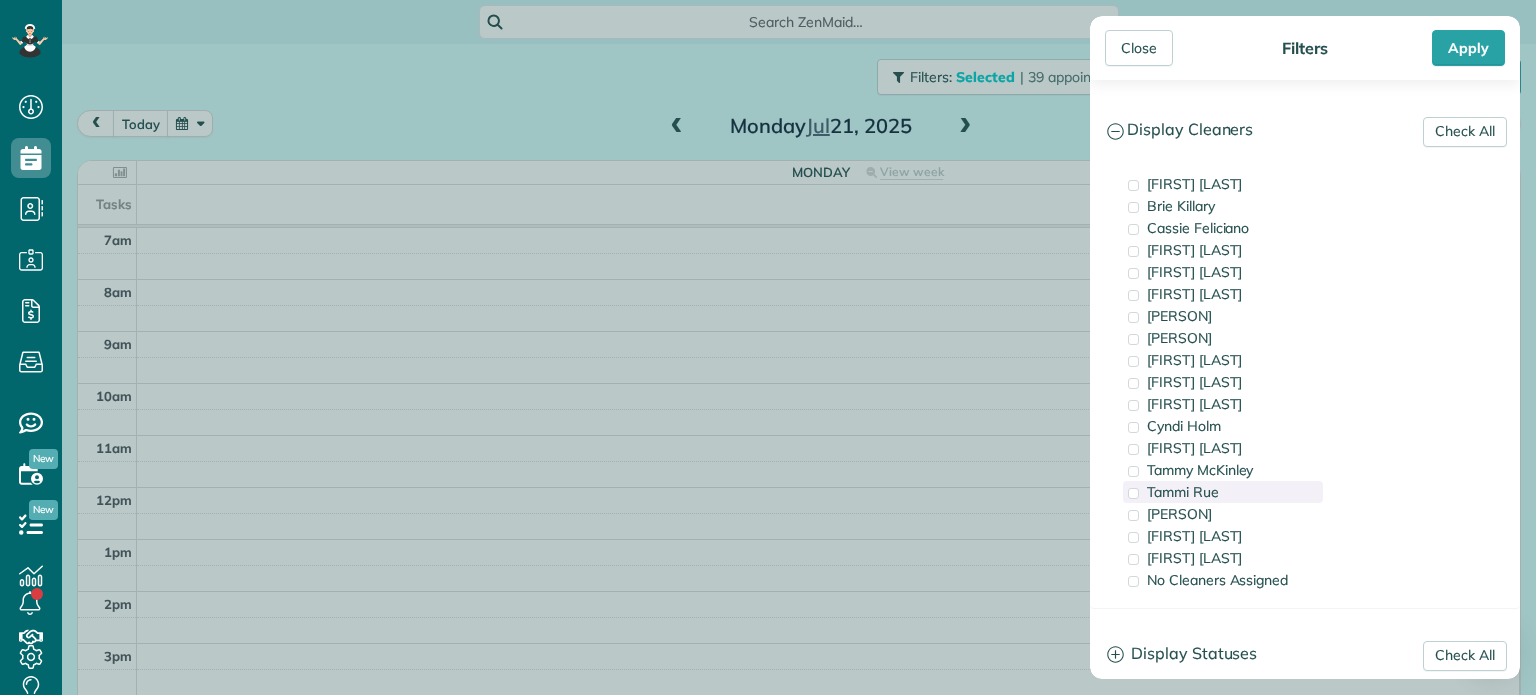 click on "Tammi Rue" at bounding box center (1183, 492) 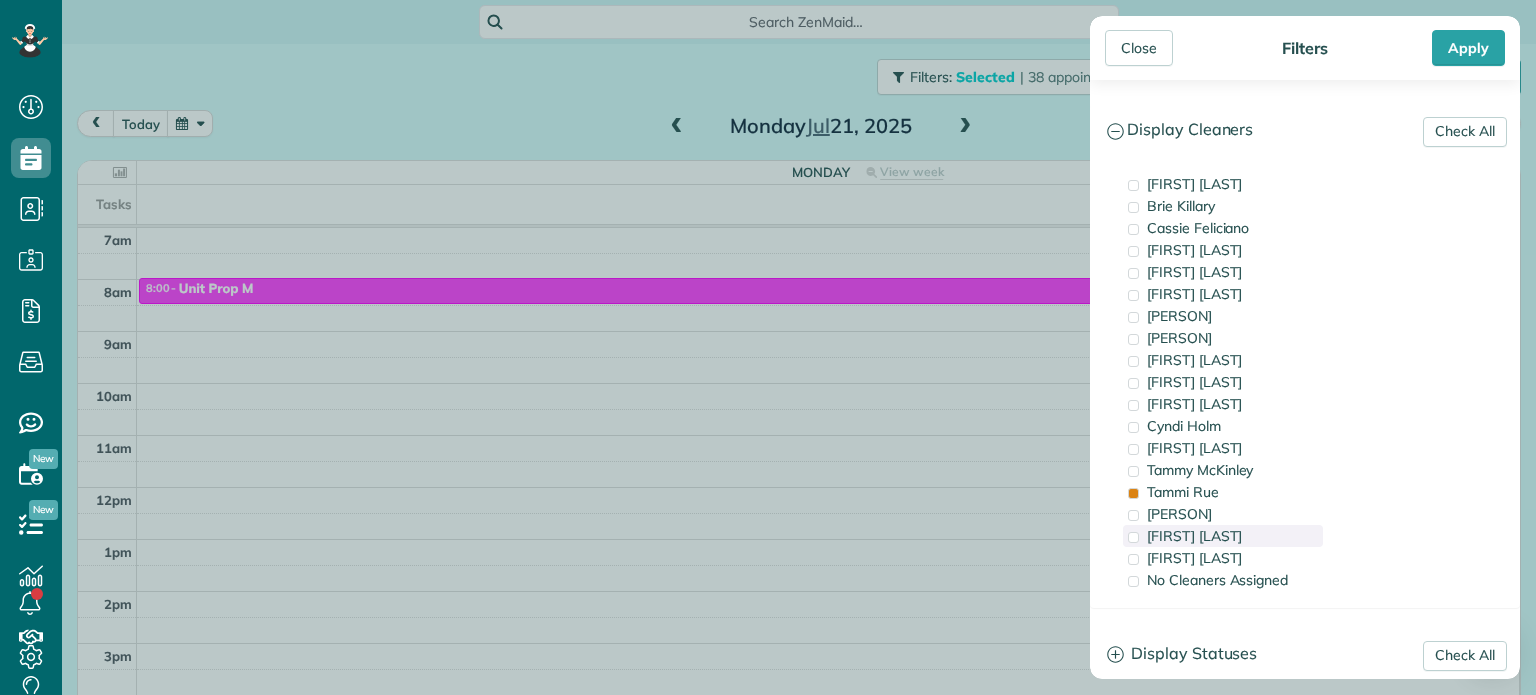 click on "[FIRST] [LAST]" at bounding box center (1194, 536) 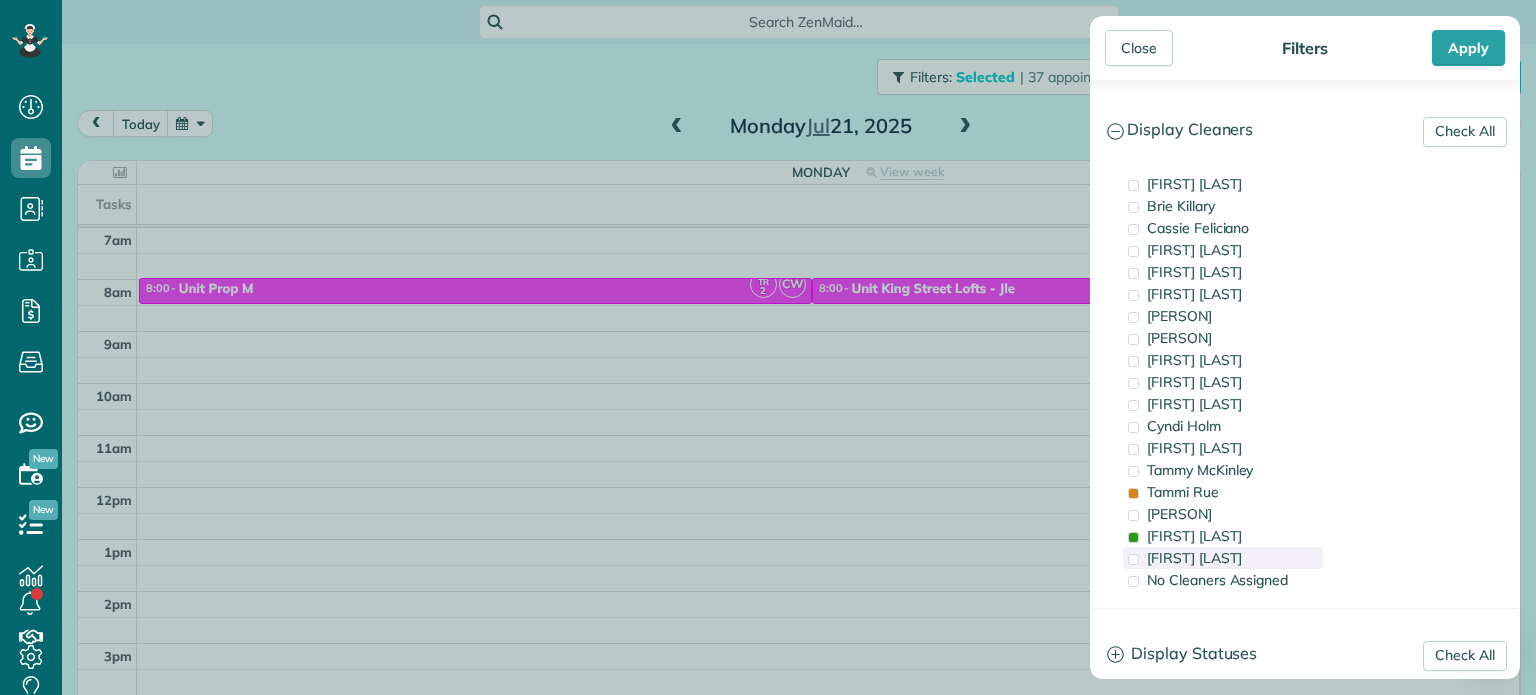 click on "[FIRST] [LAST]" at bounding box center (1194, 558) 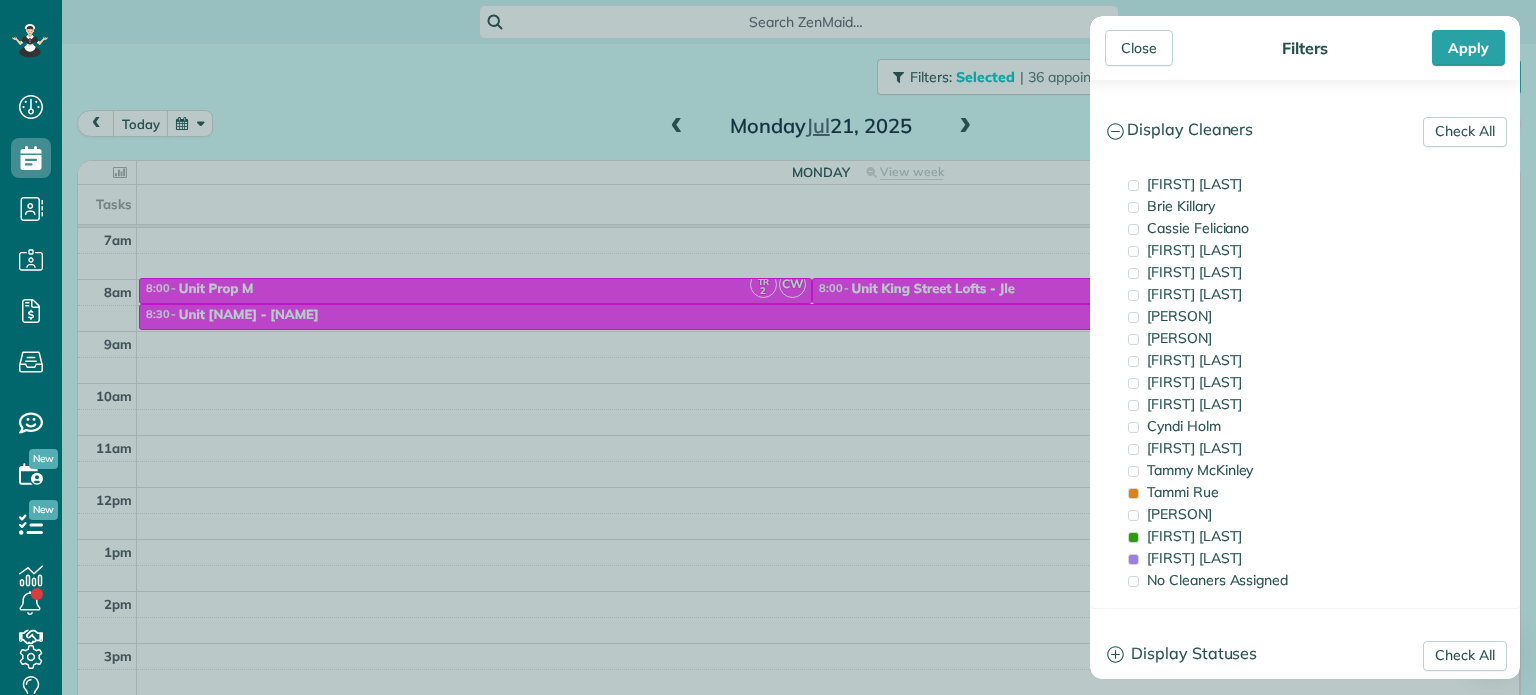 click on "Close
Filters
Apply
Check All
Display Cleaners
[FIRST] [LAST]
[FIRST] [LAST]
[FIRST] [LAST]
[FIRST] [LAST]
[FIRST] [LAST]
[FIRST] [LAST]
[FIRST] [LAST]" at bounding box center [768, 347] 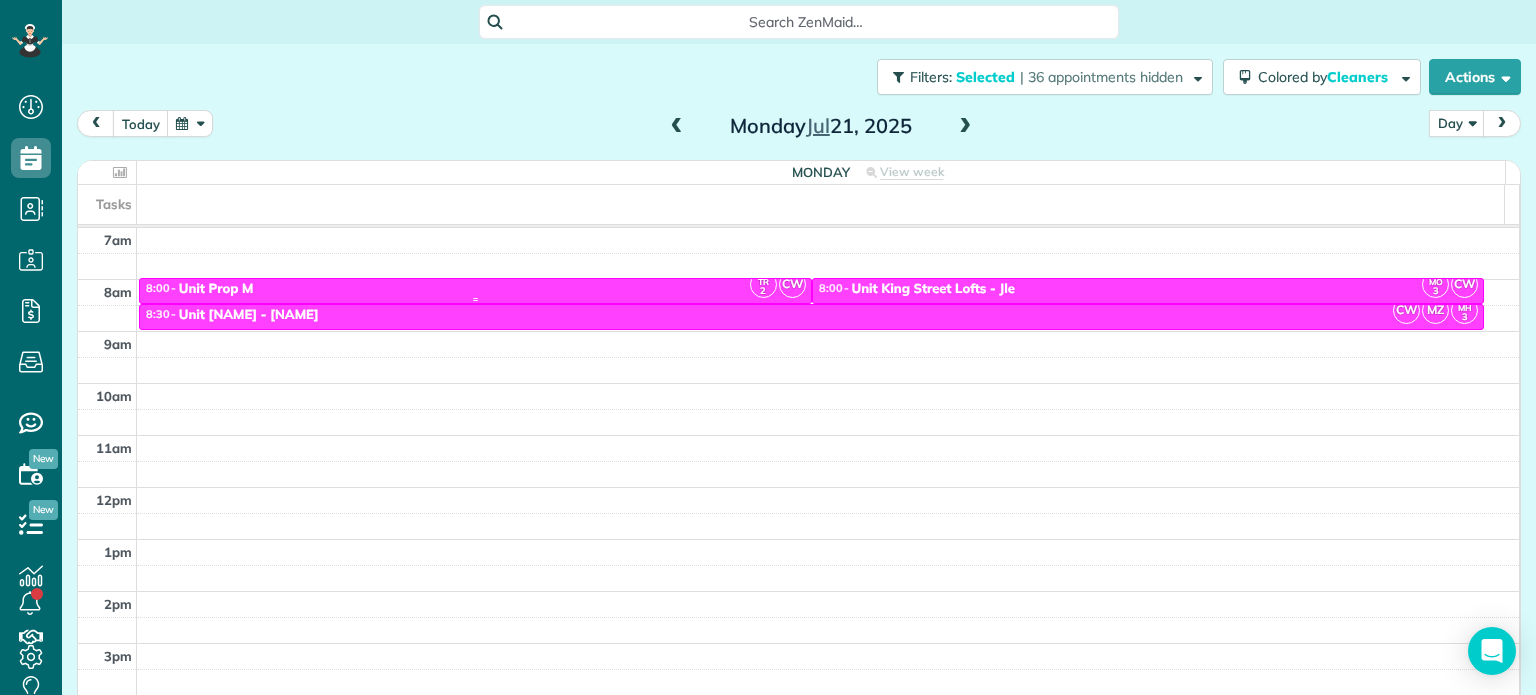 click on "[TIME] - [TIME] [NAME]" at bounding box center [475, 289] 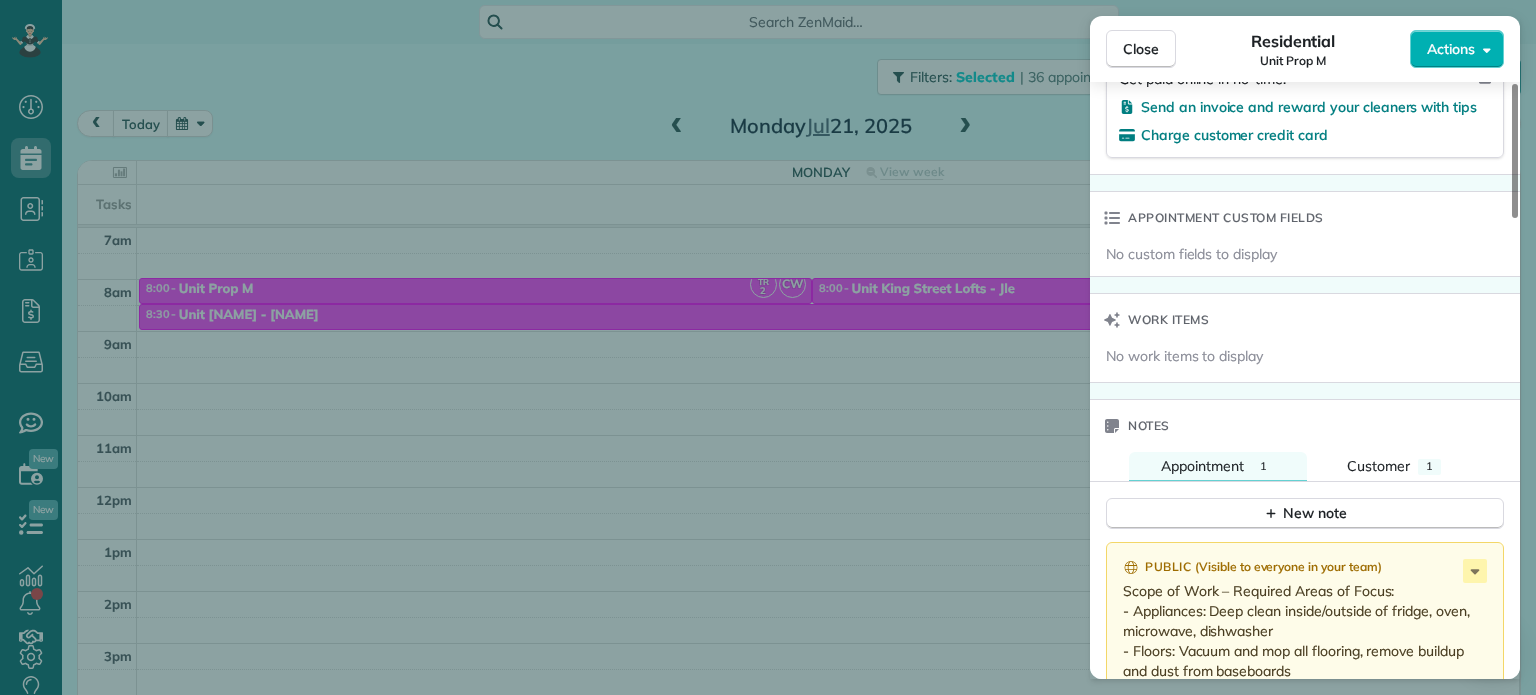 scroll, scrollTop: 1288, scrollLeft: 0, axis: vertical 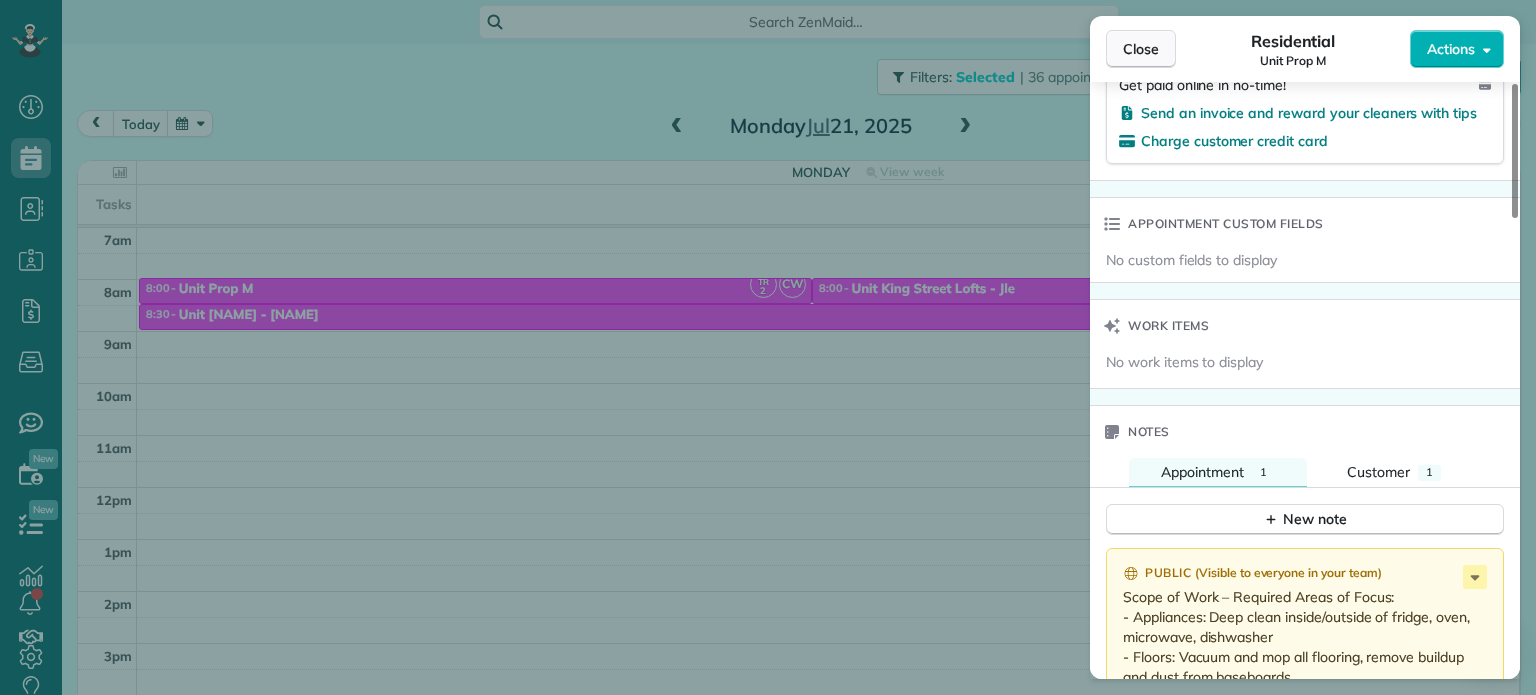 click on "Close" at bounding box center [1141, 49] 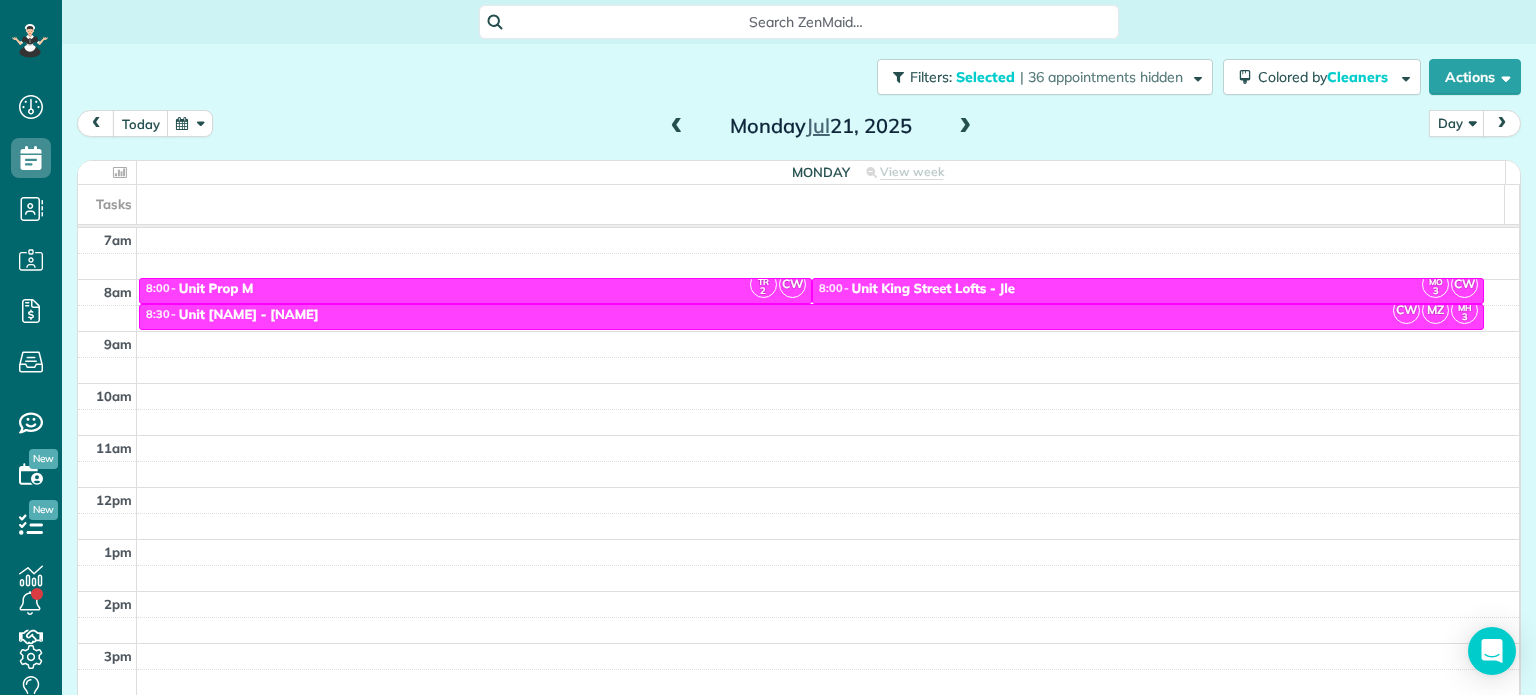 click on "[TIME] - [TIME] Unit [NAME] - [NAME]" at bounding box center (1148, 289) 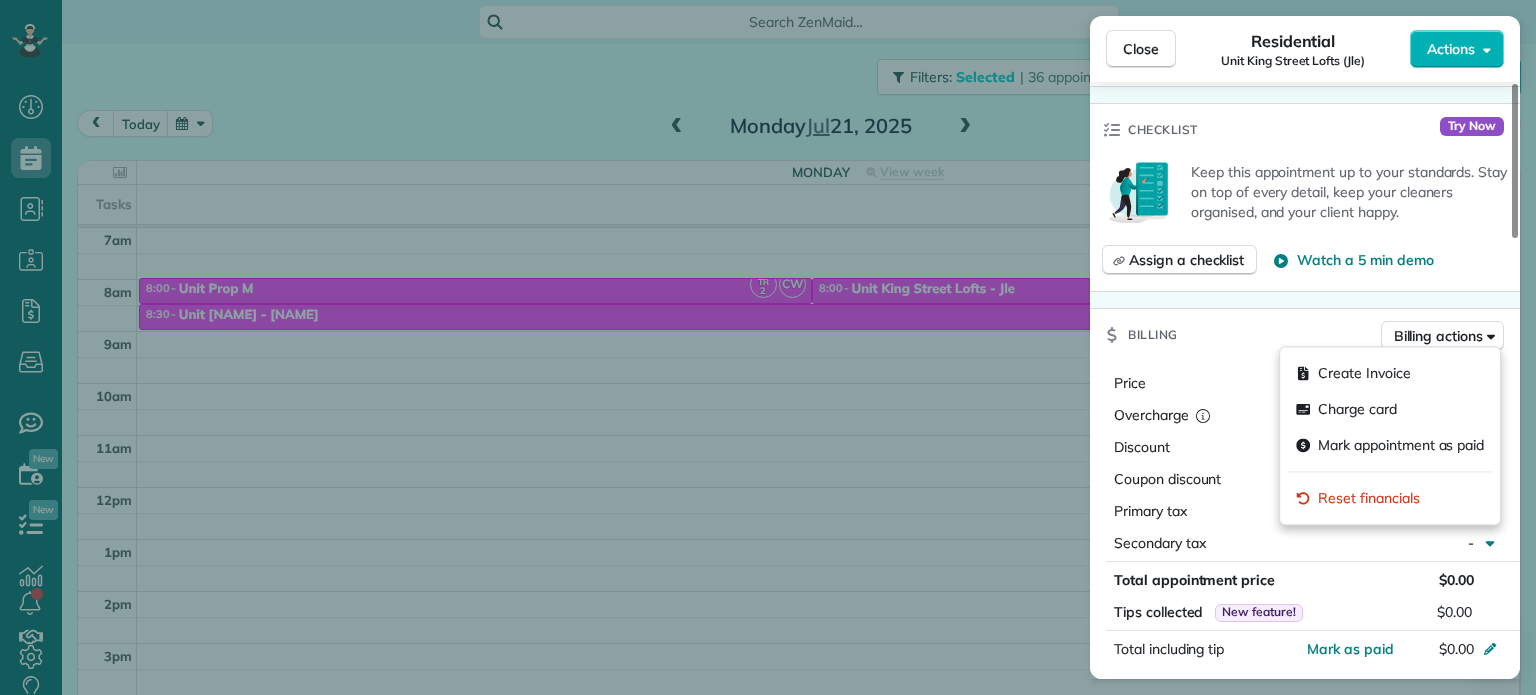 scroll, scrollTop: 676, scrollLeft: 0, axis: vertical 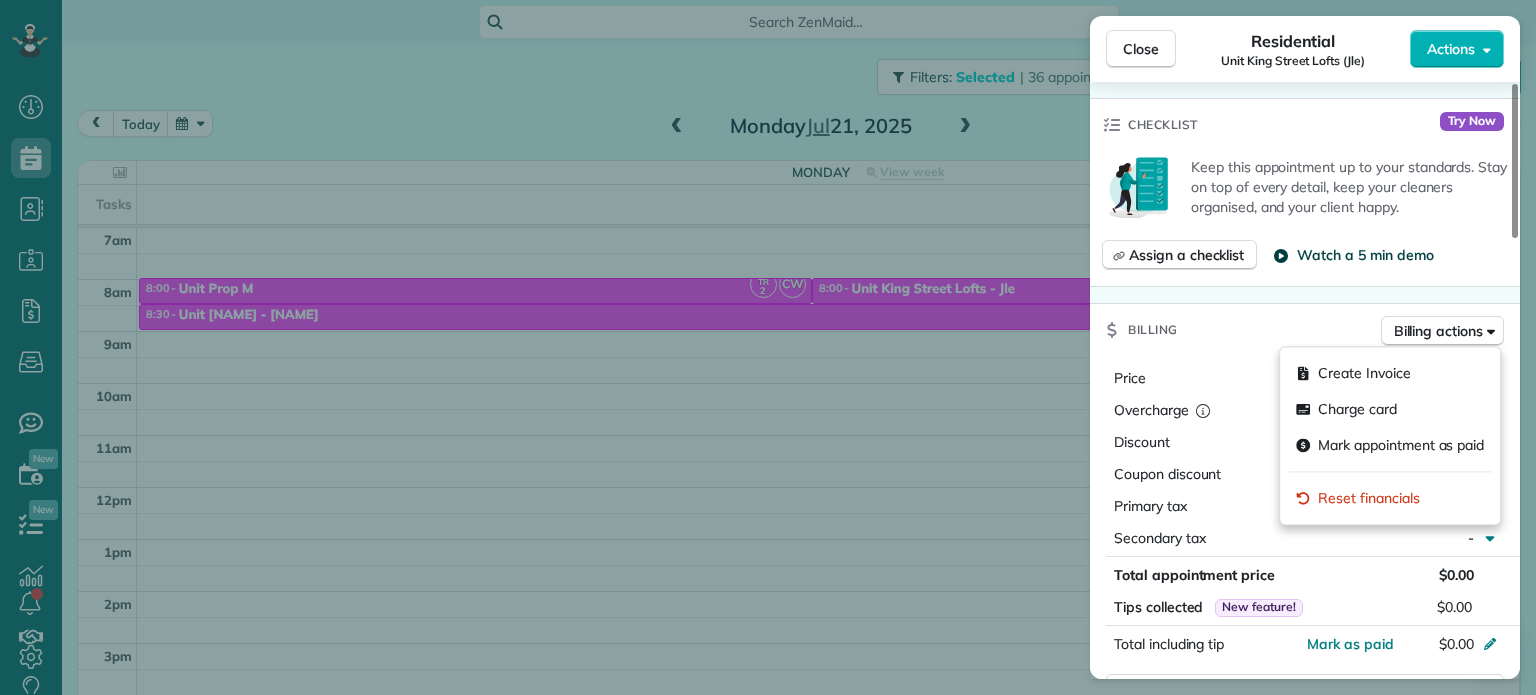 click on "Watch a 5 min demo" at bounding box center [1365, 255] 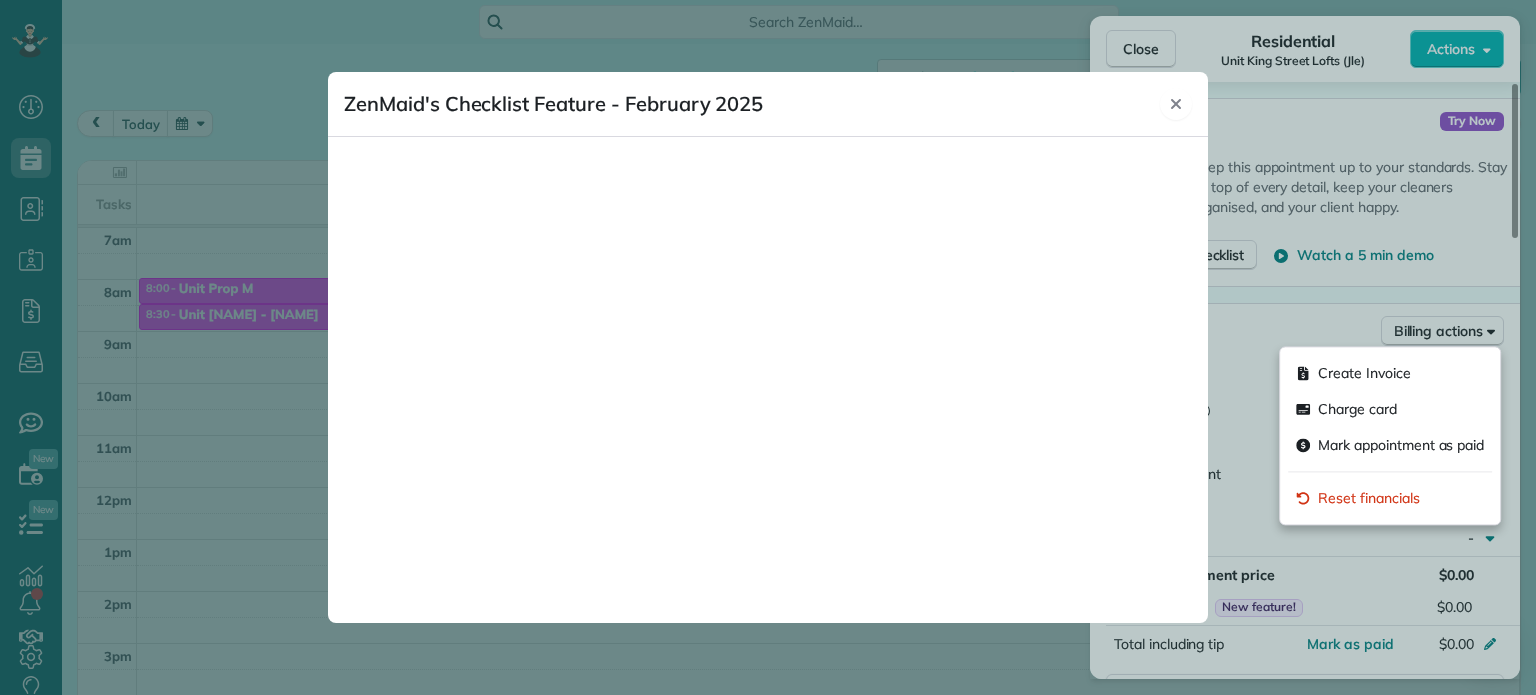 click 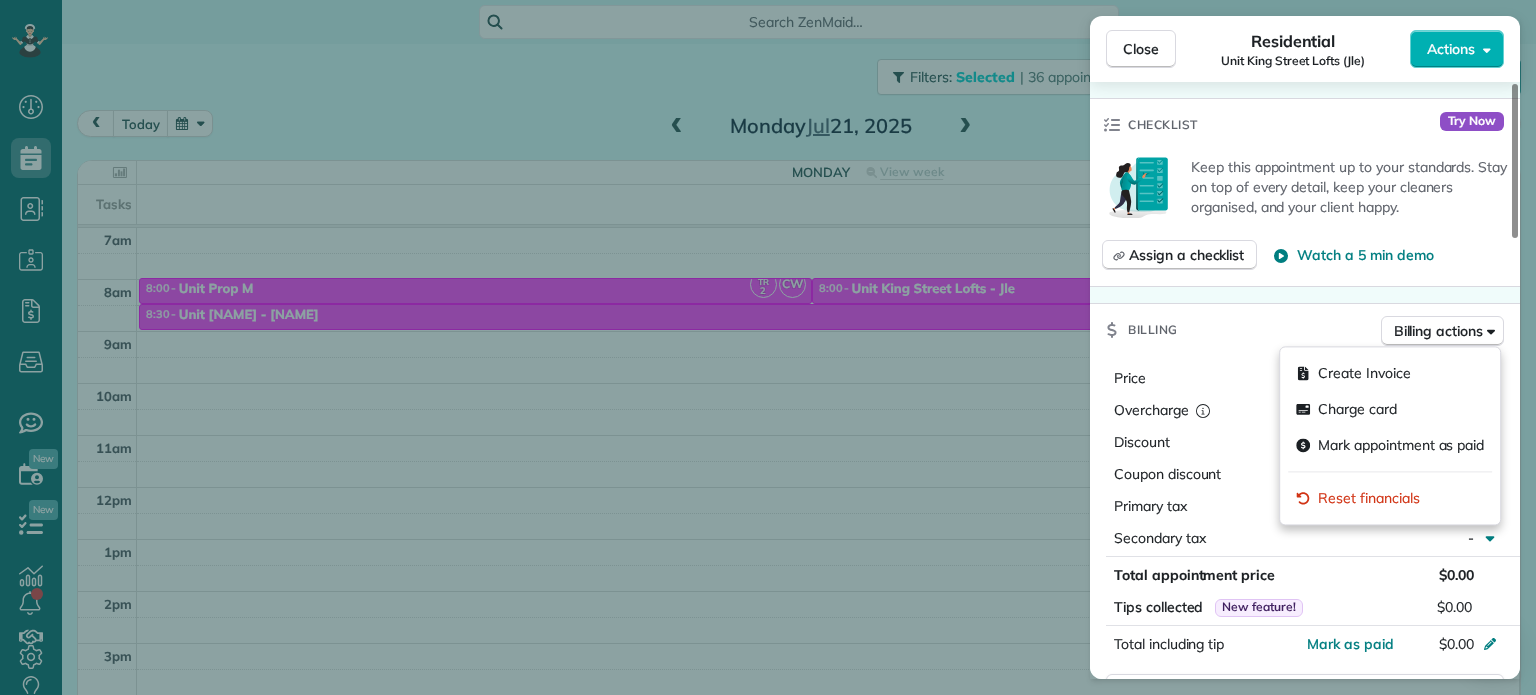 click on "Keep this appointment up to your standards. Stay on top of every detail, keep your cleaners organised, and your client happy. Assign a checklist Watch a 5 min demo" at bounding box center [1305, 218] 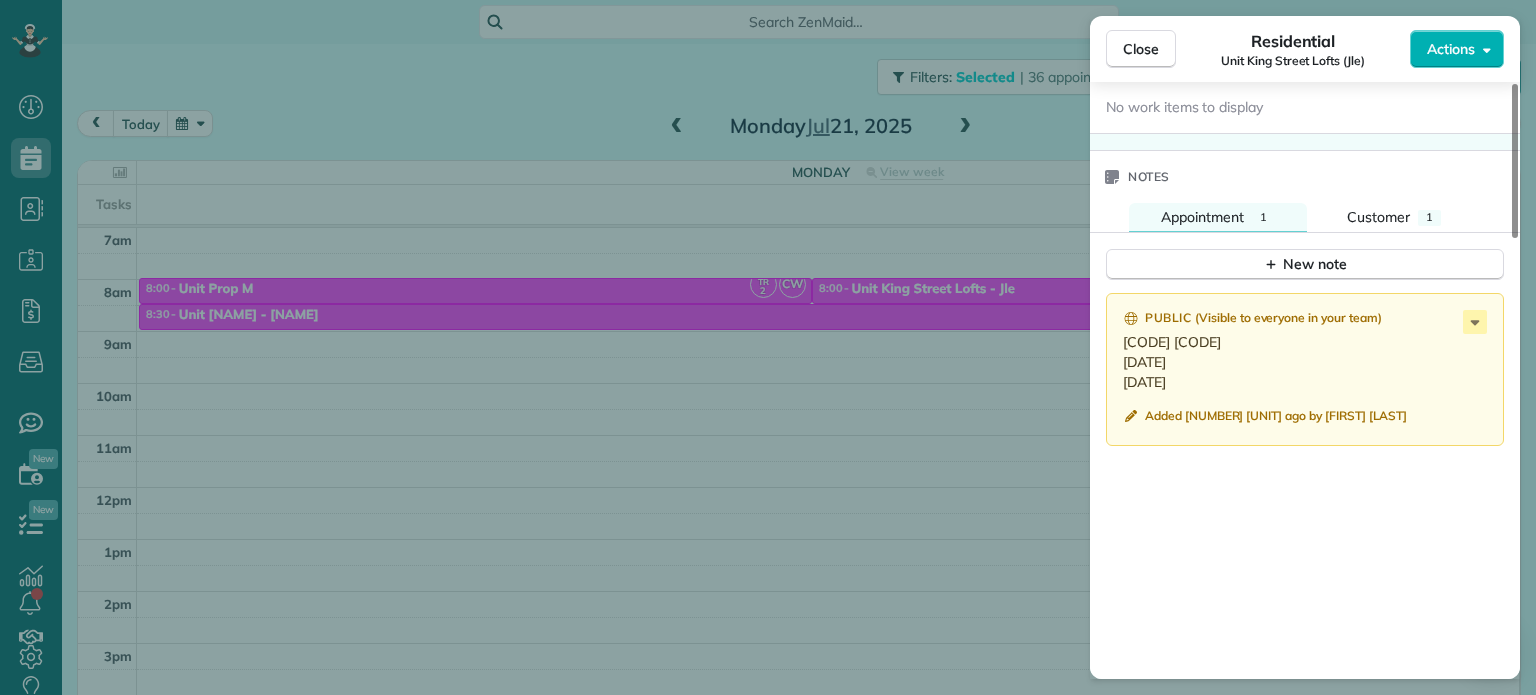 scroll, scrollTop: 1544, scrollLeft: 0, axis: vertical 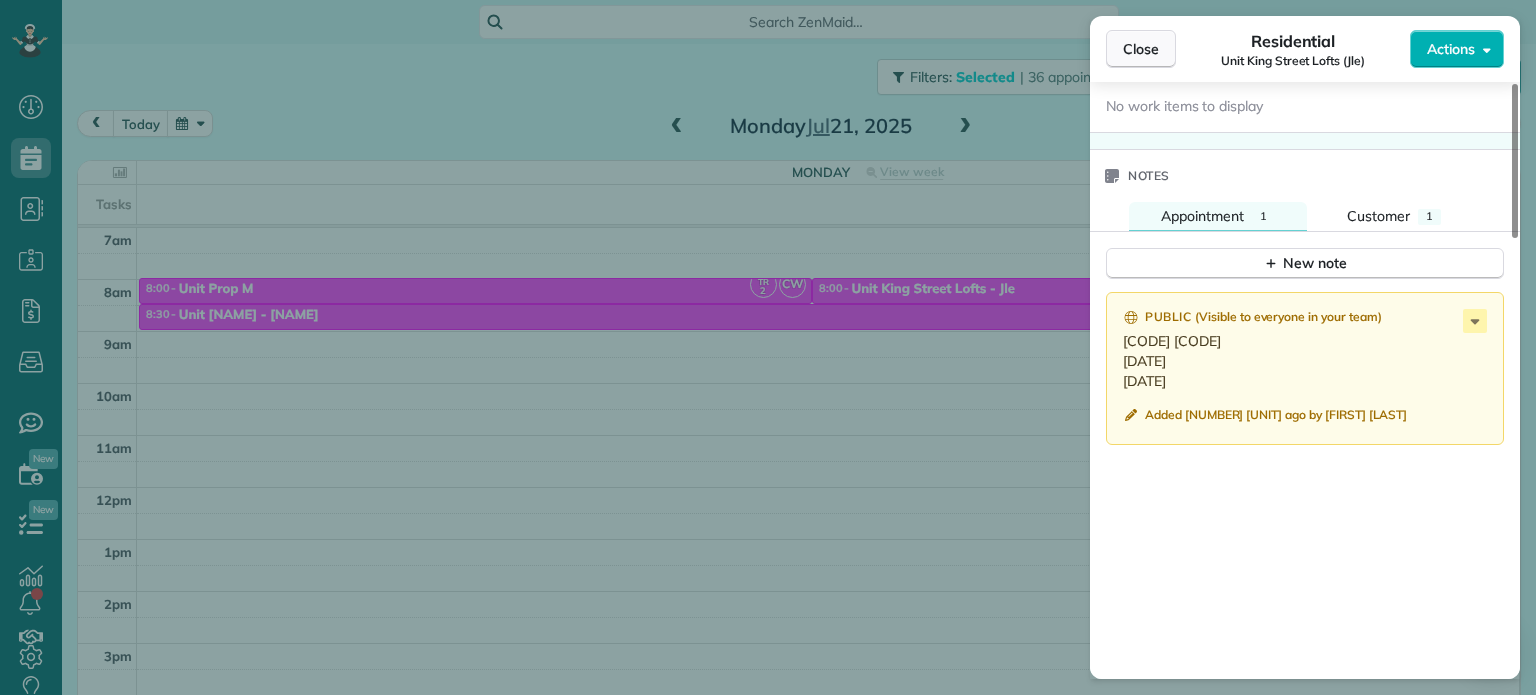click on "Close" at bounding box center [1141, 49] 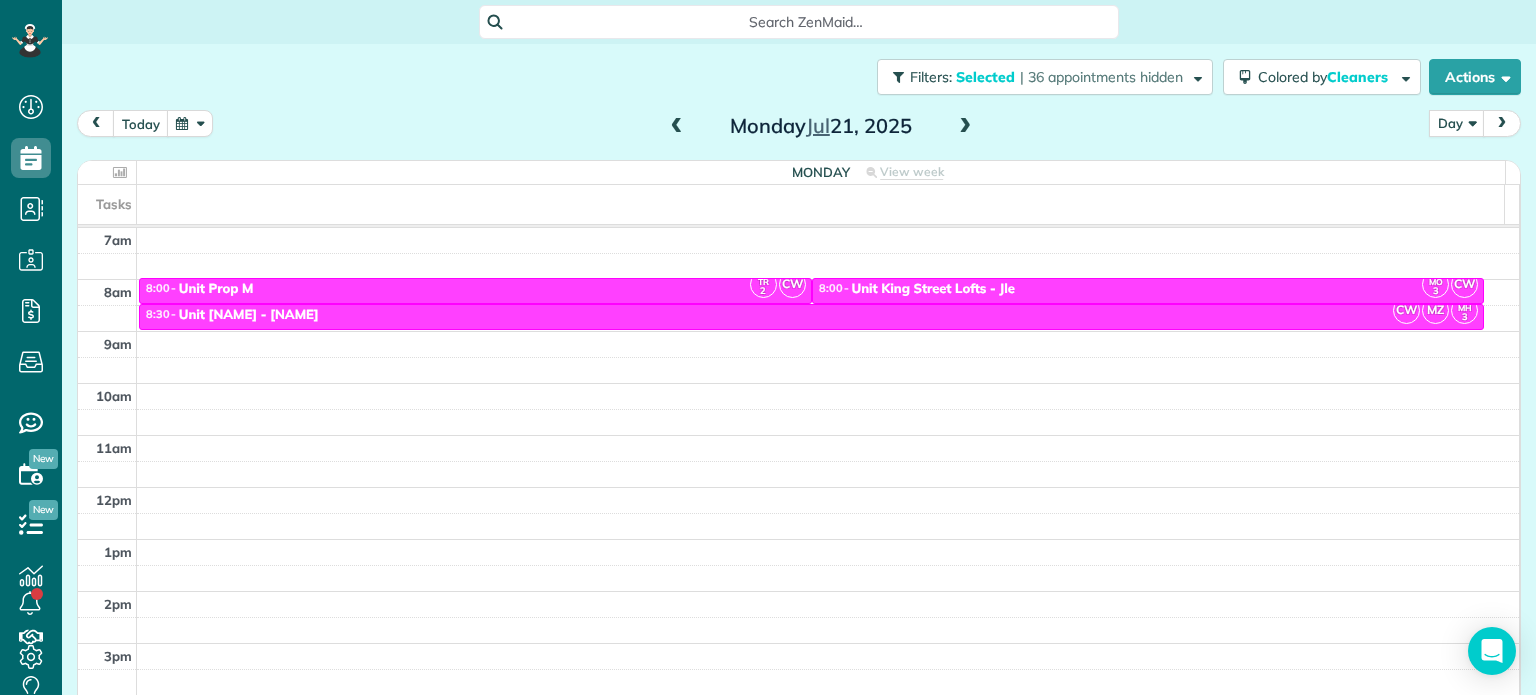 click on "[TIME] - [TIME] Unit [NAME] - [NAME]" at bounding box center (811, 315) 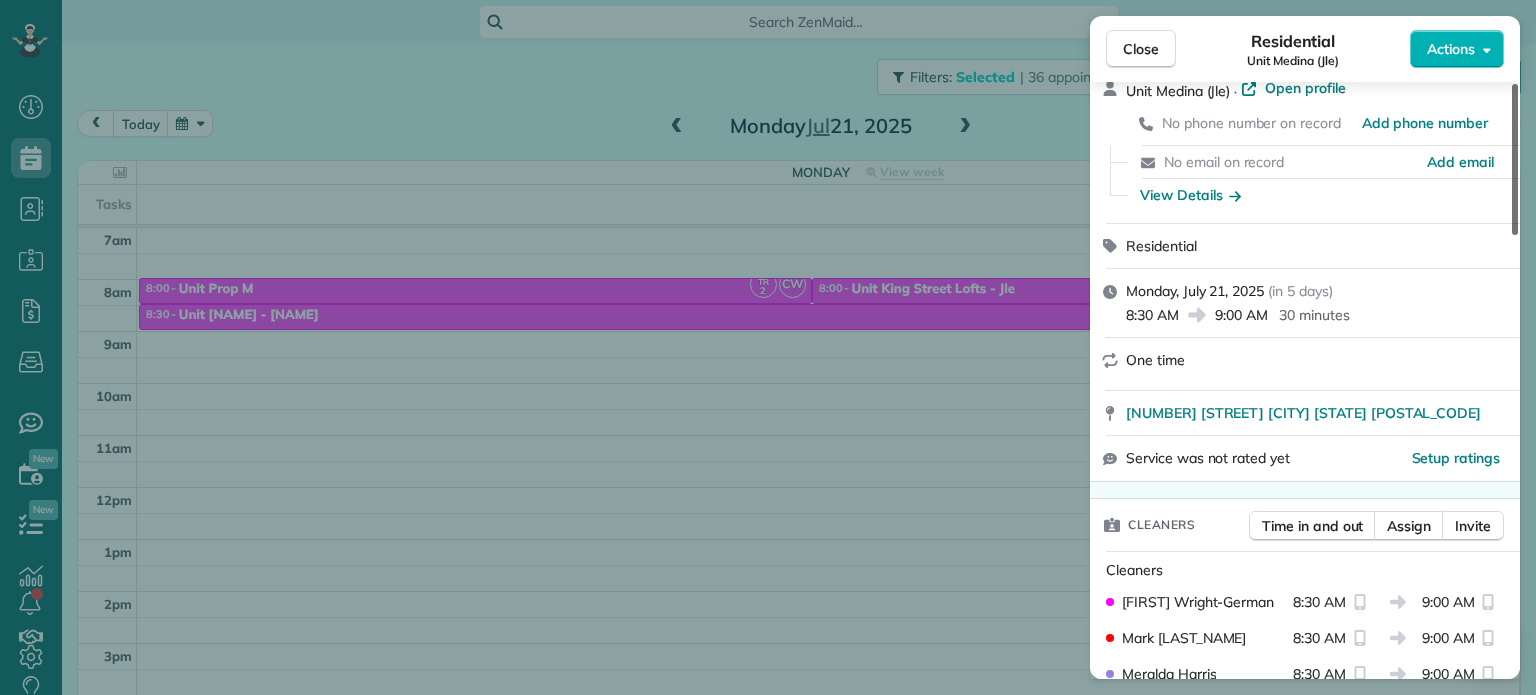 scroll, scrollTop: 0, scrollLeft: 0, axis: both 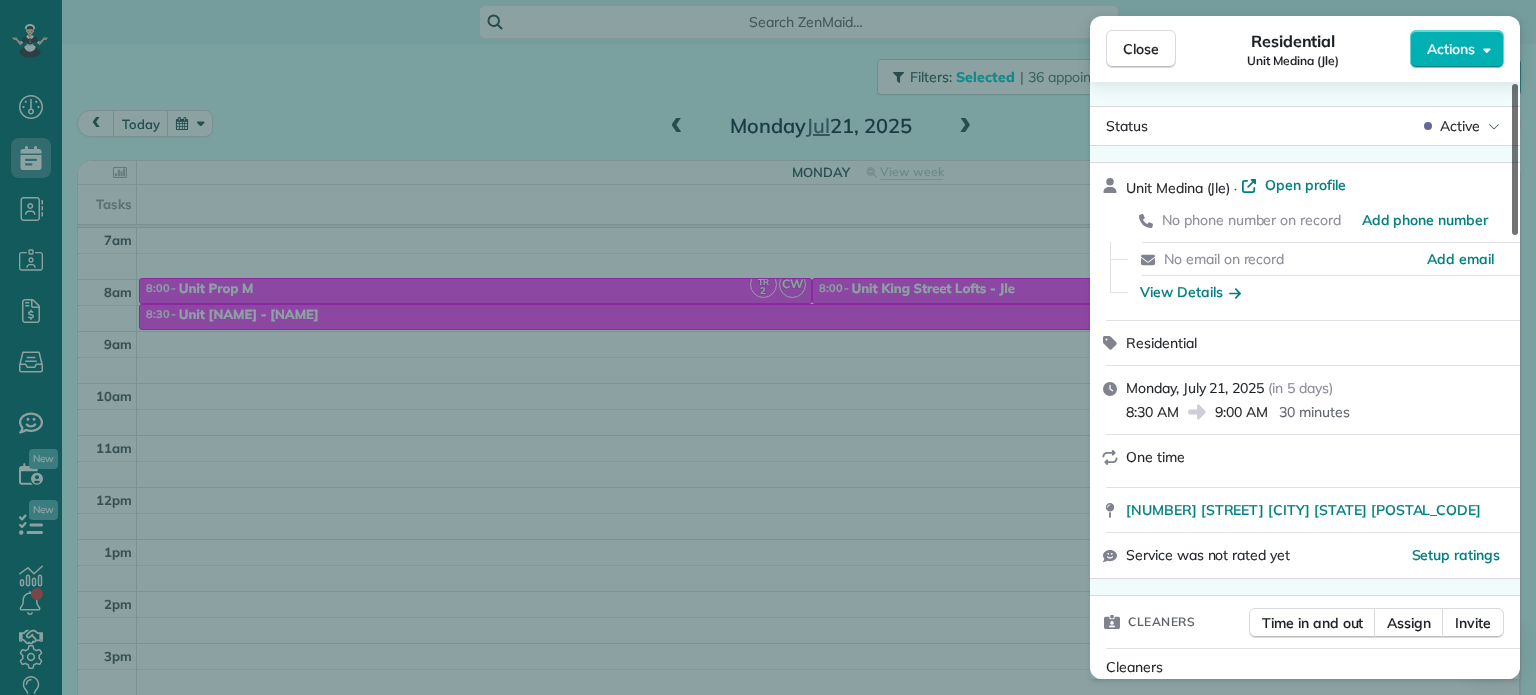 drag, startPoint x: 1515, startPoint y: 178, endPoint x: 1484, endPoint y: 114, distance: 71.11259 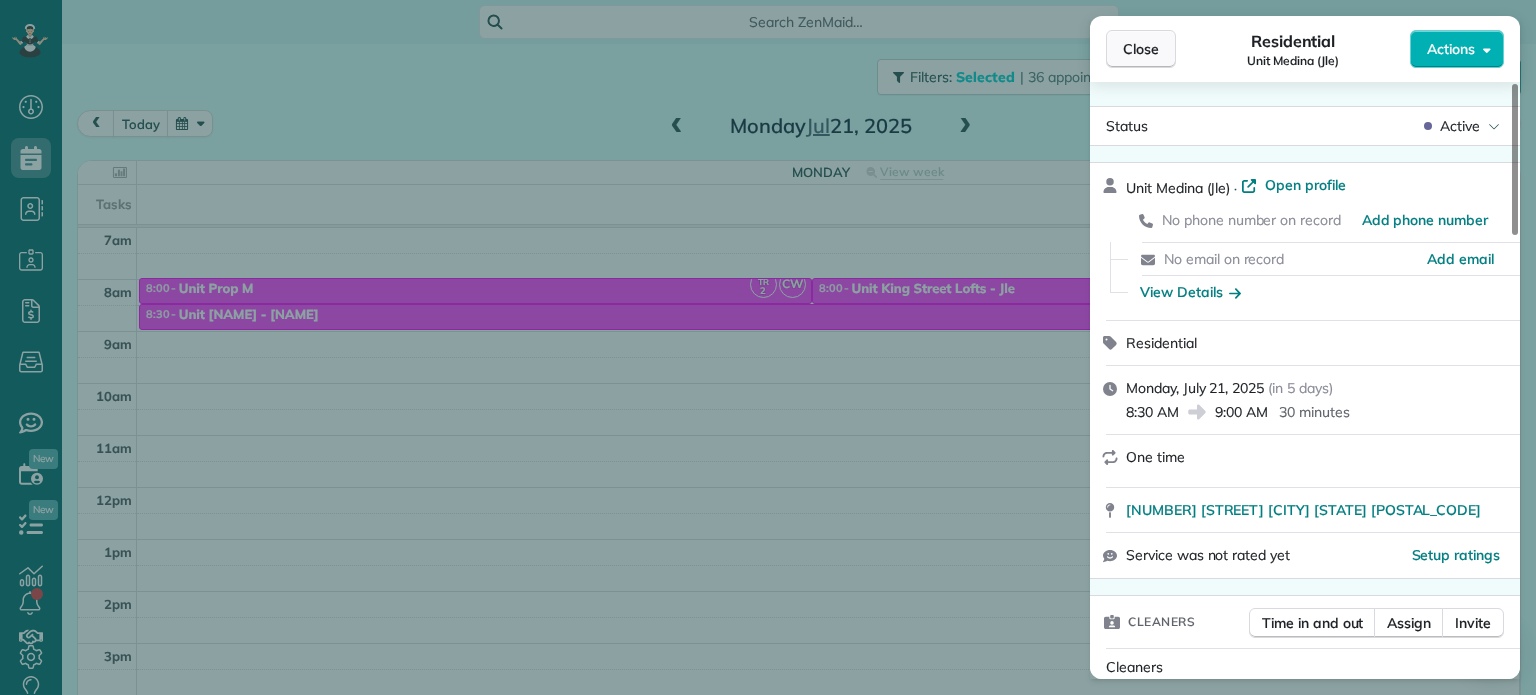 click on "Close" at bounding box center [1141, 49] 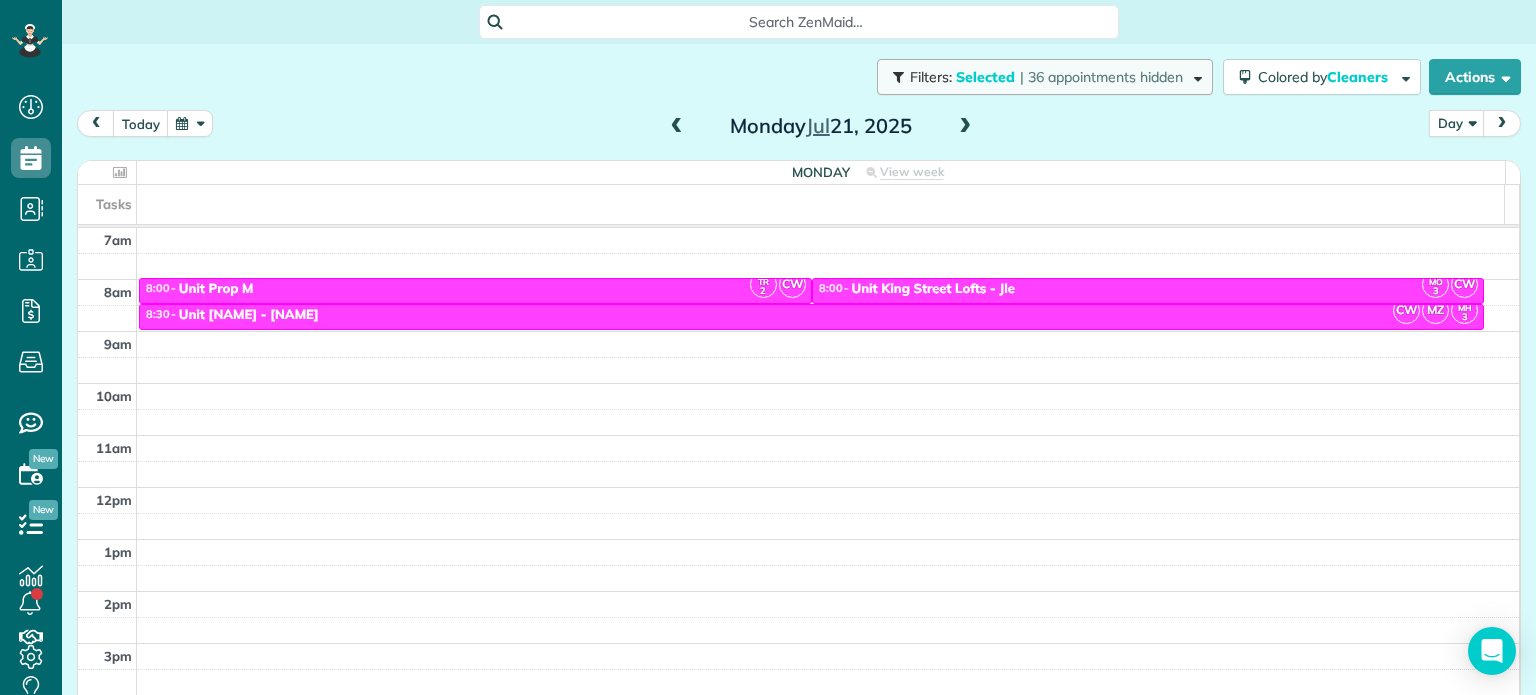 click at bounding box center [1194, 76] 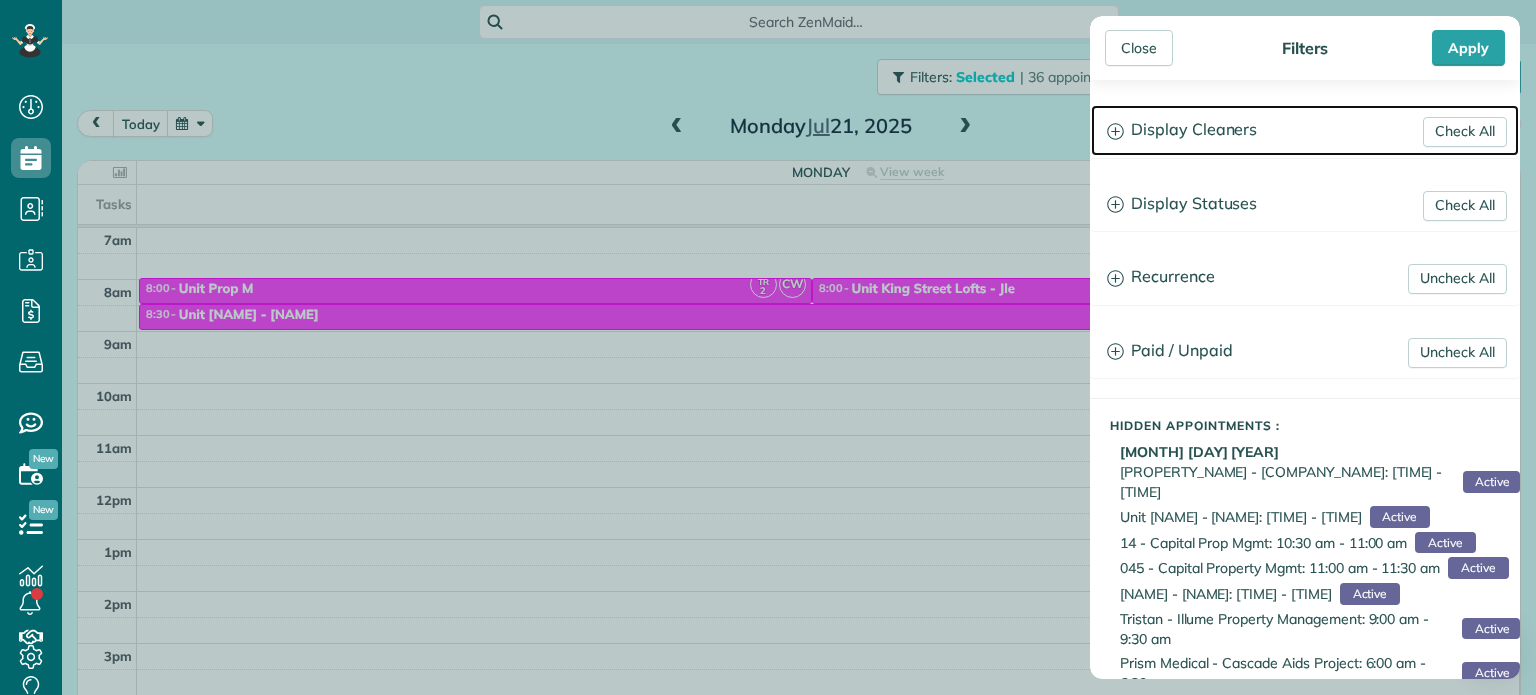 click on "Display Cleaners" at bounding box center (1305, 130) 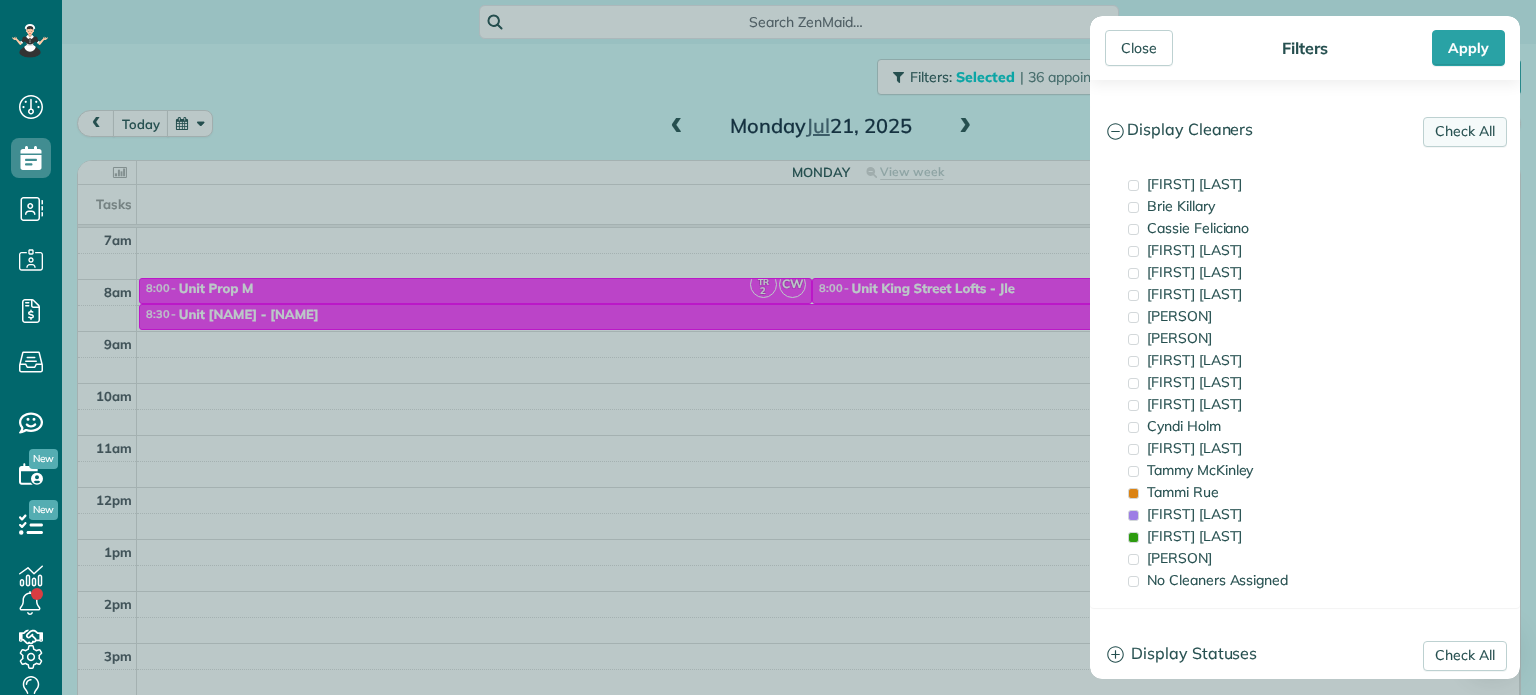 click on "Check All" at bounding box center (1465, 132) 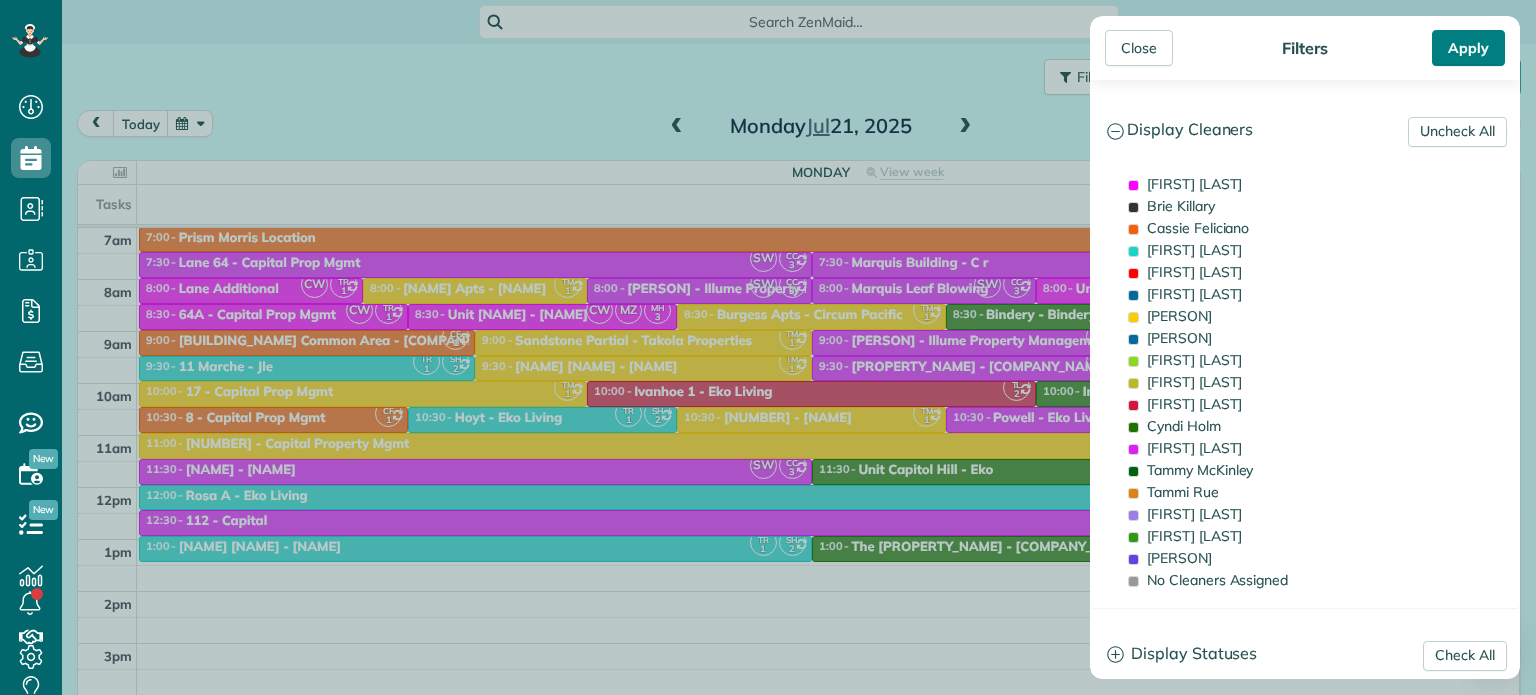 click on "Apply" at bounding box center [1468, 48] 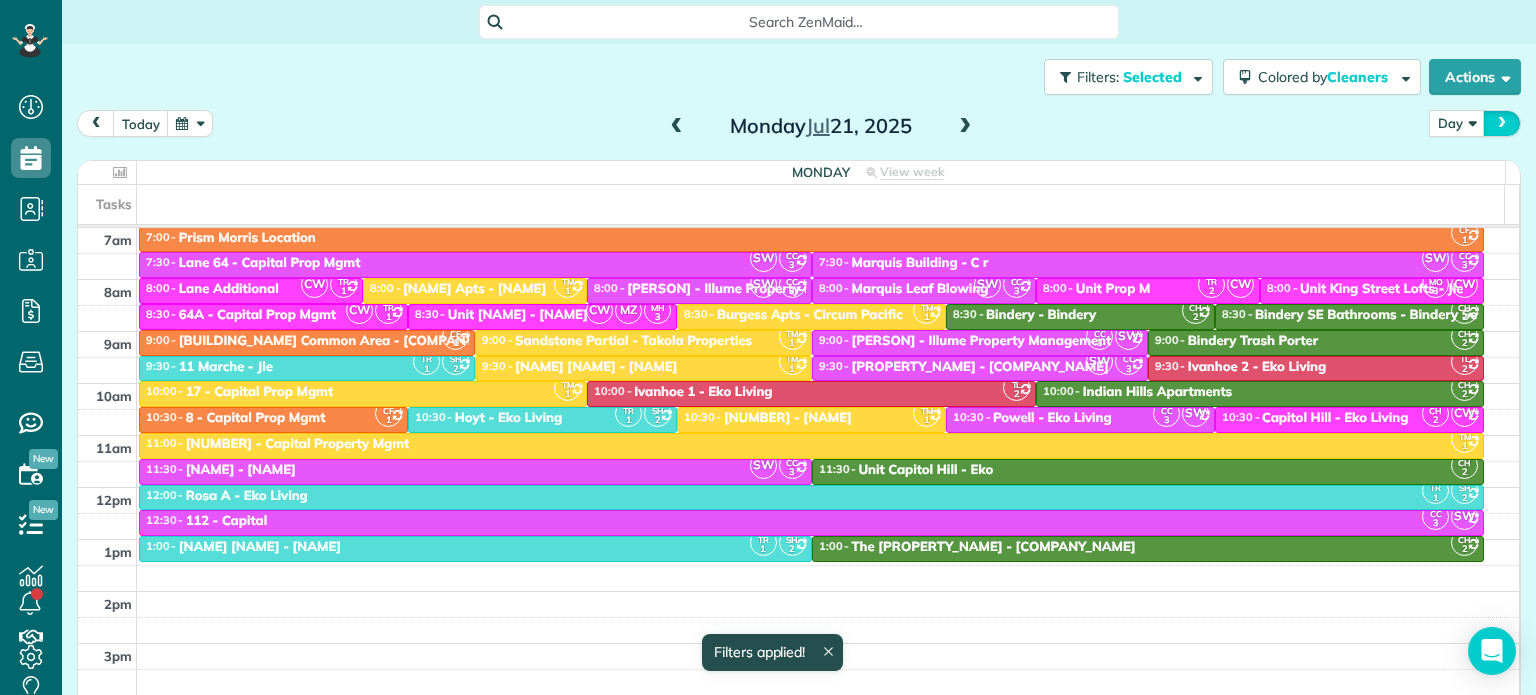 click at bounding box center (1502, 123) 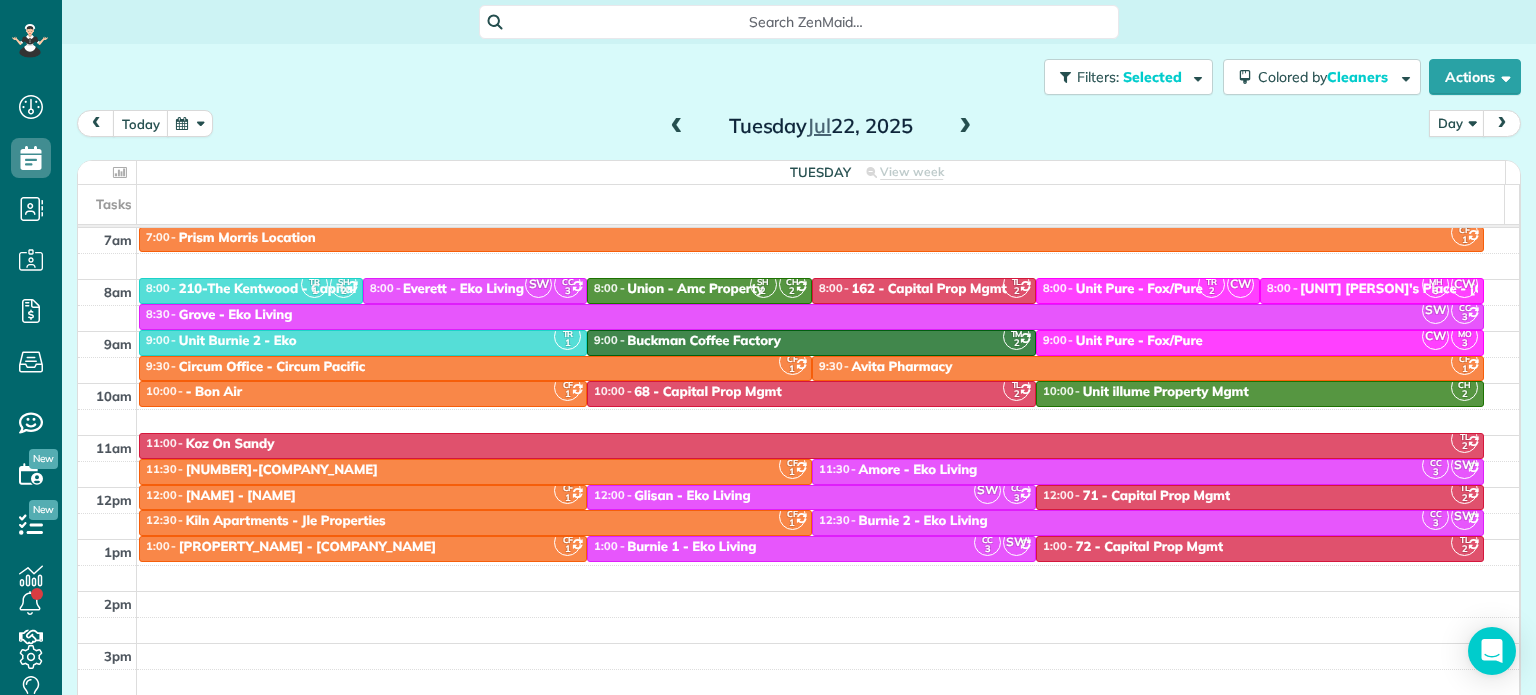 click at bounding box center [190, 123] 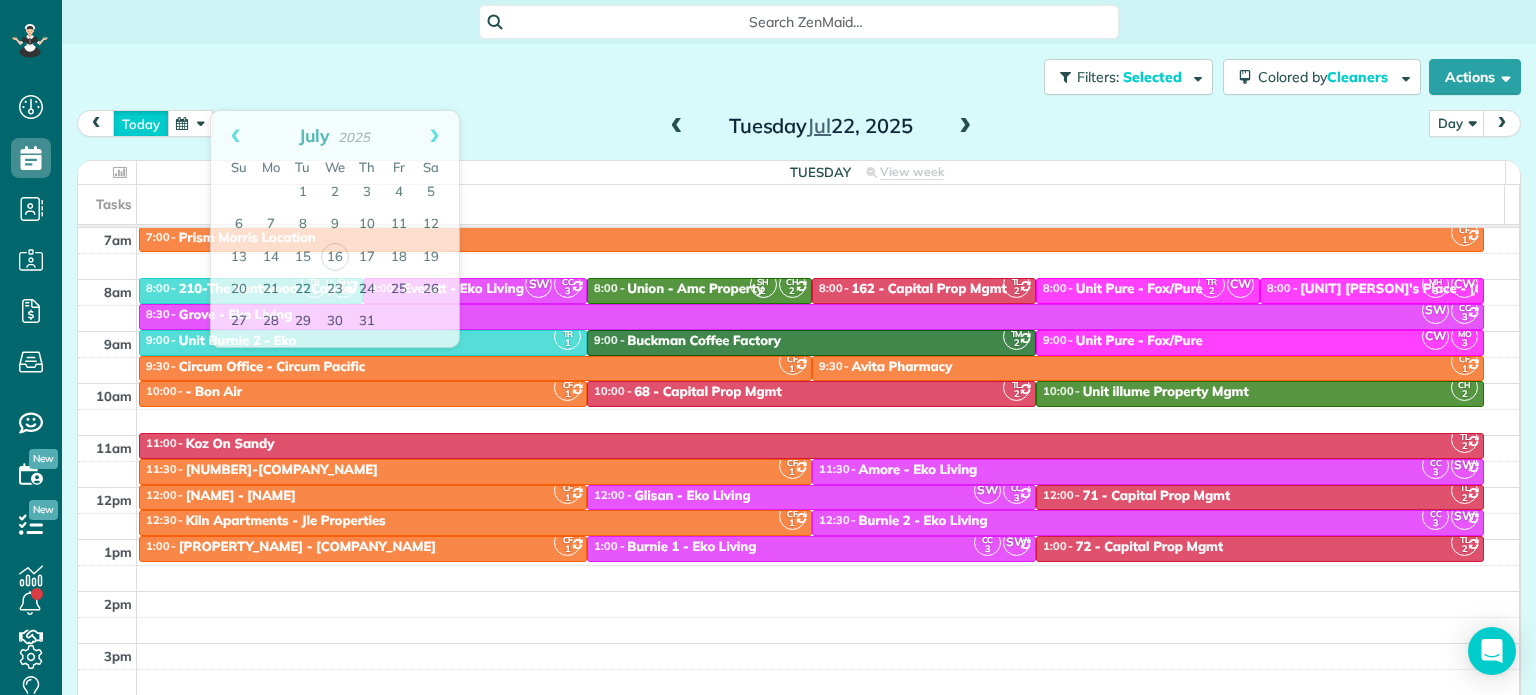 click on "today" at bounding box center [141, 123] 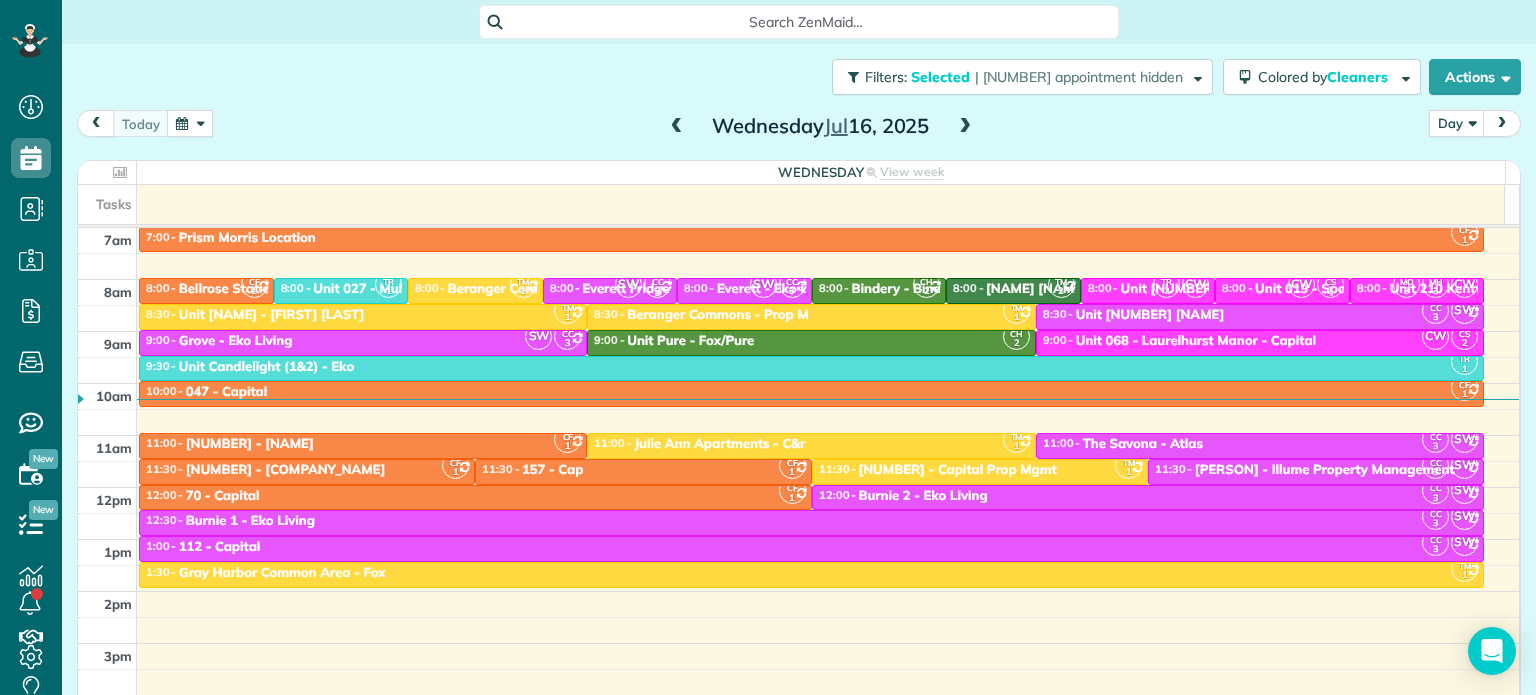 click at bounding box center [965, 127] 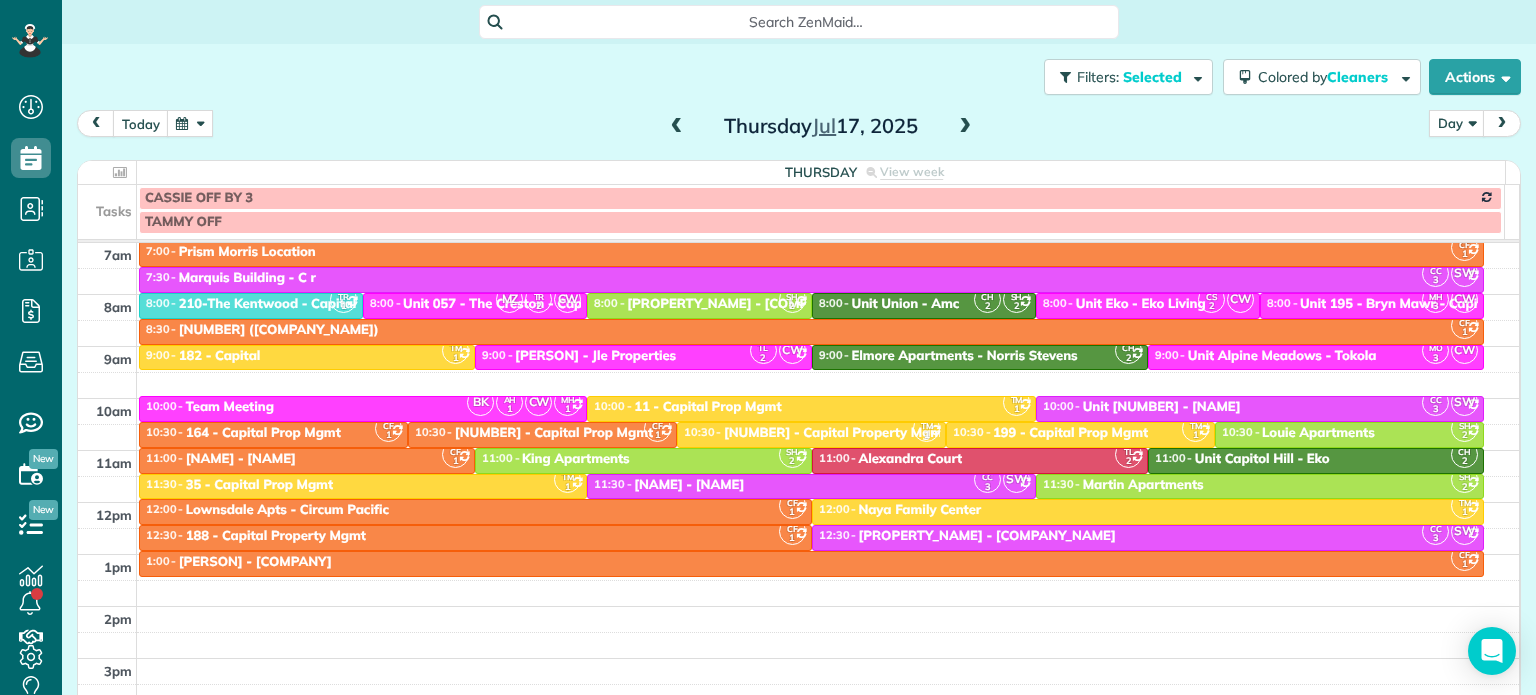 click at bounding box center [965, 127] 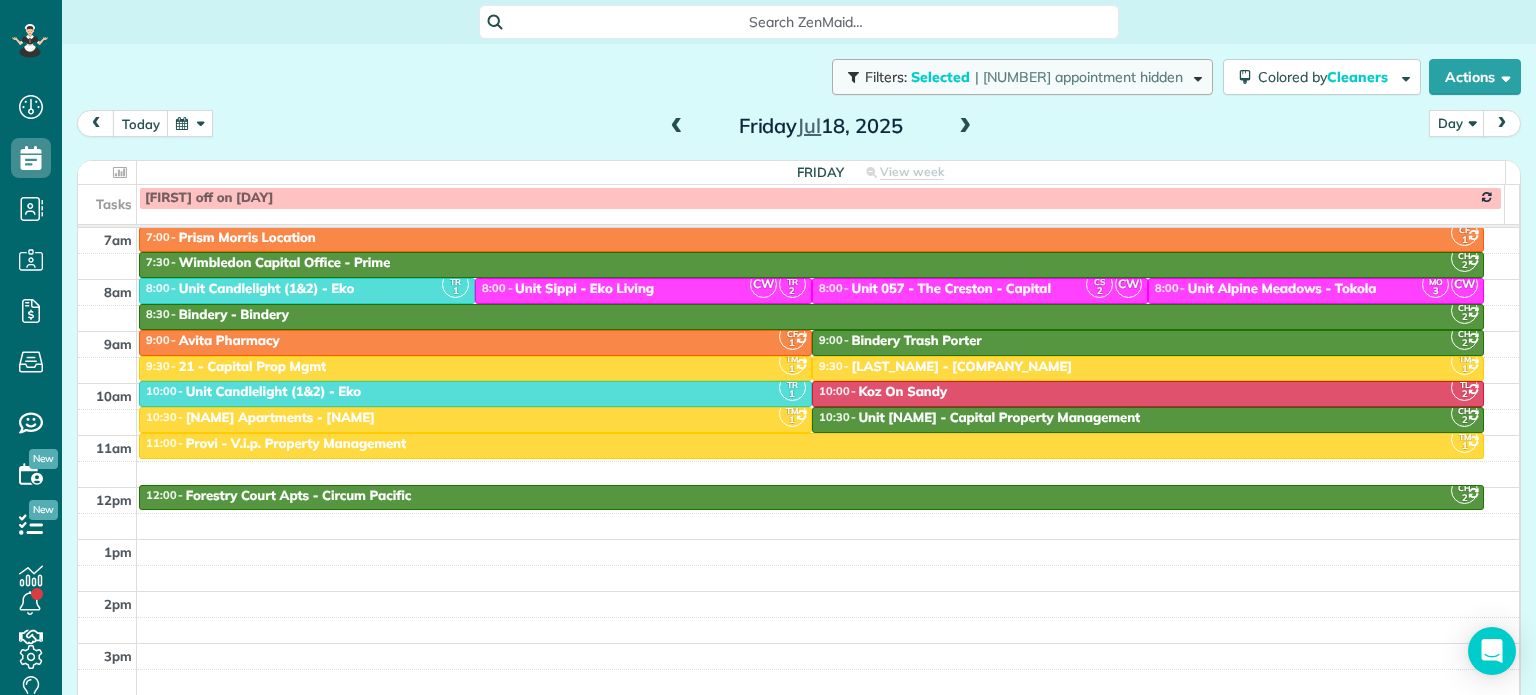 click at bounding box center (1194, 76) 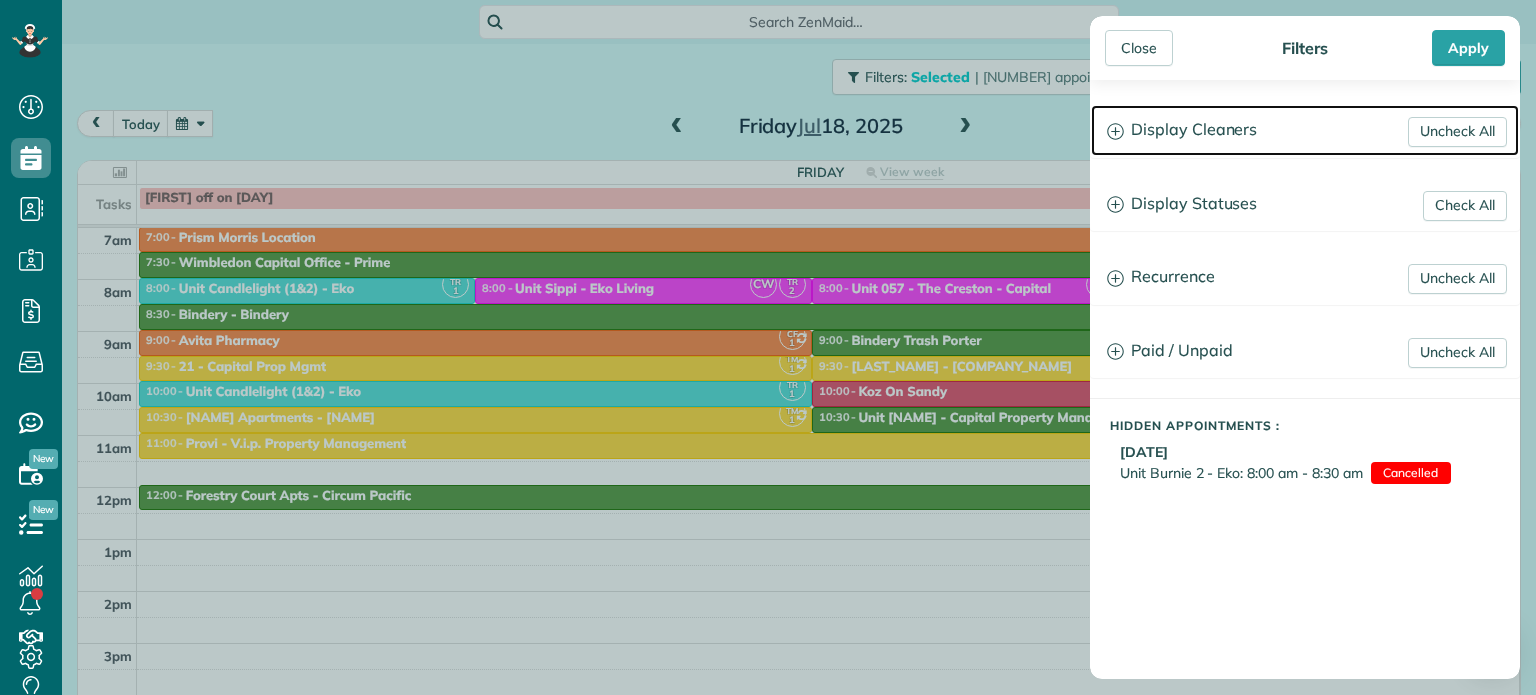 click on "Display Cleaners" at bounding box center [1305, 130] 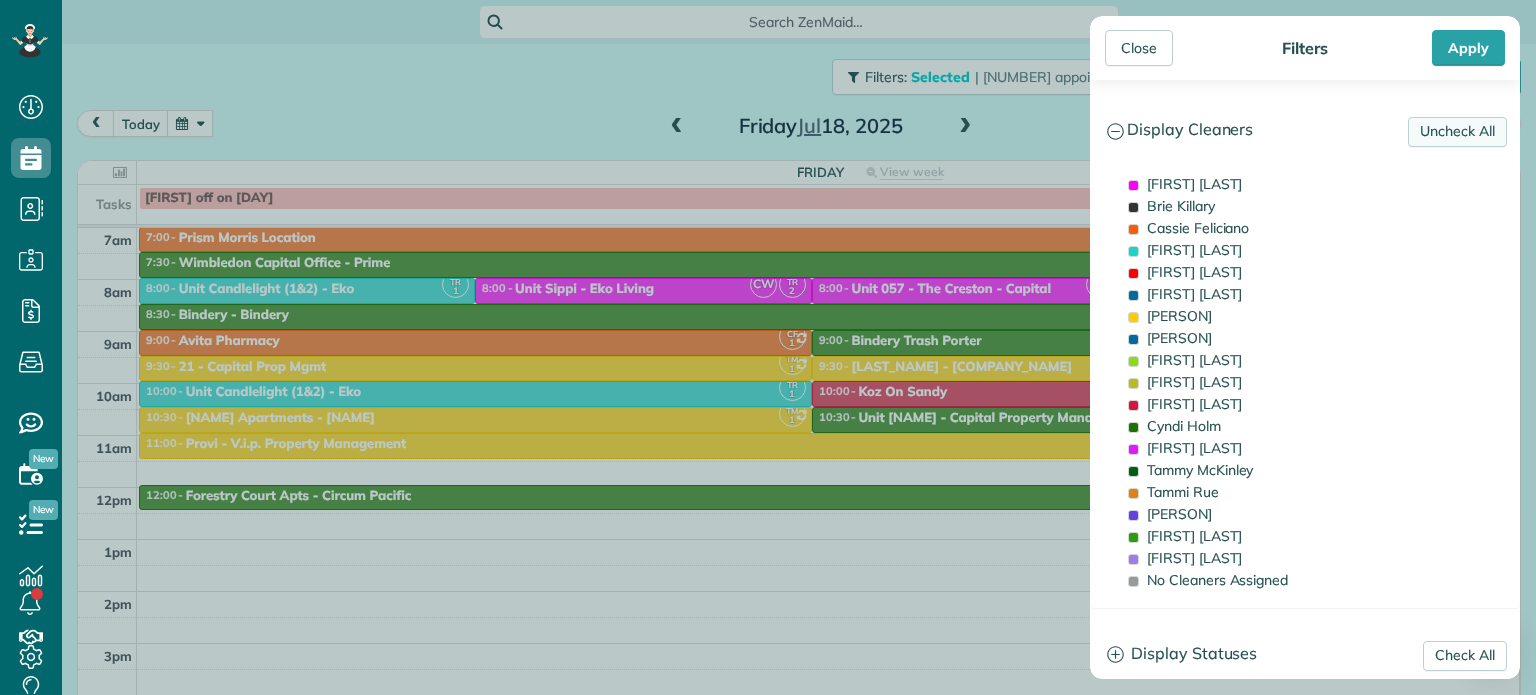 click on "Uncheck All" at bounding box center [1457, 132] 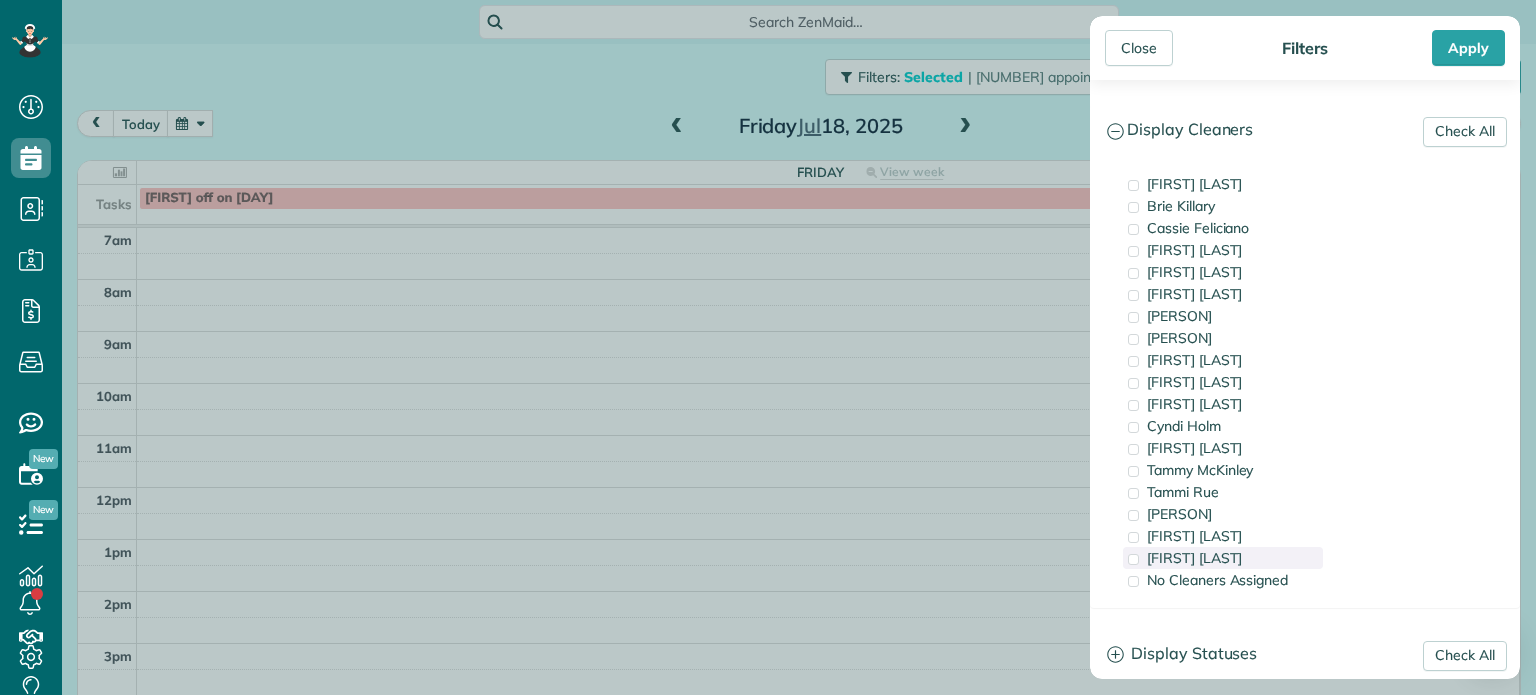 click on "[FIRST] [LAST]" at bounding box center (1194, 558) 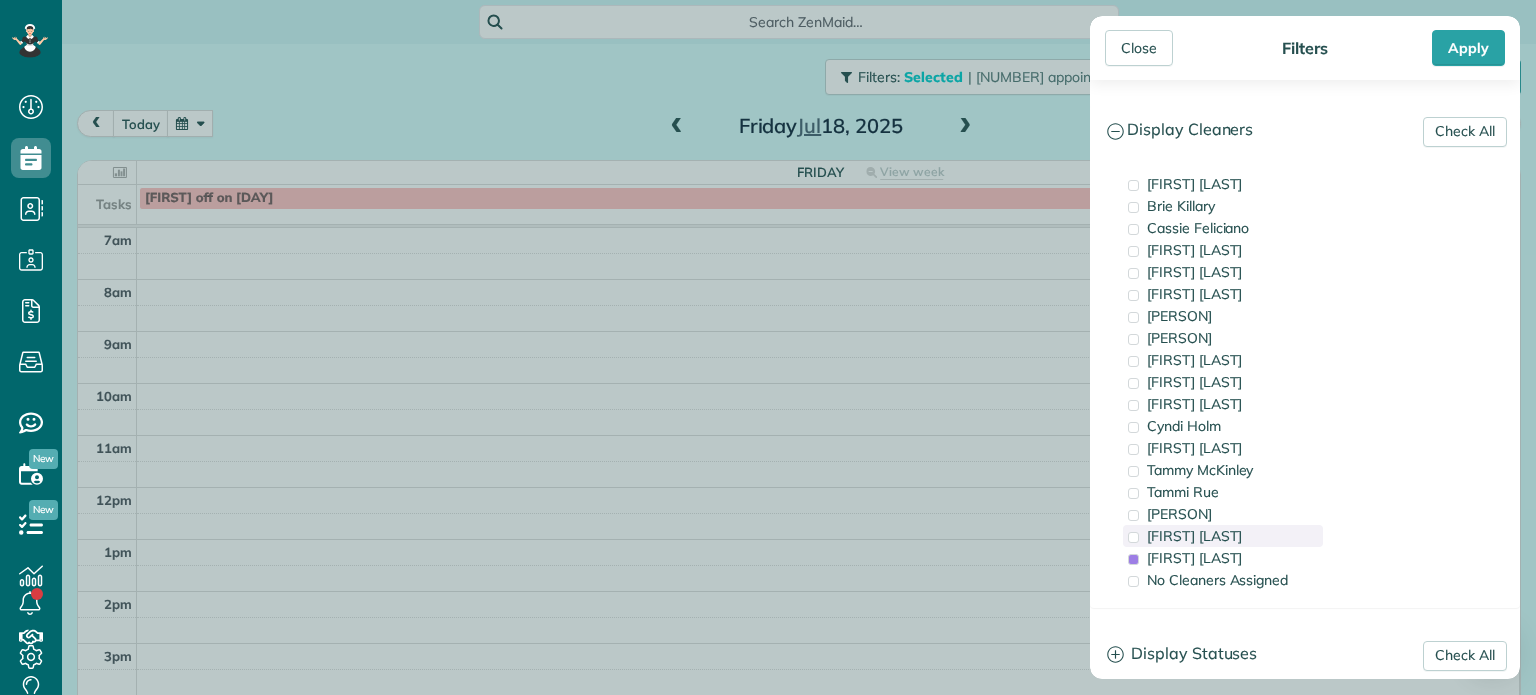 click on "[FIRST] [LAST]" at bounding box center [1194, 536] 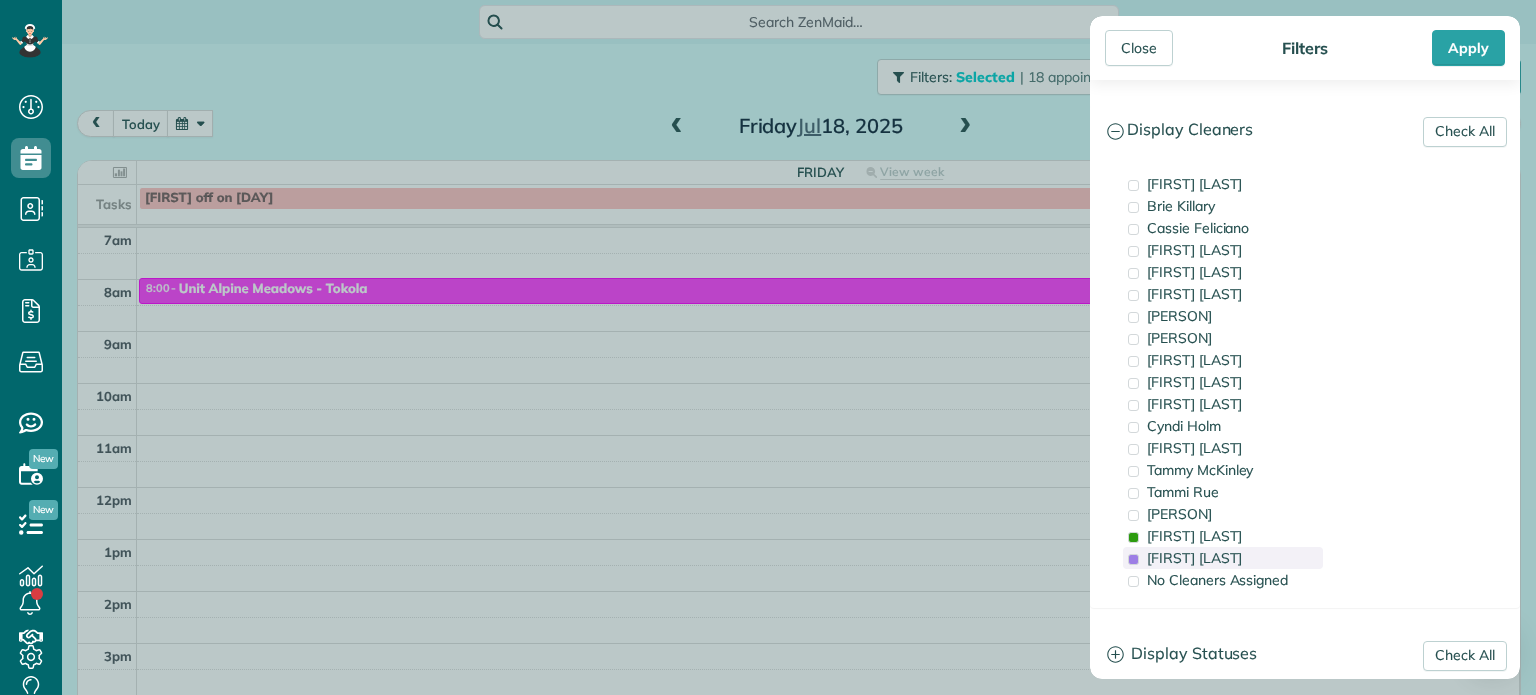 click on "[FIRST] [LAST]" at bounding box center (1194, 558) 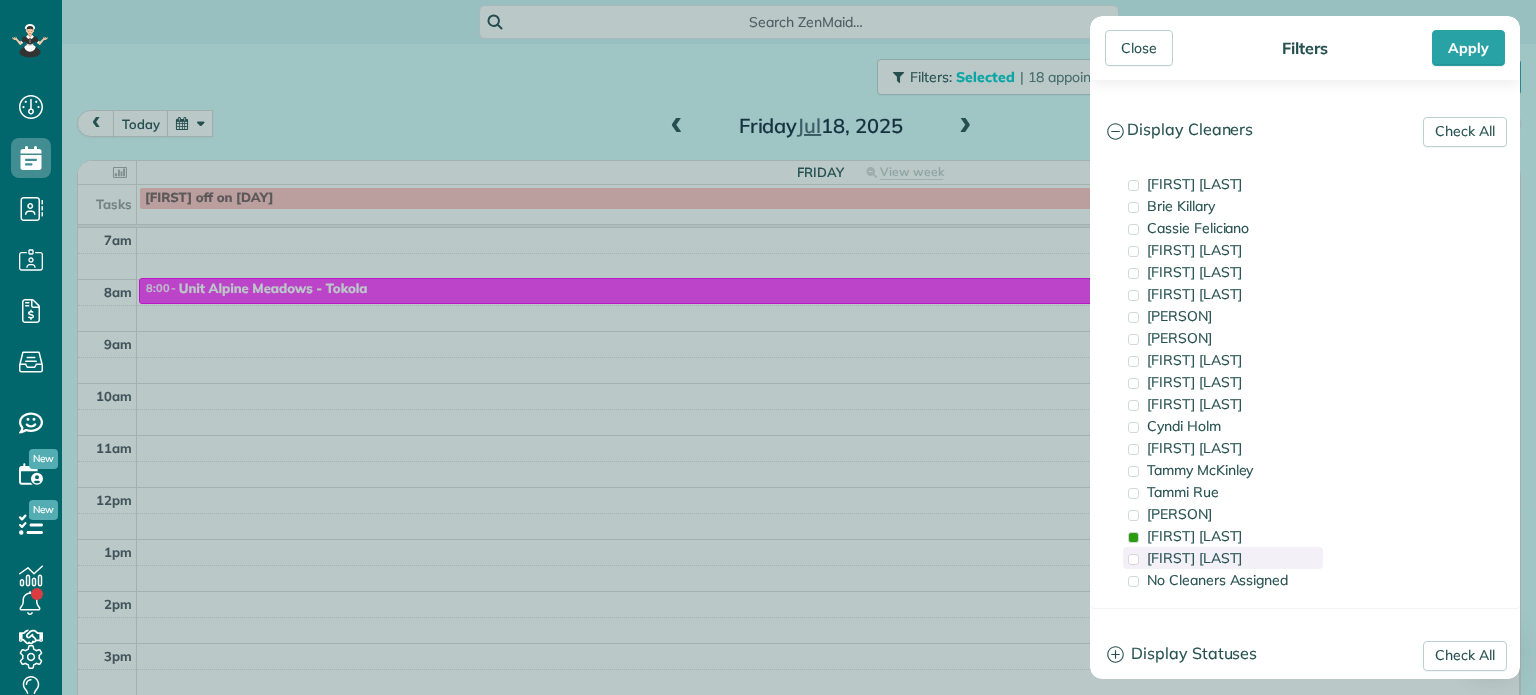 click on "[FIRST] [LAST]" at bounding box center [1194, 558] 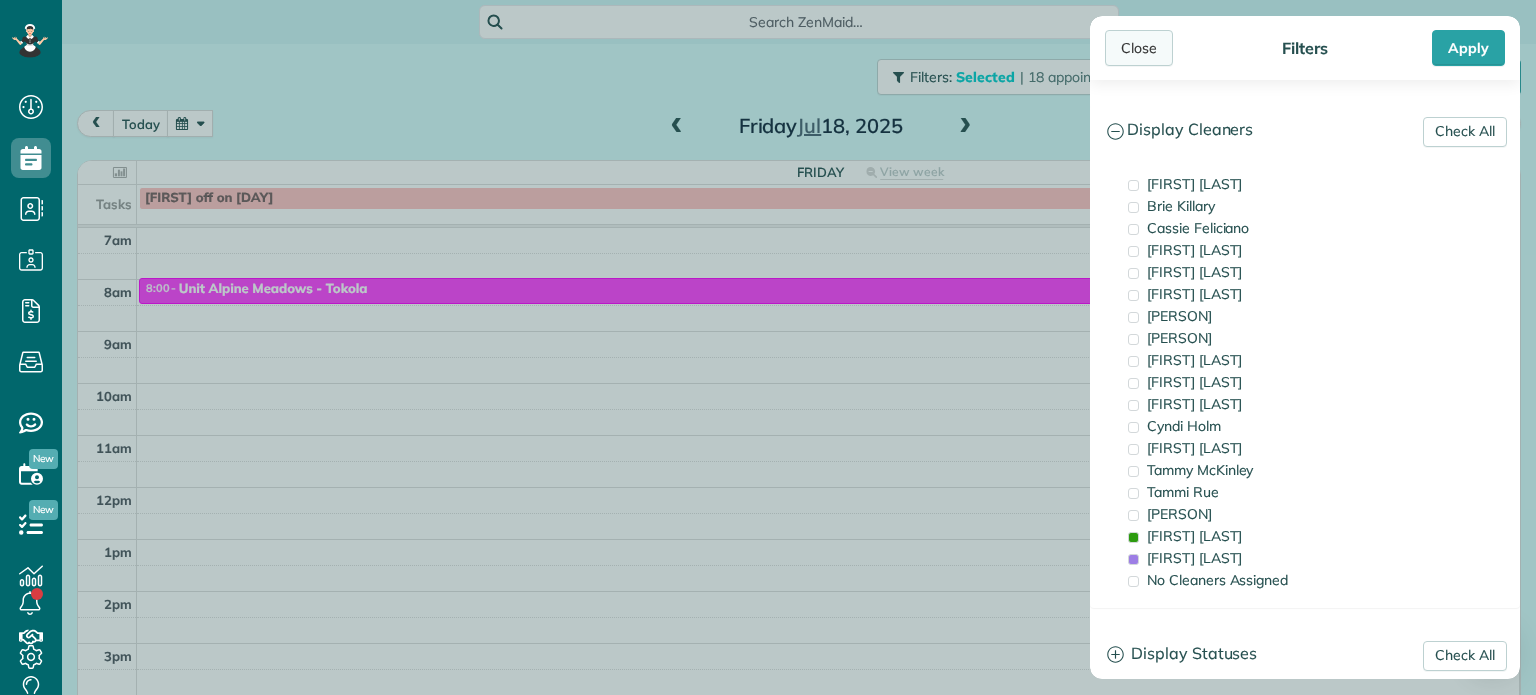 click on "Close" at bounding box center (1139, 48) 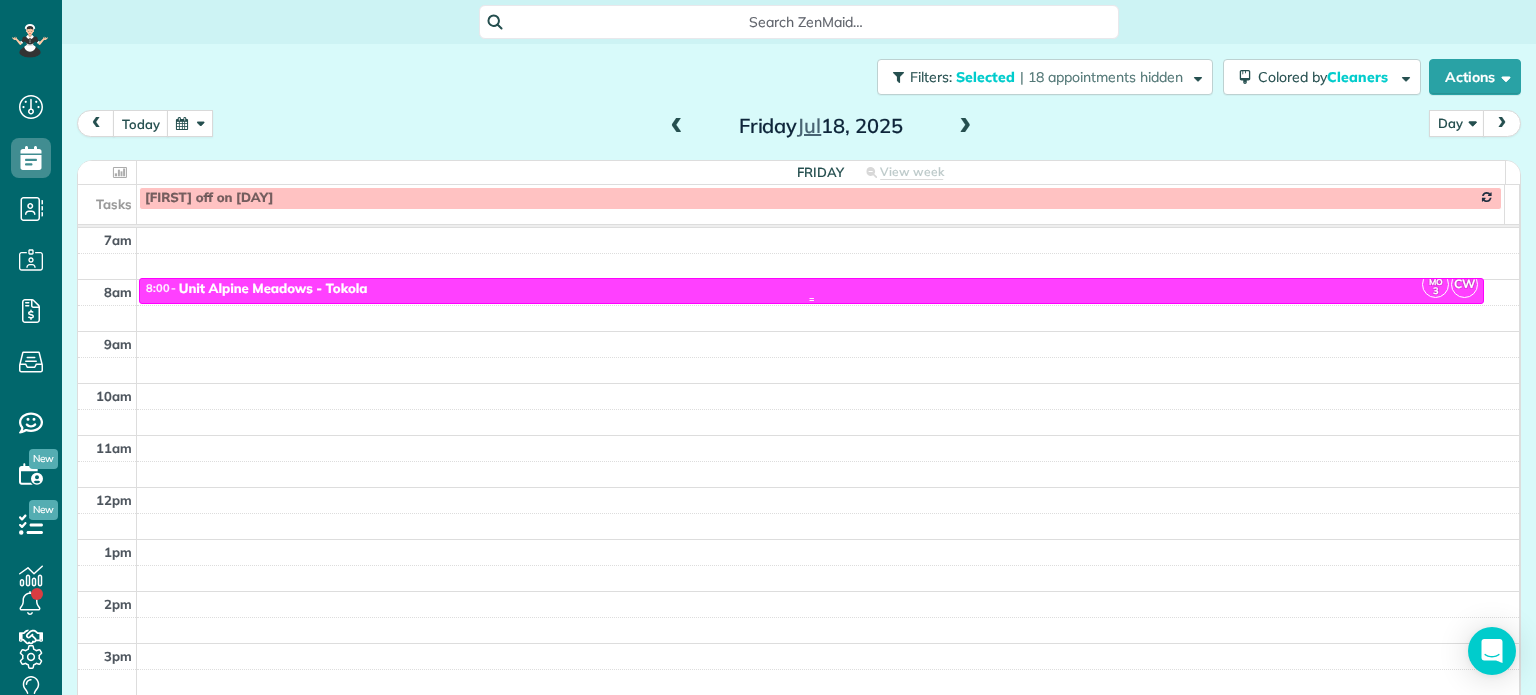 click on "[TIME] - [TIME] Unit [NAME] - [NAME]" at bounding box center [811, 289] 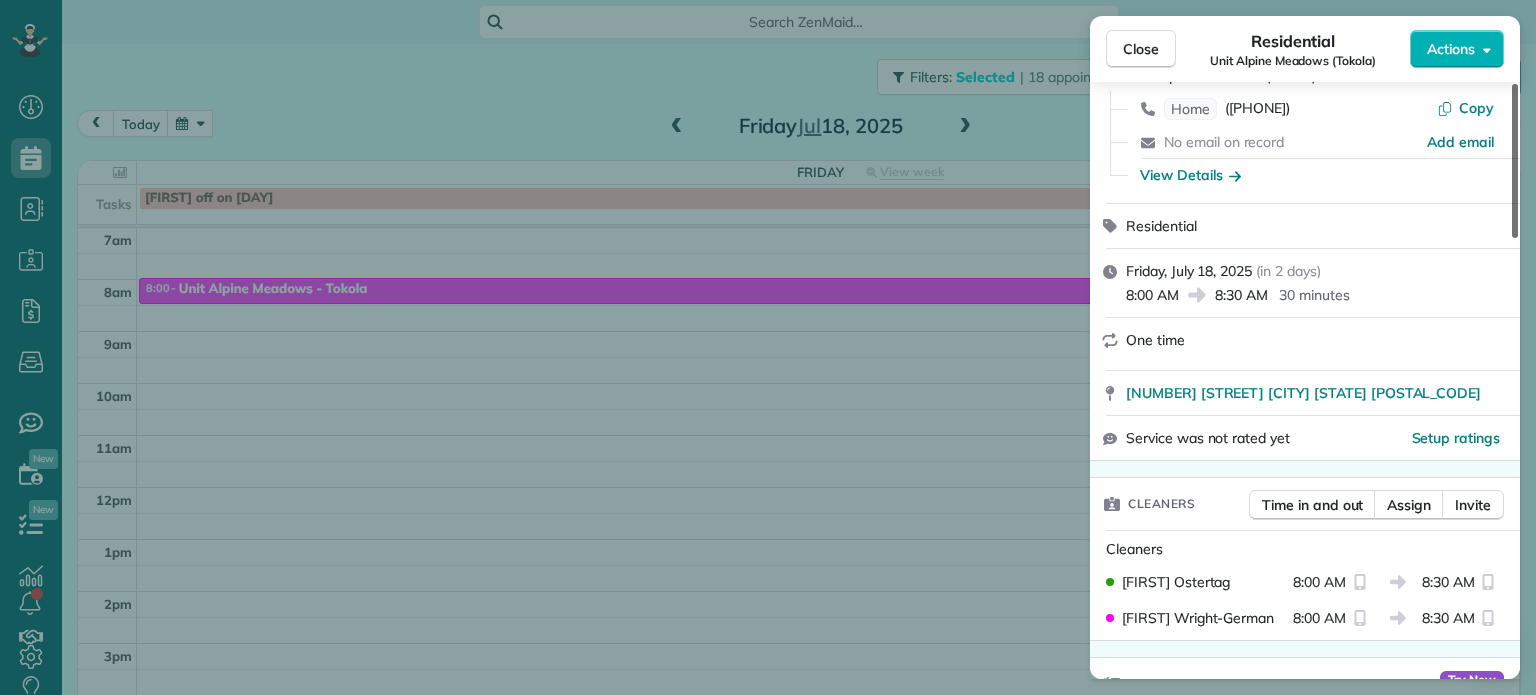 scroll, scrollTop: 108, scrollLeft: 0, axis: vertical 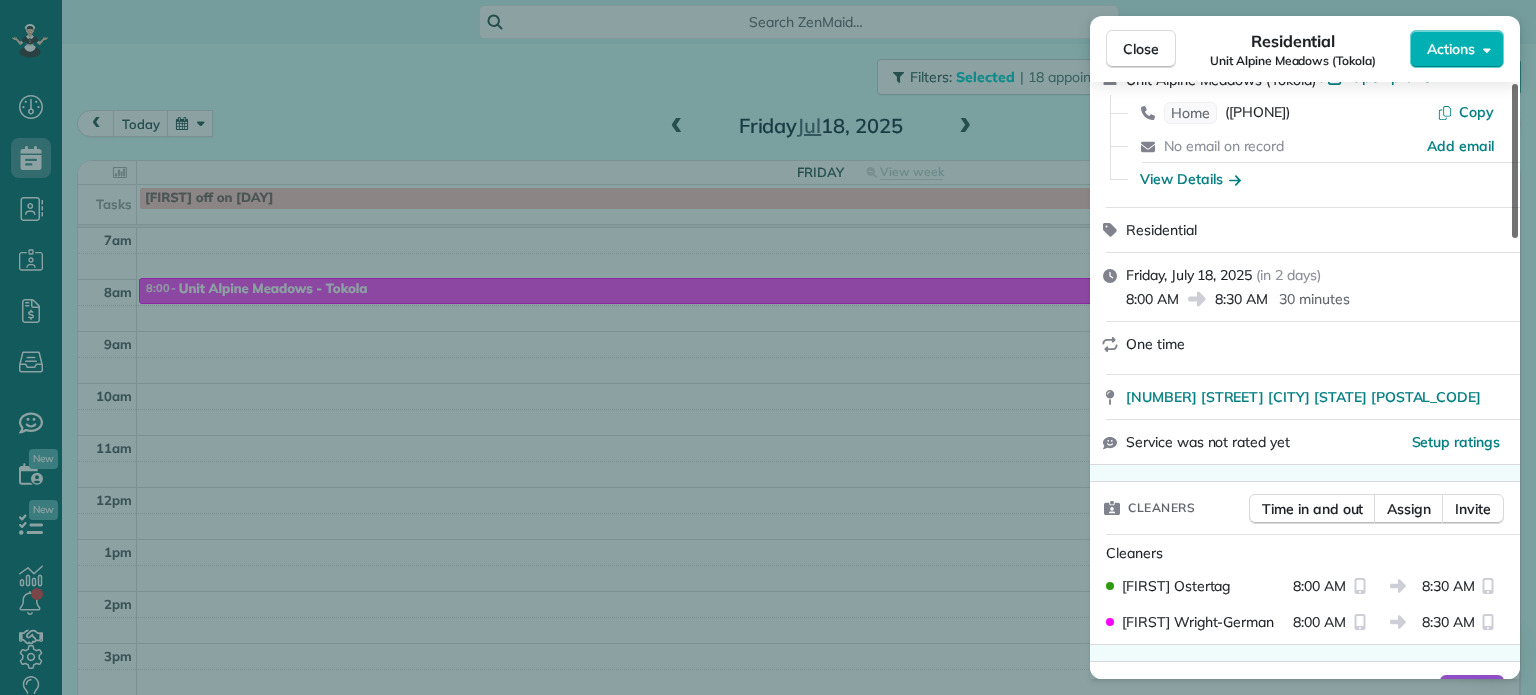 drag, startPoint x: 1517, startPoint y: 170, endPoint x: 1534, endPoint y: 193, distance: 28.600698 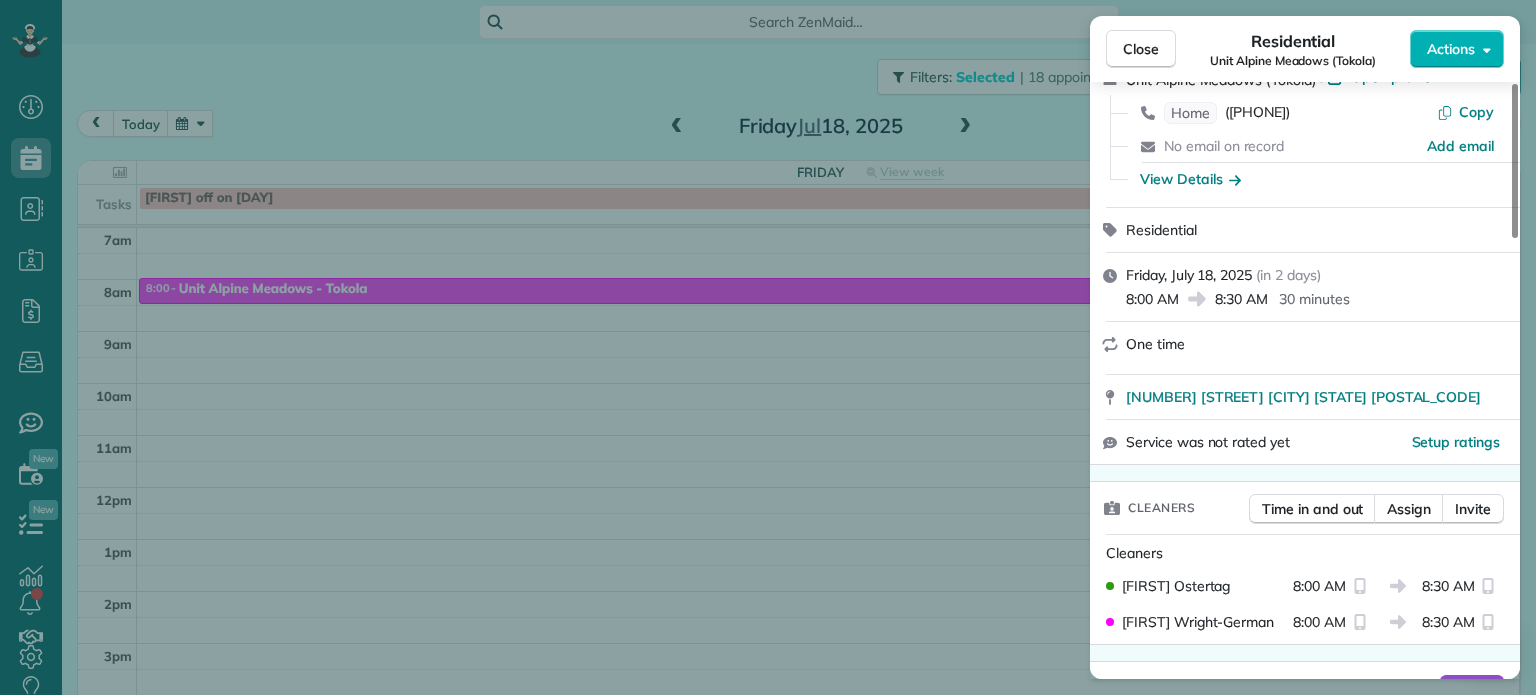 click on "Close Residential Unit [NAME] ([NAME]) Actions Status Active Unit [NAME] ([NAME]) · Open profile Home ([PHONE]) Copy No email on record Add email View Details Residential [DAY], [MONTH] [DAY] ( in [TIME] ) [TIME] [TIME] [TIME] One time [NUMBER] [STREET] [CITY] [STATE] [POSTAL_CODE] Service was not rated yet Setup ratings Cleaners Time in and out Assign Invite Cleaners [FIRST] [LAST] [TIME] [TIME] [FIRST] [LAST] [TIME] [TIME] Checklist Try Now Keep this appointment up to your standards. Stay on top of every detail, keep your cleaners organised, and your client happy. Assign a checklist Watch a [TIME] demo Billing Billing actions Price $0.00 Overcharge $0.00 Discount $0.00 Coupon discount - Primary tax - Secondary tax - Total appointment price $0.00 Tips collected New feature! $0.00 Mark as paid Total including tip $0.00 Get paid online in no-time! Send an invoice and reward your cleaners with tips Charge customer credit card Appointment custom fields Work items Notes" at bounding box center [768, 347] 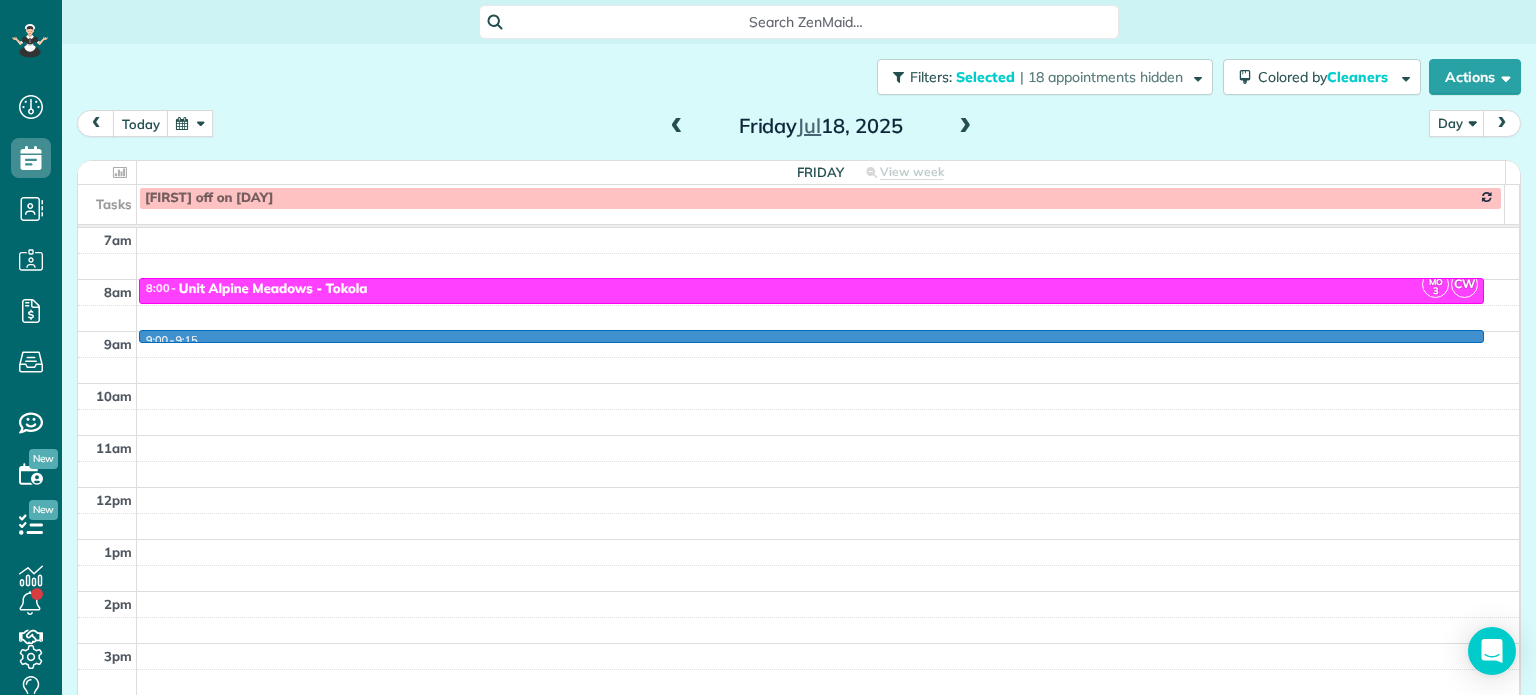 click on "[TIME] [TIME] [TIME] [TIME] [TIME] [TIME] [TIME] [TIME] [TIME] [TIME] [TIME] [TIME] [TIME] [TIME] [TIME] [TIME] [TIME] [TIME] [TIME] [TIME] [TIME] [TIME] [TIME] [TIME] Unit [NAME] - [NAME] ([PHONE]) [NUMBER] [STREET], [CITY], [STATE] [POSTAL_CODE]" at bounding box center (798, 435) 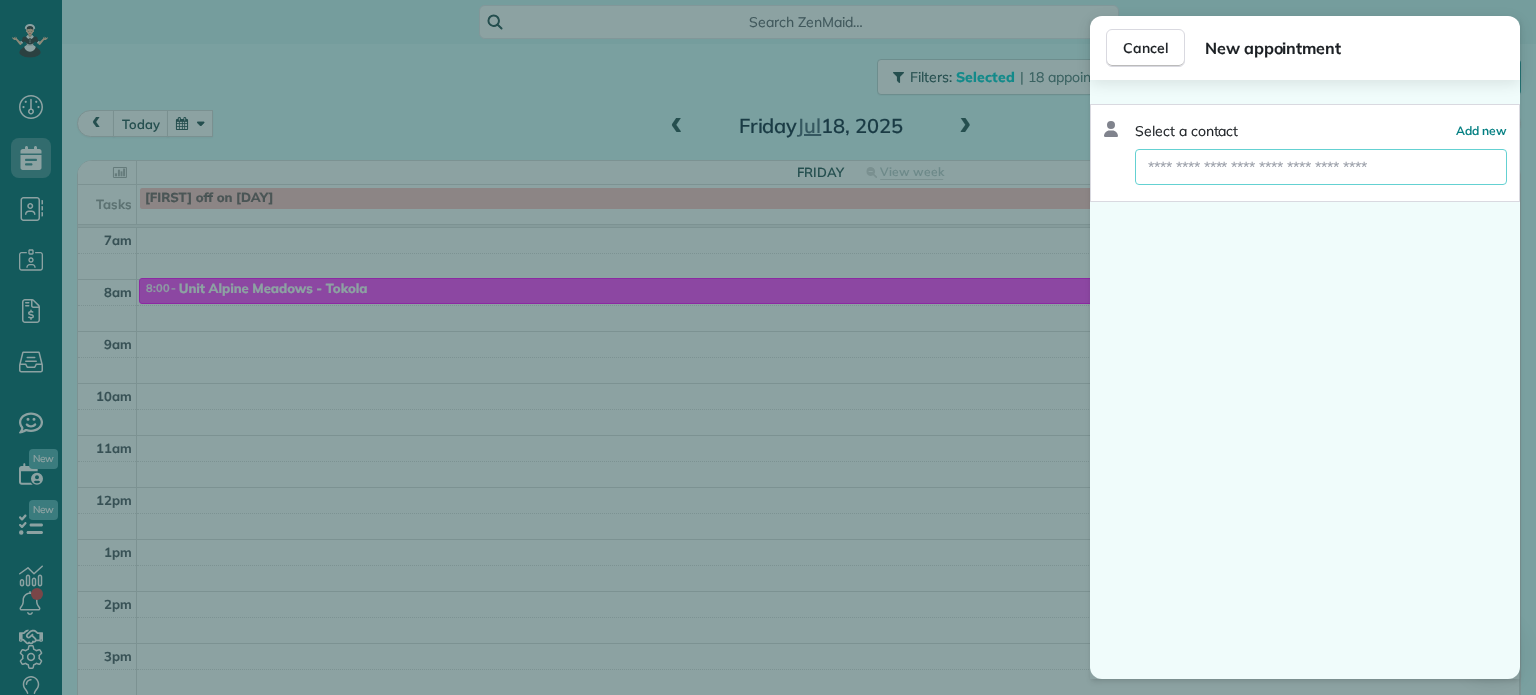 click at bounding box center [1321, 167] 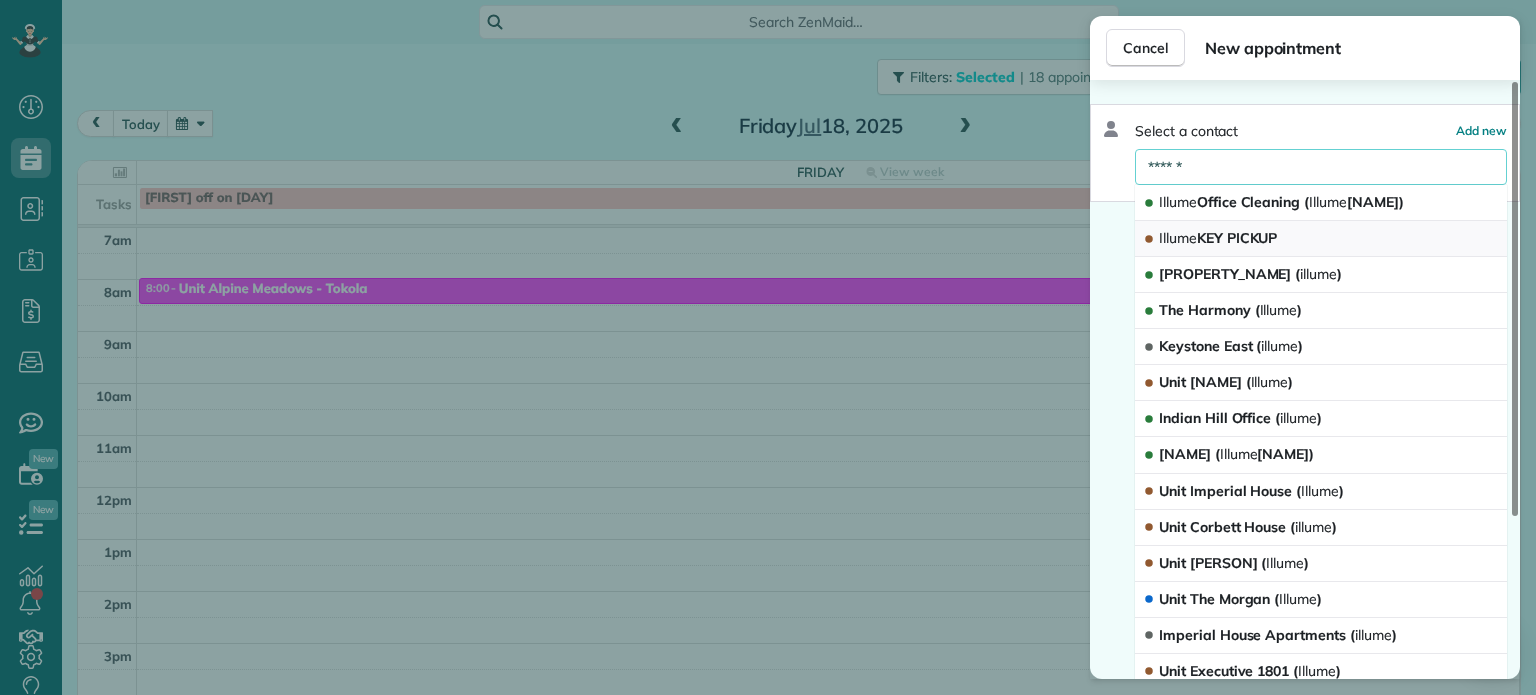 type on "******" 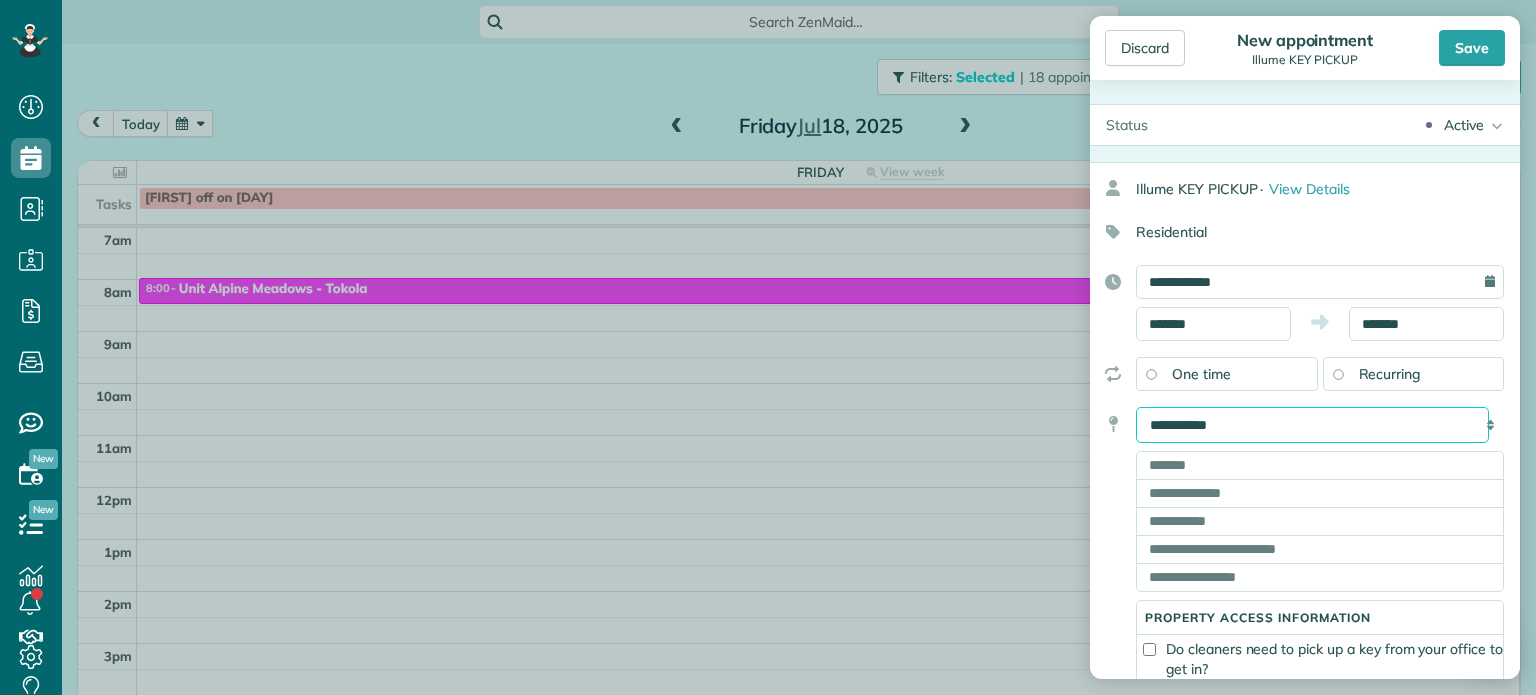 click on "**********" at bounding box center (1312, 425) 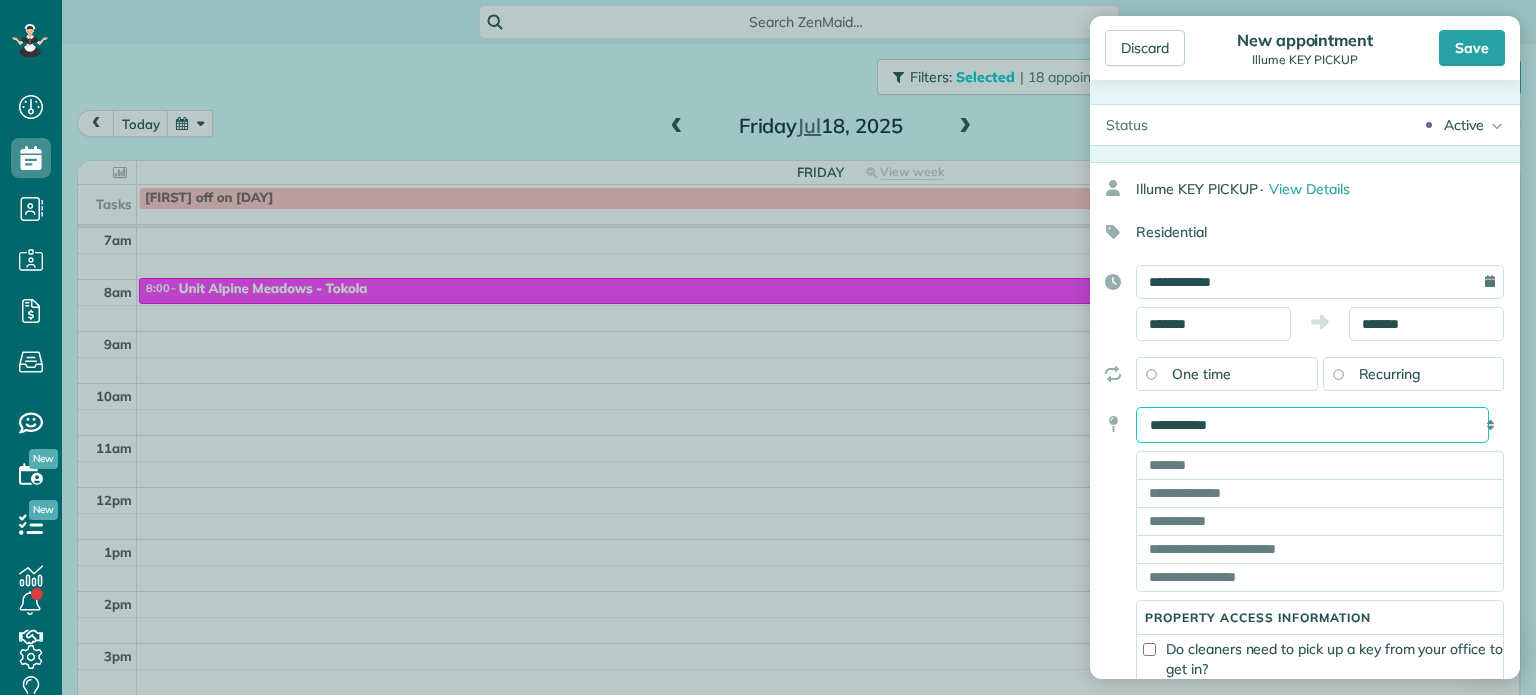 click on "**********" at bounding box center [1312, 425] 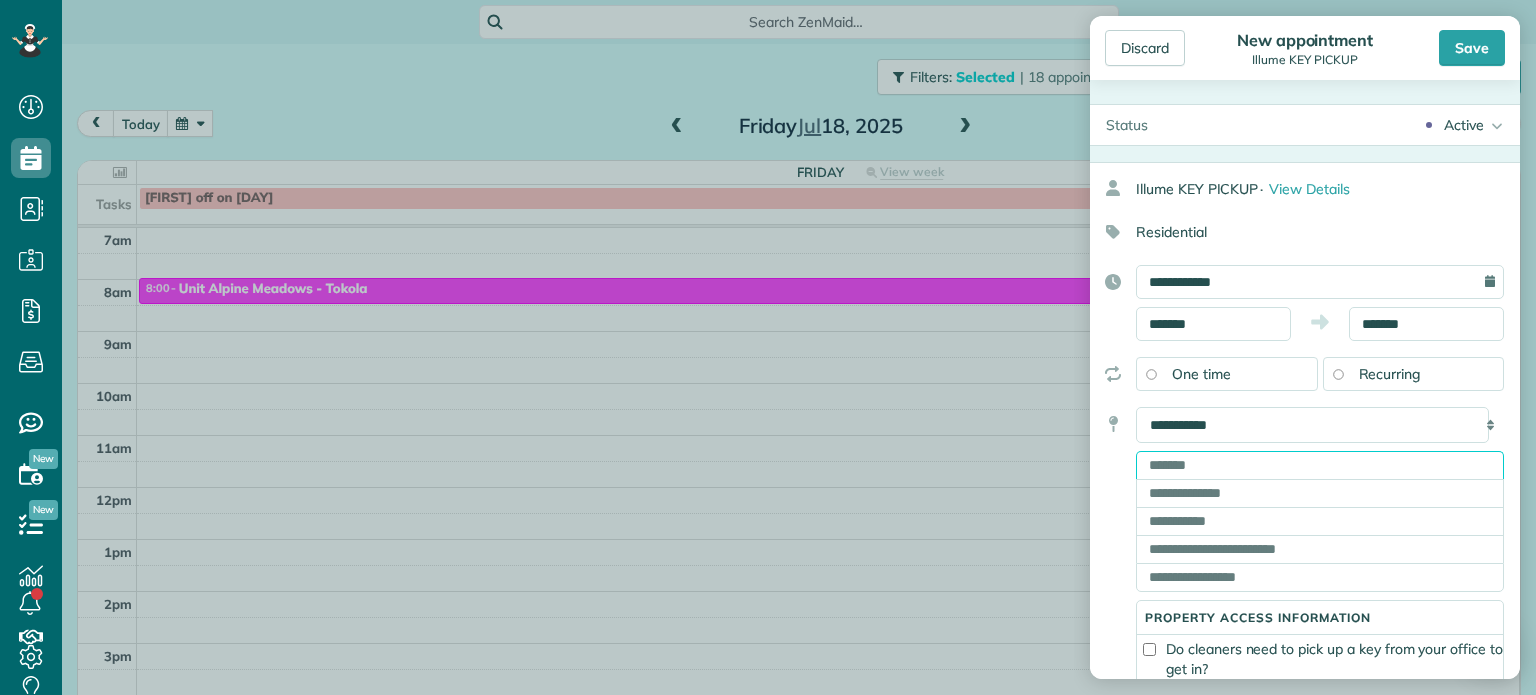 click at bounding box center (1320, 465) 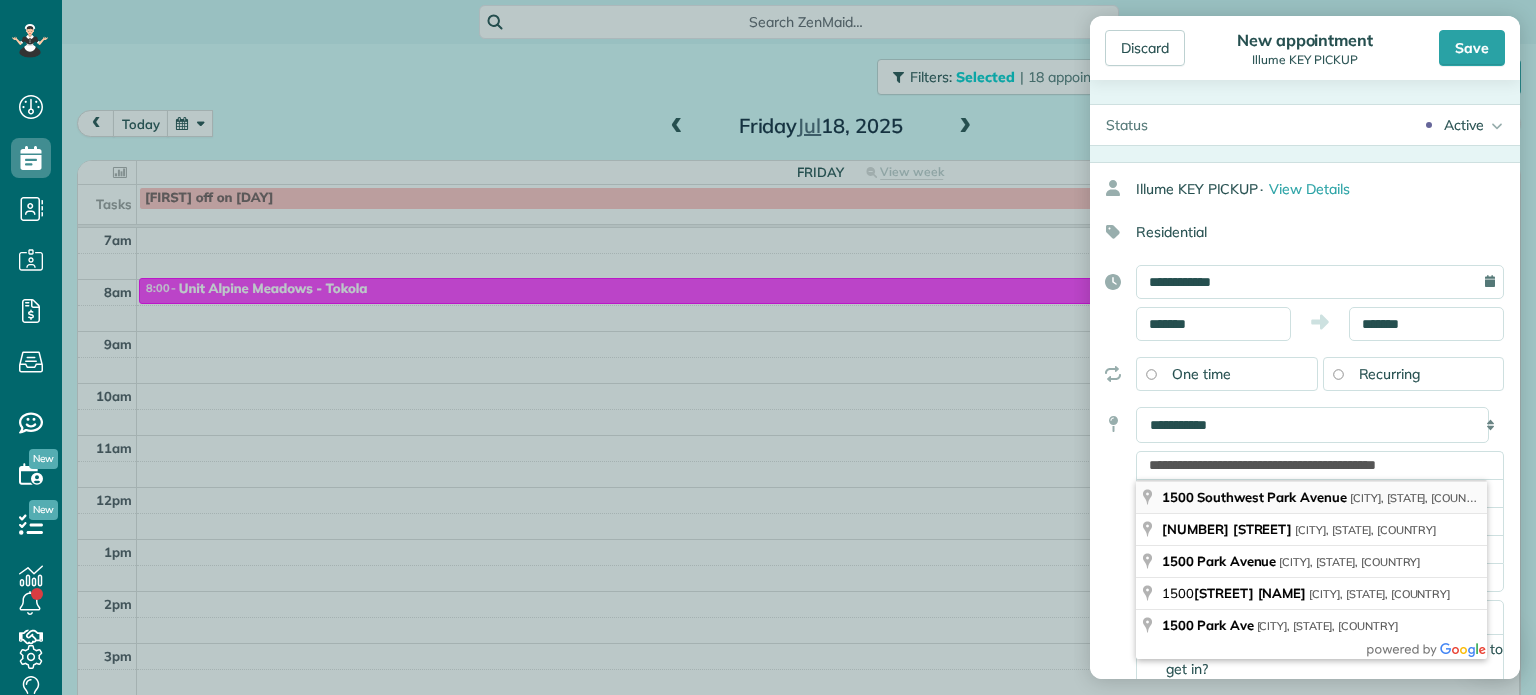 type on "**********" 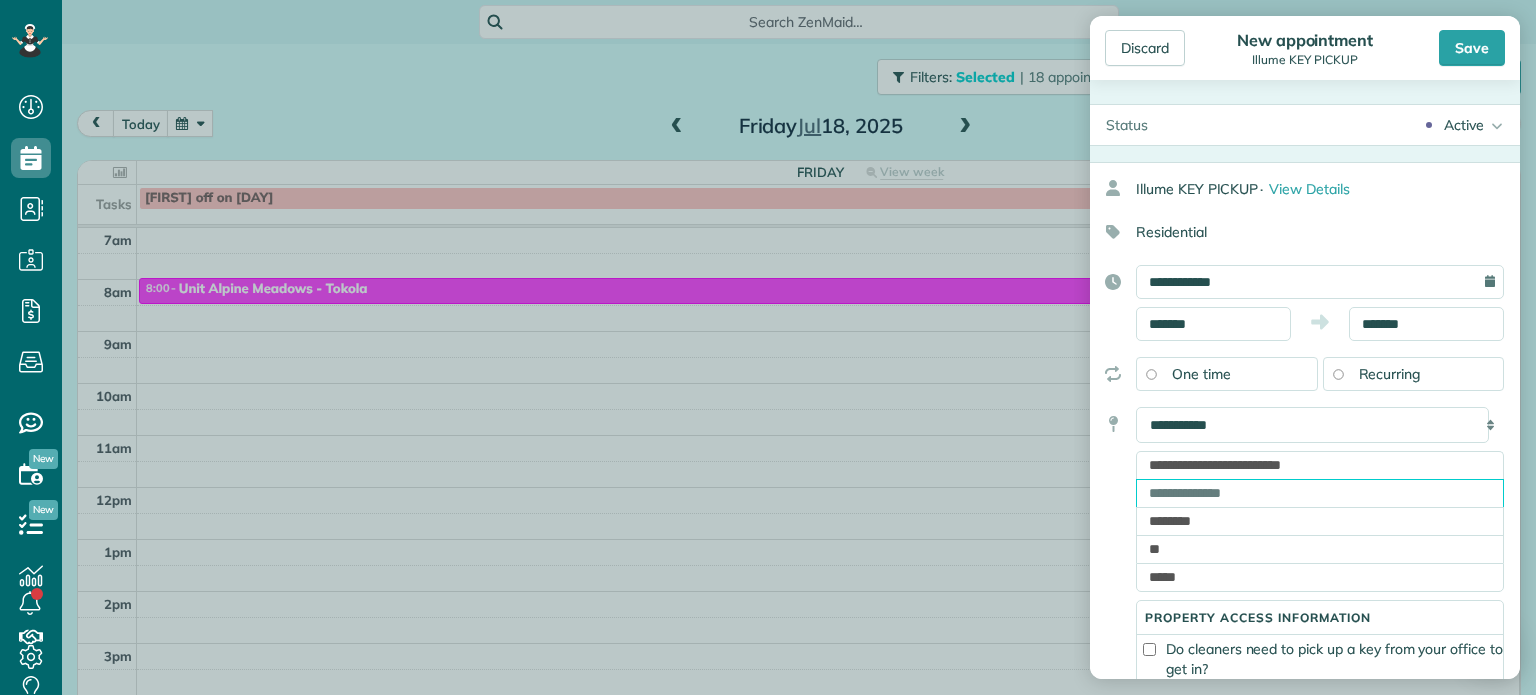 click at bounding box center [1320, 493] 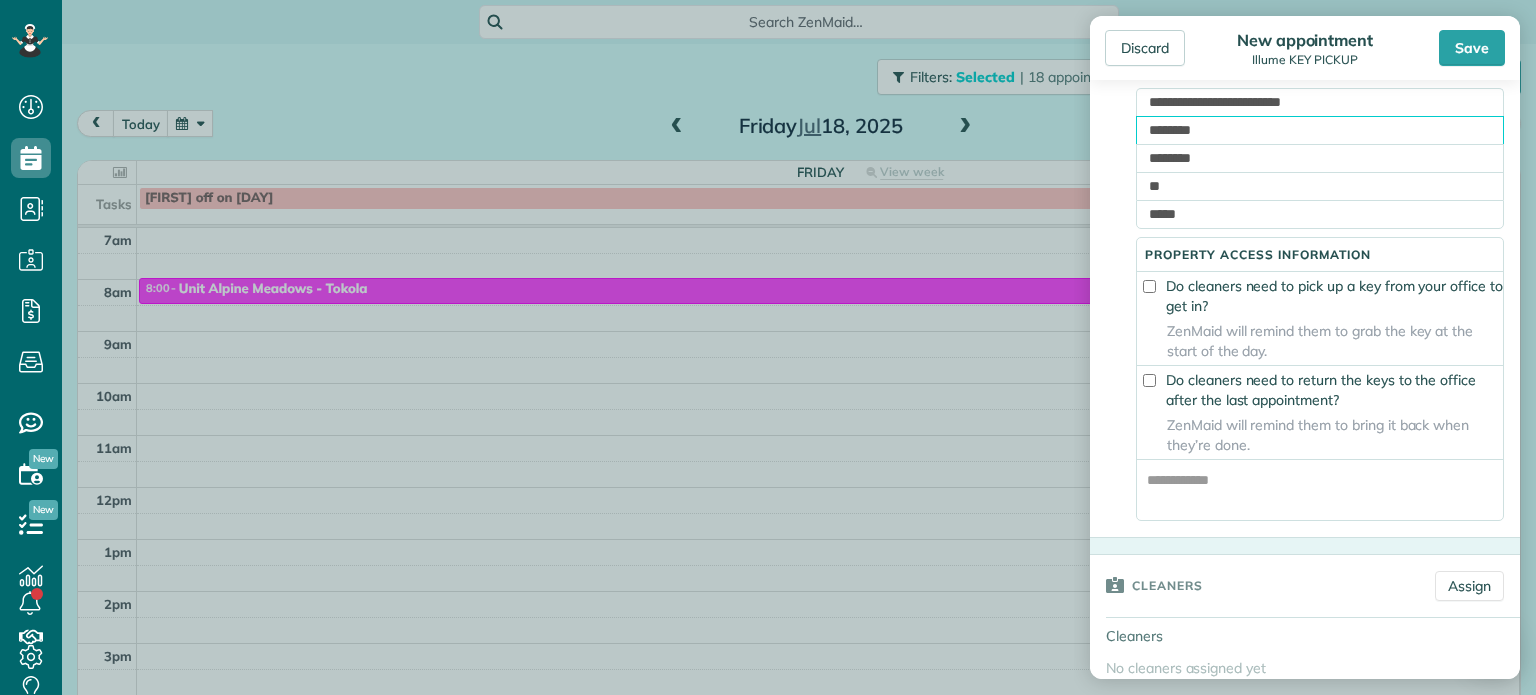 scroll, scrollTop: 366, scrollLeft: 0, axis: vertical 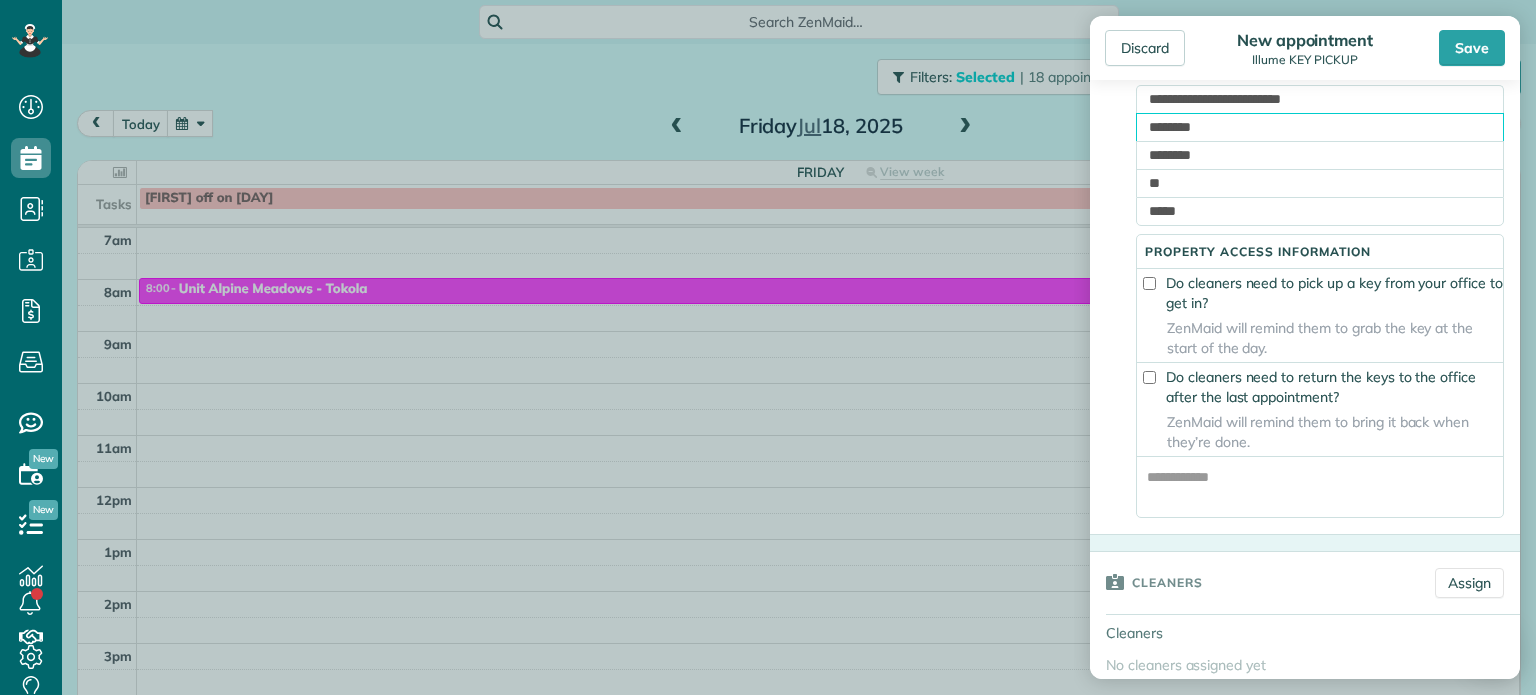 type on "********" 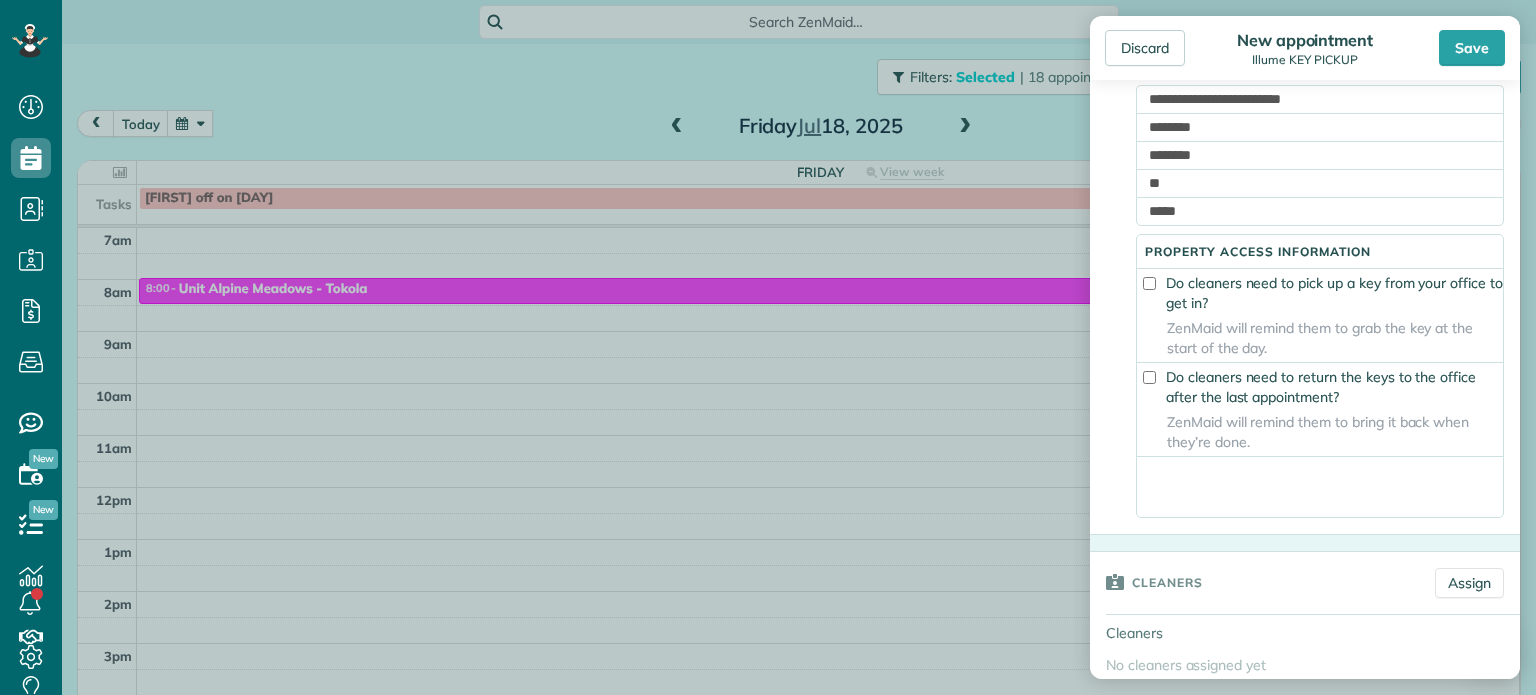 click at bounding box center [1320, 487] 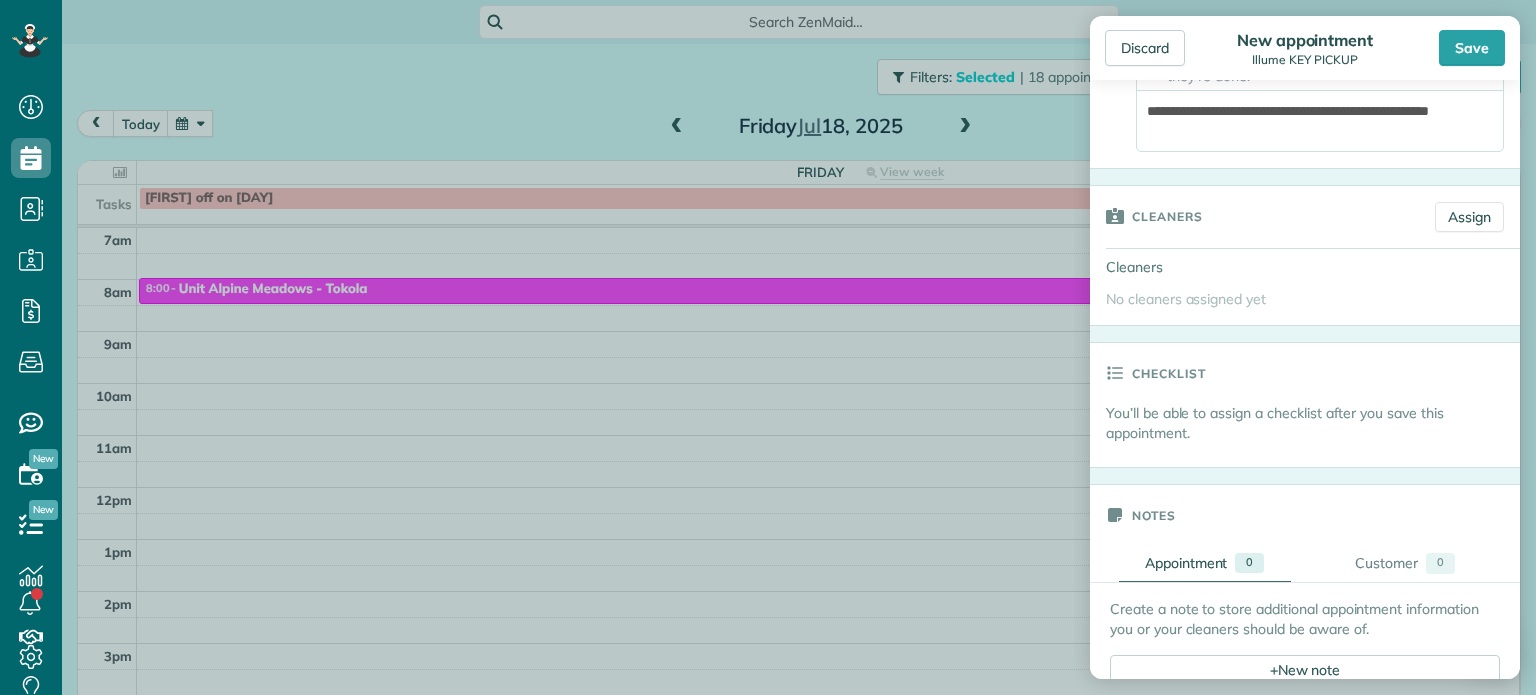scroll, scrollTop: 735, scrollLeft: 0, axis: vertical 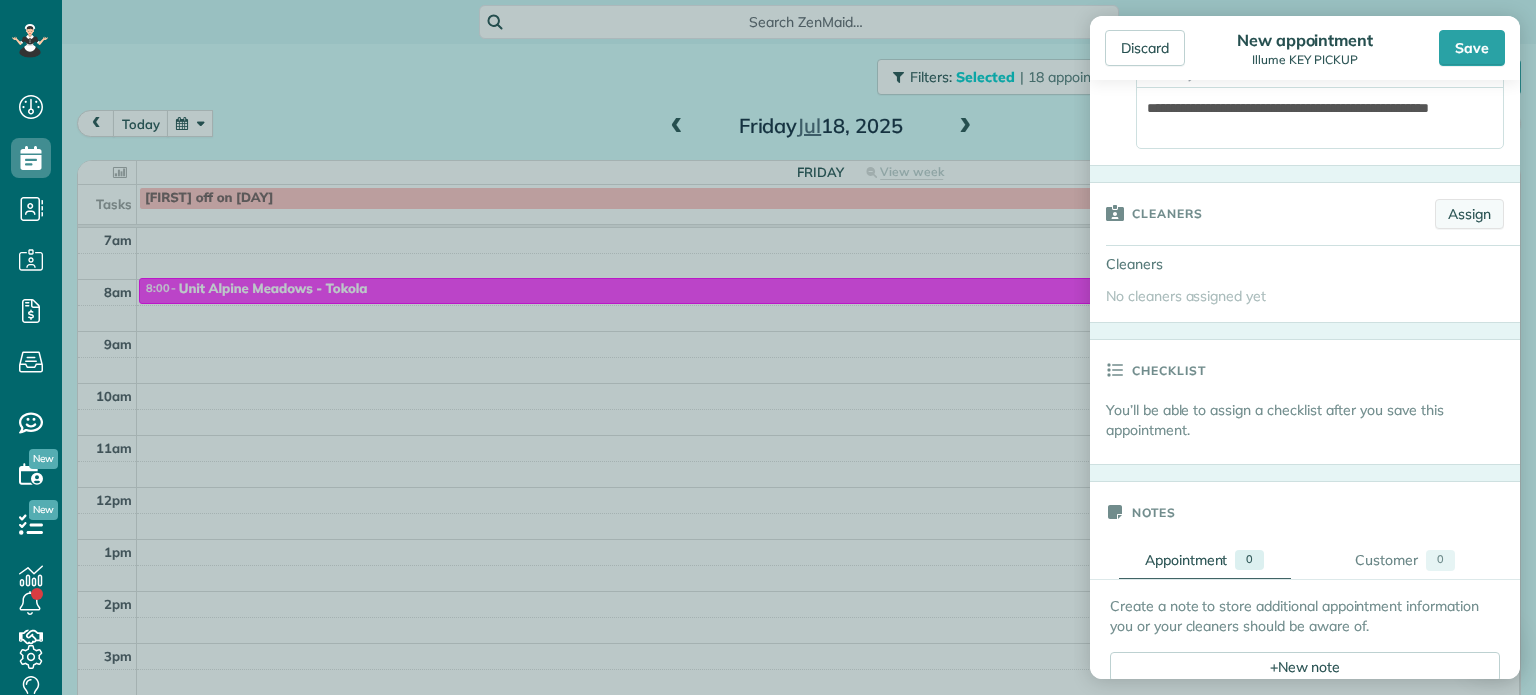 type on "**********" 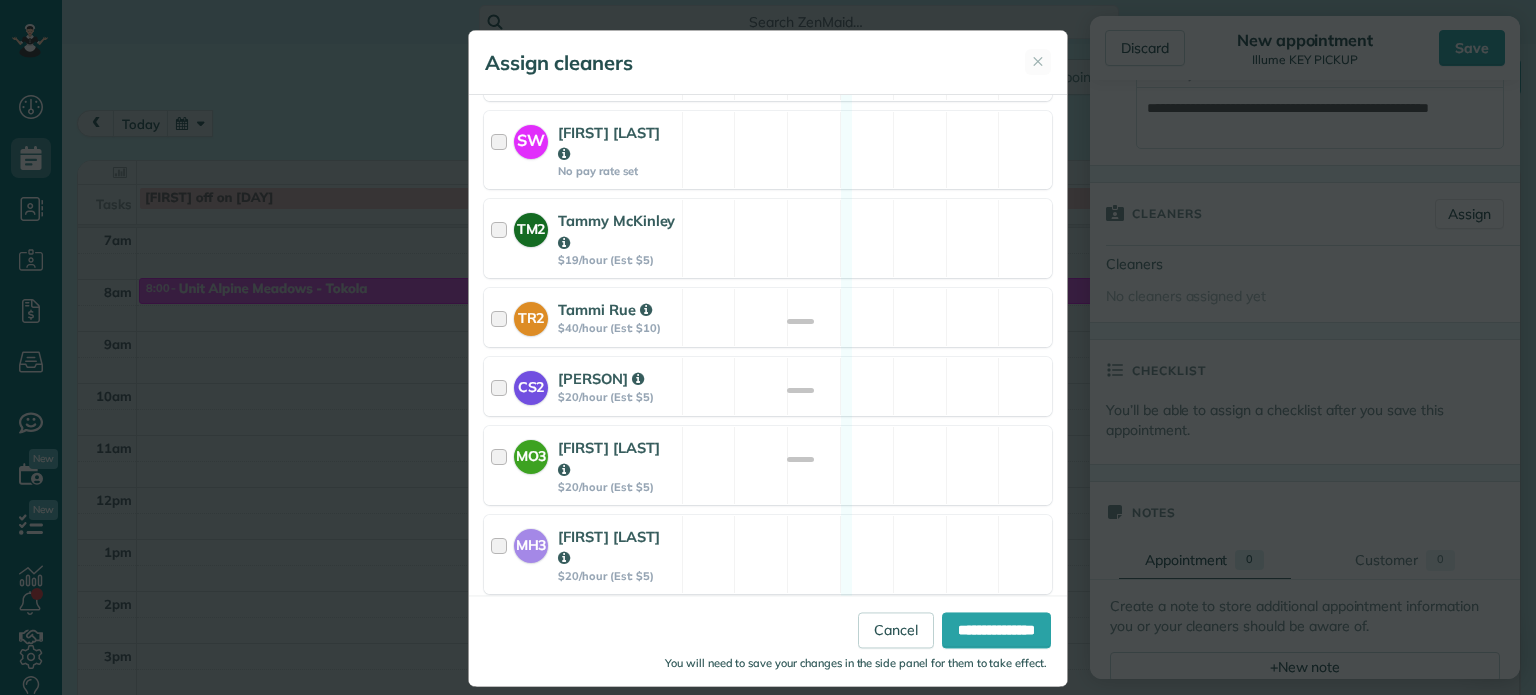 scroll, scrollTop: 1156, scrollLeft: 0, axis: vertical 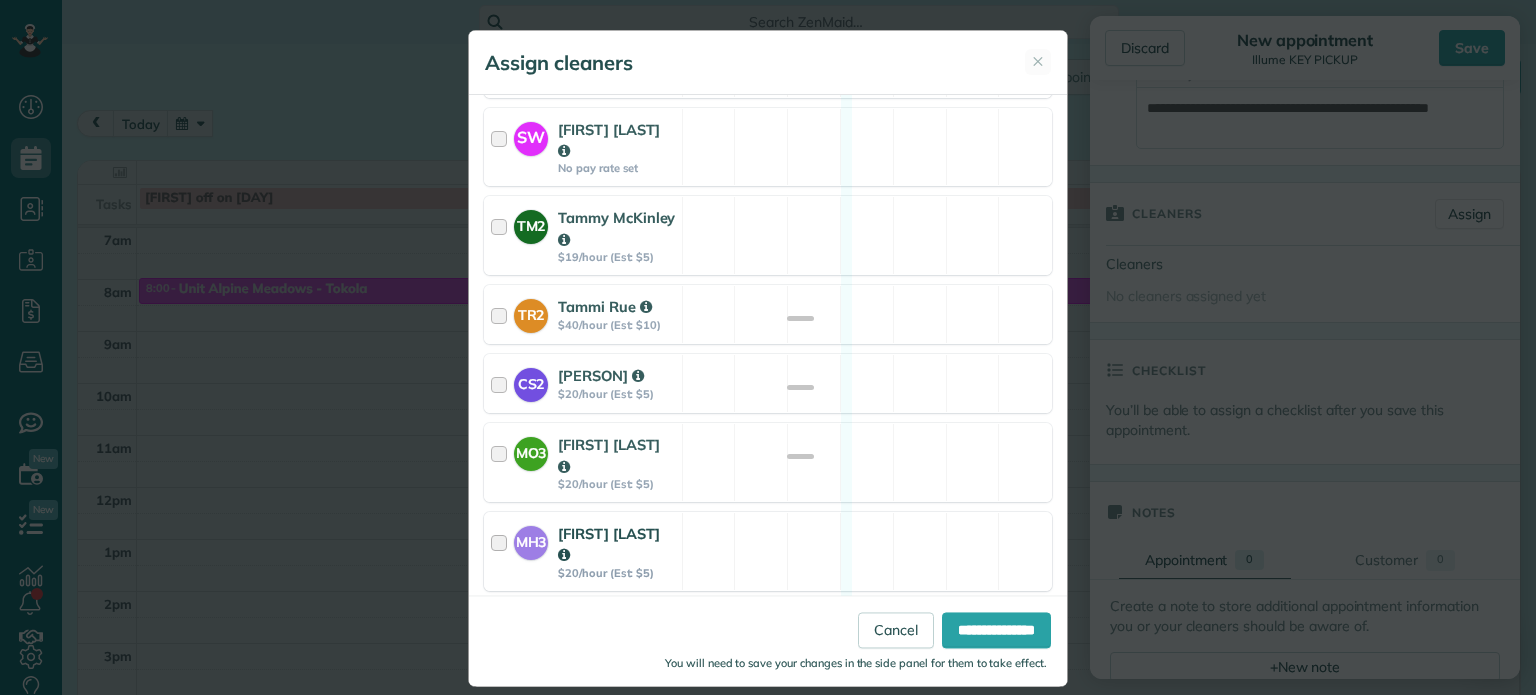 click at bounding box center (502, 551) 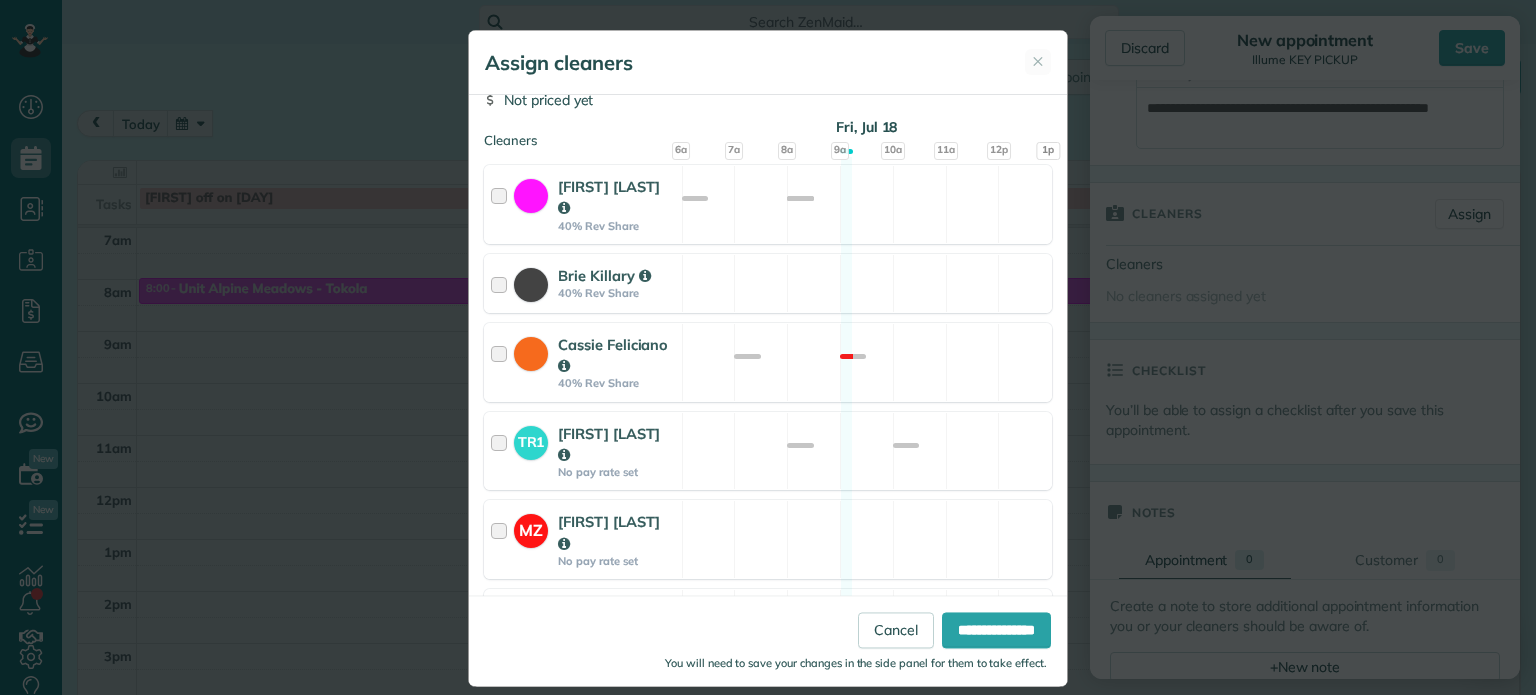 scroll, scrollTop: 94, scrollLeft: 0, axis: vertical 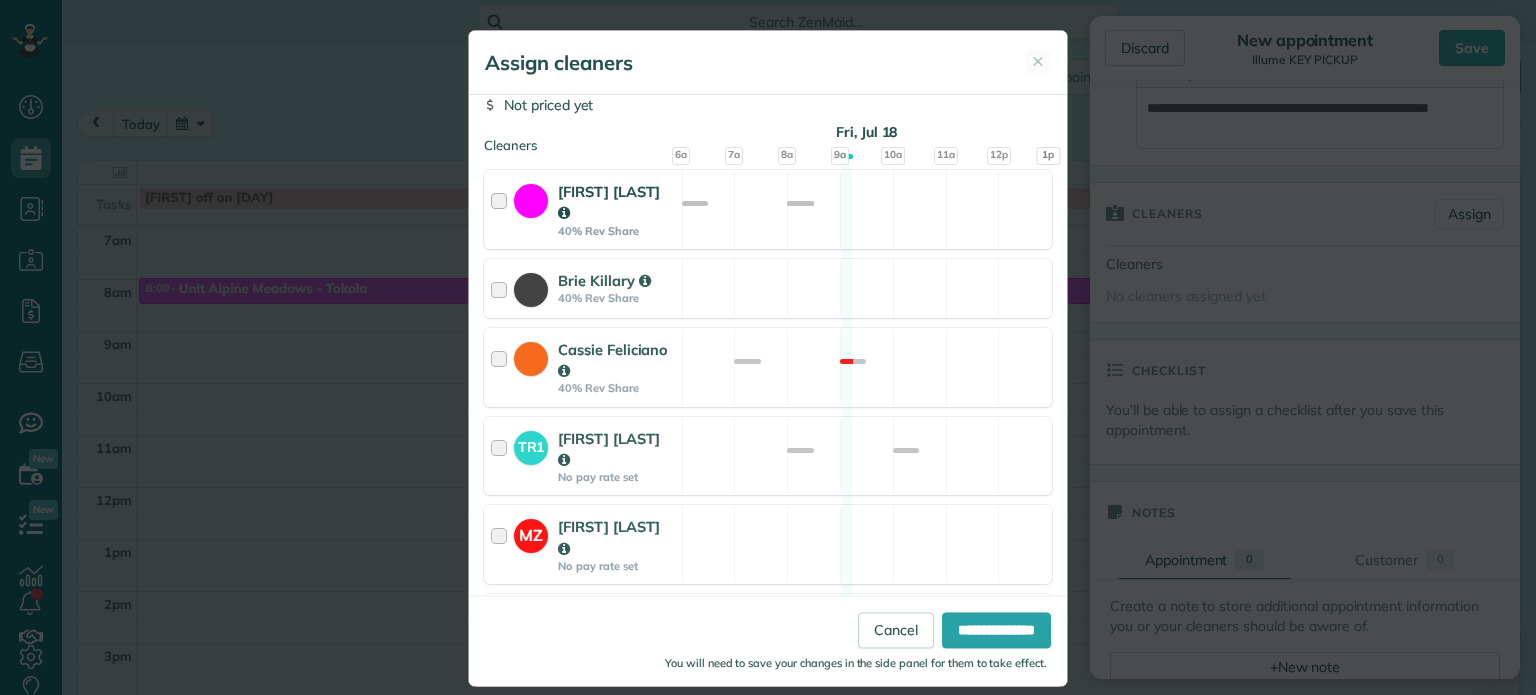 click at bounding box center [502, 209] 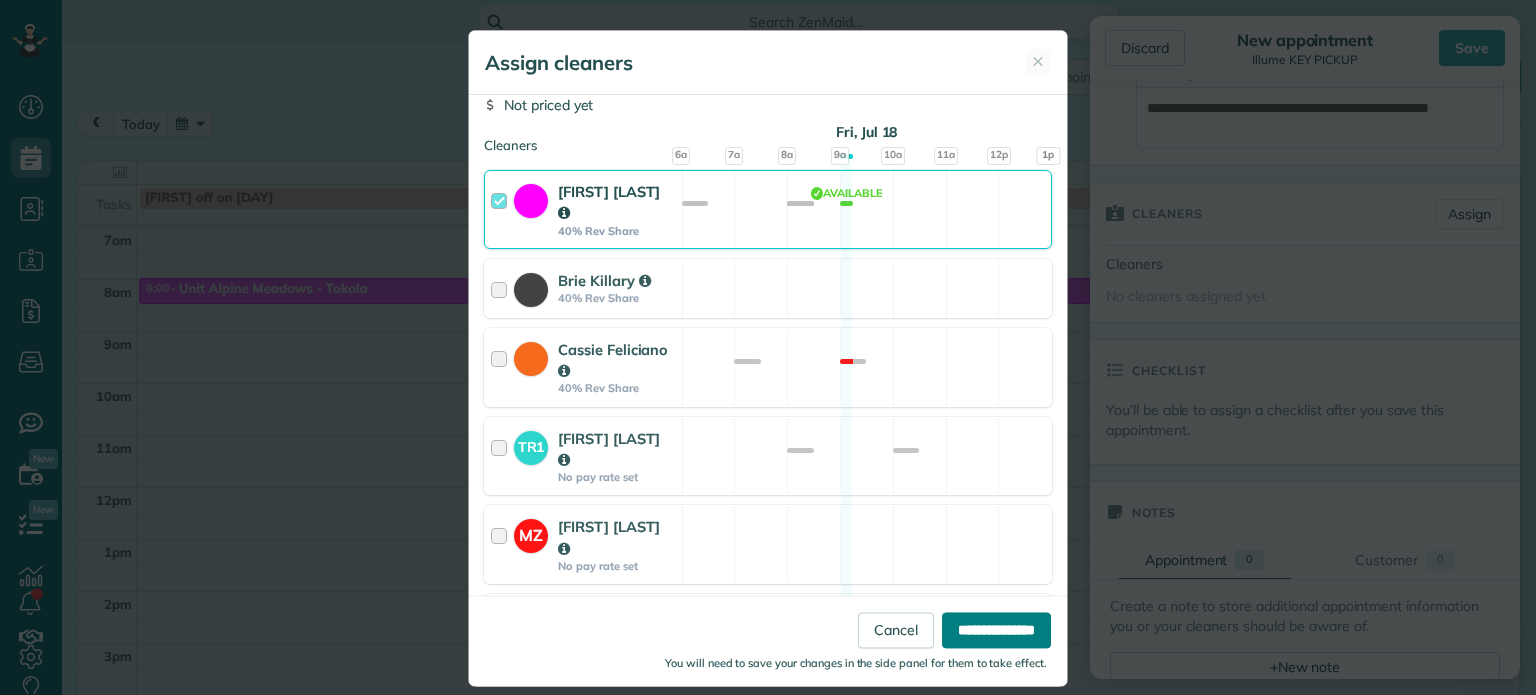 click on "**********" at bounding box center (996, 631) 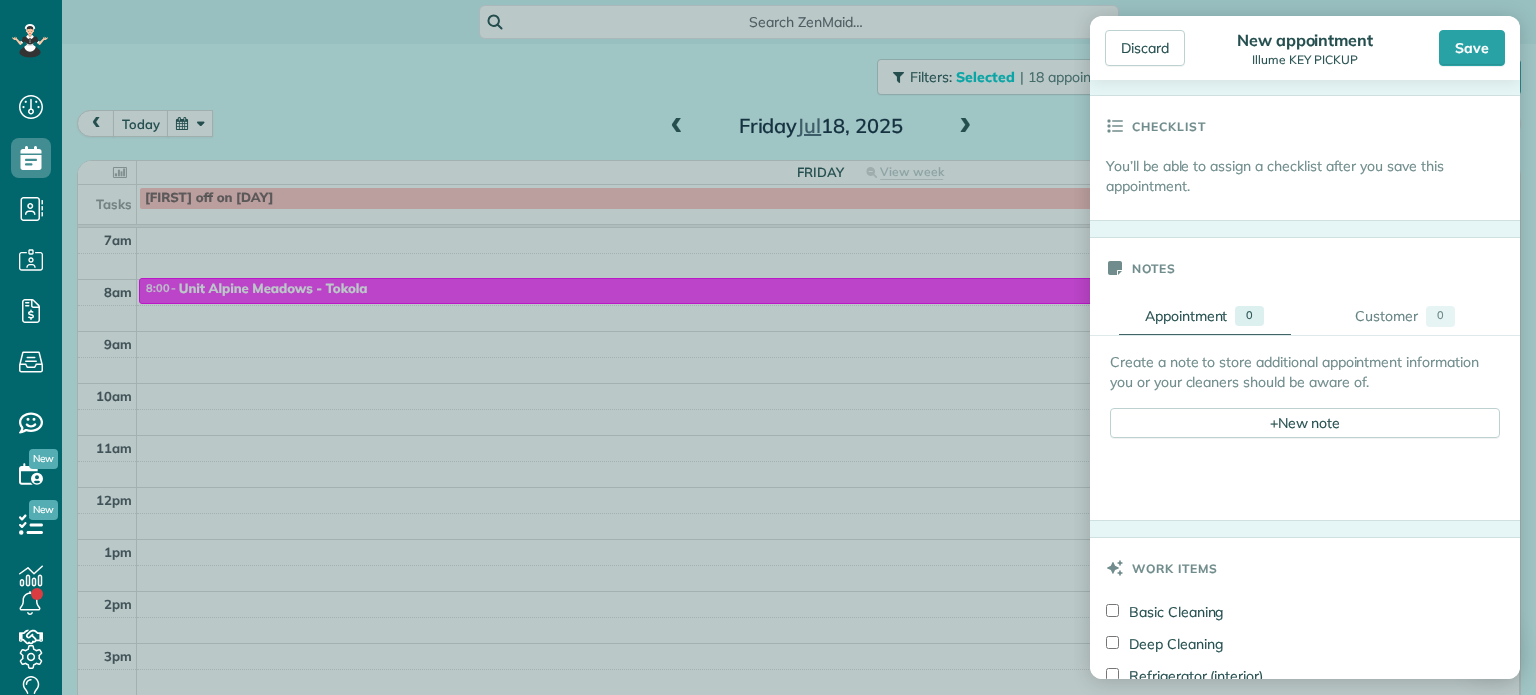 scroll, scrollTop: 1051, scrollLeft: 0, axis: vertical 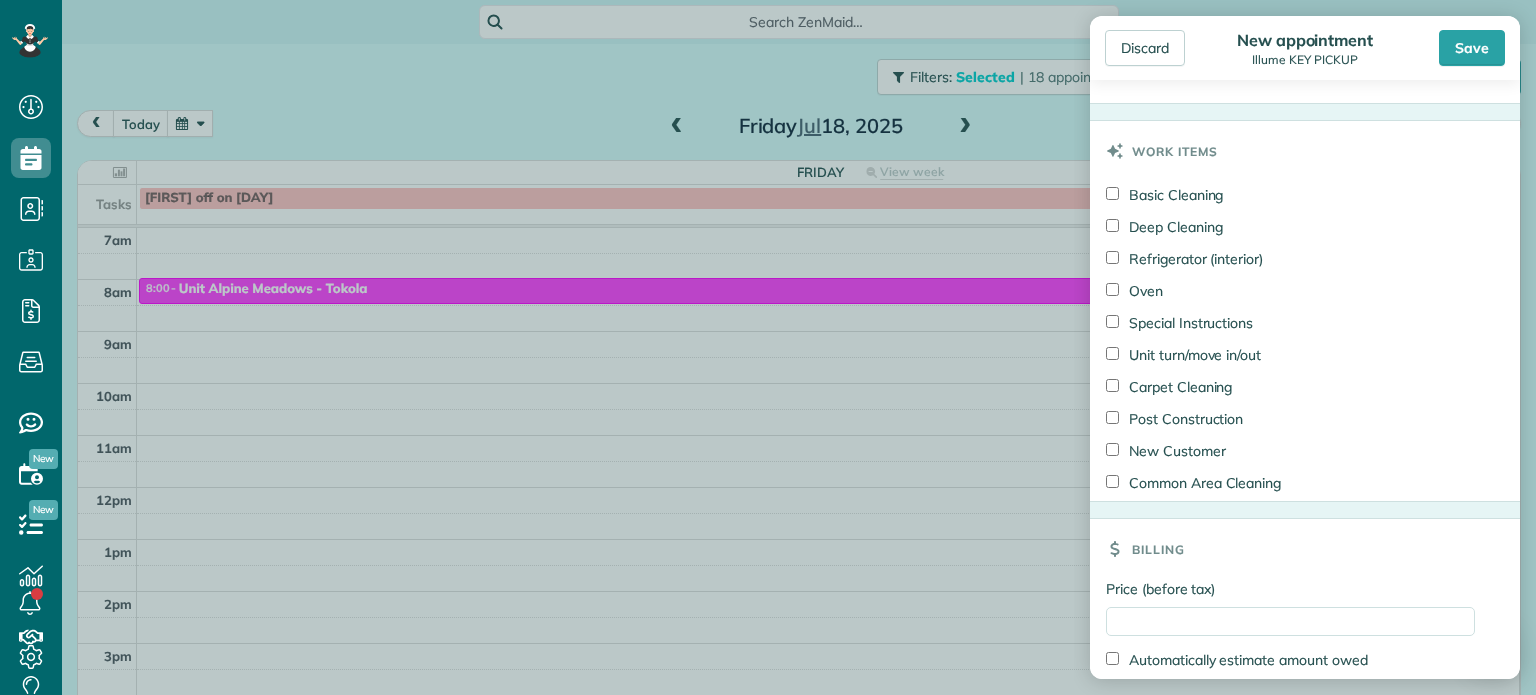 drag, startPoint x: 1517, startPoint y: 495, endPoint x: 1518, endPoint y: 543, distance: 48.010414 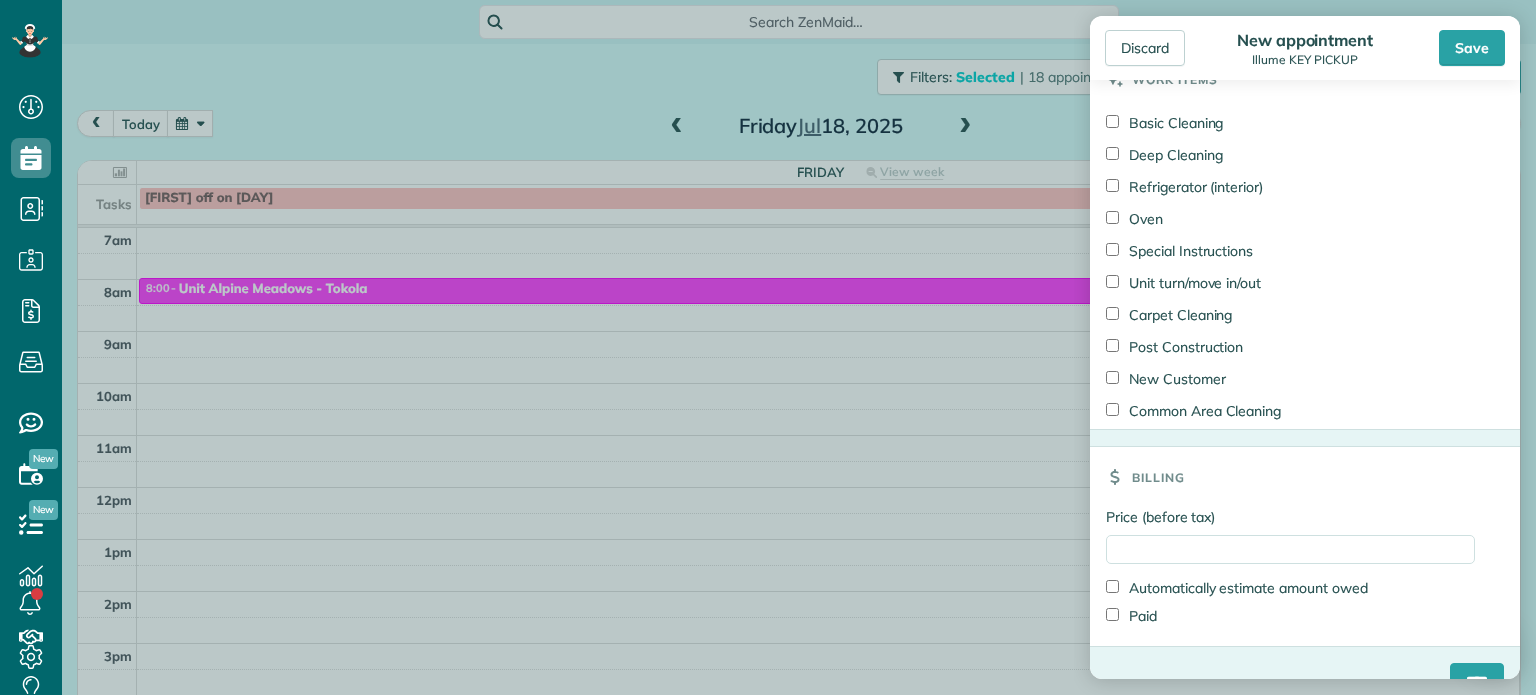 scroll, scrollTop: 1601, scrollLeft: 0, axis: vertical 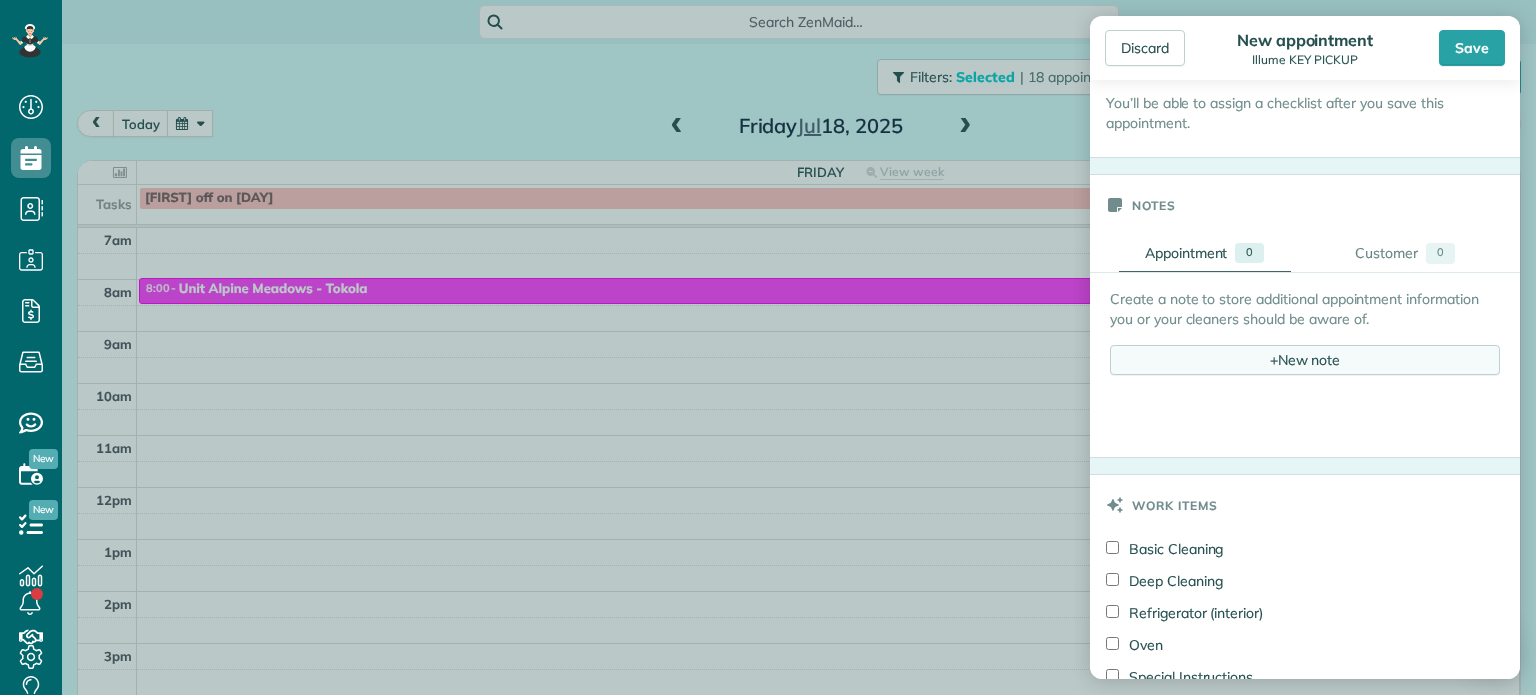 click on "+ New note" at bounding box center (1305, 360) 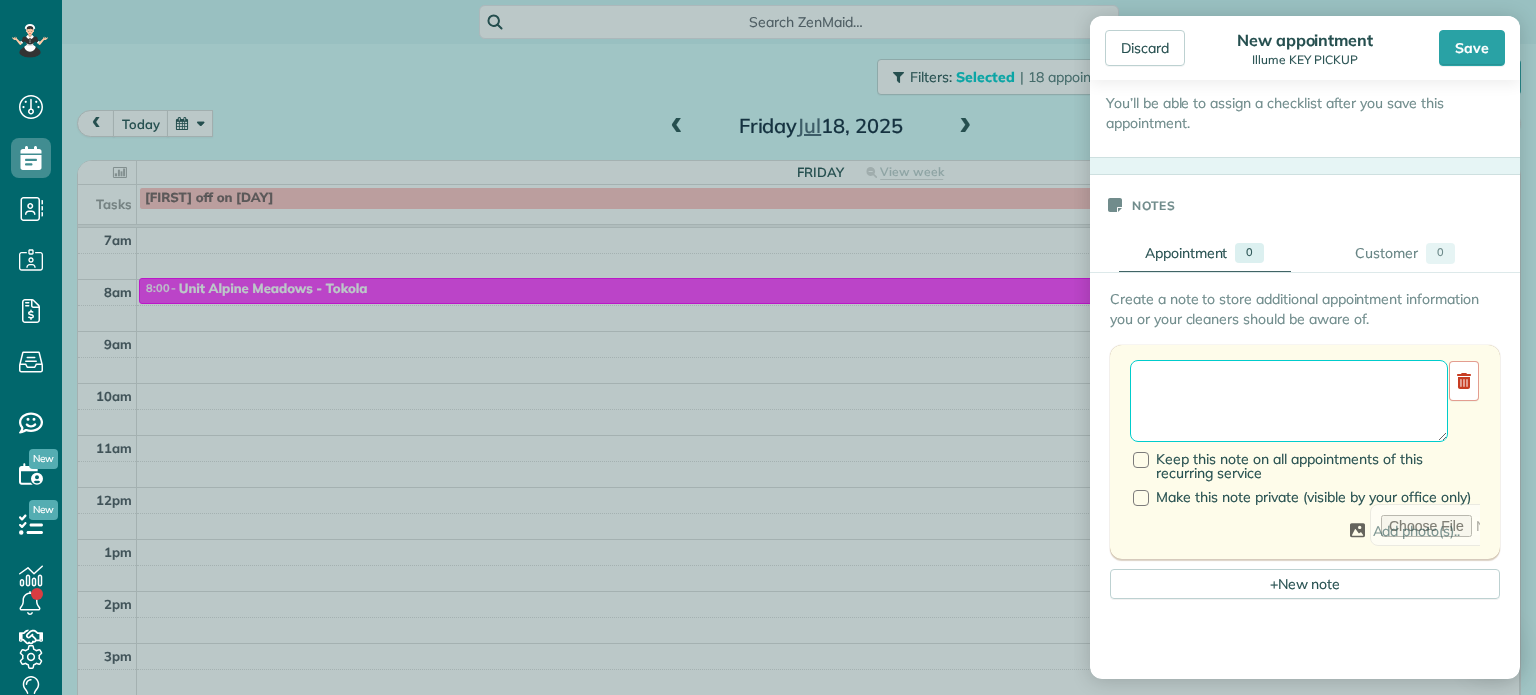 click at bounding box center (1289, 401) 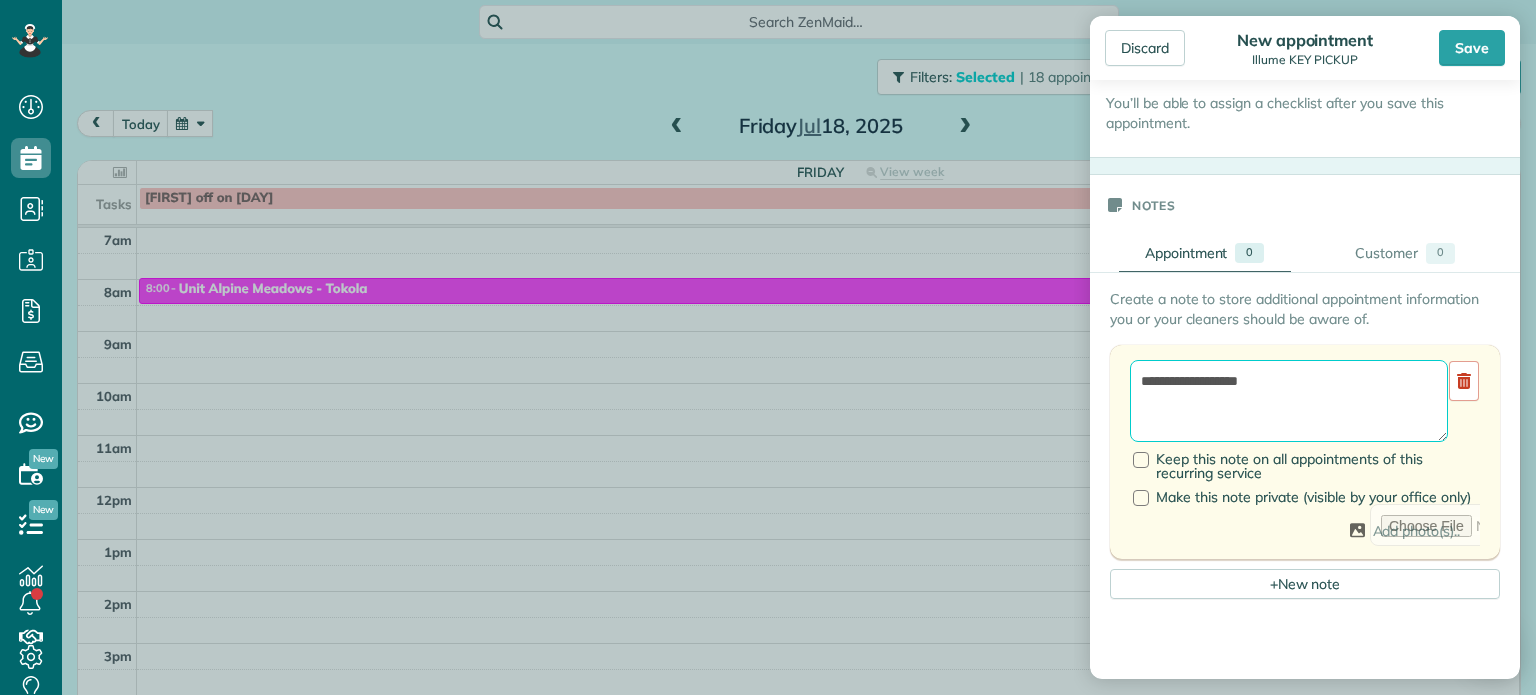 type on "**********" 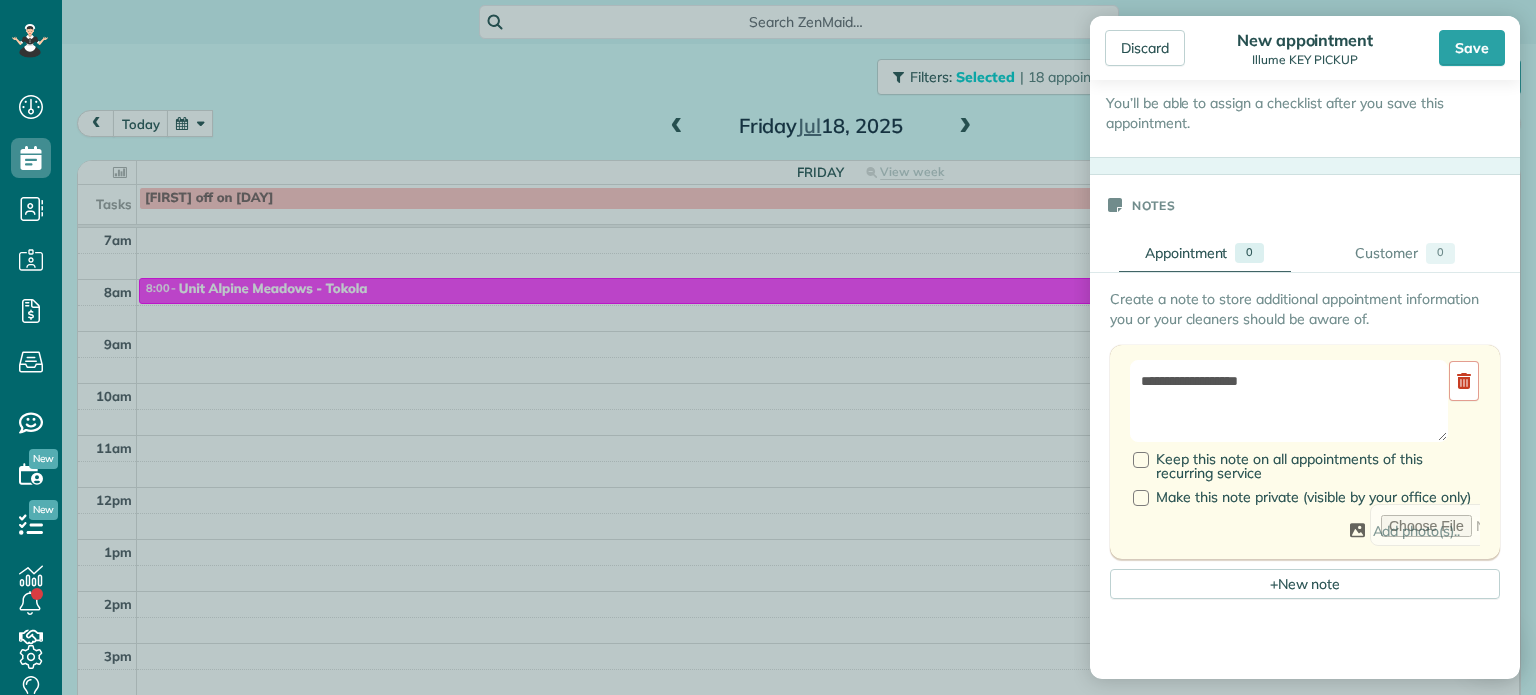 click on "Notes" at bounding box center [1305, 205] 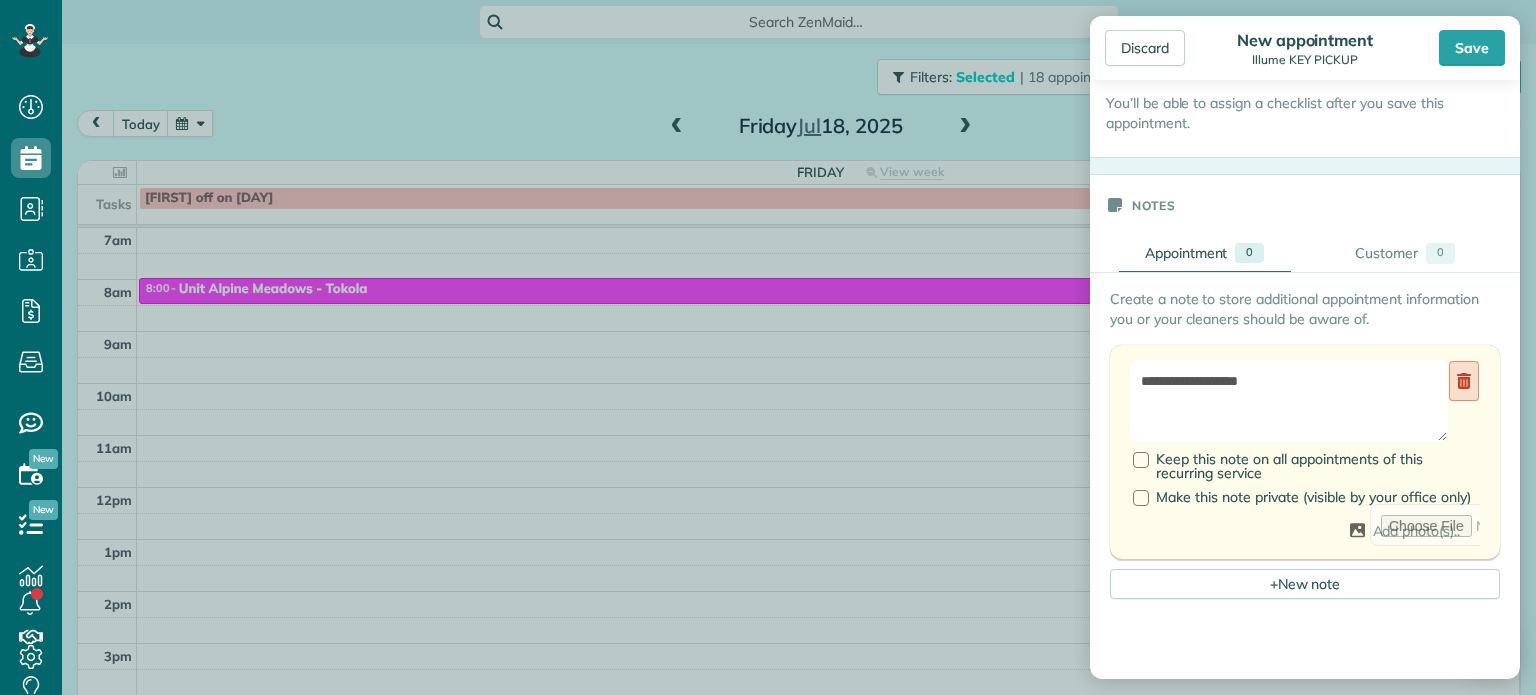 click at bounding box center [1464, 381] 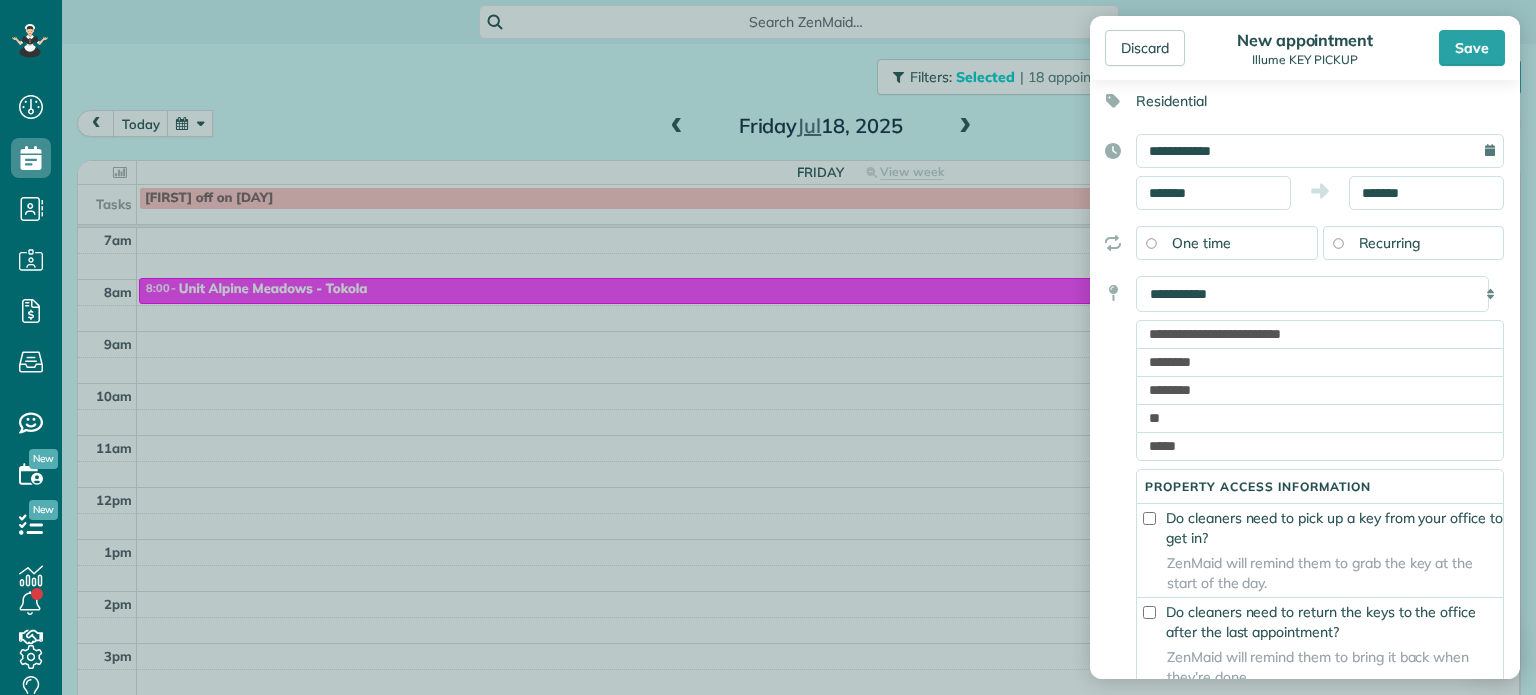 scroll, scrollTop: 108, scrollLeft: 0, axis: vertical 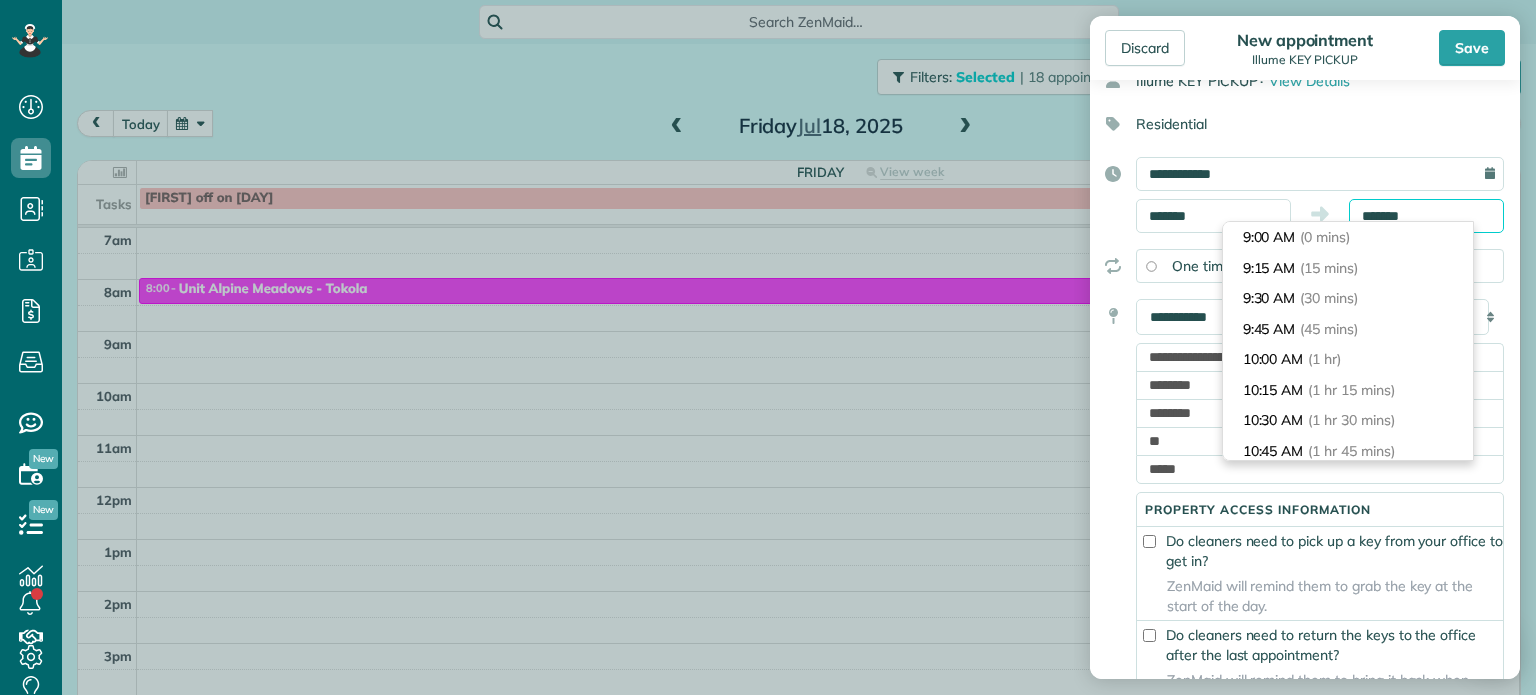 click on "*******" at bounding box center (1426, 216) 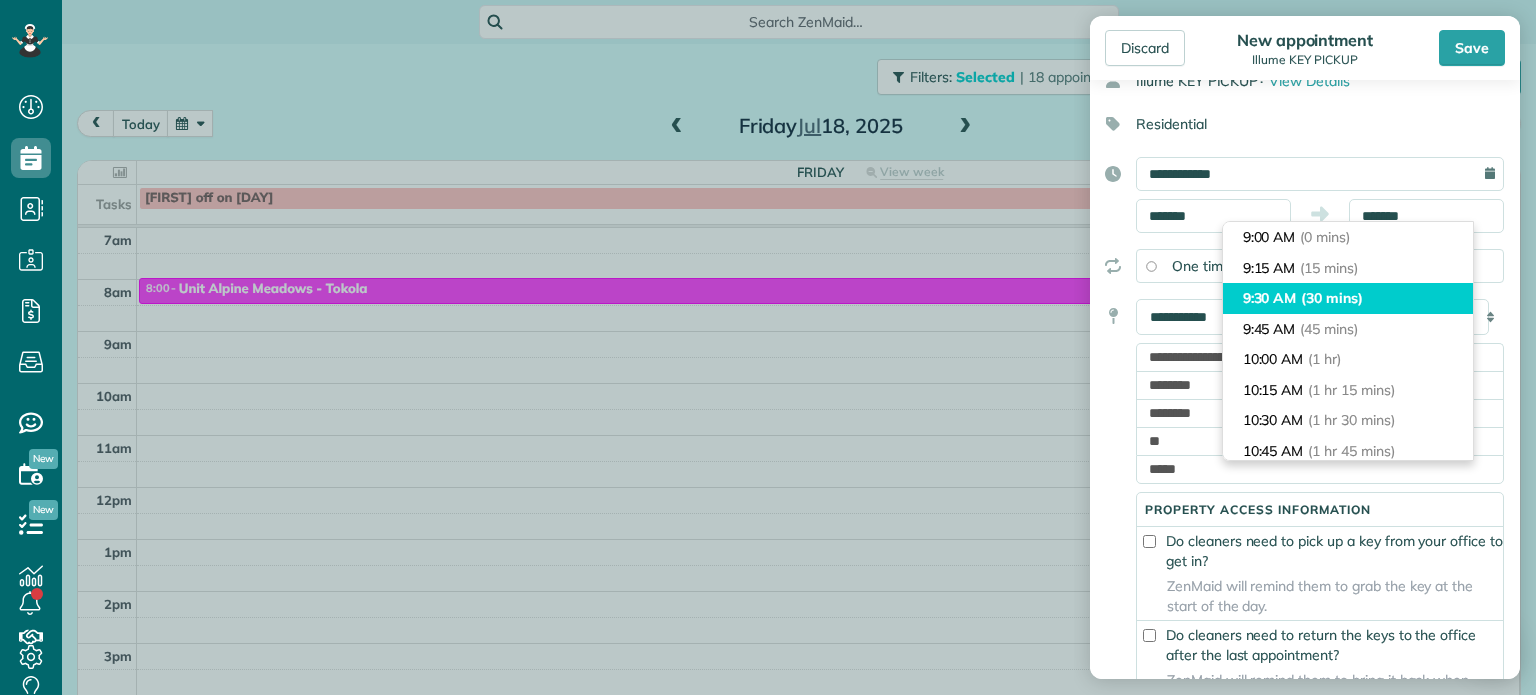 type on "*******" 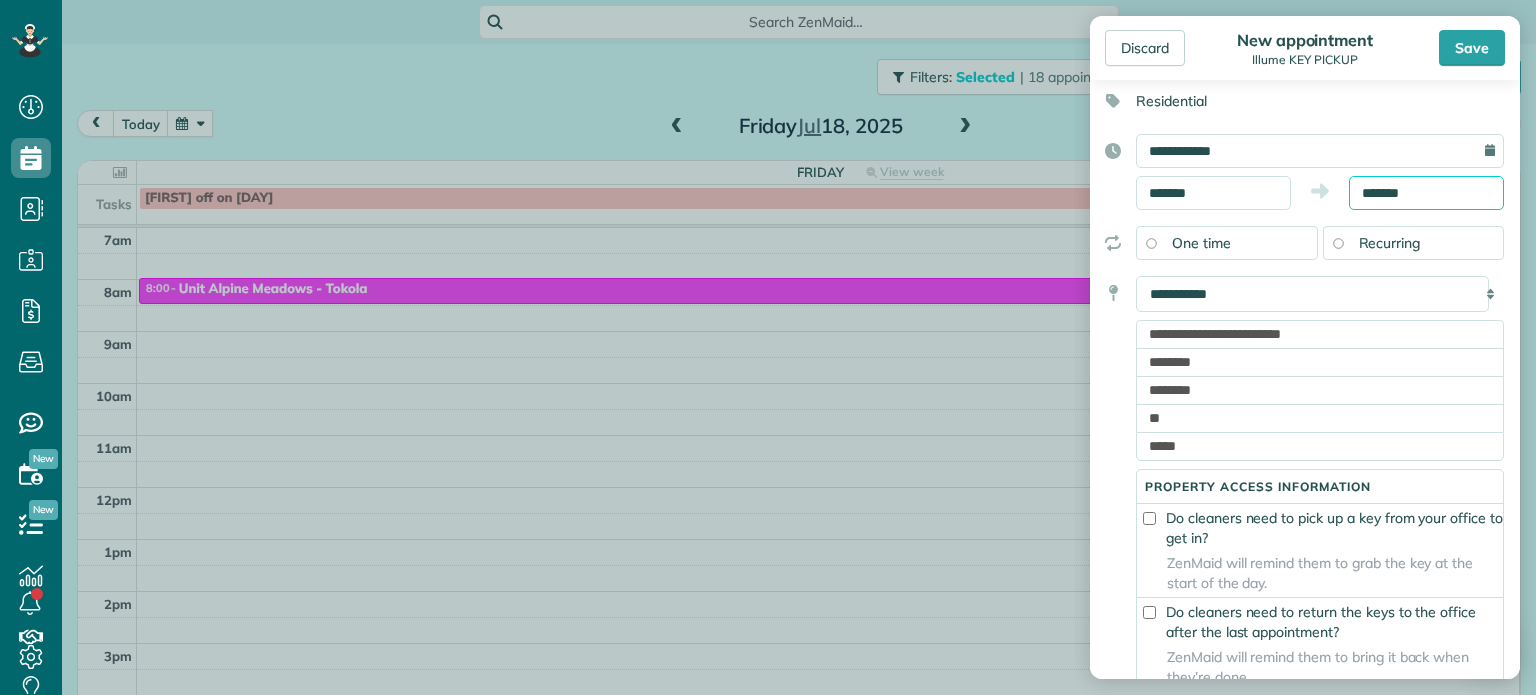 scroll, scrollTop: 112, scrollLeft: 0, axis: vertical 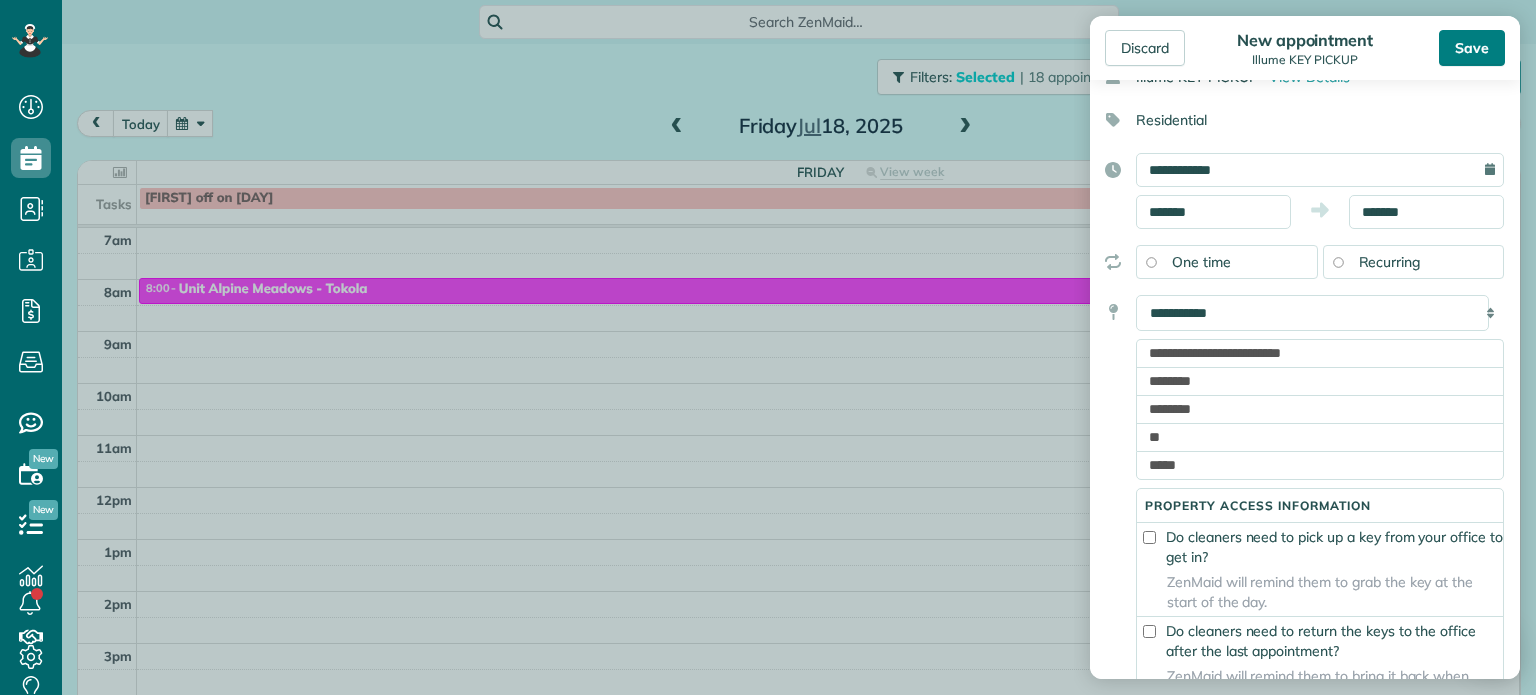 click on "Save" at bounding box center [1472, 48] 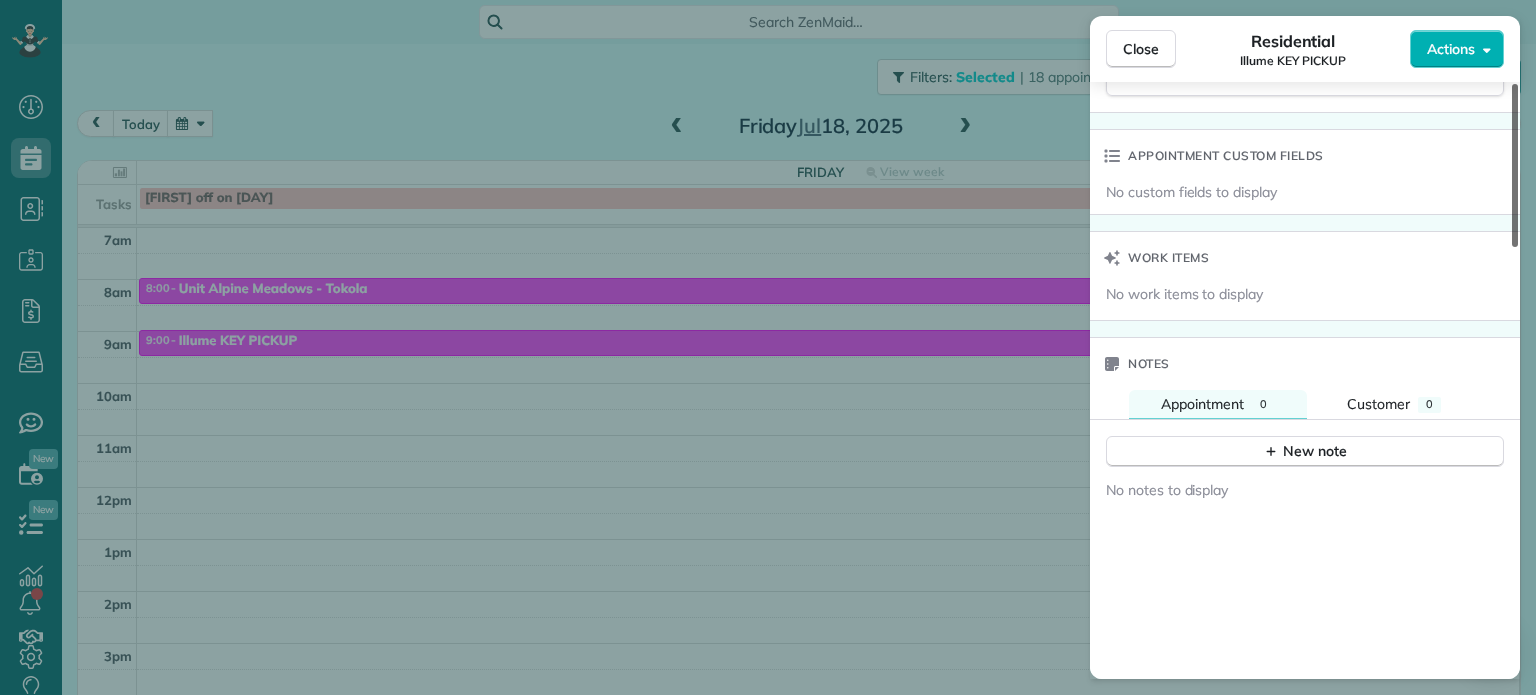 scroll, scrollTop: 1378, scrollLeft: 0, axis: vertical 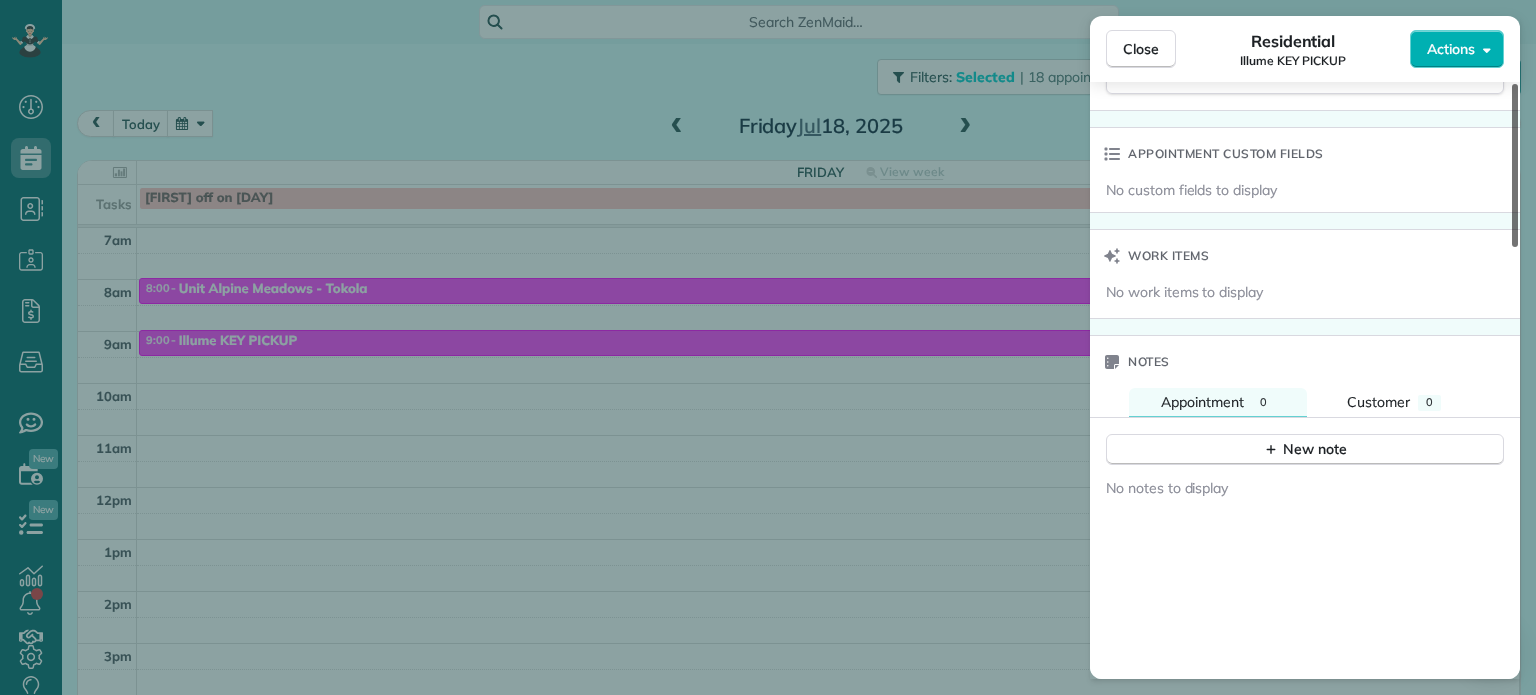 drag, startPoint x: 1518, startPoint y: 127, endPoint x: 1535, endPoint y: 503, distance: 376.38412 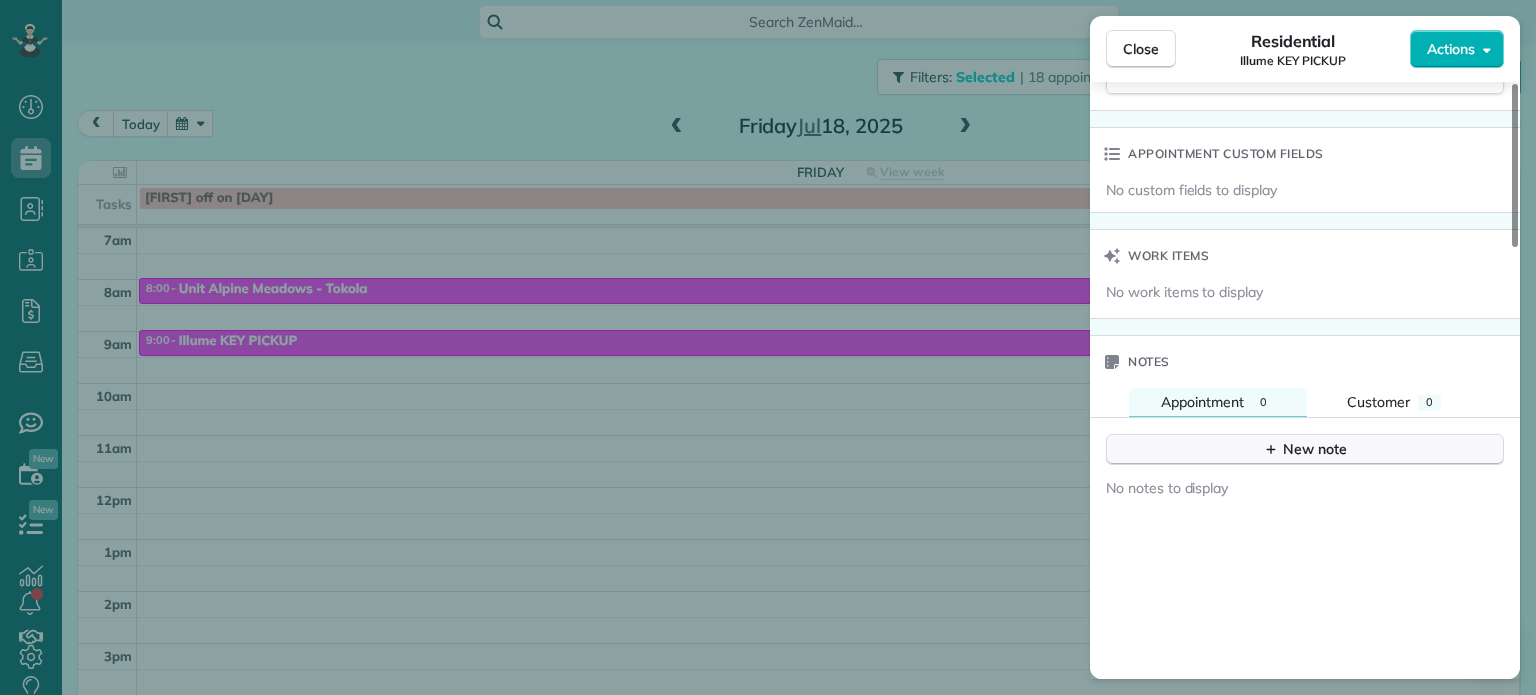 click on "New note" at bounding box center (1305, 449) 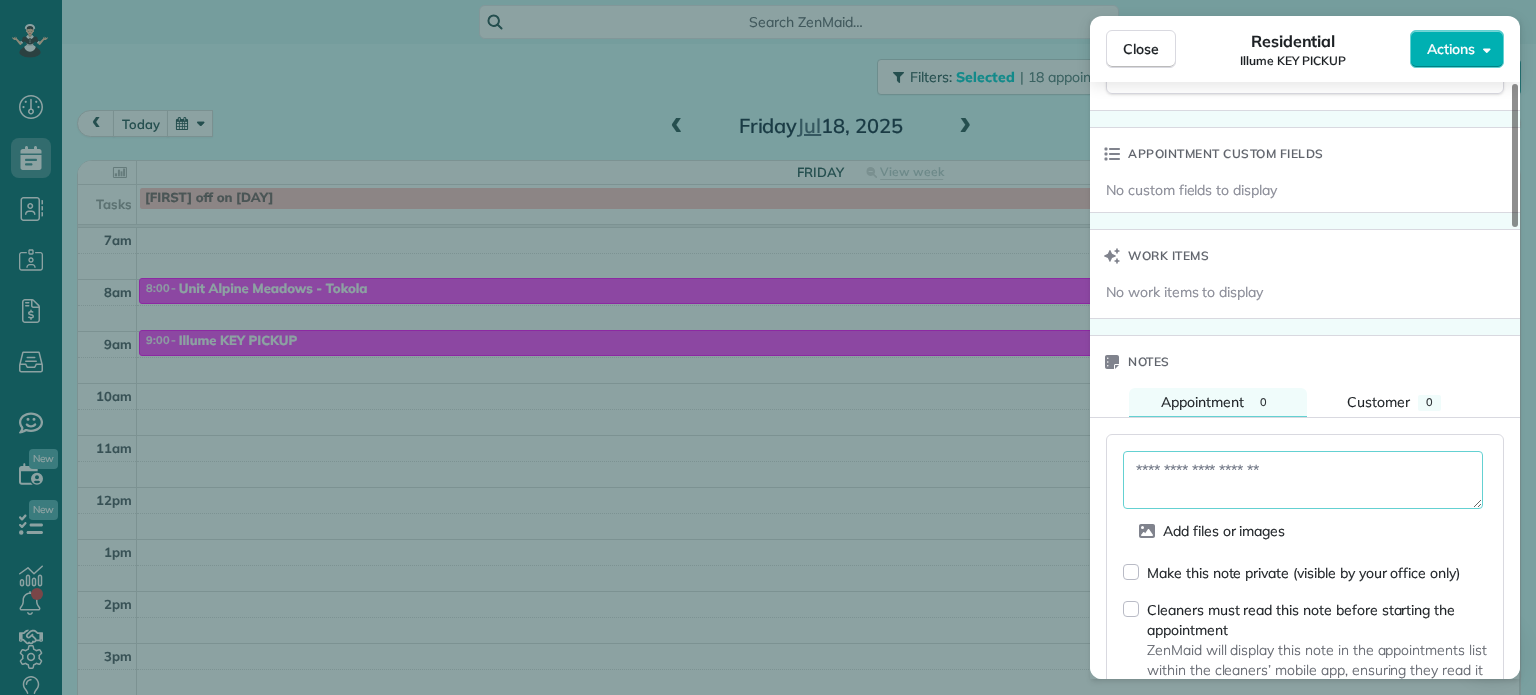 click at bounding box center (1303, 480) 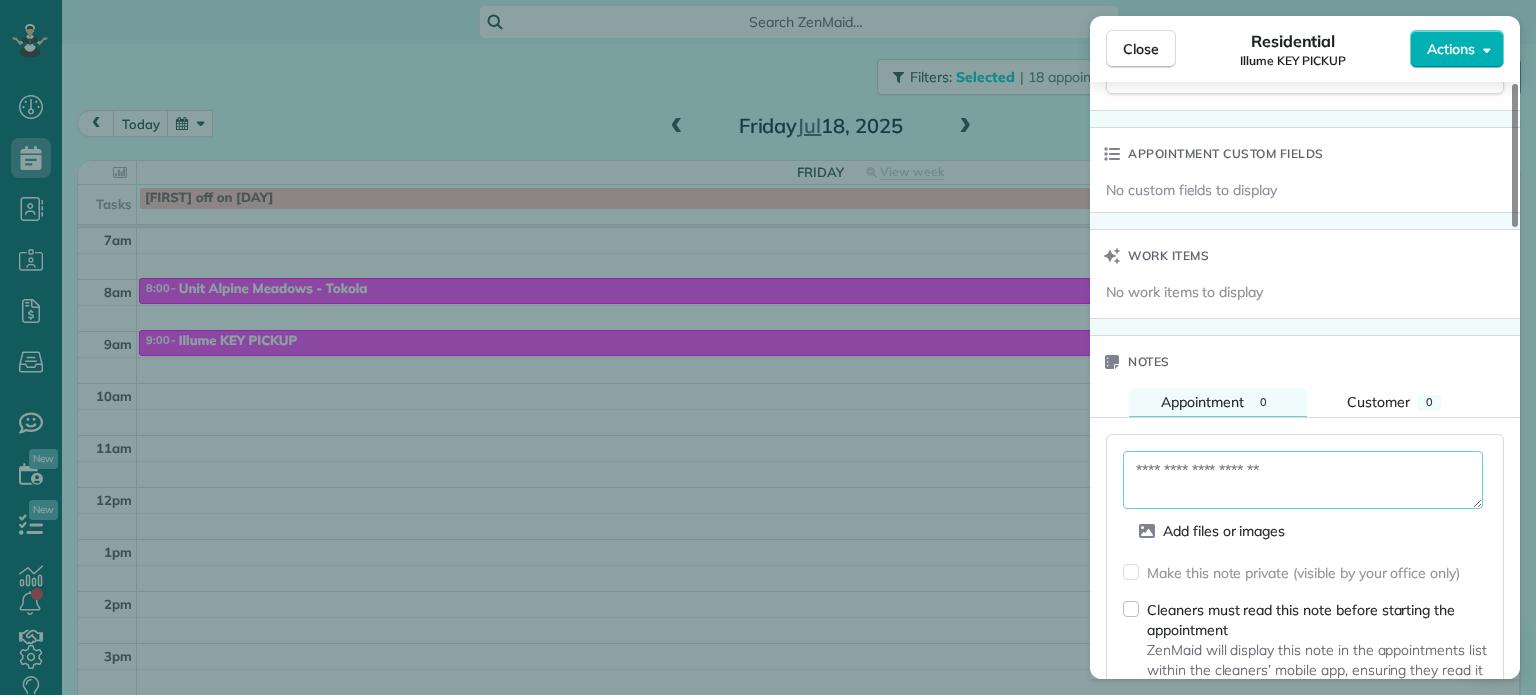 click at bounding box center (1303, 480) 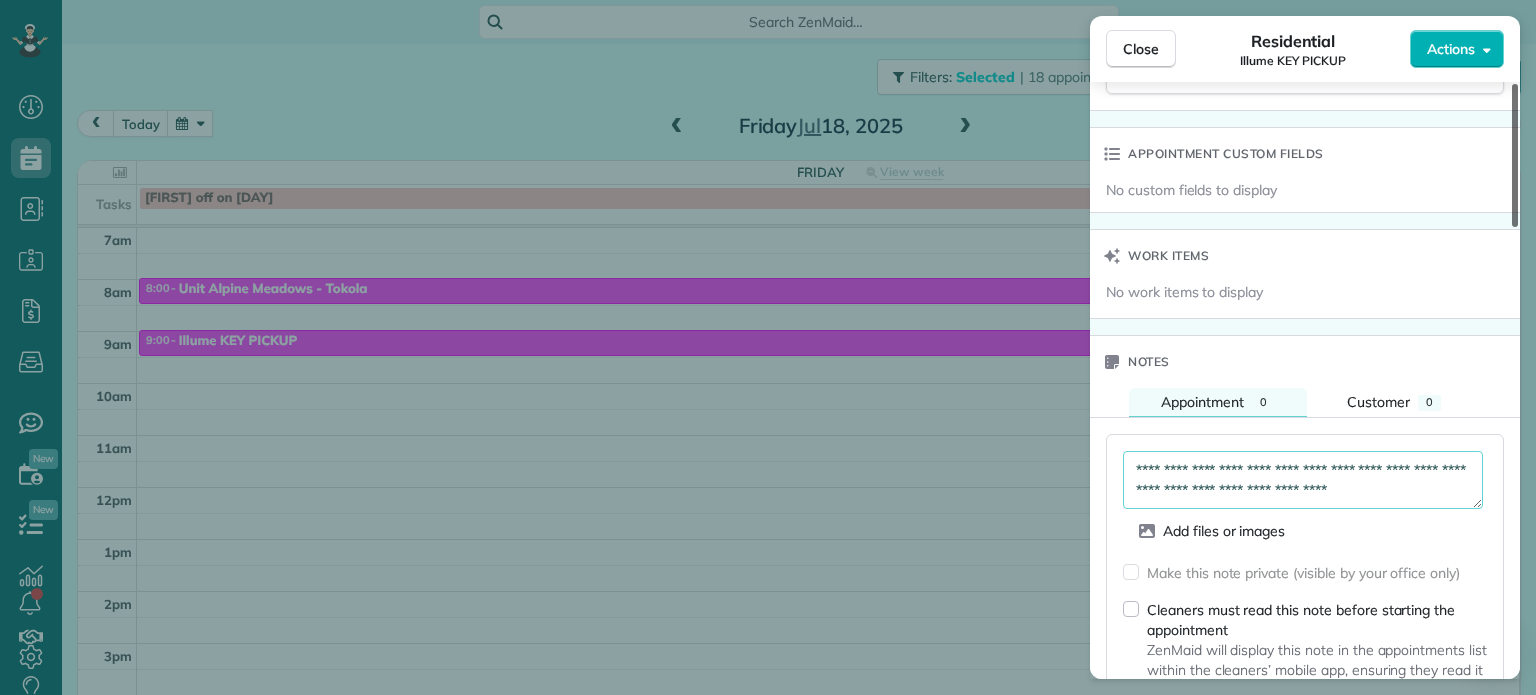 type on "**********" 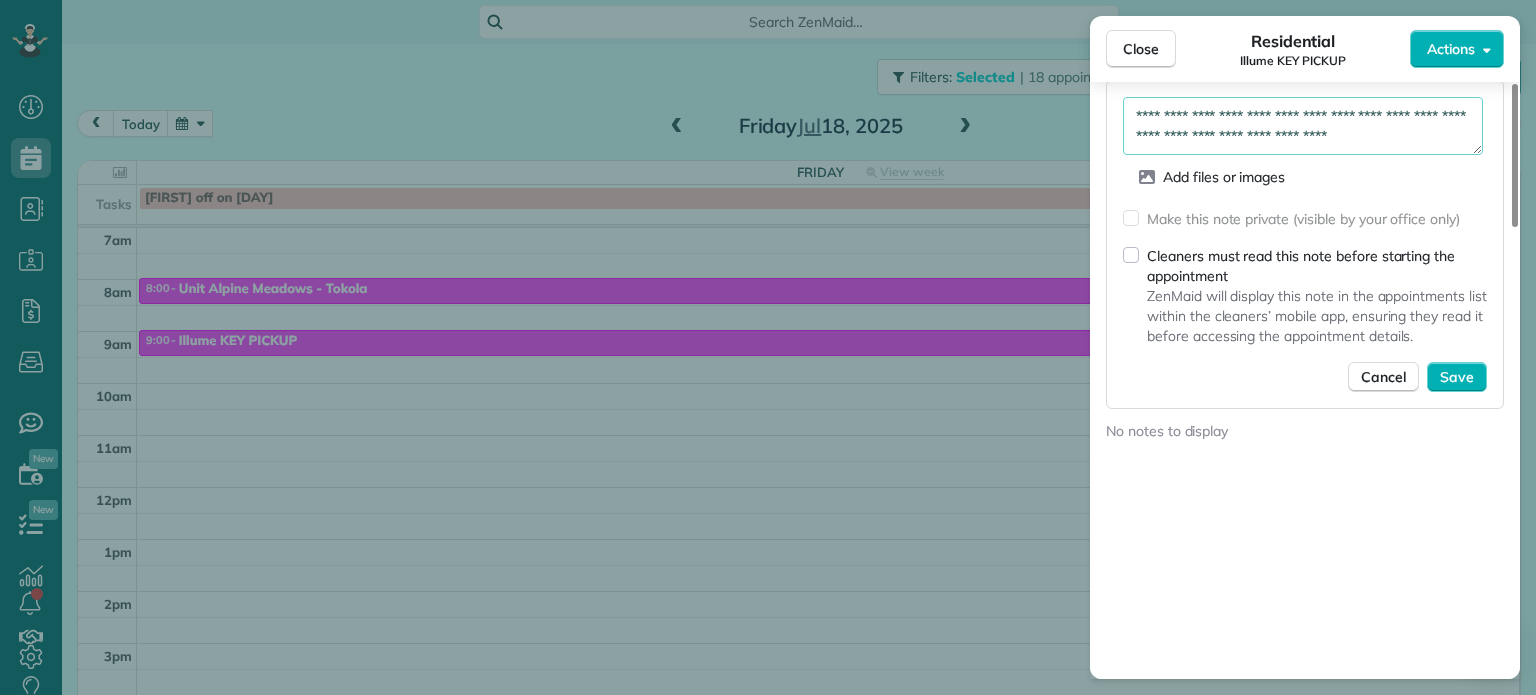 drag, startPoint x: 1514, startPoint y: 483, endPoint x: 1524, endPoint y: 556, distance: 73.68175 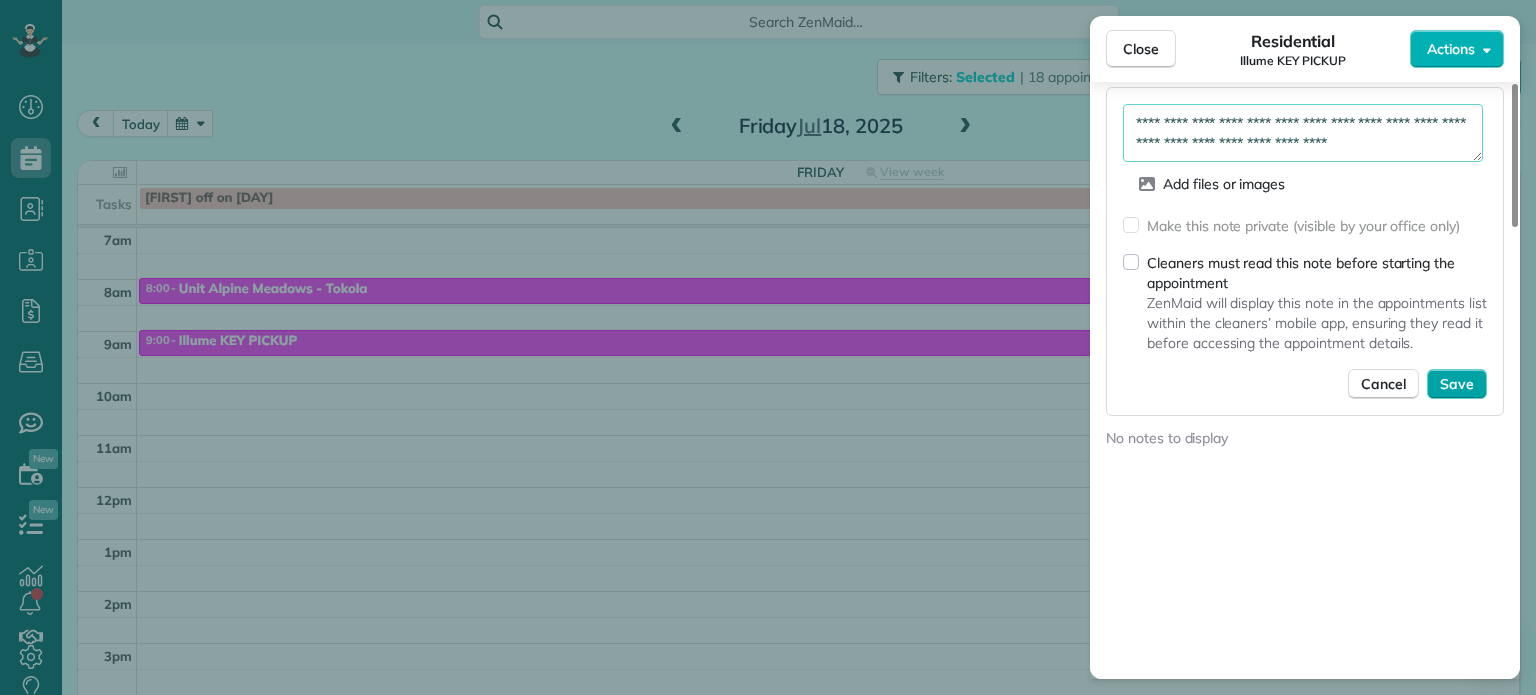 click on "Save" at bounding box center [1457, 384] 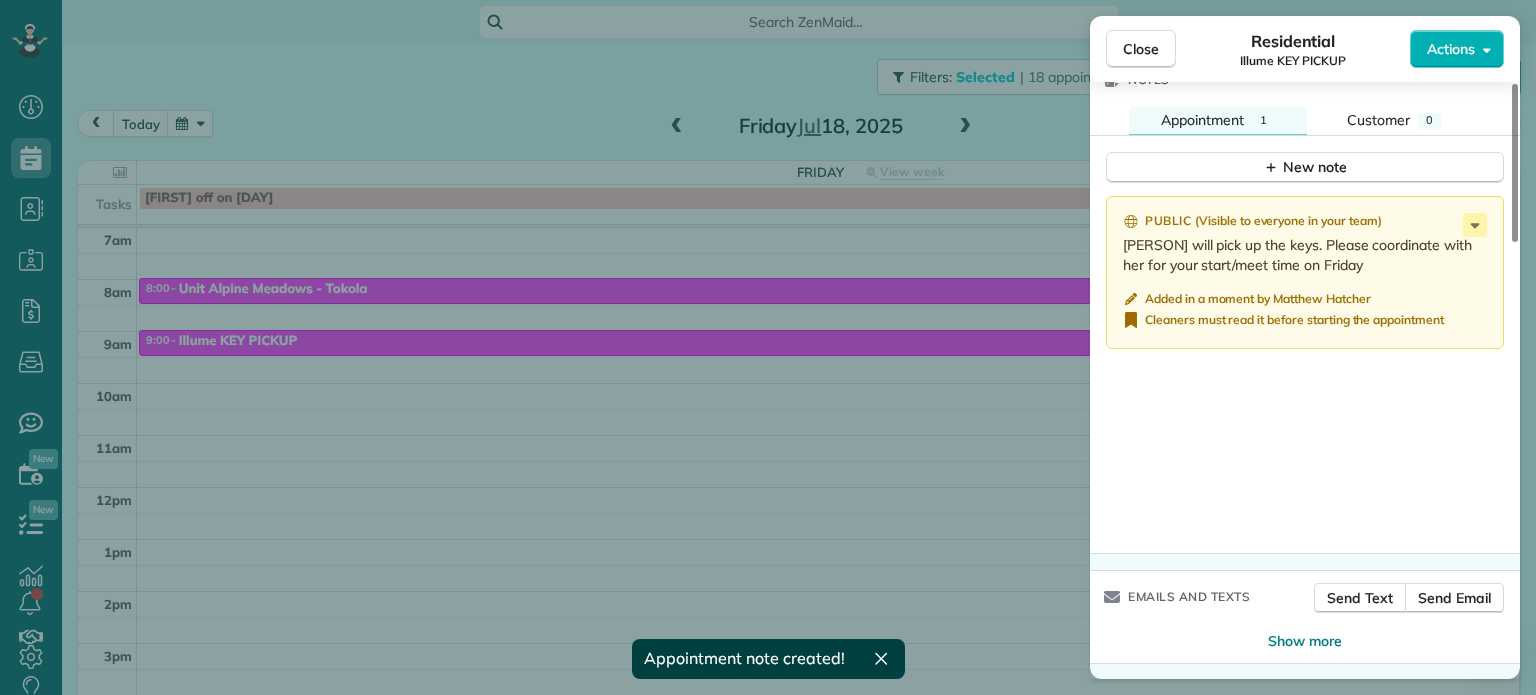 scroll, scrollTop: 1689, scrollLeft: 0, axis: vertical 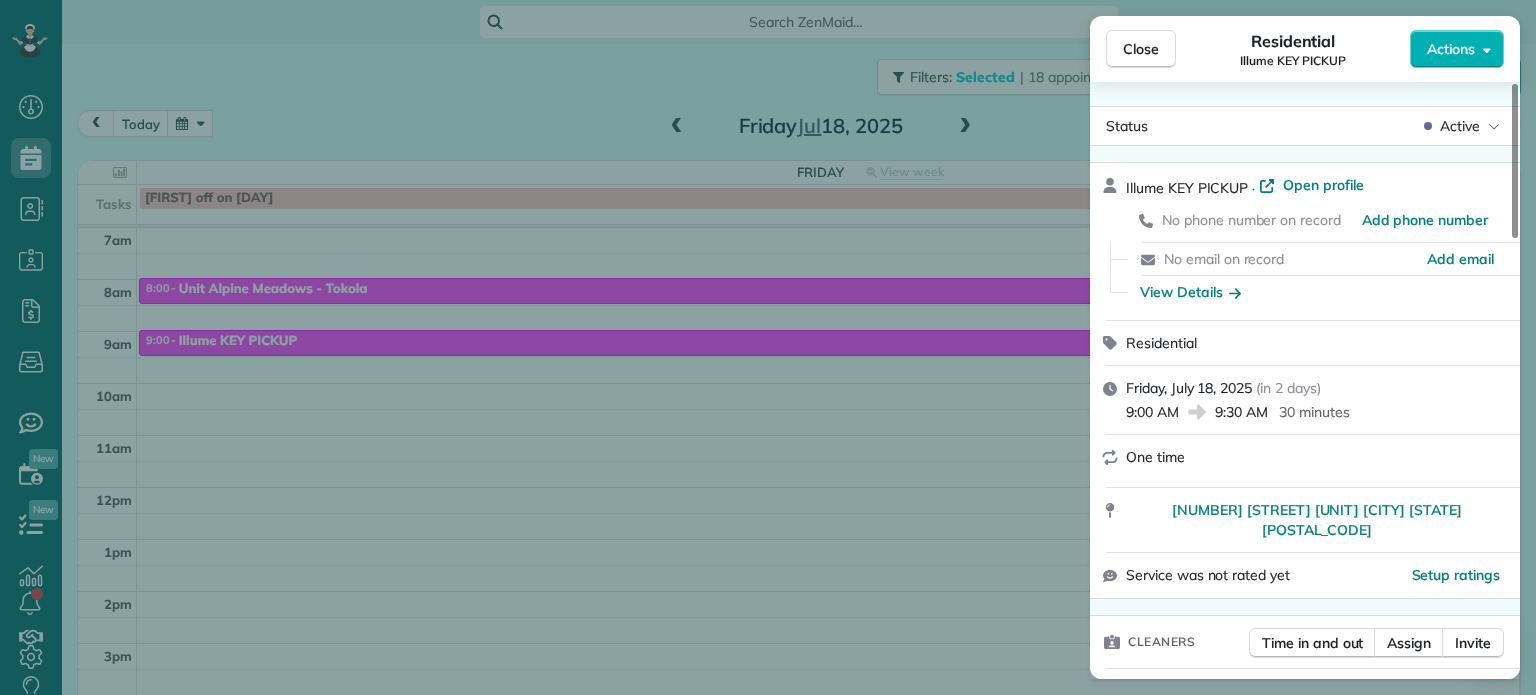 drag, startPoint x: 1513, startPoint y: 530, endPoint x: 1449, endPoint y: 67, distance: 467.4024 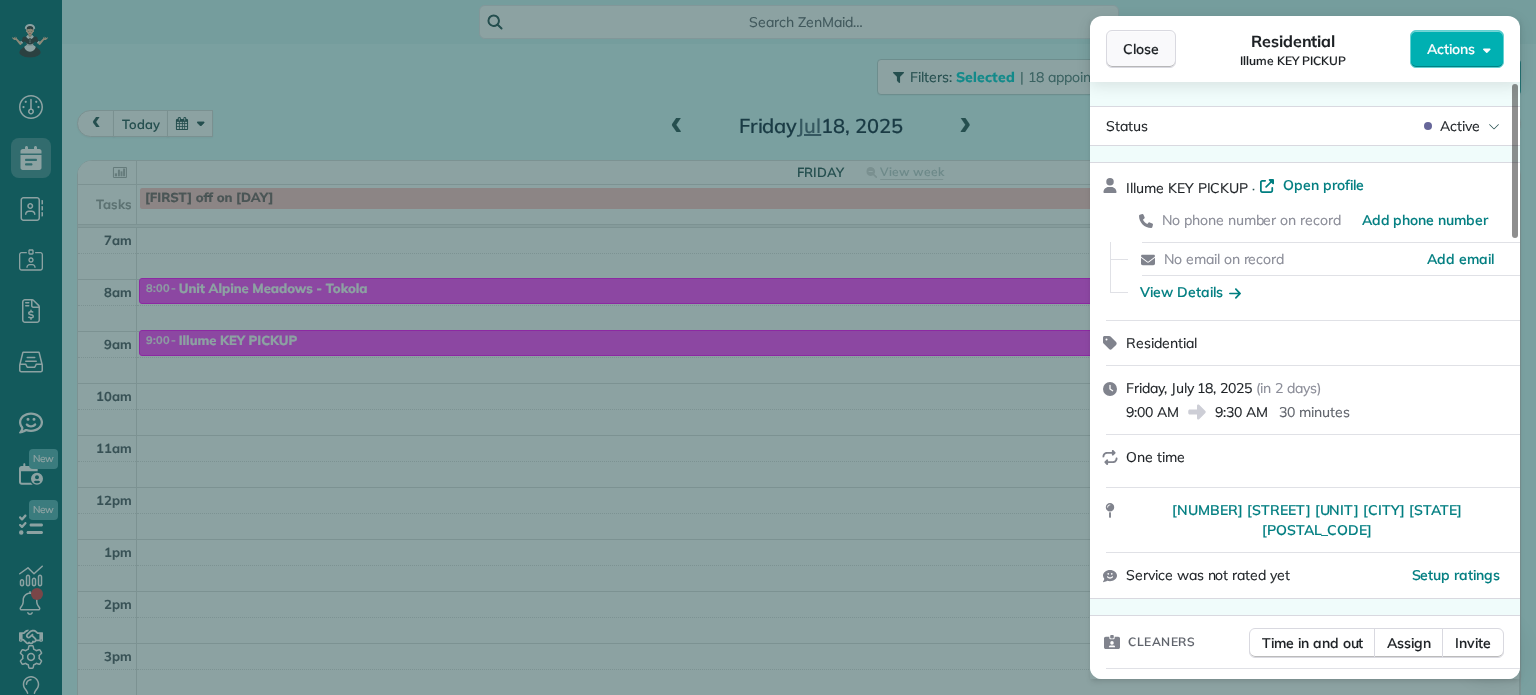 click on "Close" at bounding box center (1141, 49) 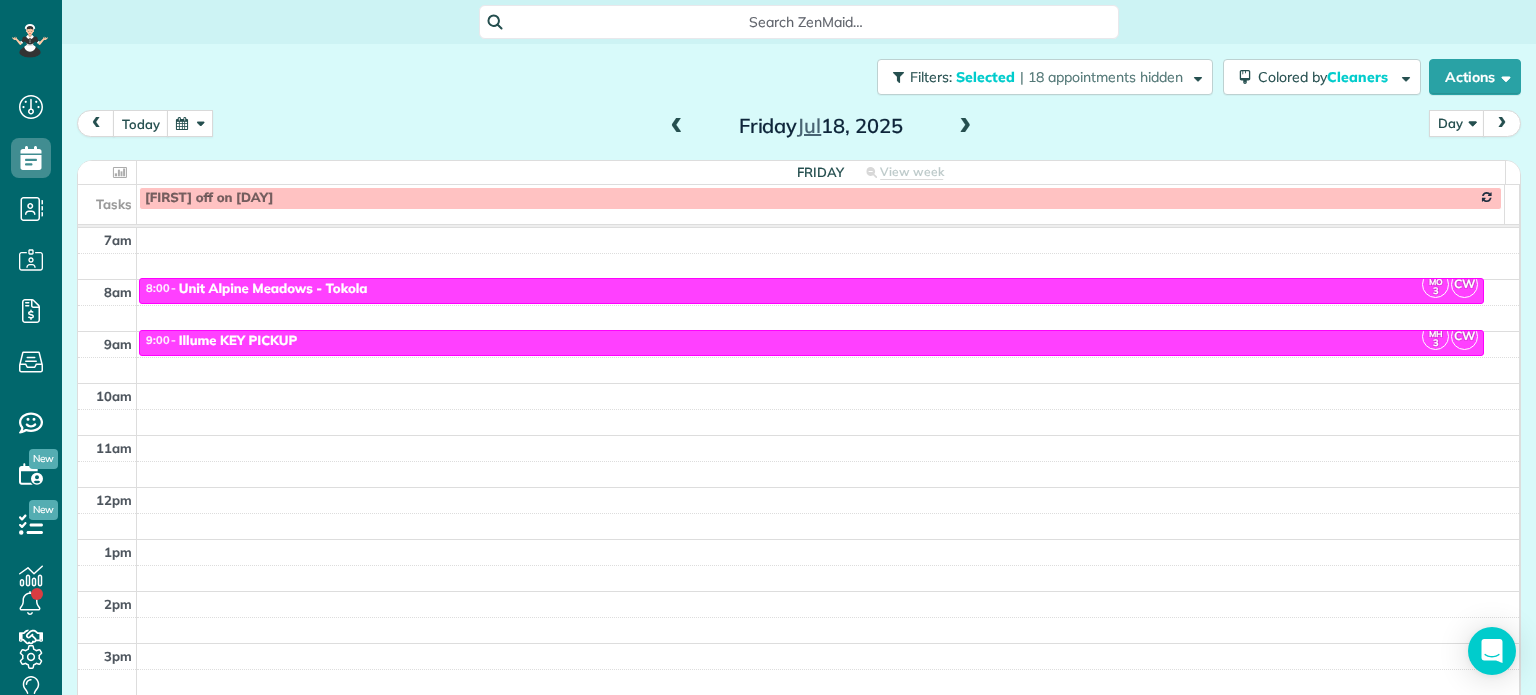 click at bounding box center (190, 123) 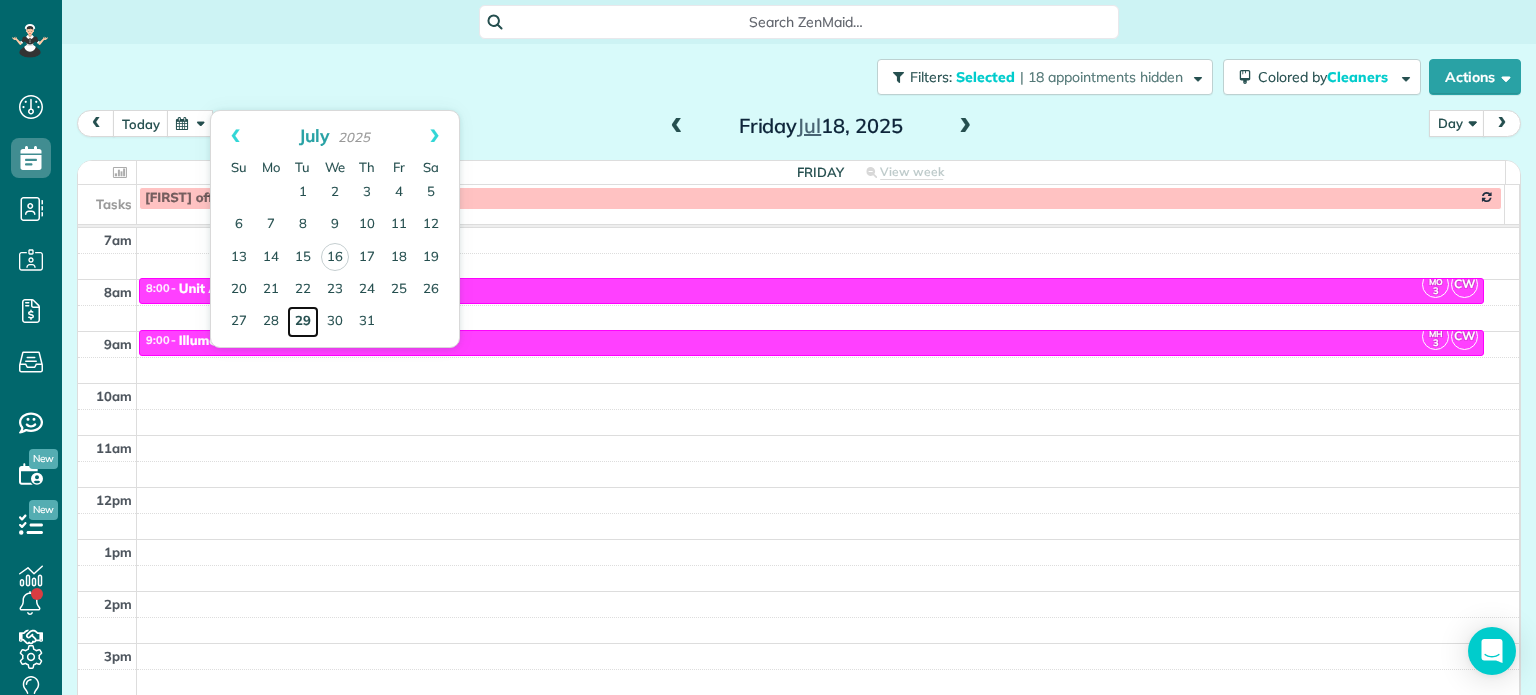 click on "29" at bounding box center (303, 322) 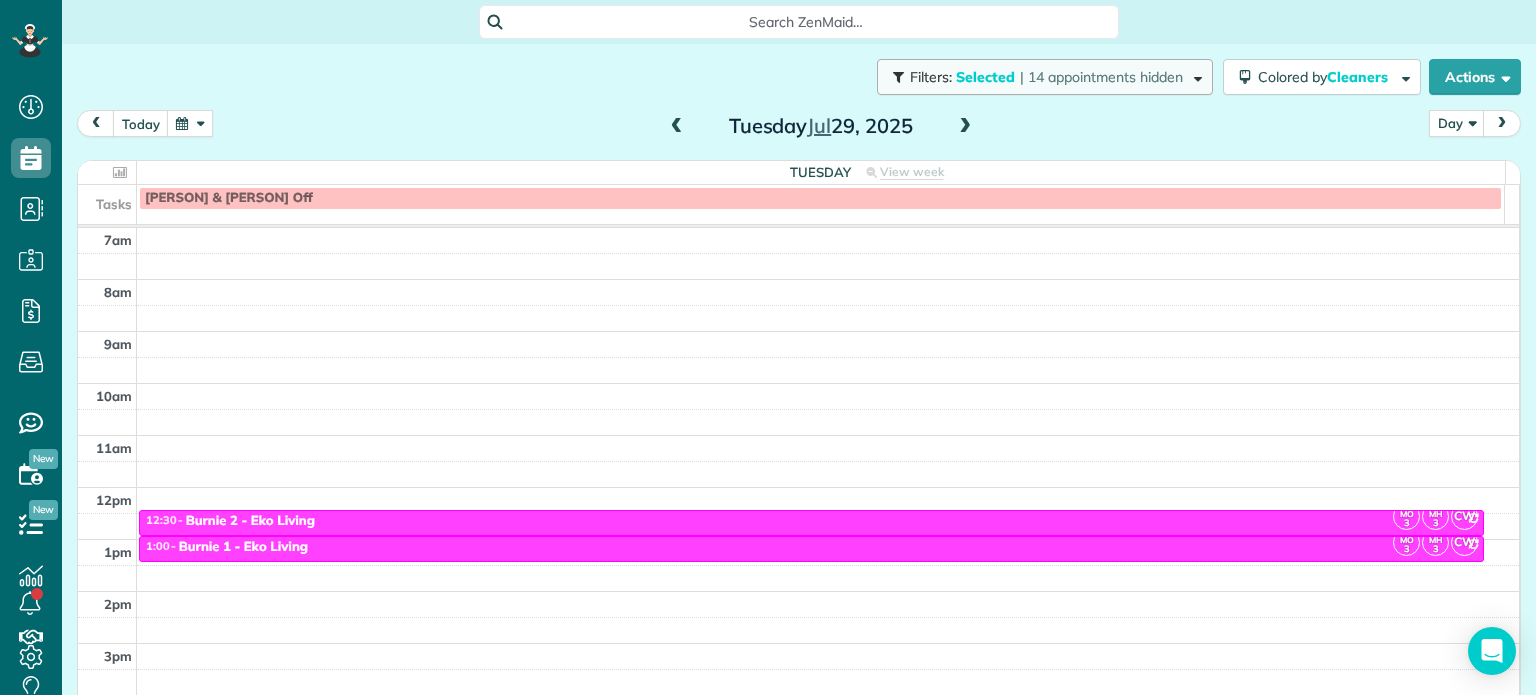 click at bounding box center (1194, 76) 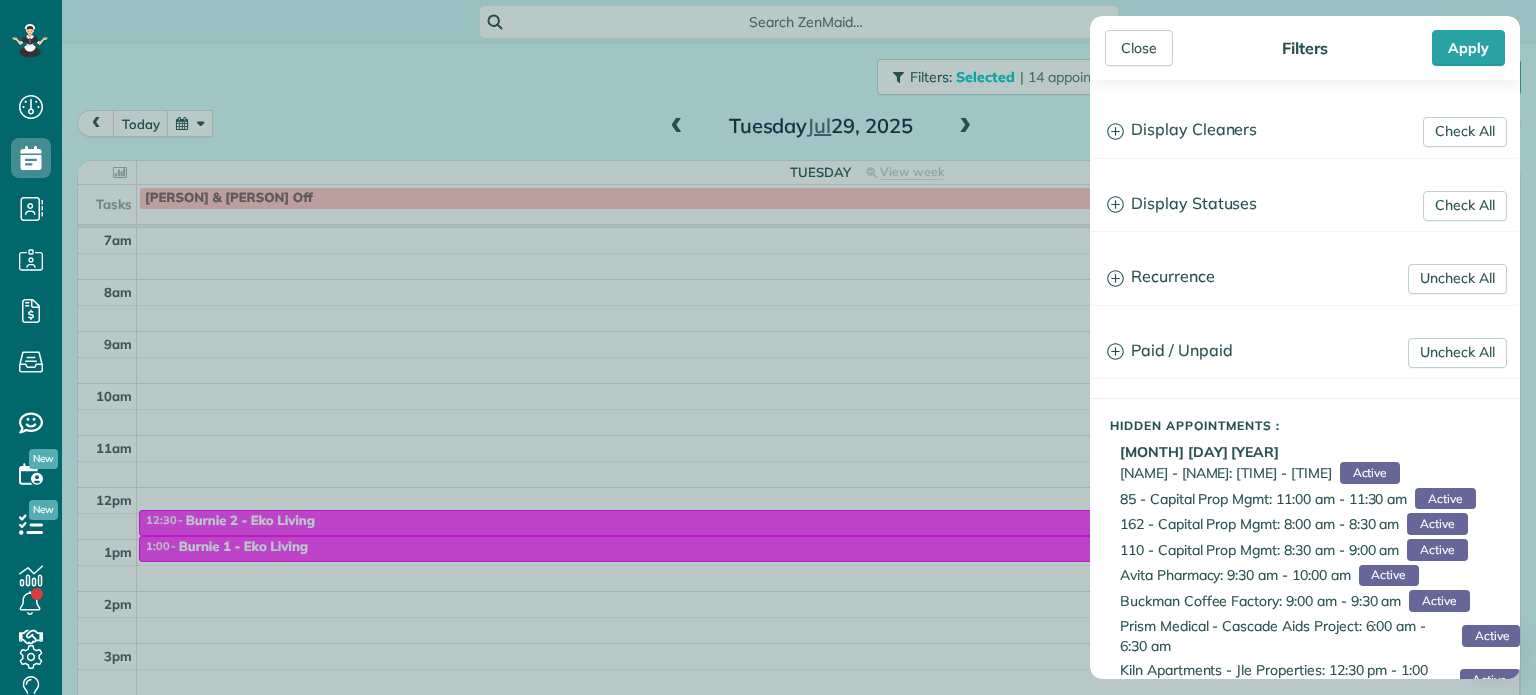 click on "Close
Filters
Apply
Check All
Display Cleaners
[FIRST] [LAST]
[FIRST] [LAST]
[FIRST] [LAST]
[FIRST] [LAST]
[FIRST] [LAST]
[FIRST] [LAST]
[FIRST] [LAST]" at bounding box center (768, 347) 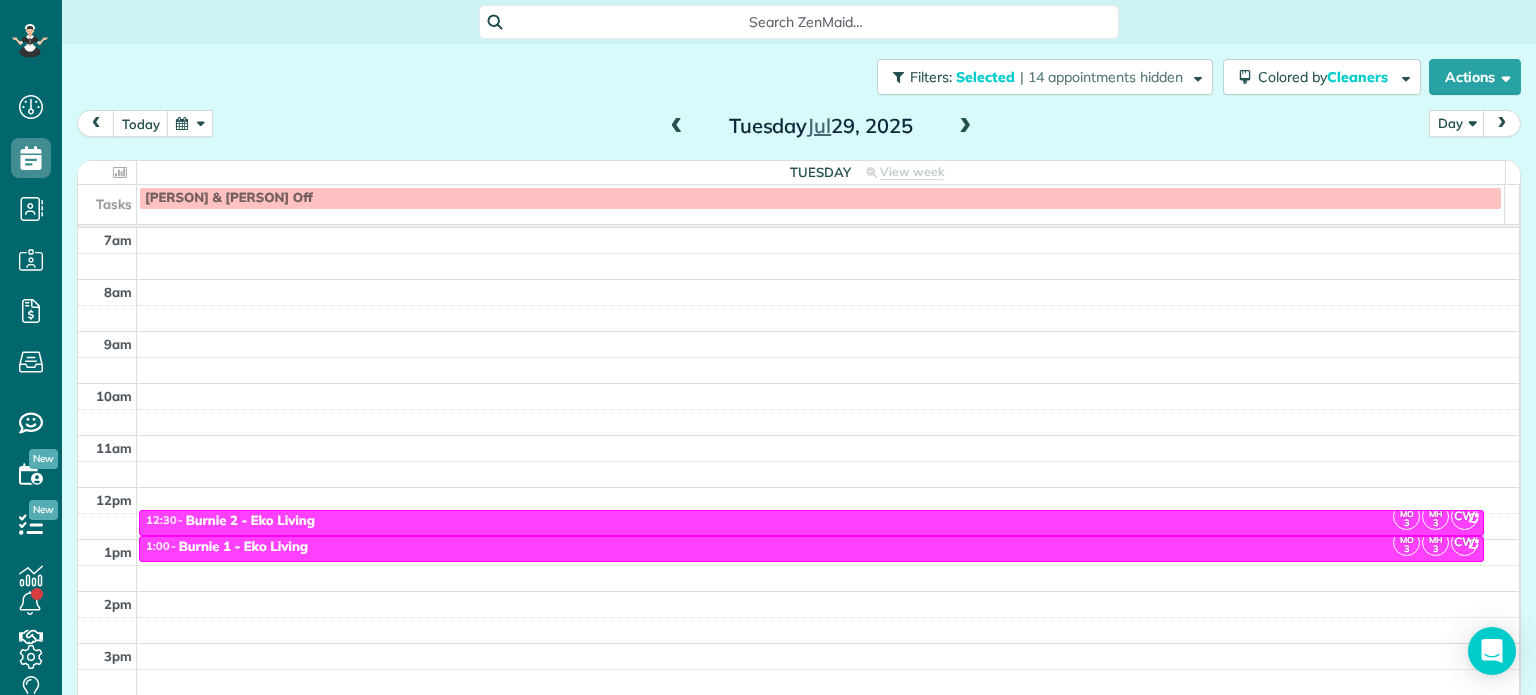 drag, startPoint x: 1008, startPoint y: 127, endPoint x: 1169, endPoint y: 131, distance: 161.04968 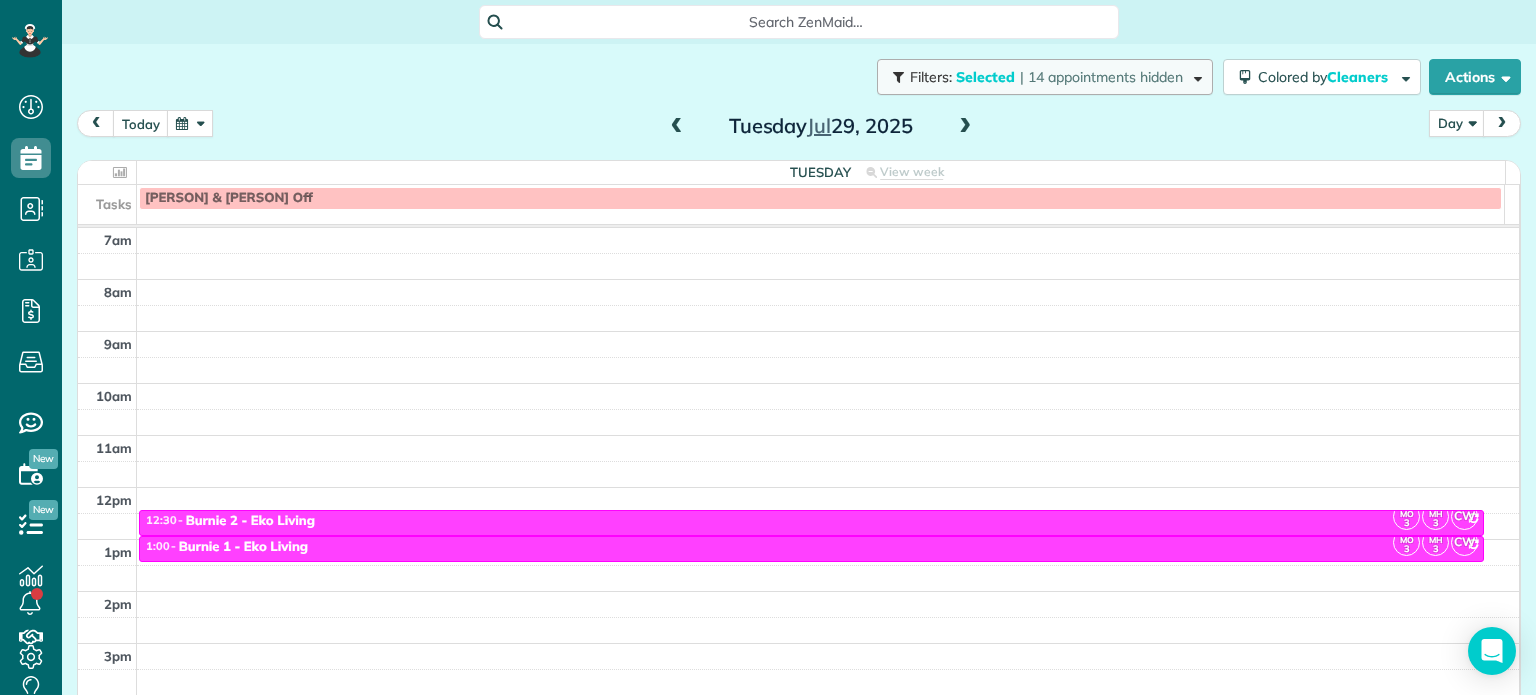 click at bounding box center (1194, 76) 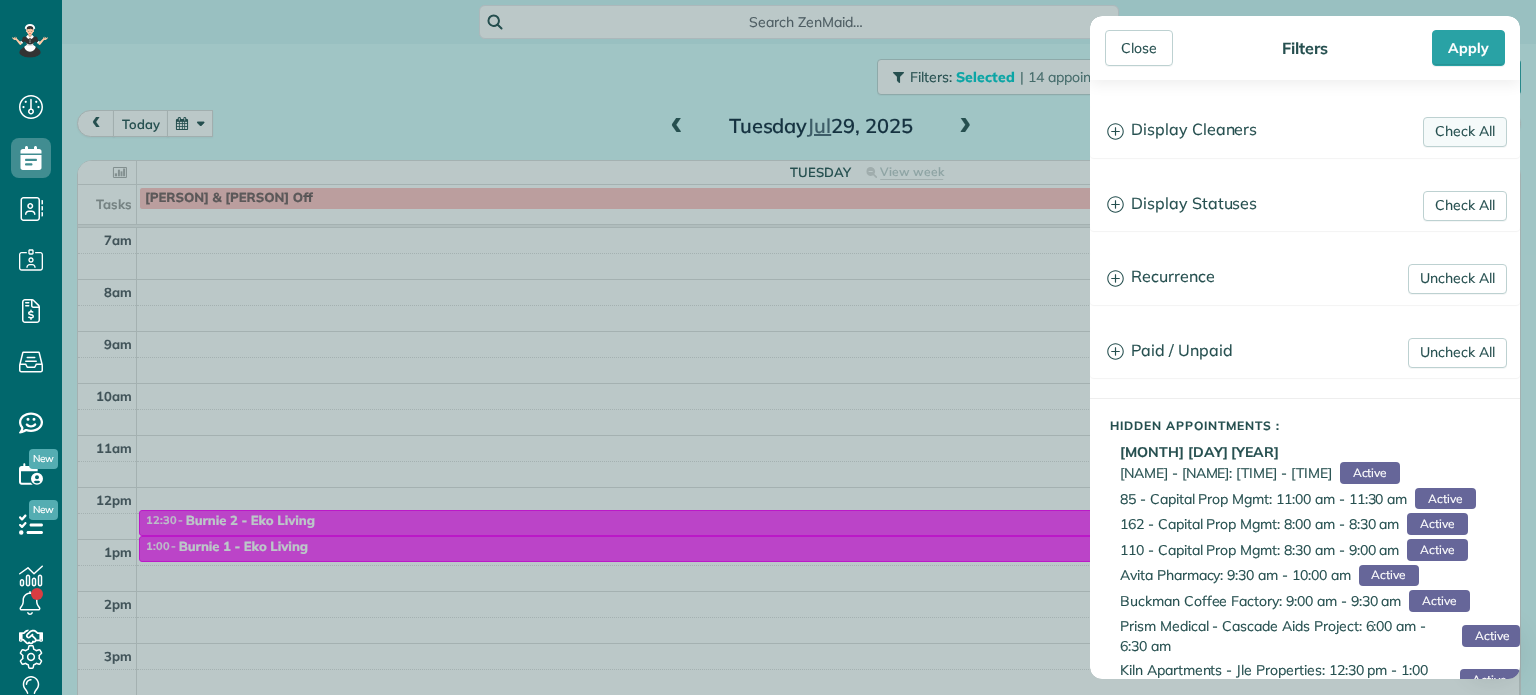 click on "Check All" at bounding box center [1465, 132] 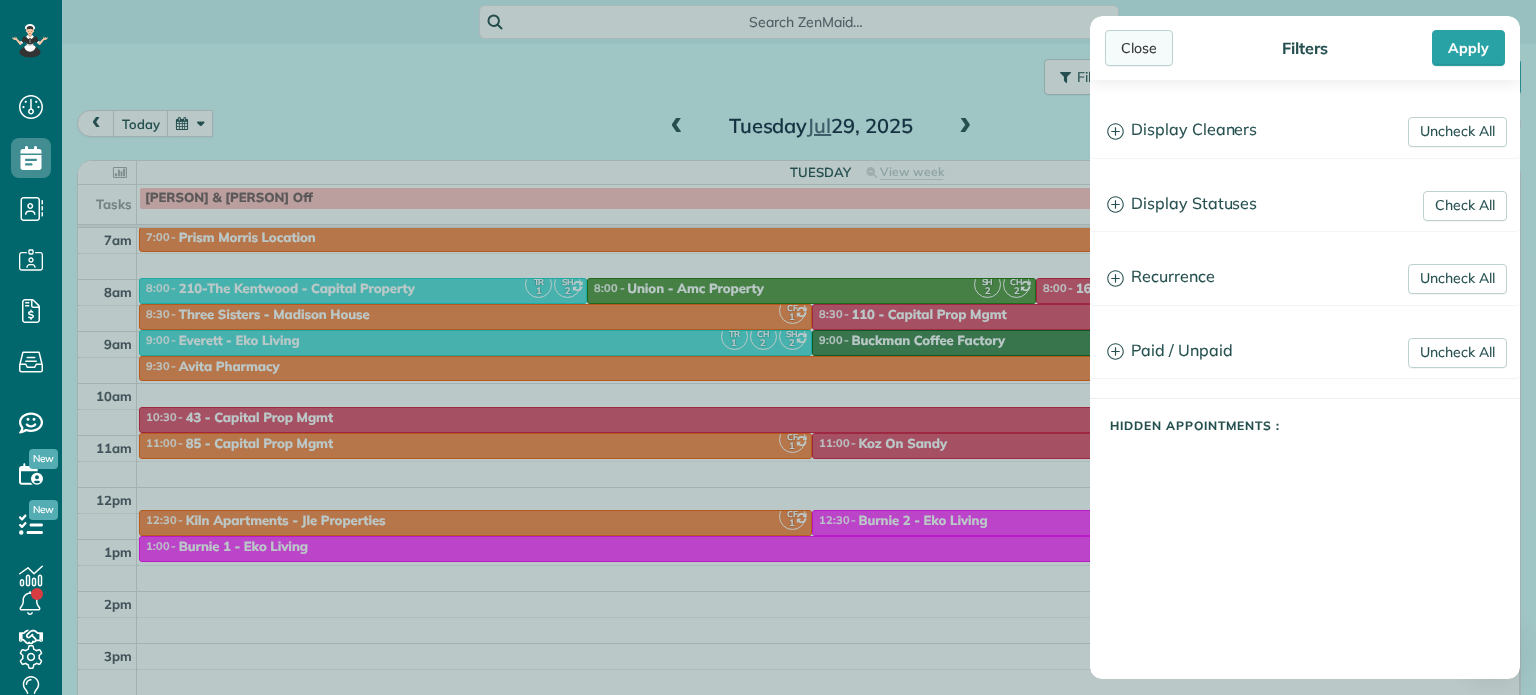 click on "Close" at bounding box center [1139, 48] 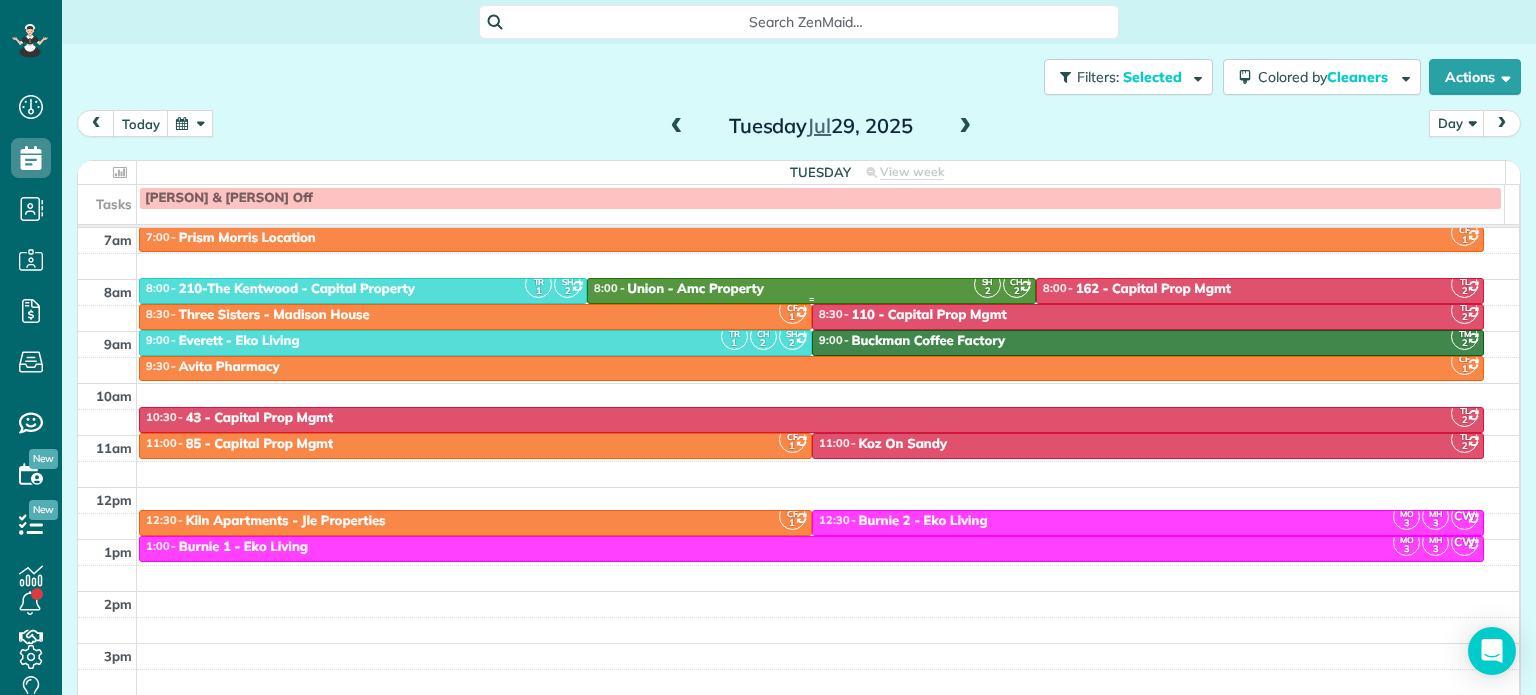 click on "[TIME] - [TIME] [NAME] - [NAME]" at bounding box center (811, 289) 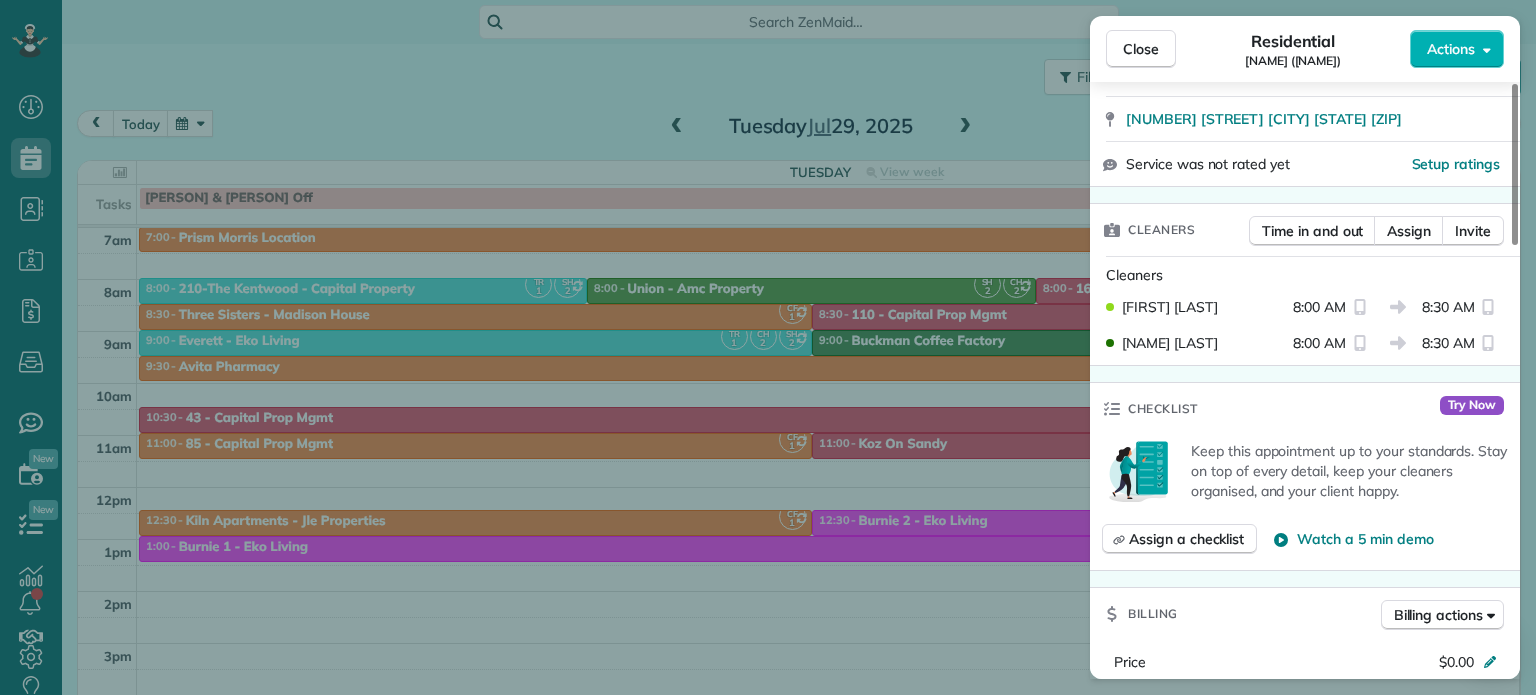 scroll, scrollTop: 420, scrollLeft: 0, axis: vertical 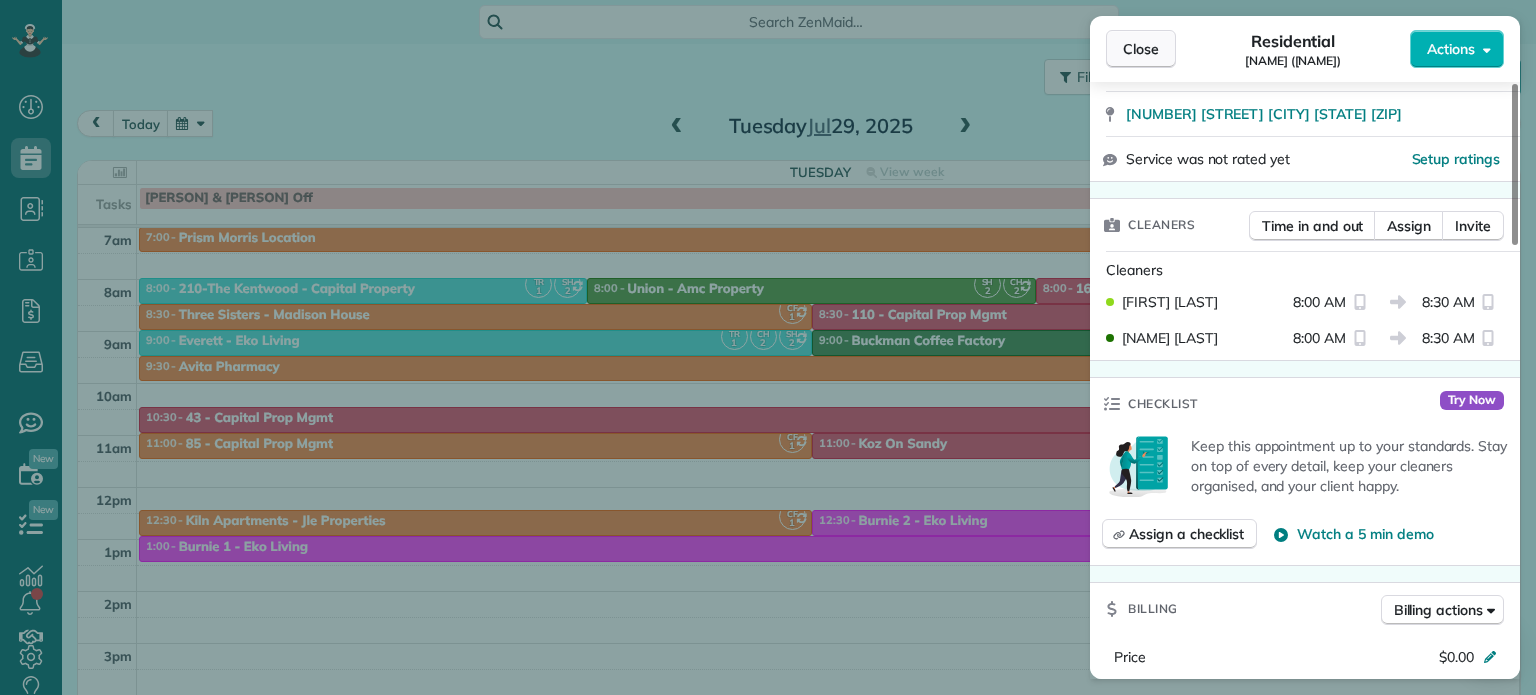 click on "Close" at bounding box center (1141, 49) 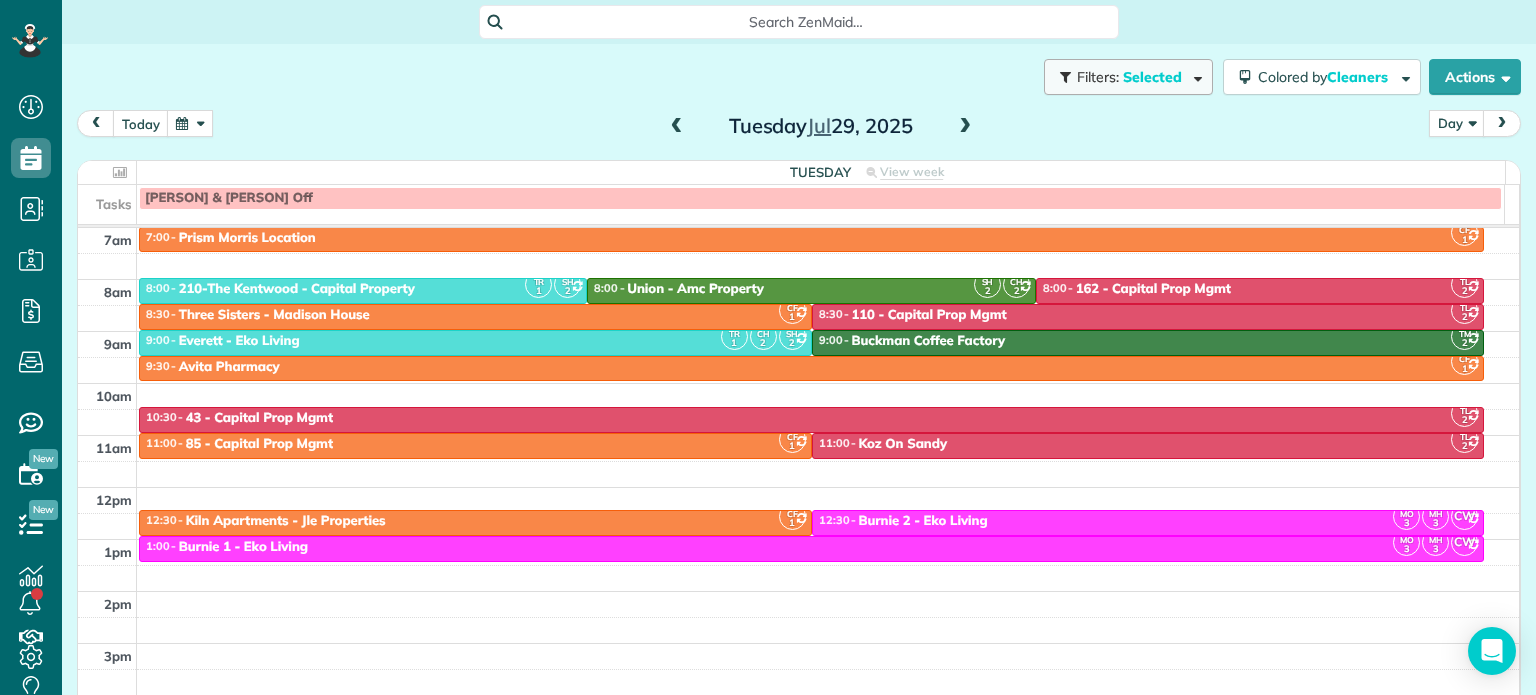 click at bounding box center [1194, 76] 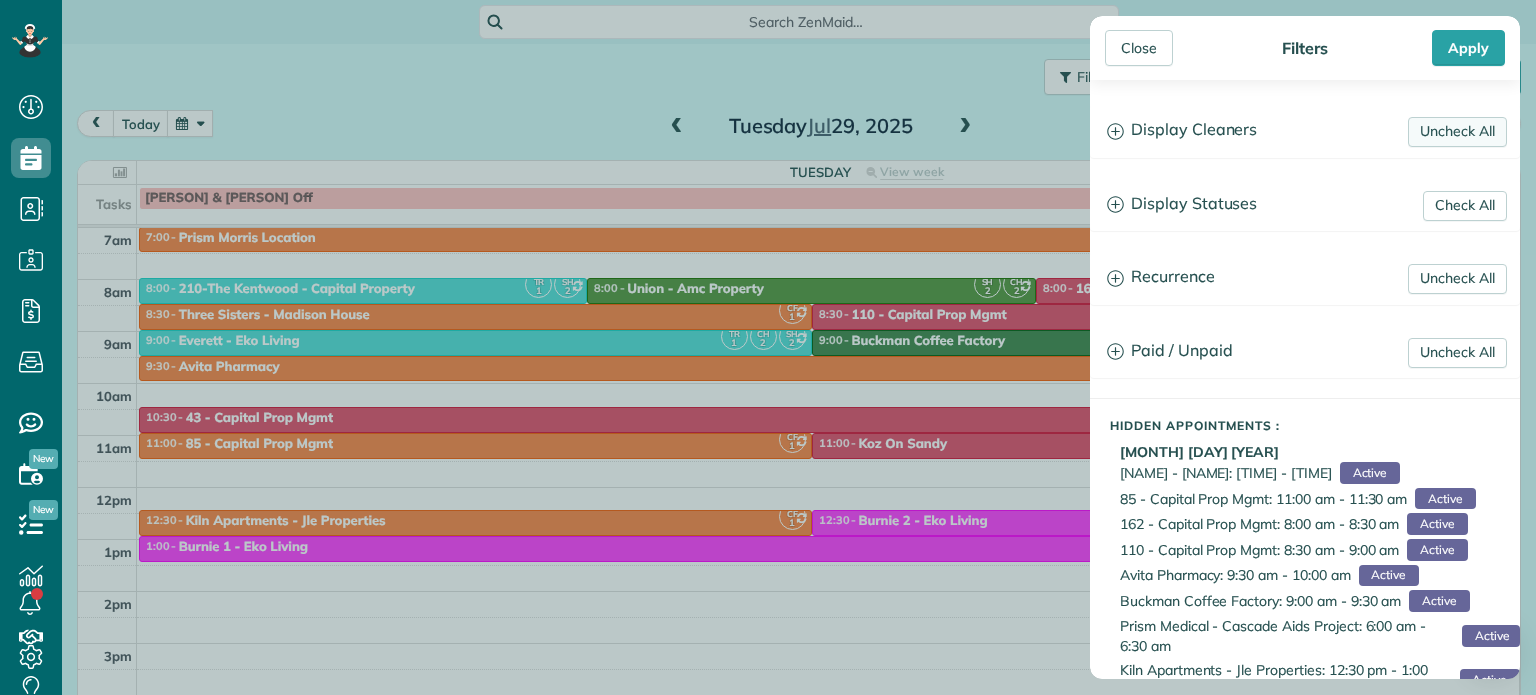 click on "Uncheck All" at bounding box center [1457, 132] 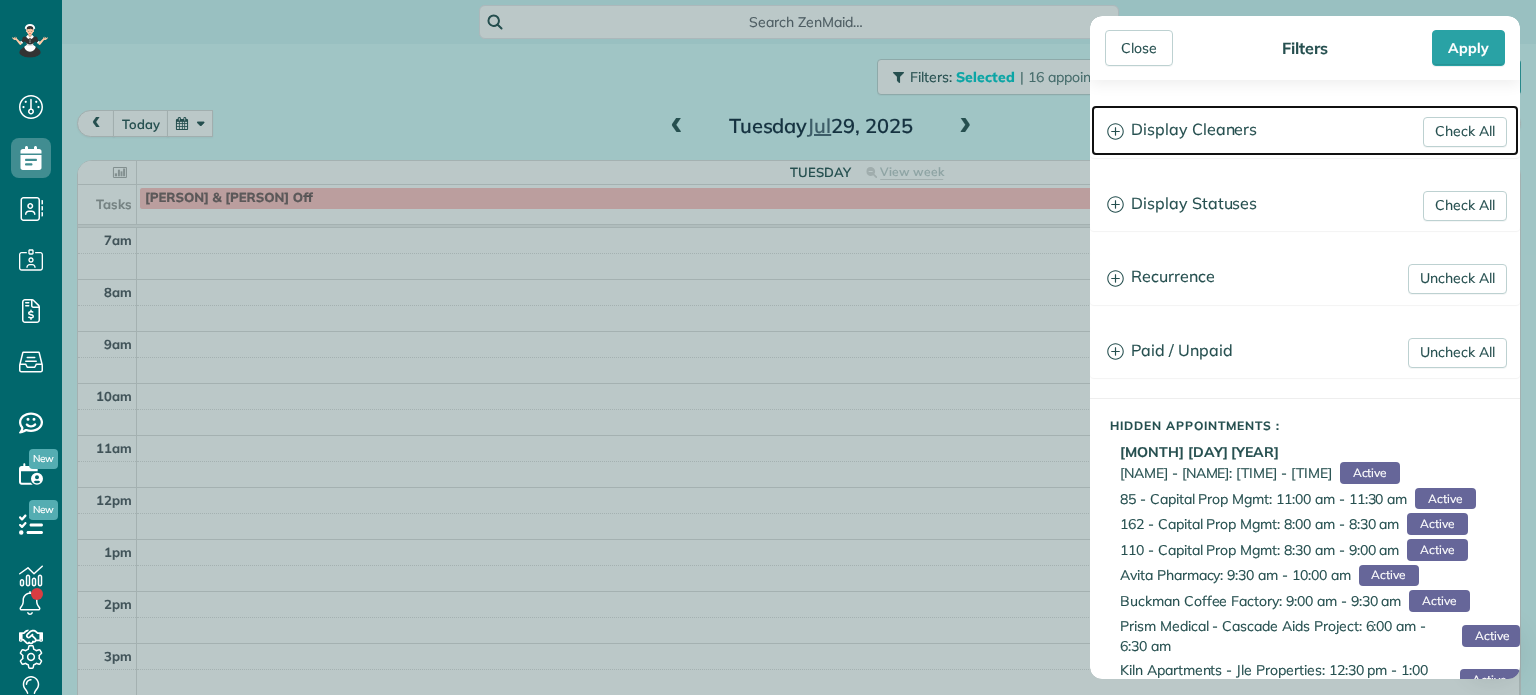 click on "Display Cleaners" at bounding box center [1305, 130] 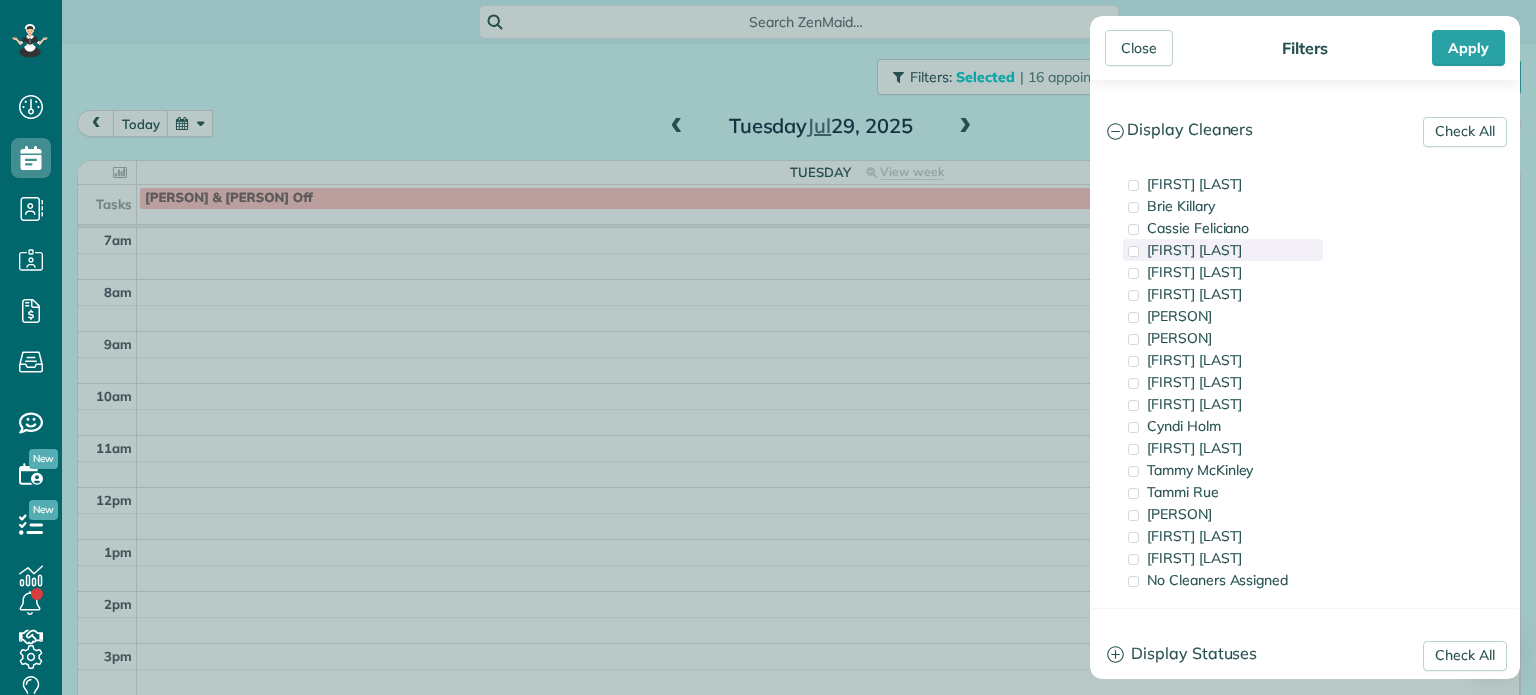 click at bounding box center (1133, 251) 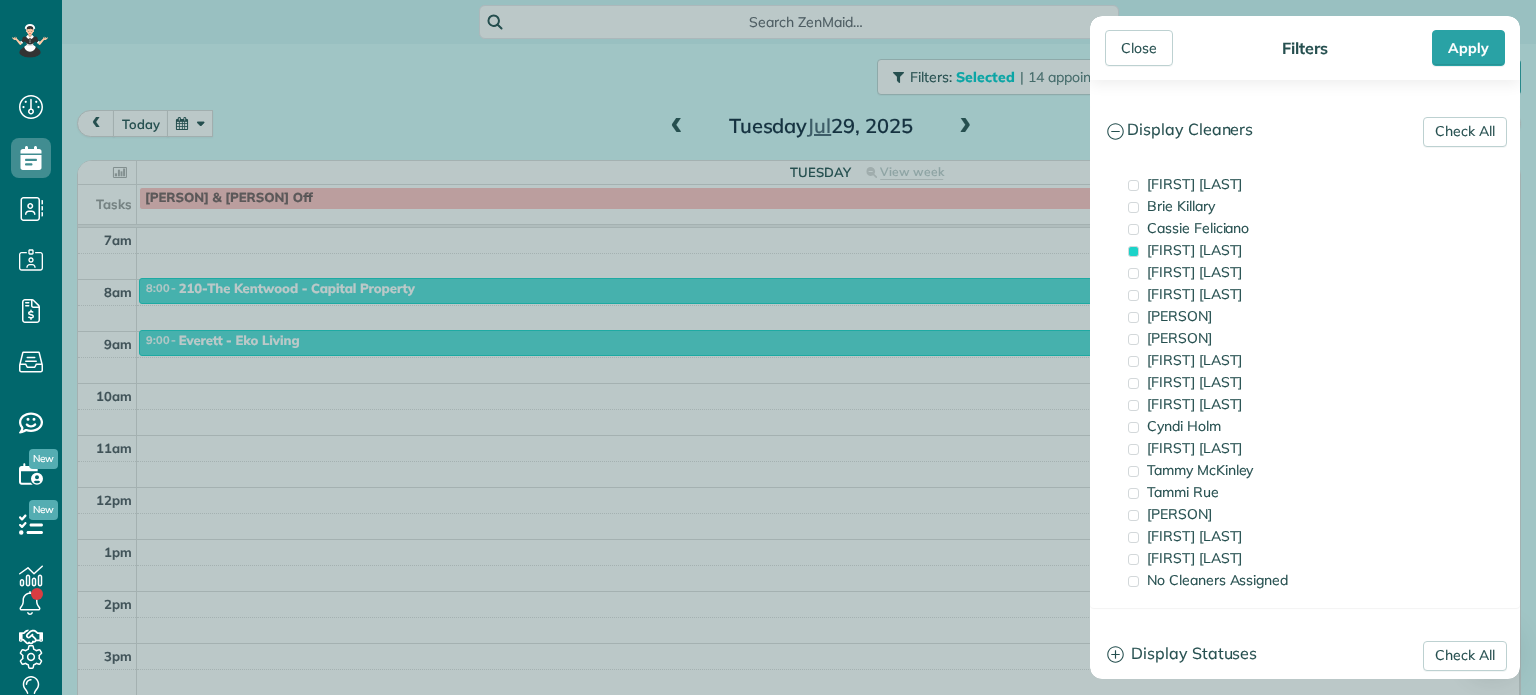 click on "Close
Filters
Apply
Check All
Display Cleaners
[FIRST] [LAST]
[FIRST] [LAST]
[FIRST] [LAST]
[FIRST] [LAST]
[FIRST] [LAST]
[FIRST] [LAST]
[FIRST] [LAST]" at bounding box center [768, 347] 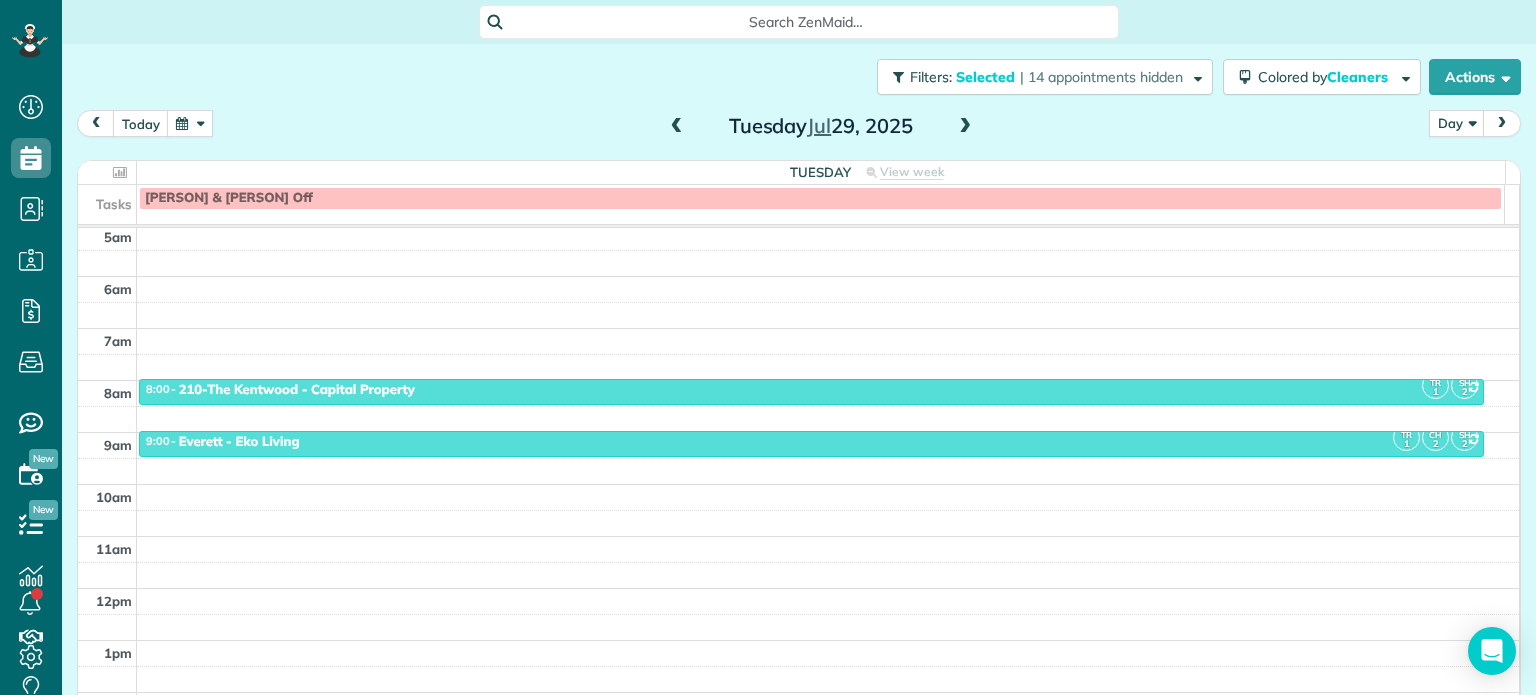 scroll, scrollTop: 36, scrollLeft: 0, axis: vertical 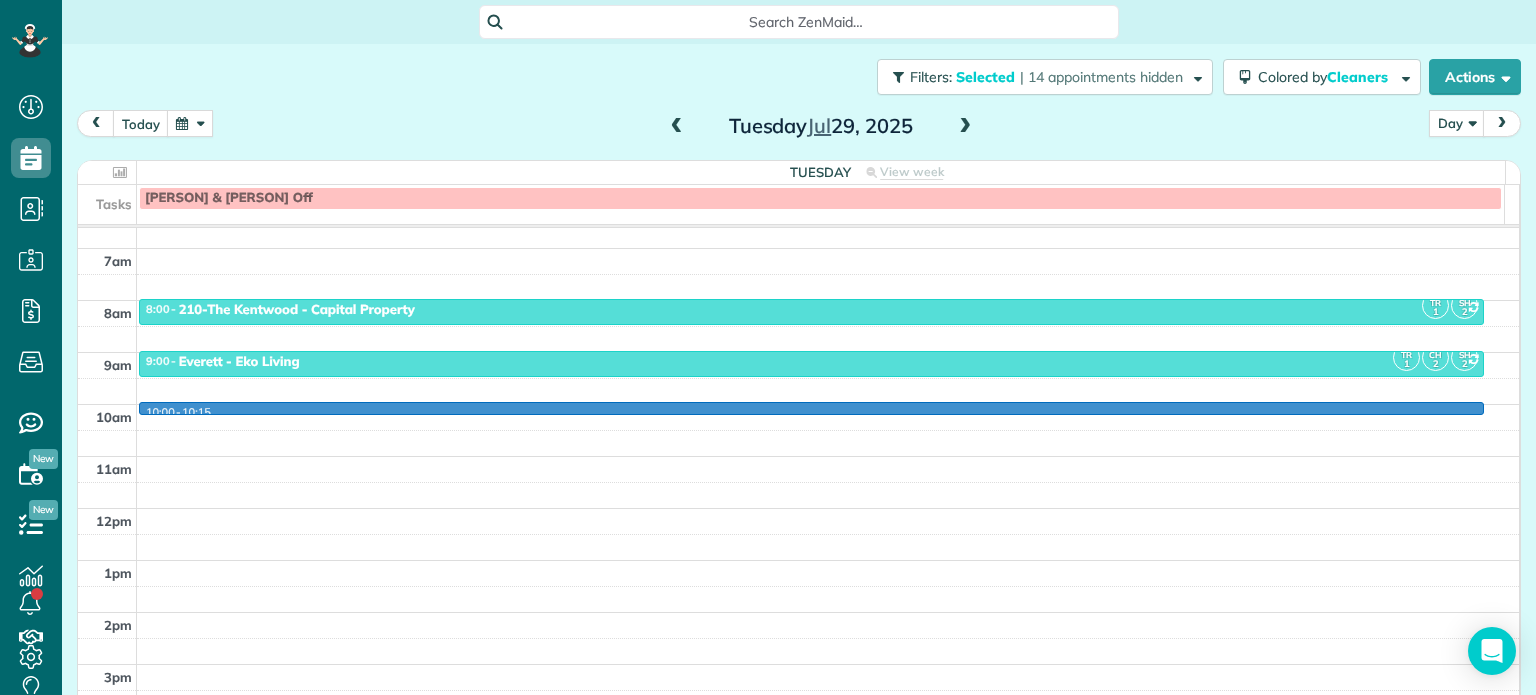 click on "4am 5am 6am 7am 8am 9am 10am 11am 12pm 1pm 2pm 3pm 4pm 5pm [TIME] - [TIME] TR 1 SH 2 [TIME] - [TIME] [NAME] - [NAME] [NUMBER] [STREET] [CITY], [STATE] [POSTAL_CODE] TR 1 CH 2 SH 2 [TIME] - [TIME] [NAME] - [NAME] [NUMBER] [STREET] [CITY], [STATE] [POSTAL_CODE]" at bounding box center [798, 456] 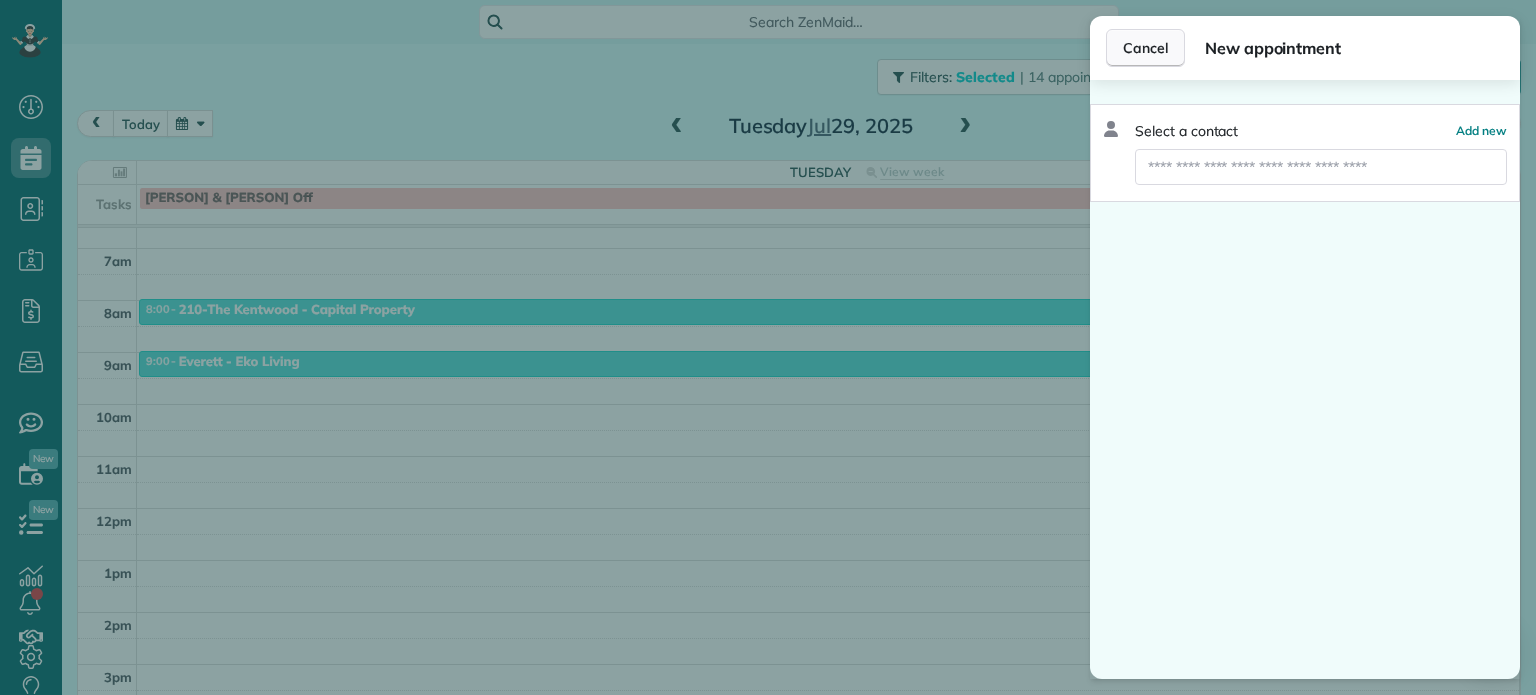 click on "Cancel" at bounding box center [1145, 48] 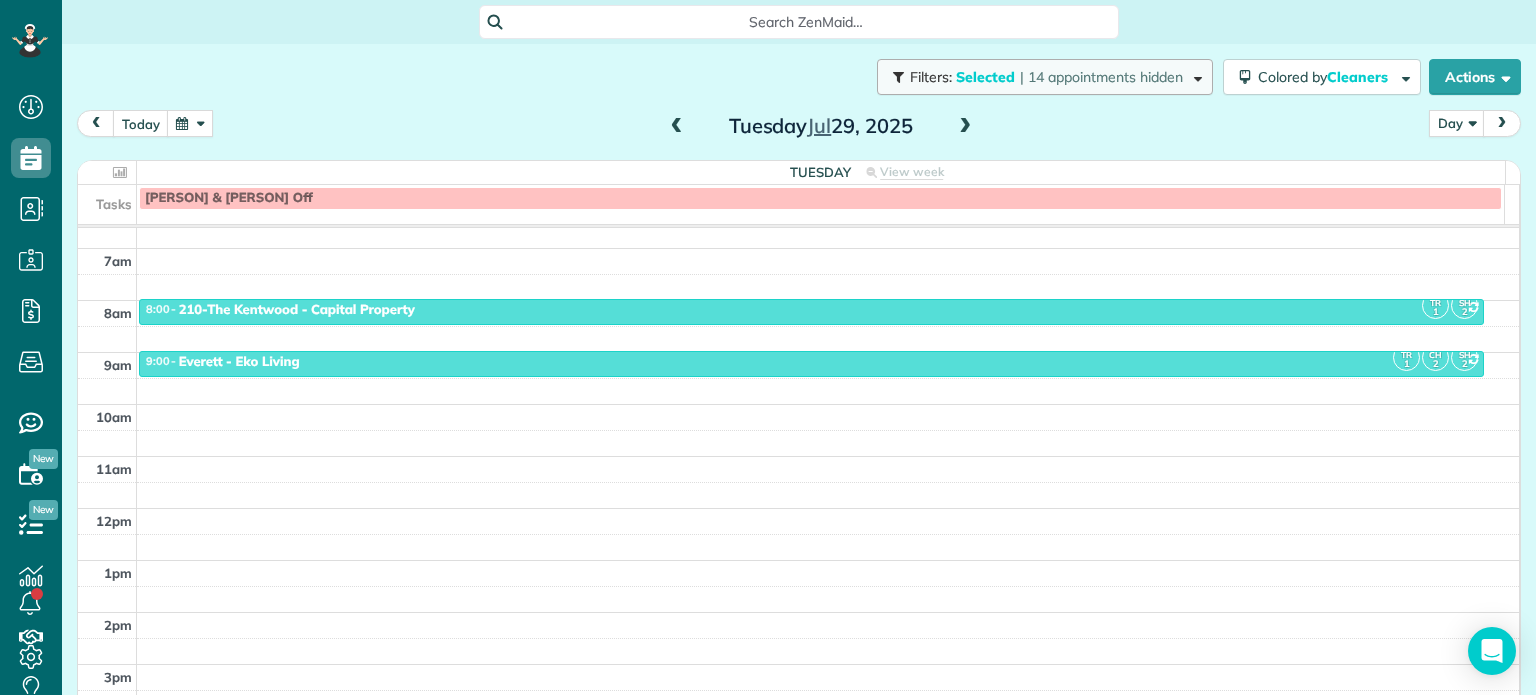 click at bounding box center (1194, 76) 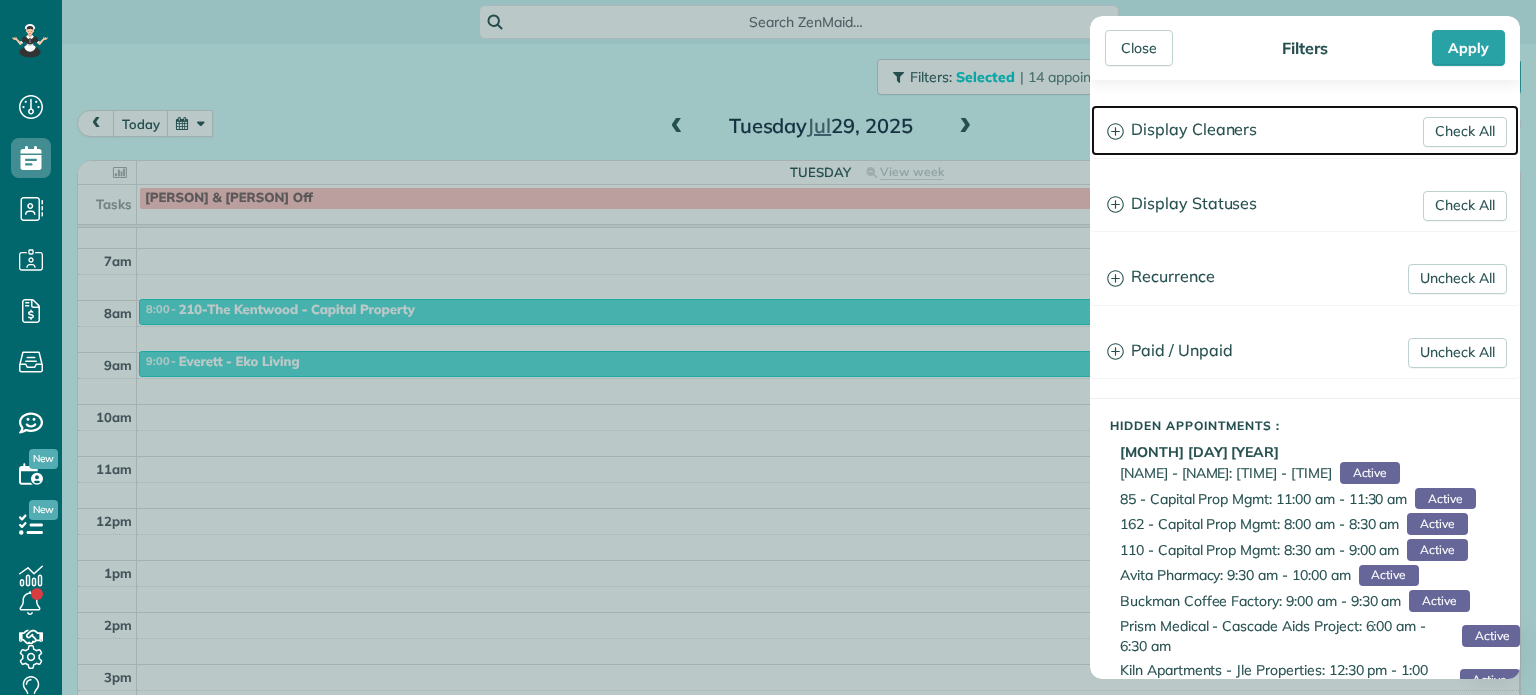click on "Display Cleaners" at bounding box center [1305, 130] 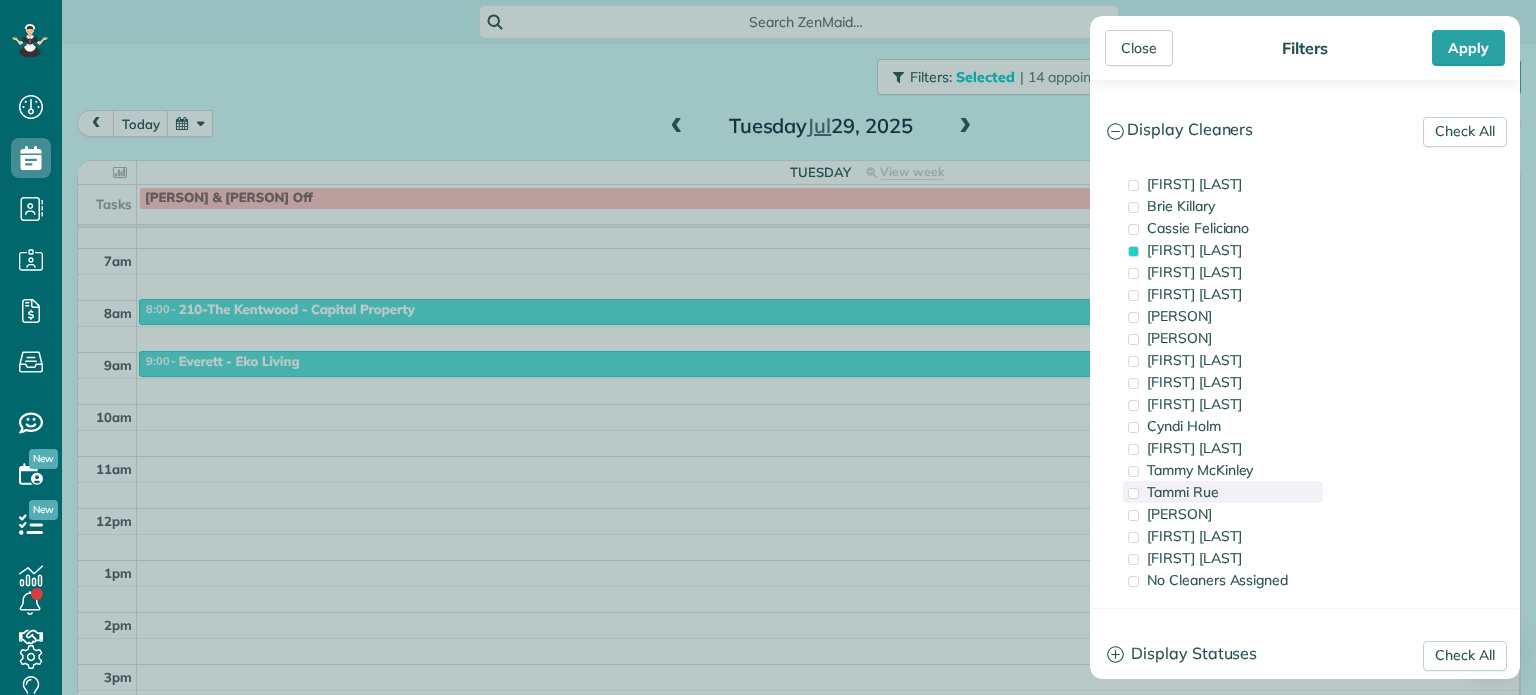click on "Tammi Rue" at bounding box center (1183, 492) 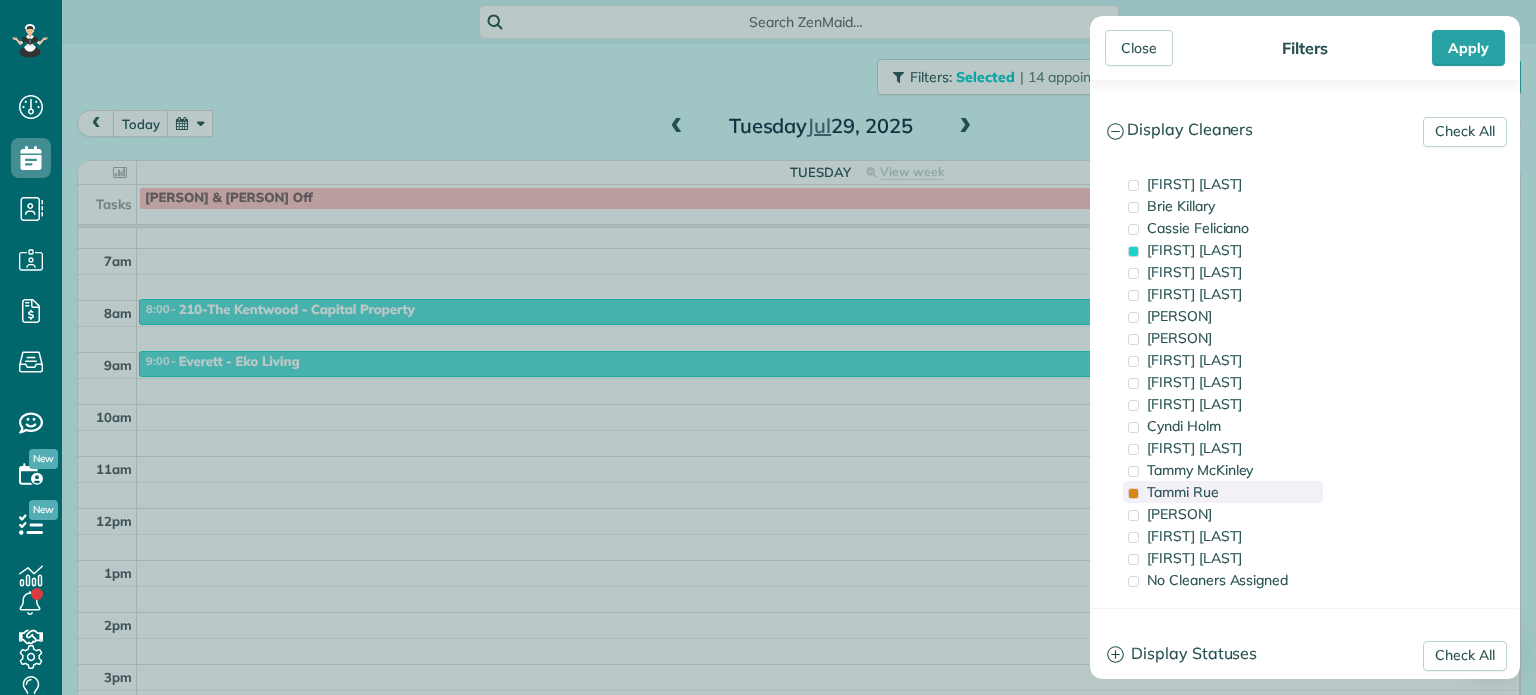 click on "Tammi Rue" at bounding box center [1183, 492] 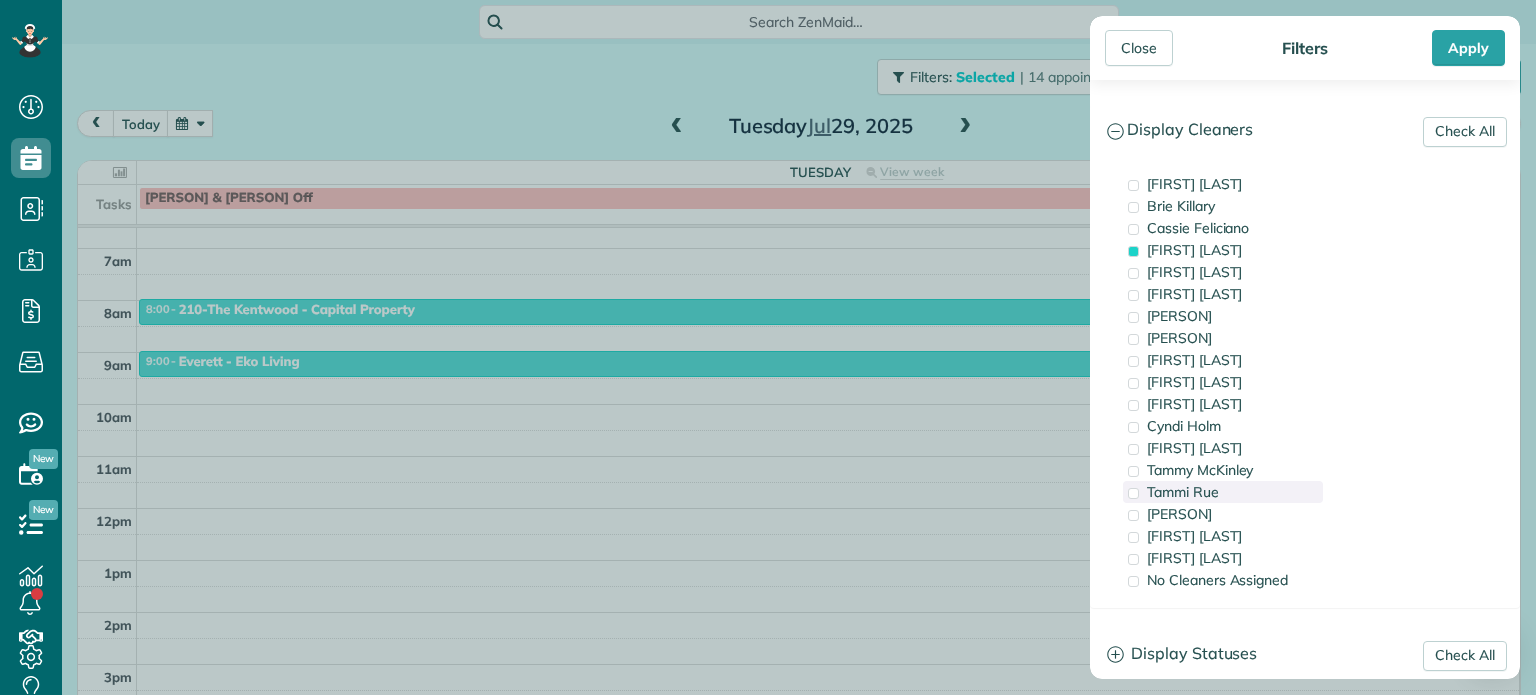 click on "Tammi Rue" at bounding box center (1183, 492) 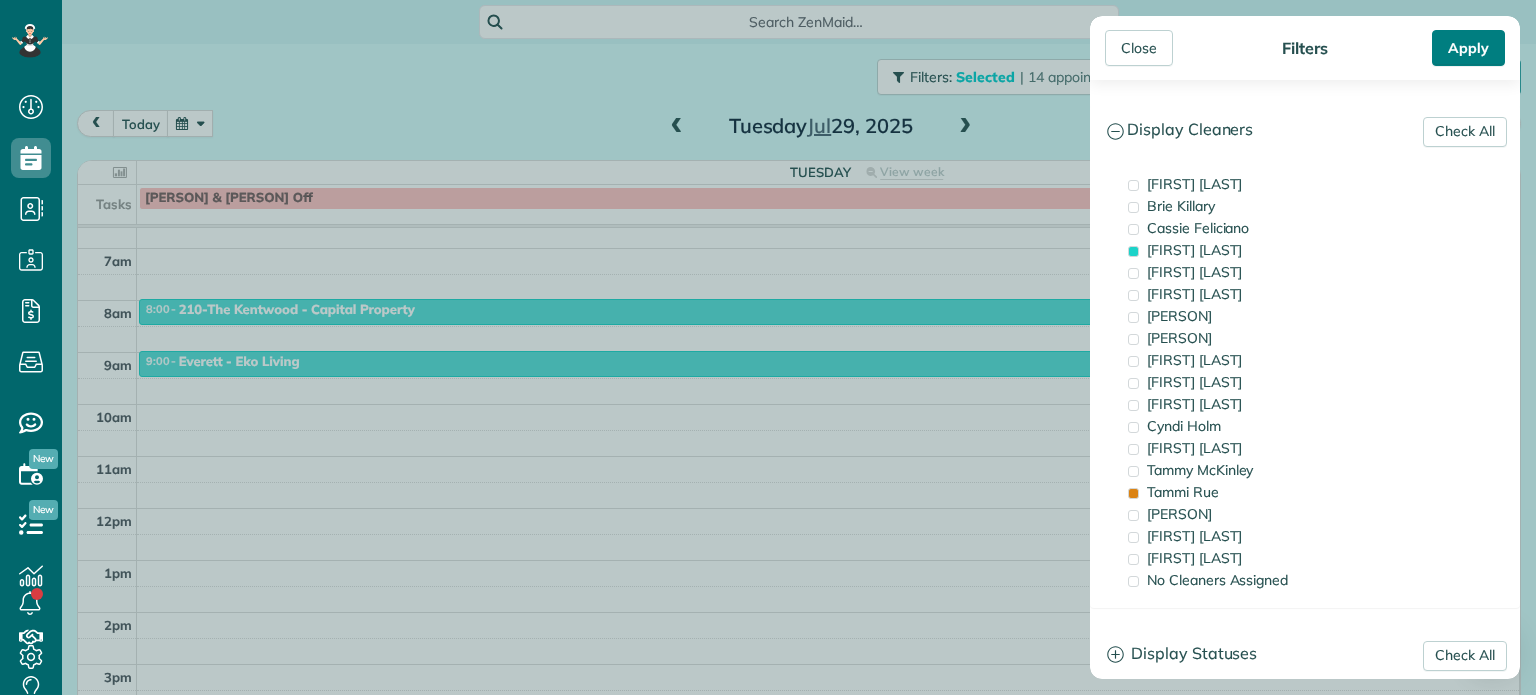 click on "Apply" at bounding box center [1468, 48] 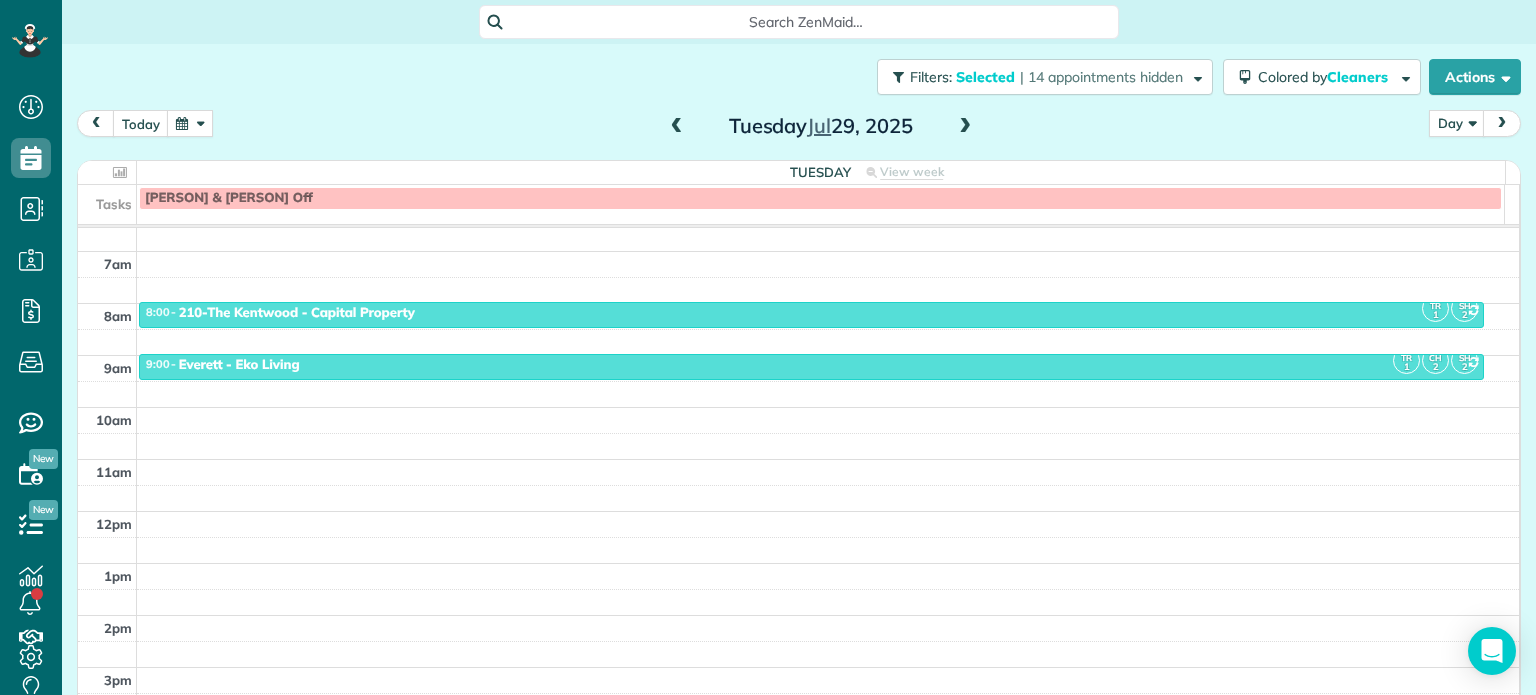 scroll, scrollTop: 131, scrollLeft: 0, axis: vertical 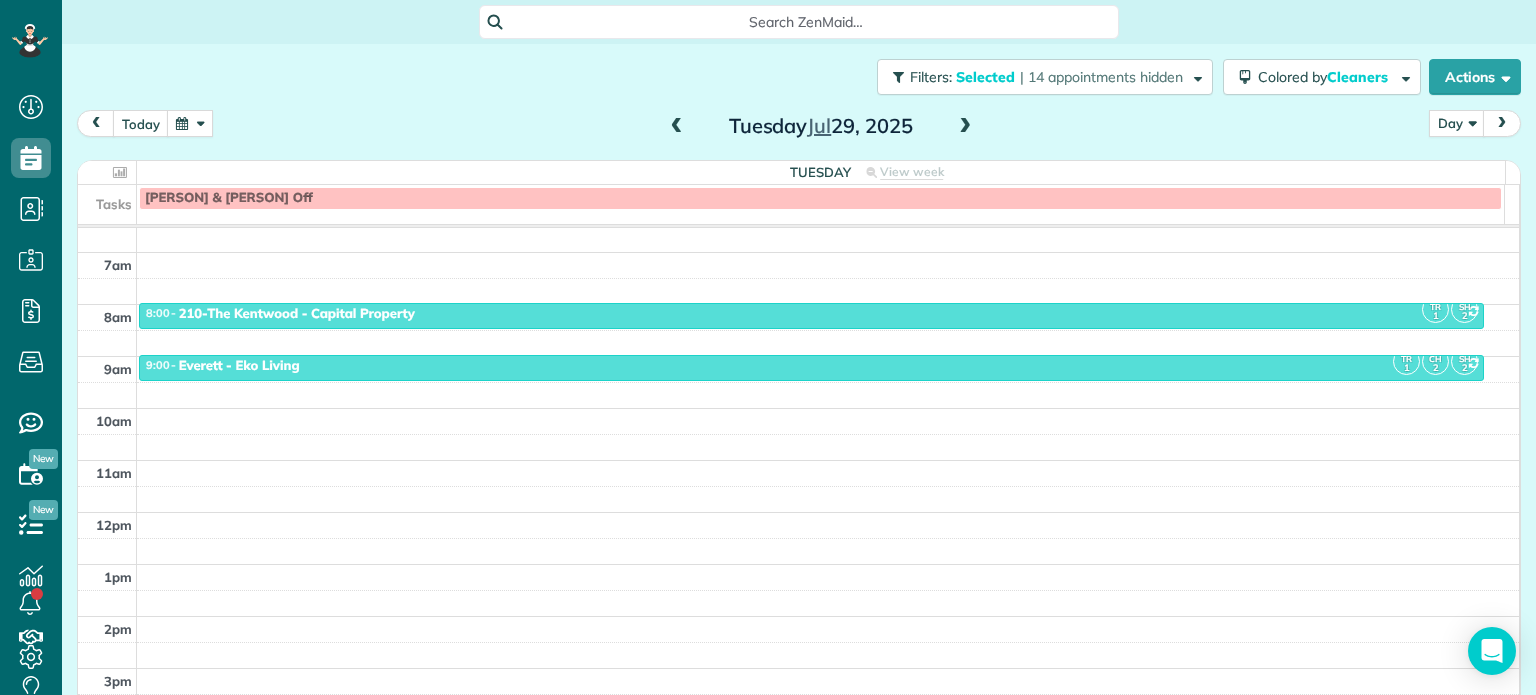 click on "4am 5am 6am 7am 8am 9am 10am 11am 12pm 1pm 2pm 3pm 4pm 5pm [TIME] - [TIME] [NUMBER]-[NAME] - Capital Property [NUMBER] [STREET] [CITY], [STATE] [POSTAL_CODE] TR 1 CH 2 SH 2 [TIME] - [TIME] [NAME] - [NAME] [NUMBER] [STREET] [CITY], [STATE] [POSTAL_CODE]" at bounding box center (798, 460) 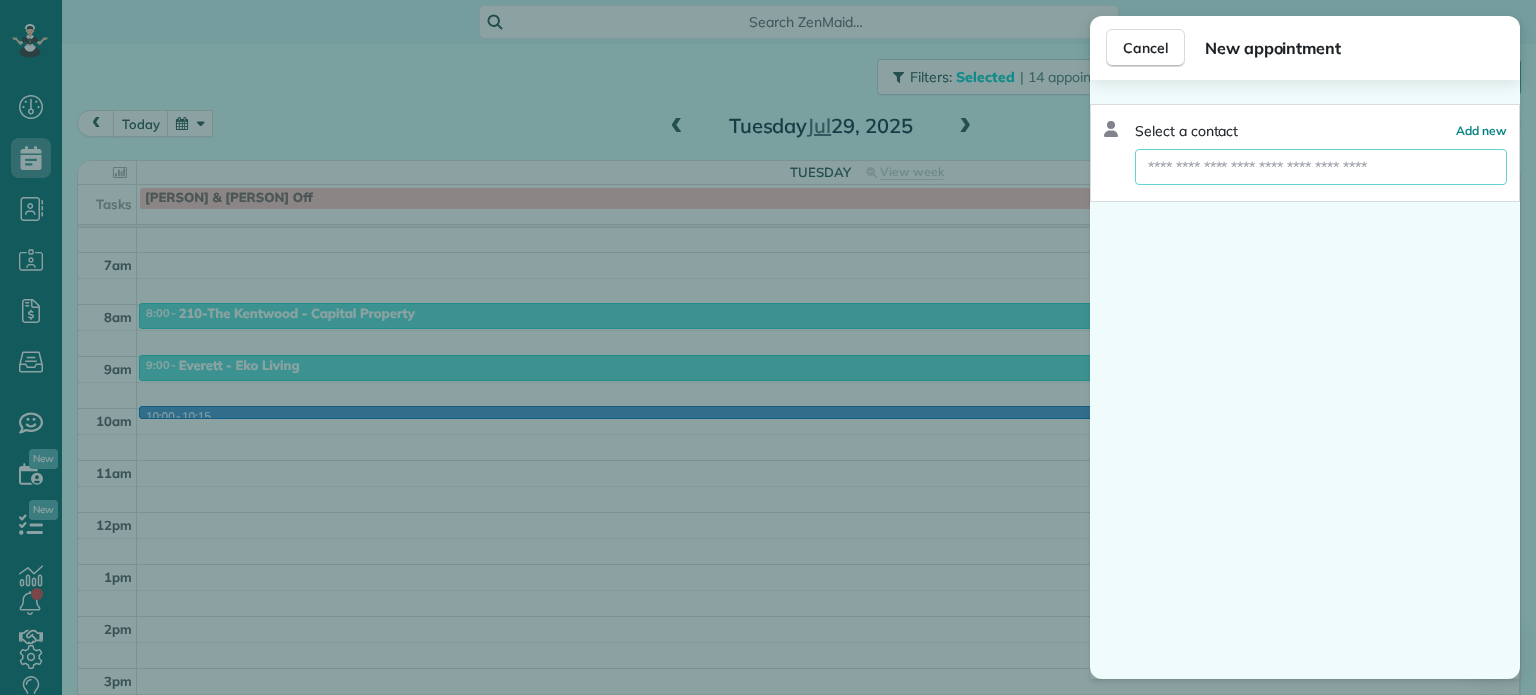click at bounding box center [1321, 167] 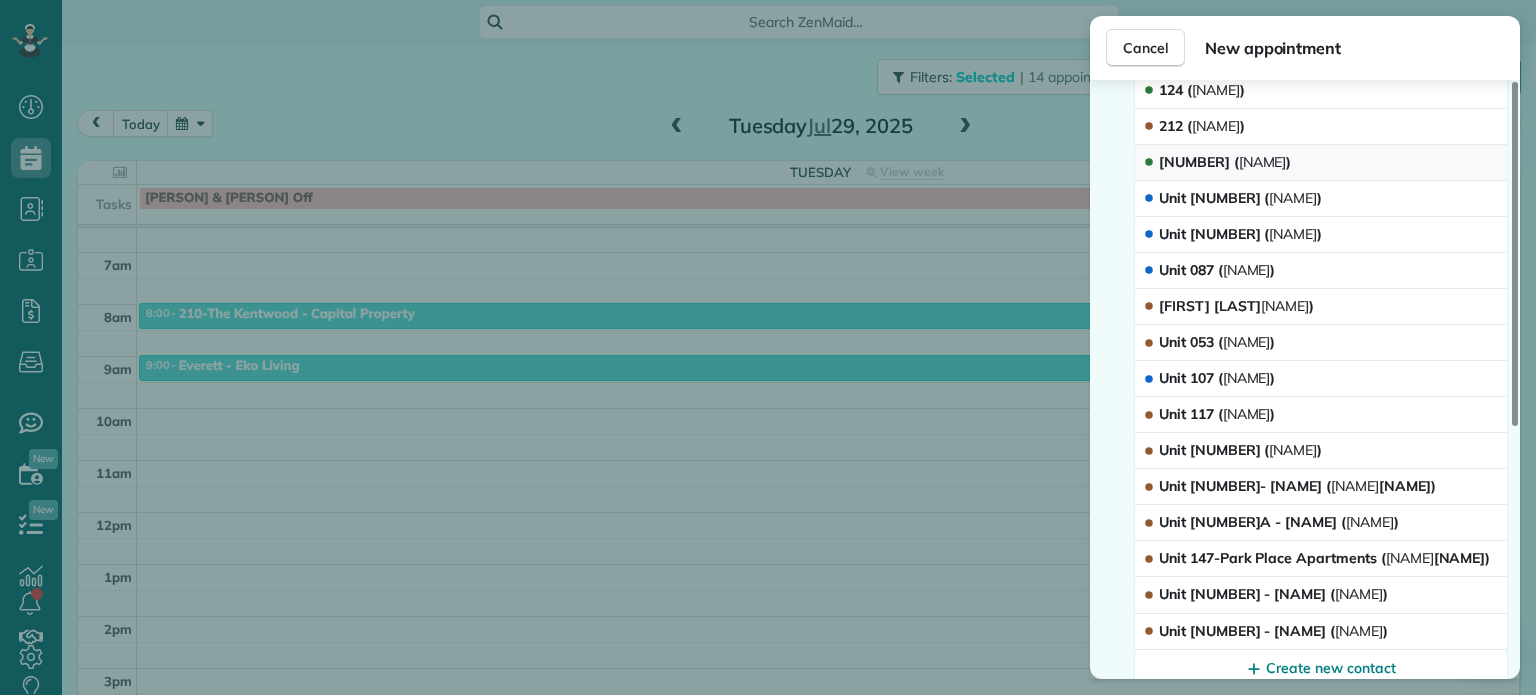 scroll, scrollTop: 0, scrollLeft: 0, axis: both 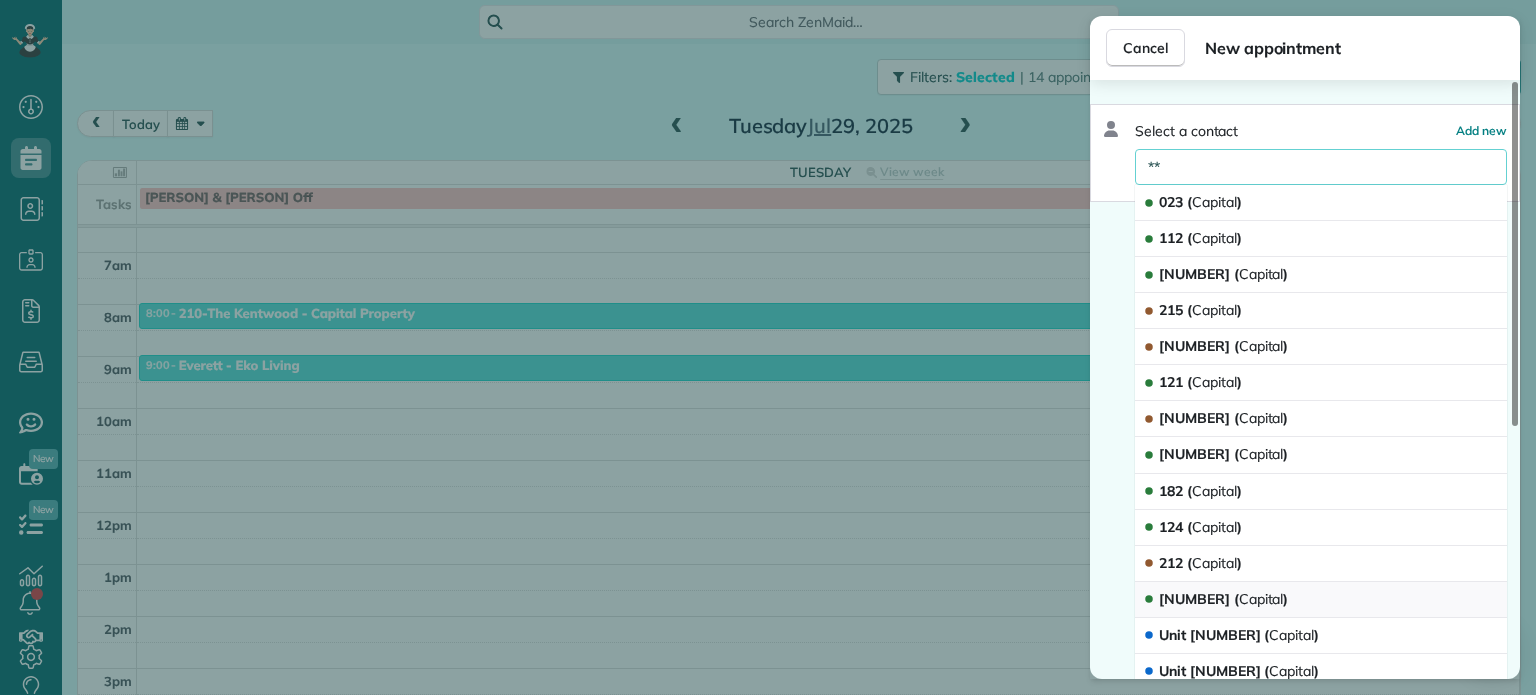 type on "*" 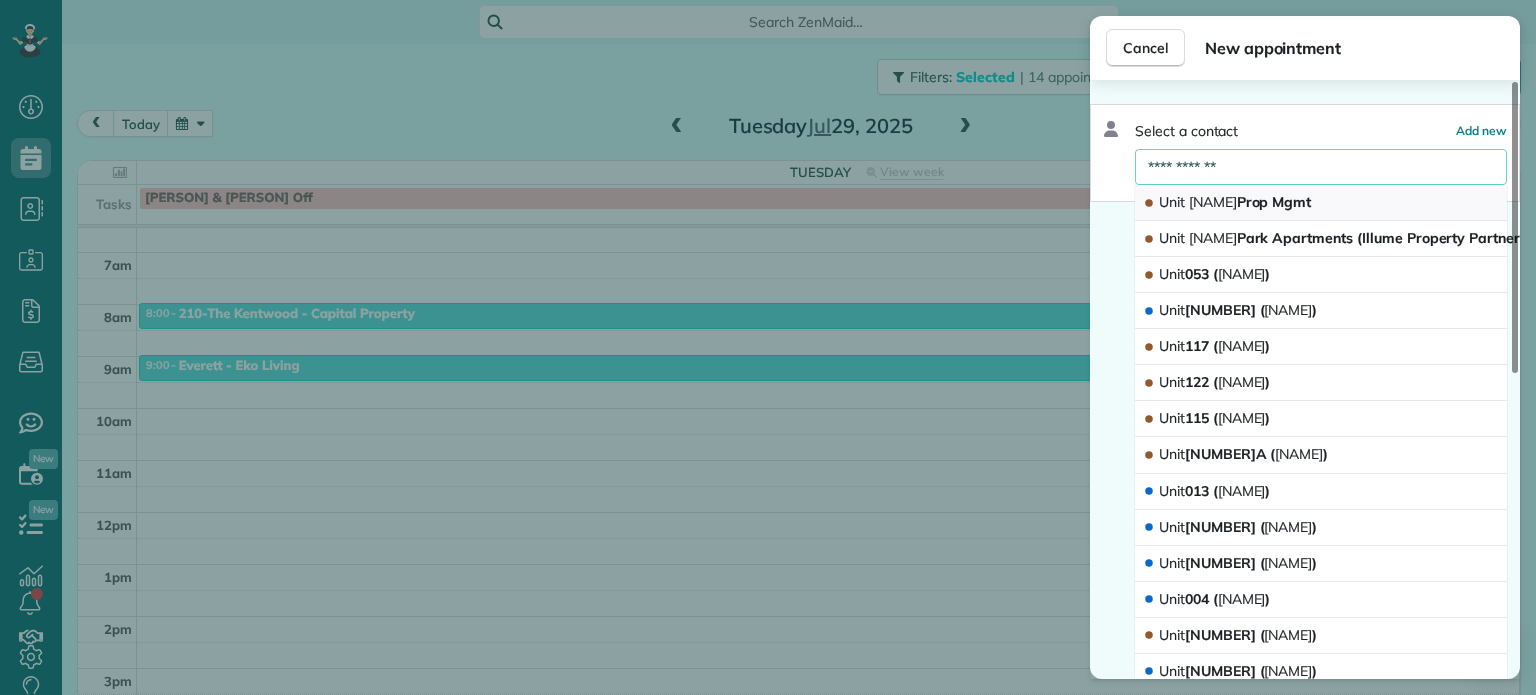 type on "**********" 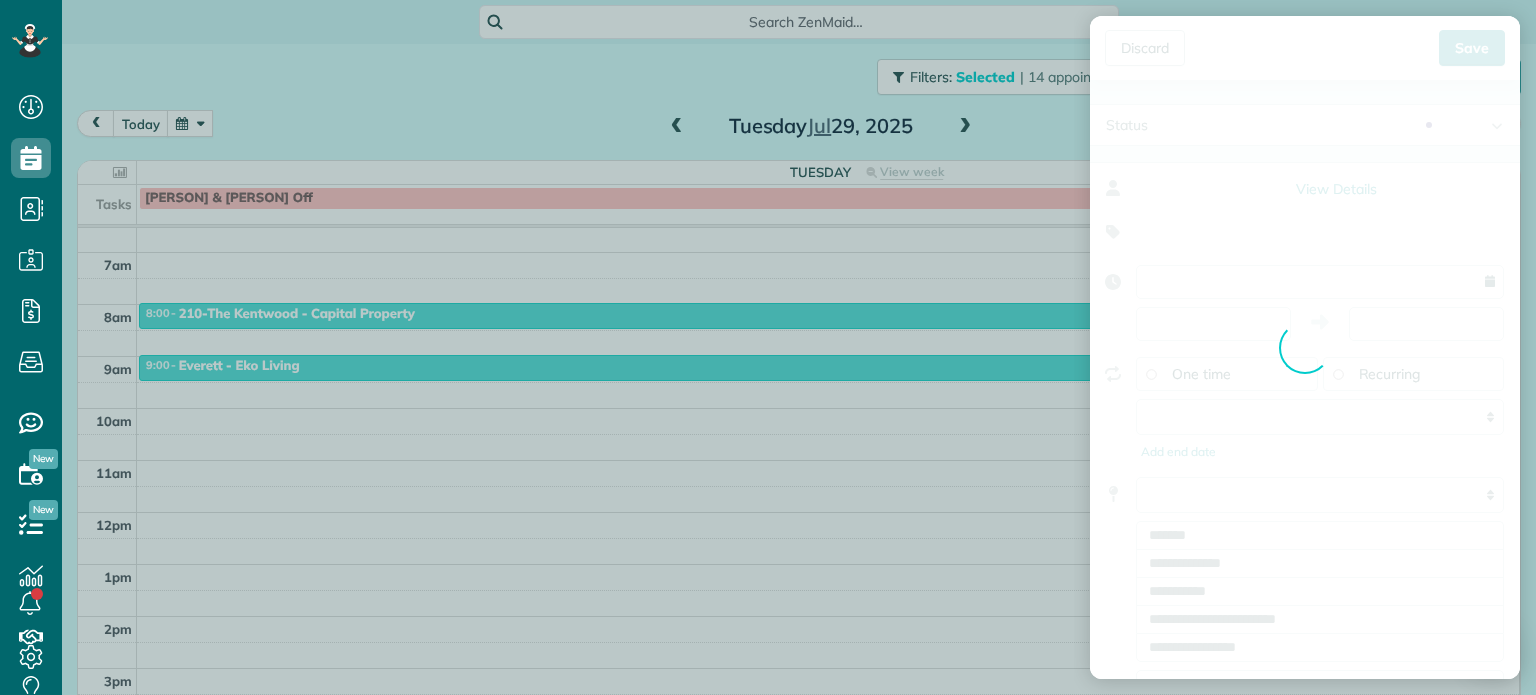 type on "**********" 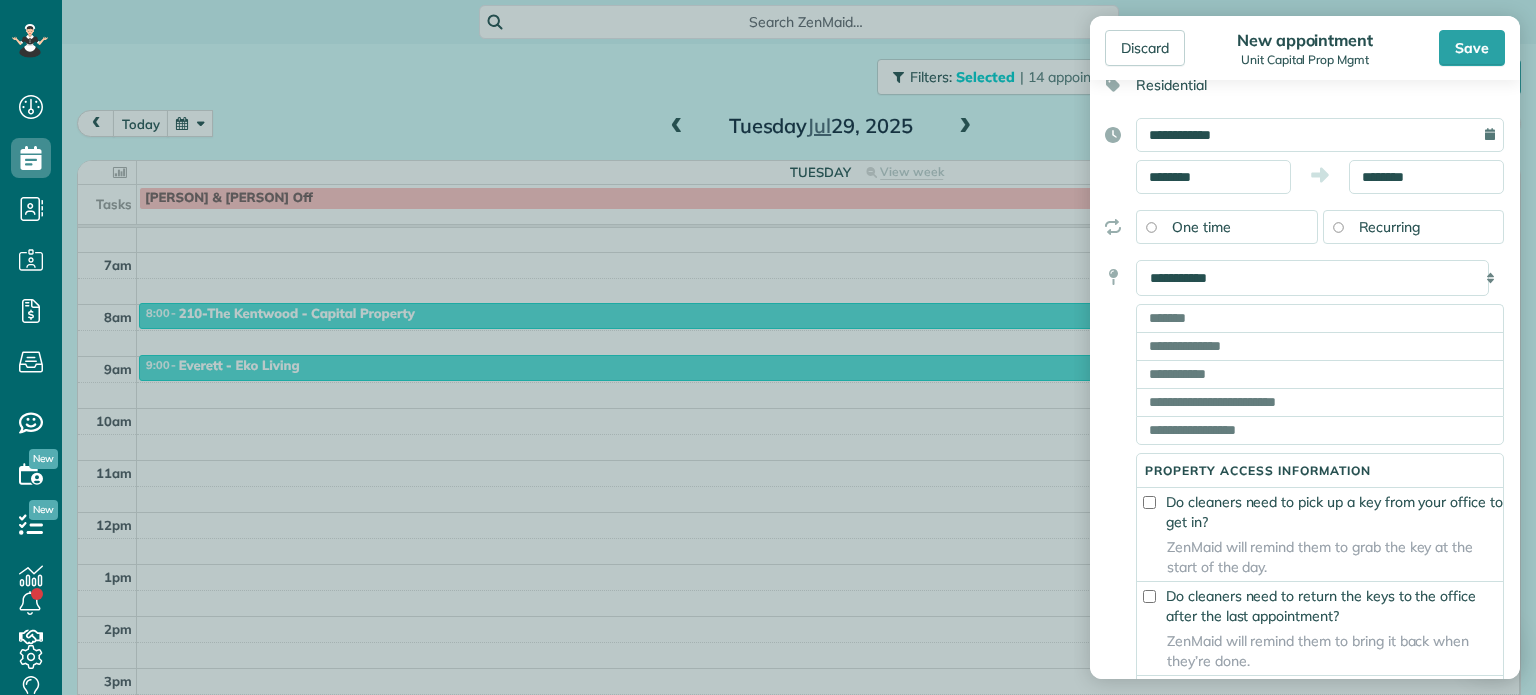 scroll, scrollTop: 150, scrollLeft: 0, axis: vertical 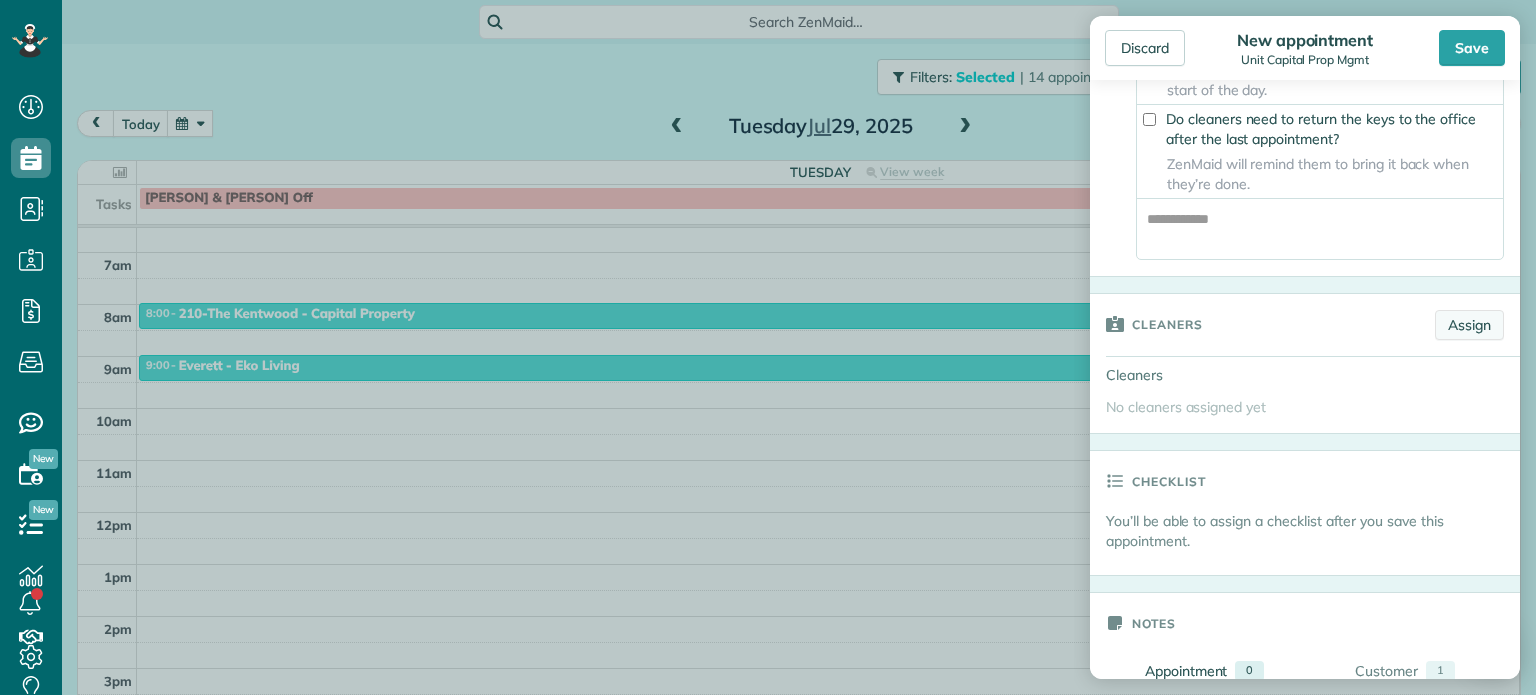 click on "Assign" at bounding box center [1469, 325] 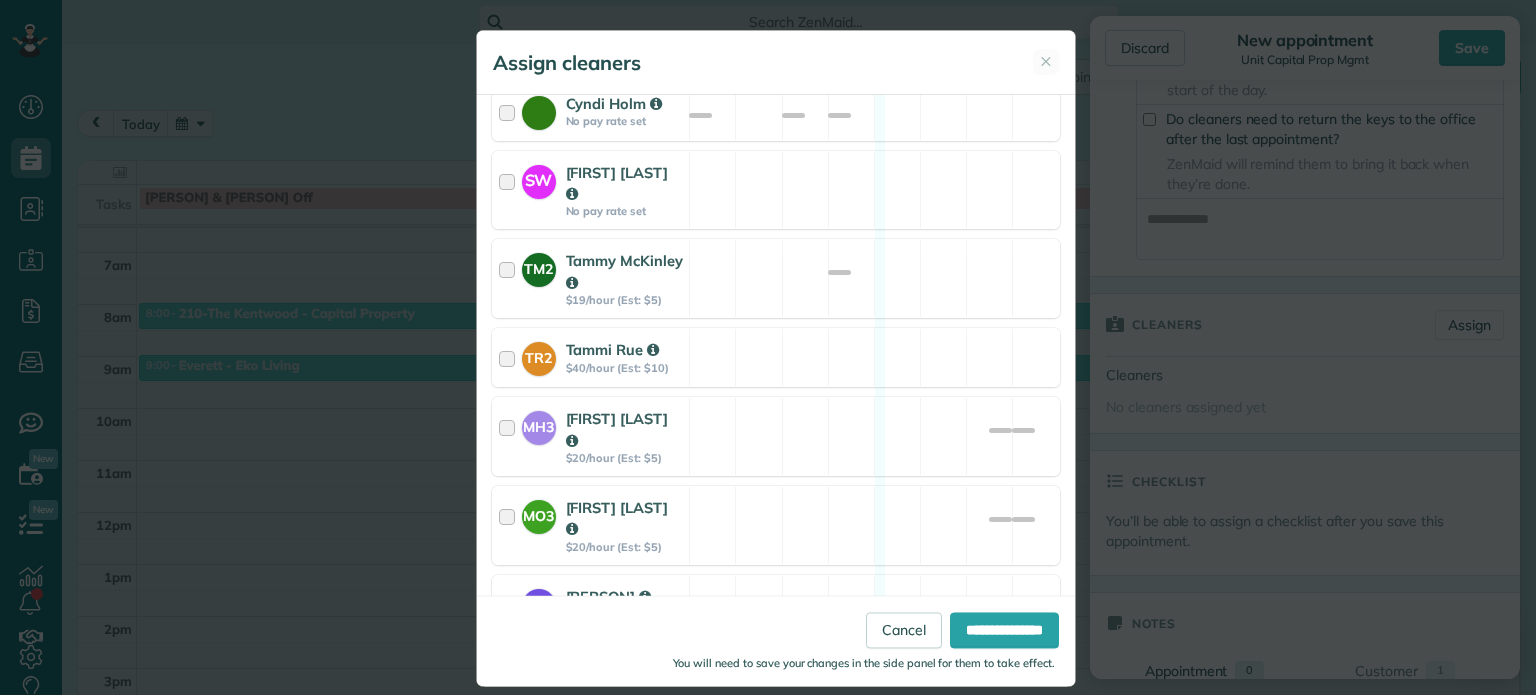 scroll, scrollTop: 1156, scrollLeft: 0, axis: vertical 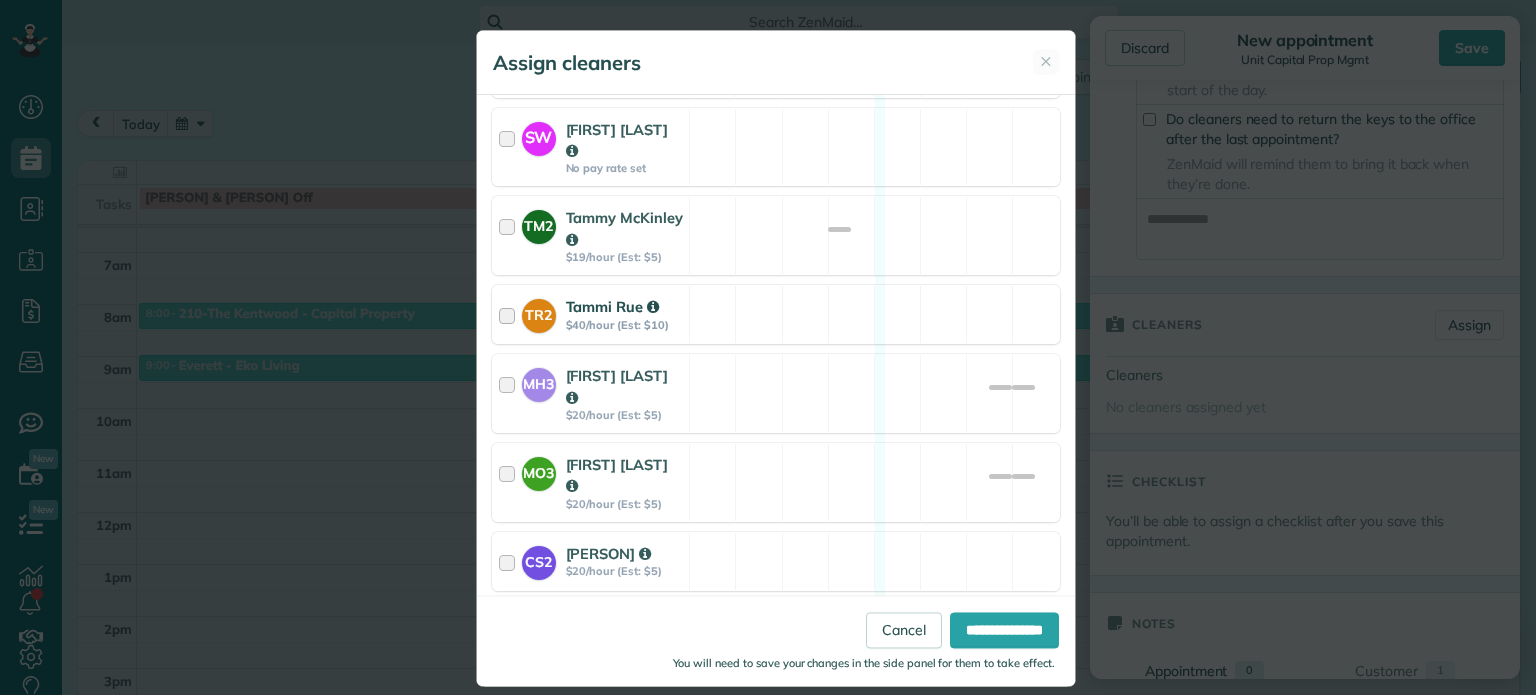 click at bounding box center [510, 314] 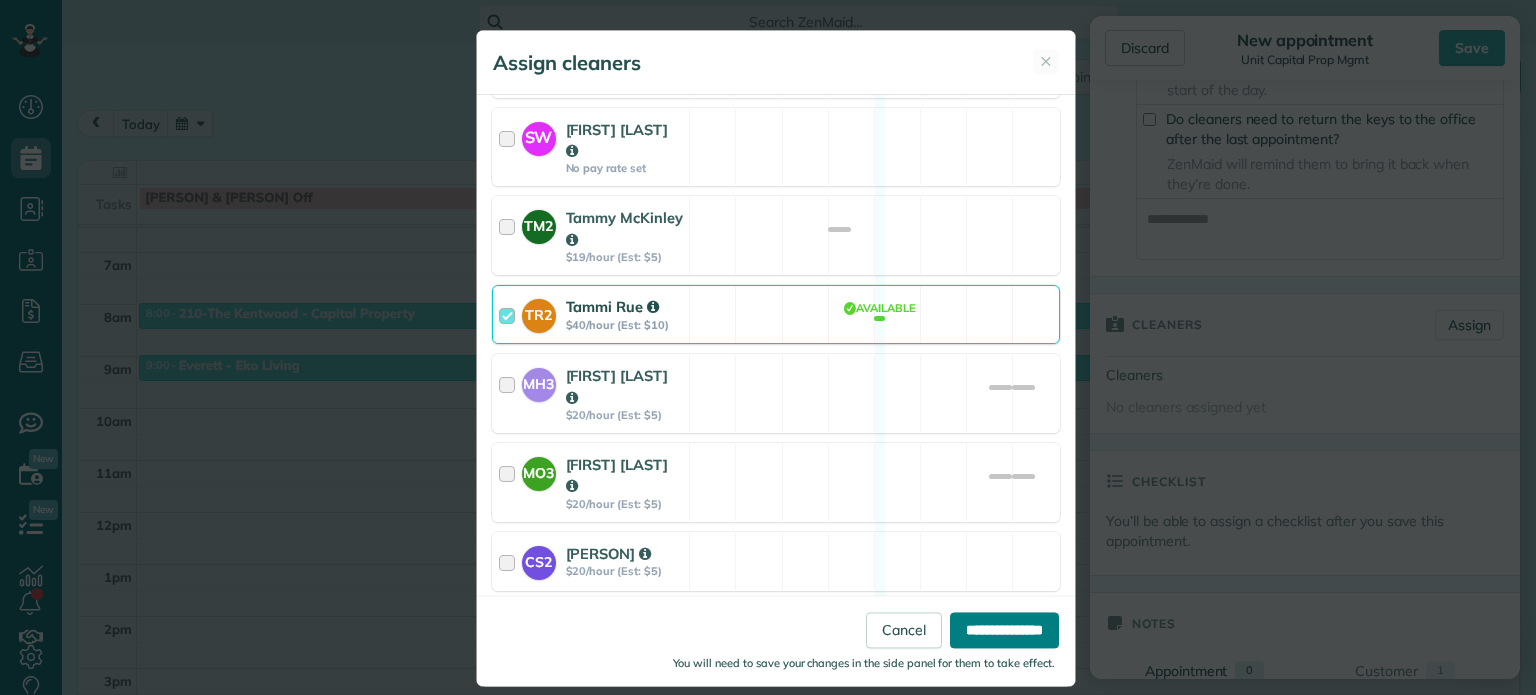 click on "**********" at bounding box center [1004, 631] 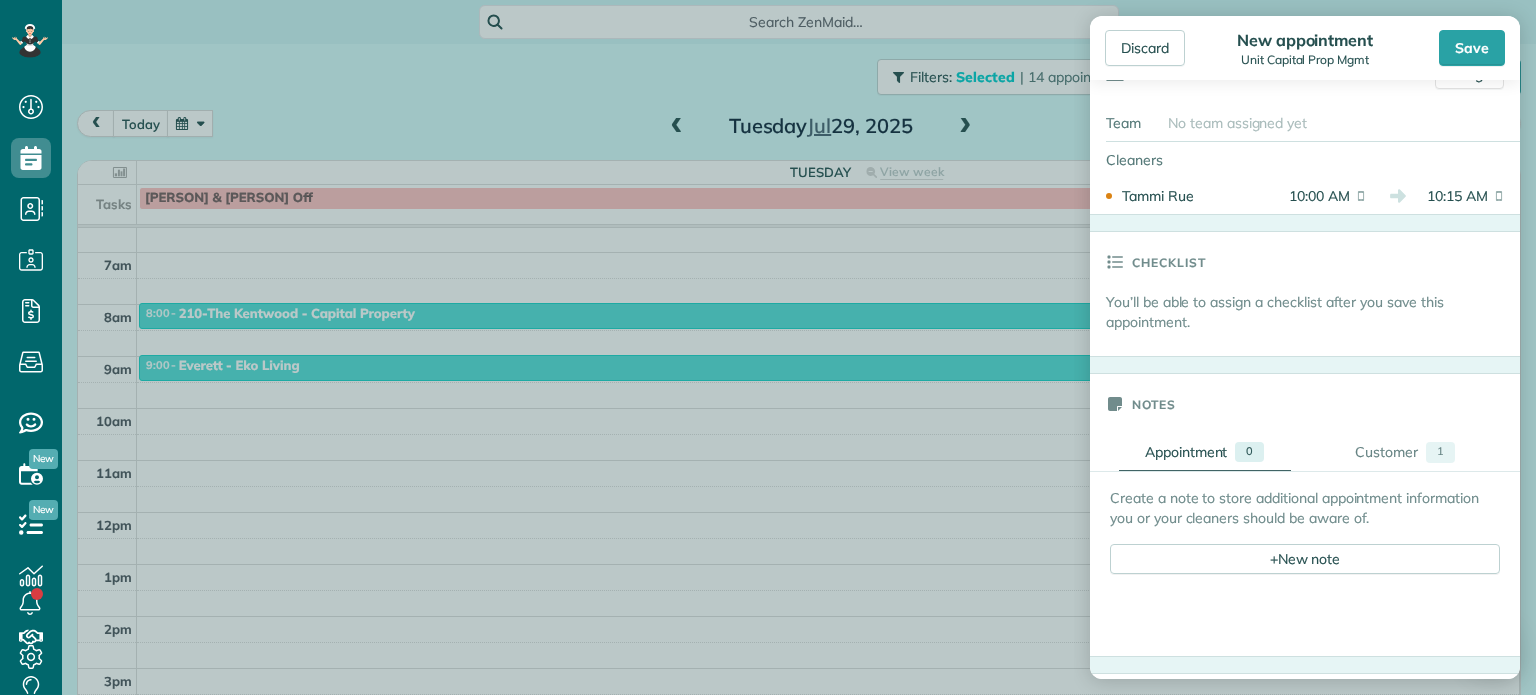 scroll, scrollTop: 880, scrollLeft: 0, axis: vertical 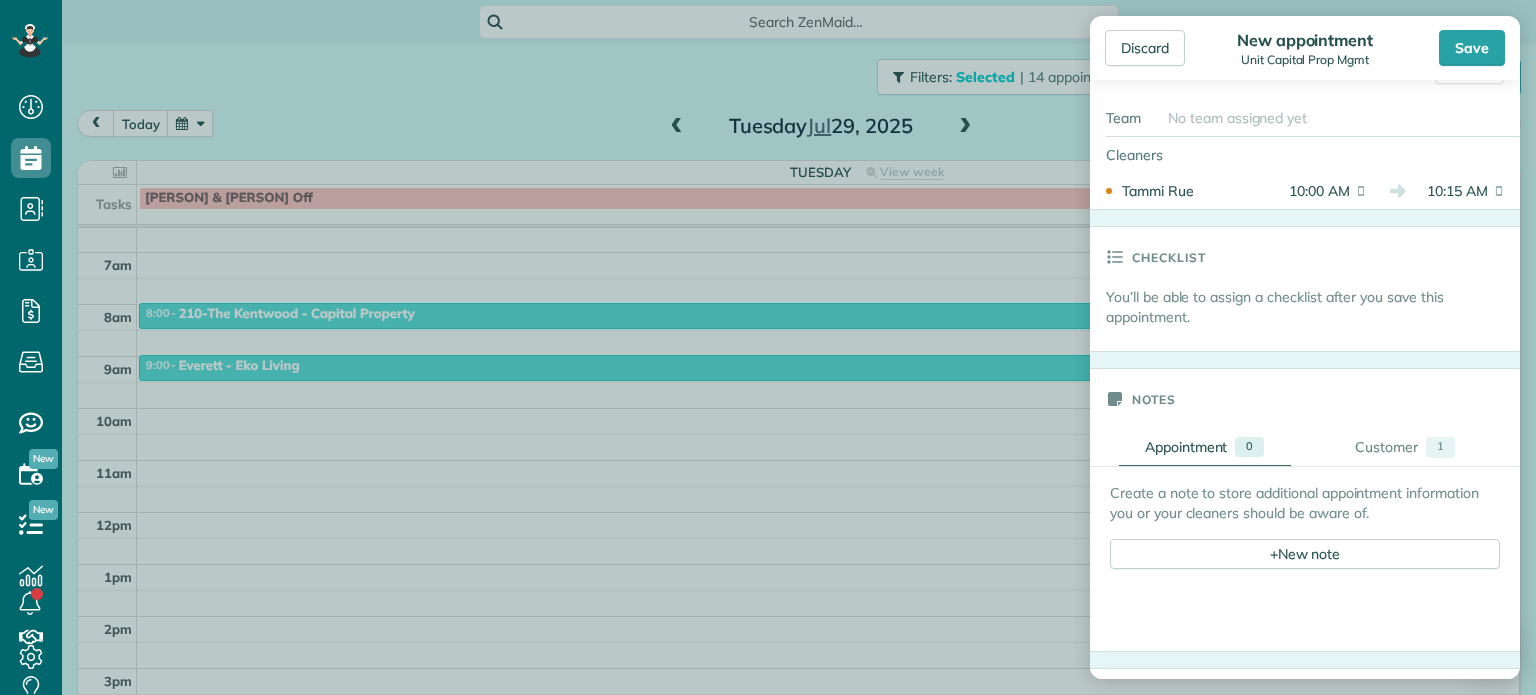 click on "Notes" at bounding box center [1305, 399] 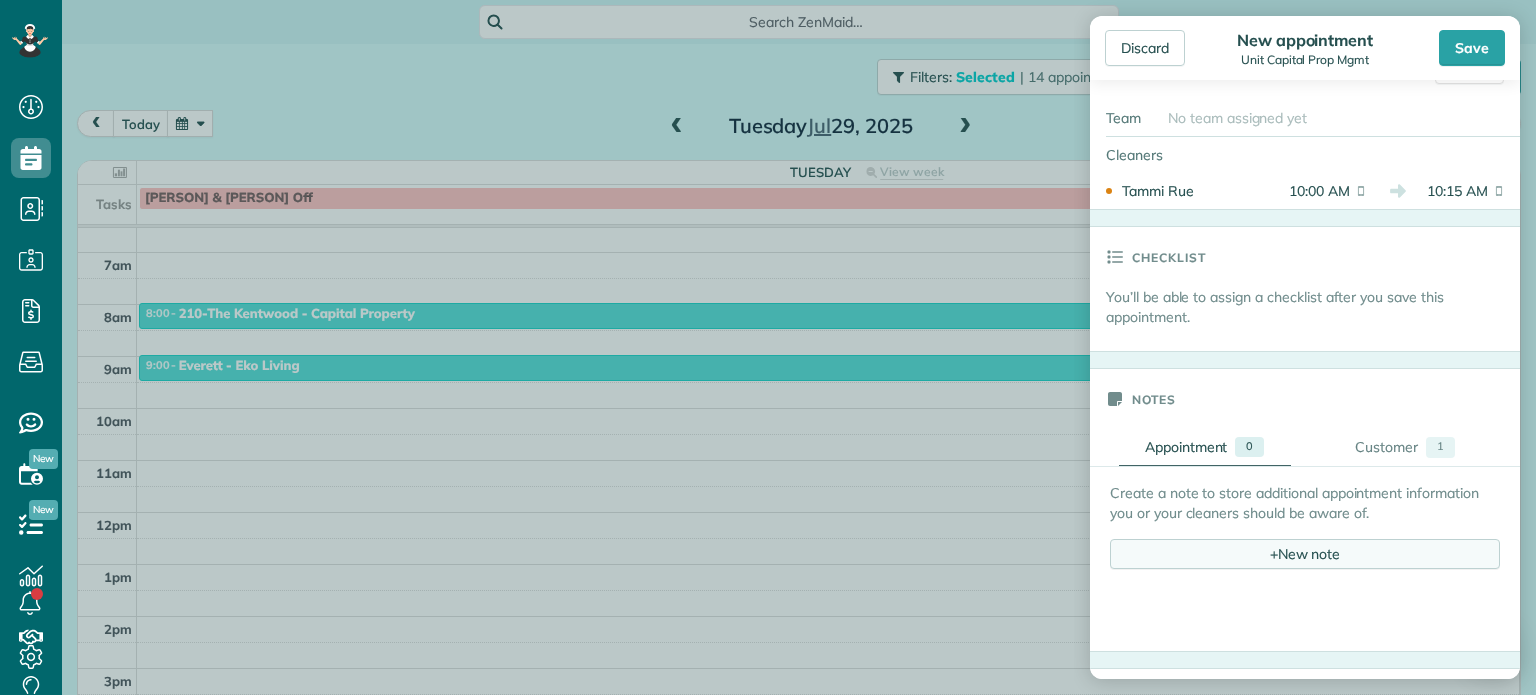 click on "+ New note" at bounding box center [1305, 554] 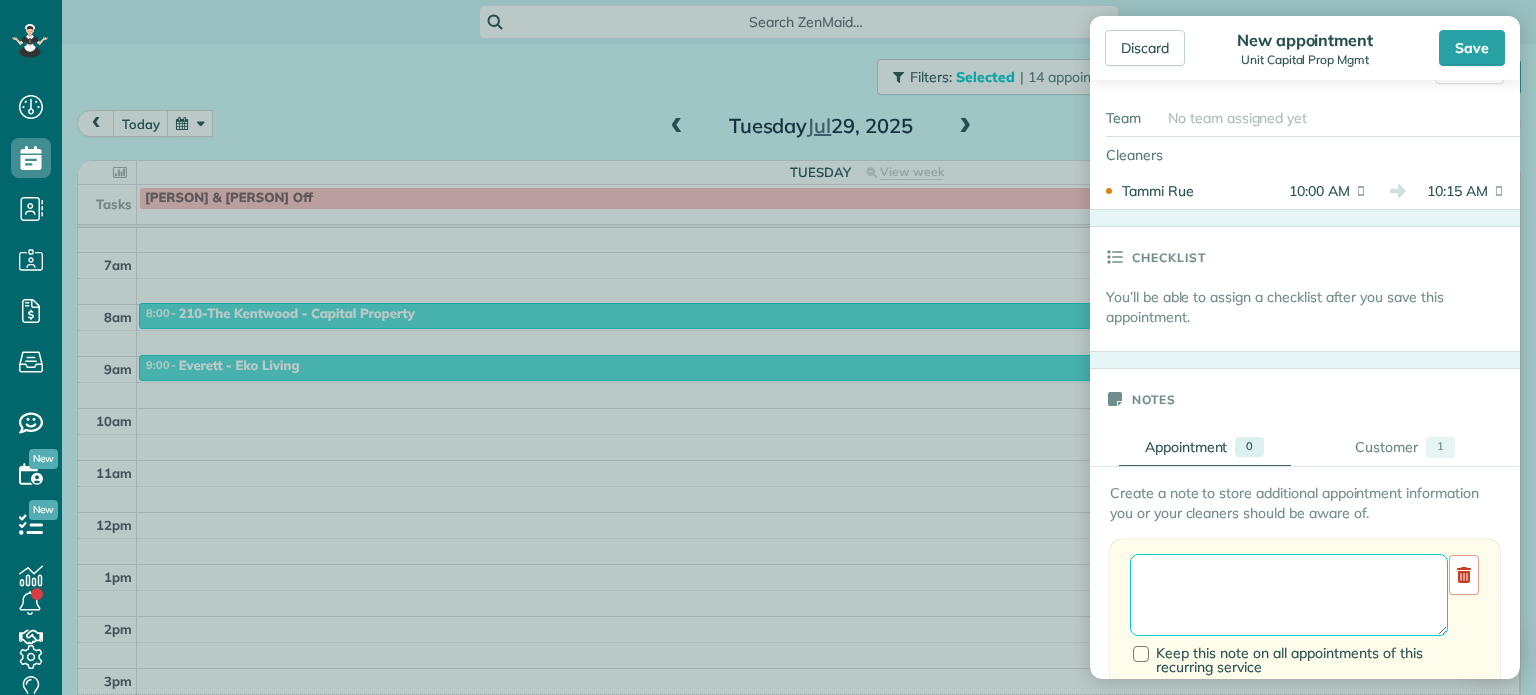 click at bounding box center (1289, 595) 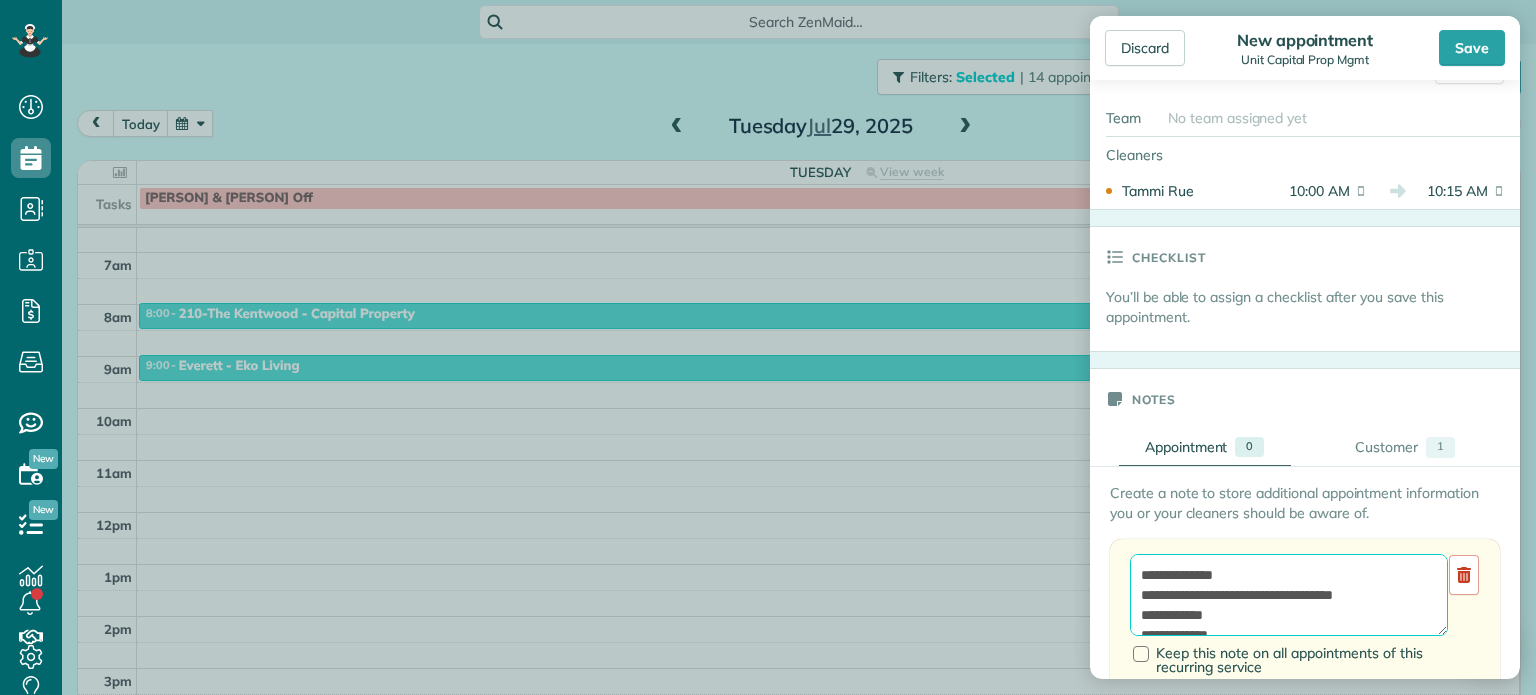 scroll, scrollTop: 88, scrollLeft: 0, axis: vertical 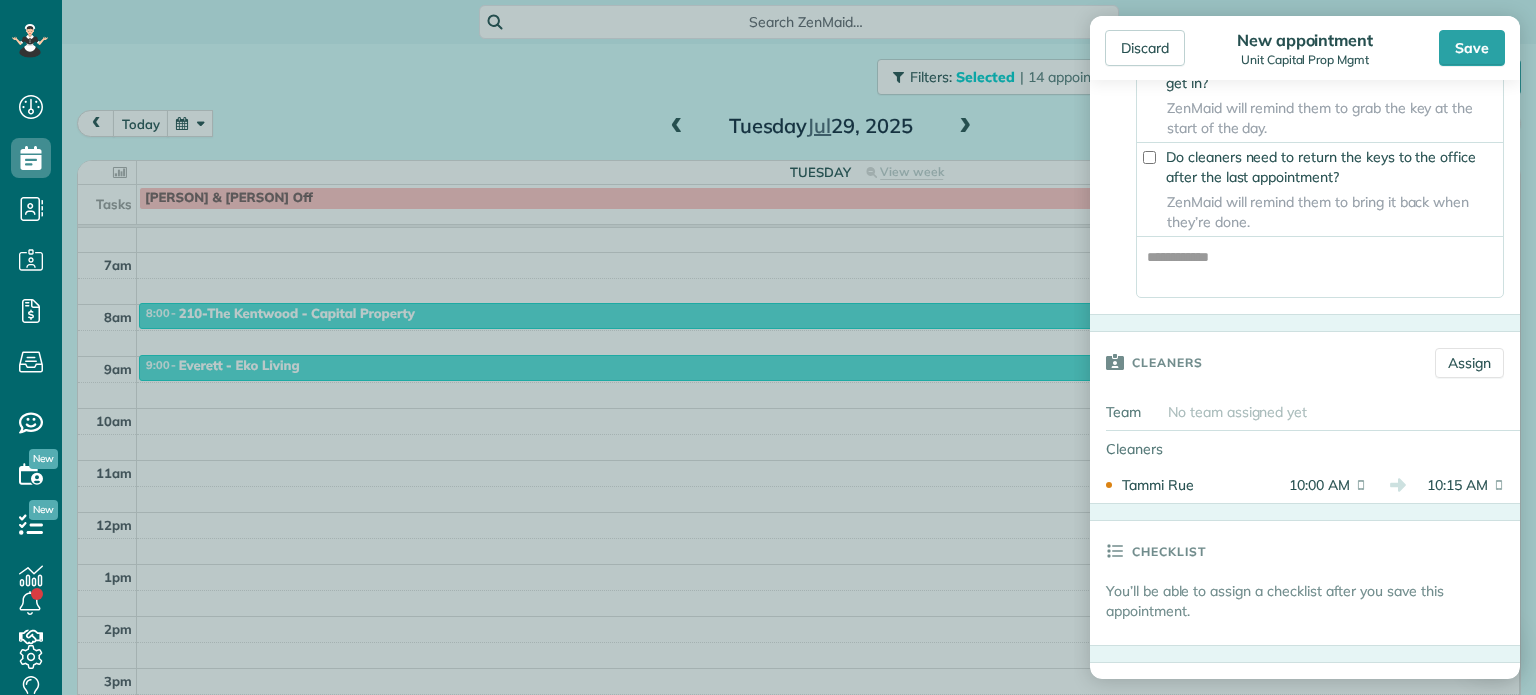 type on "**********" 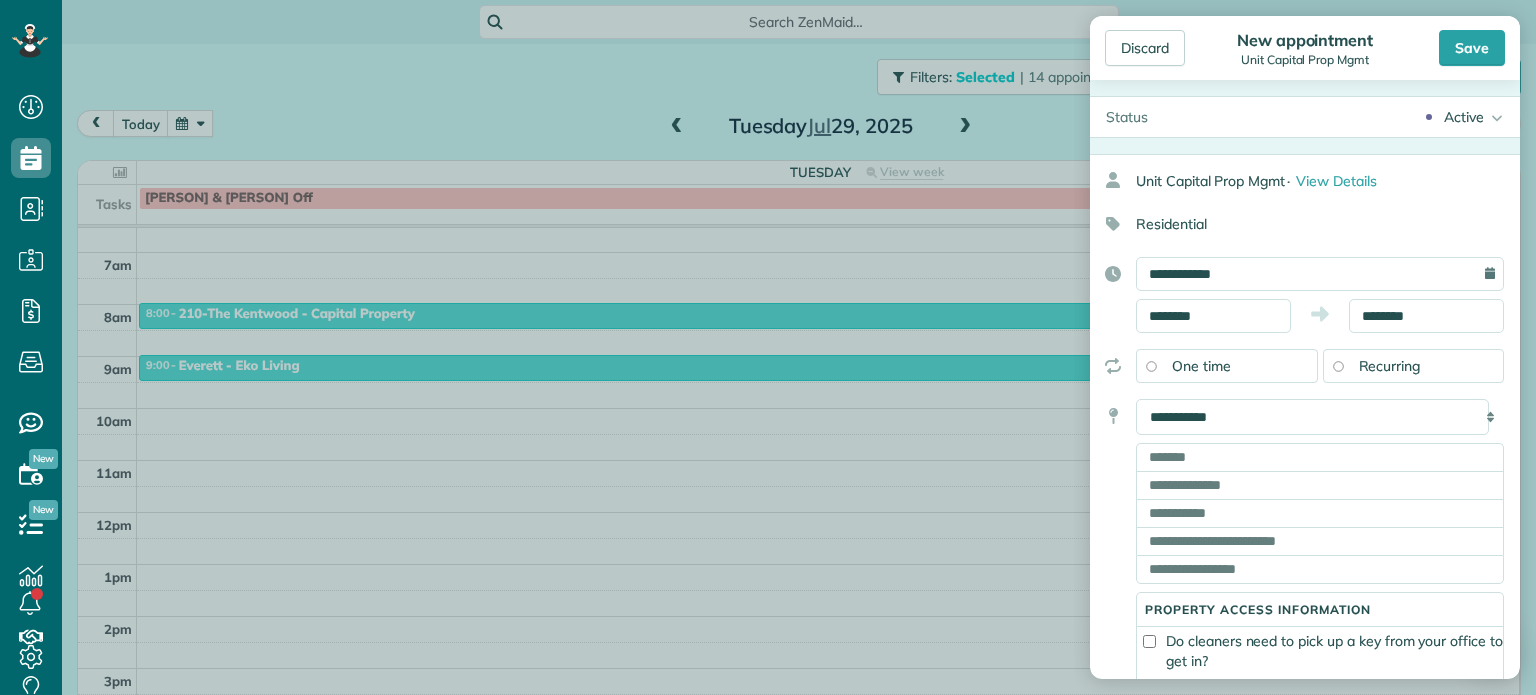 scroll, scrollTop: 0, scrollLeft: 0, axis: both 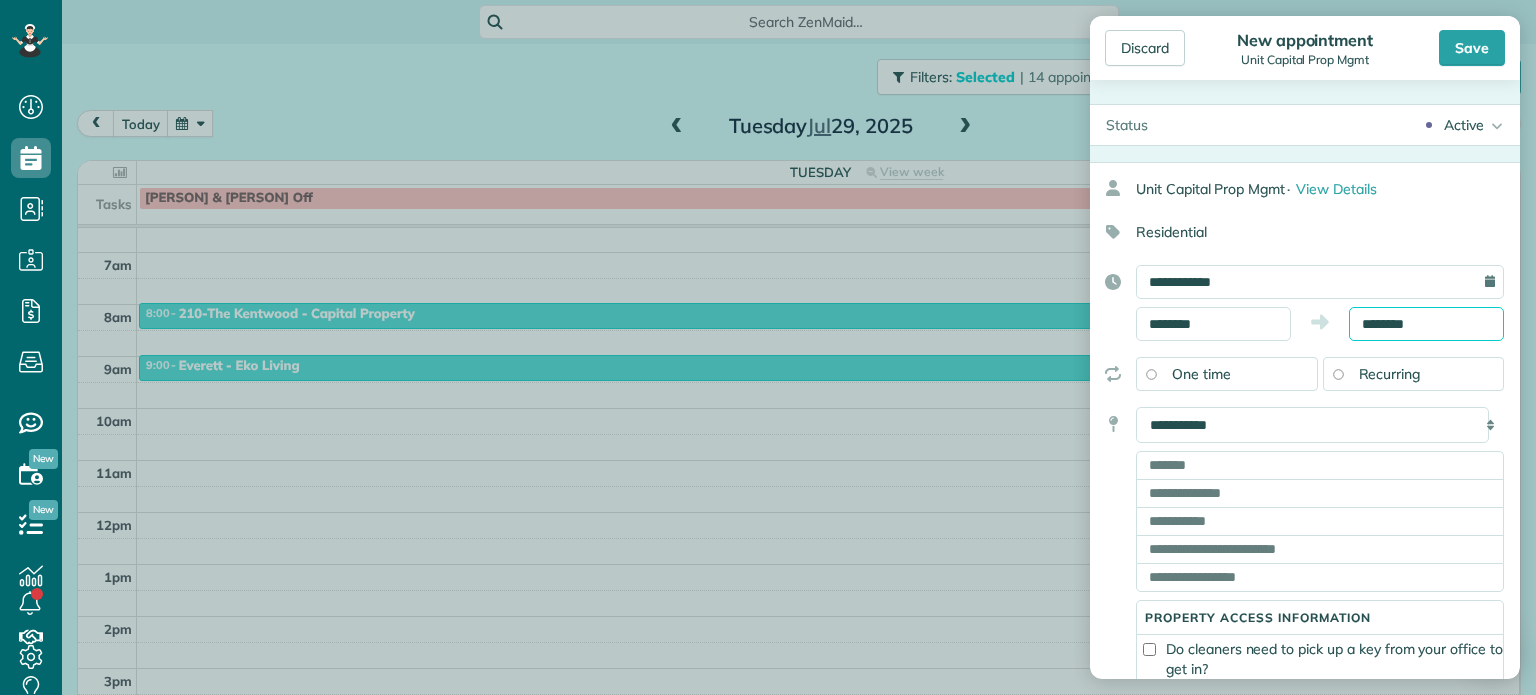 click on "********" at bounding box center [1426, 324] 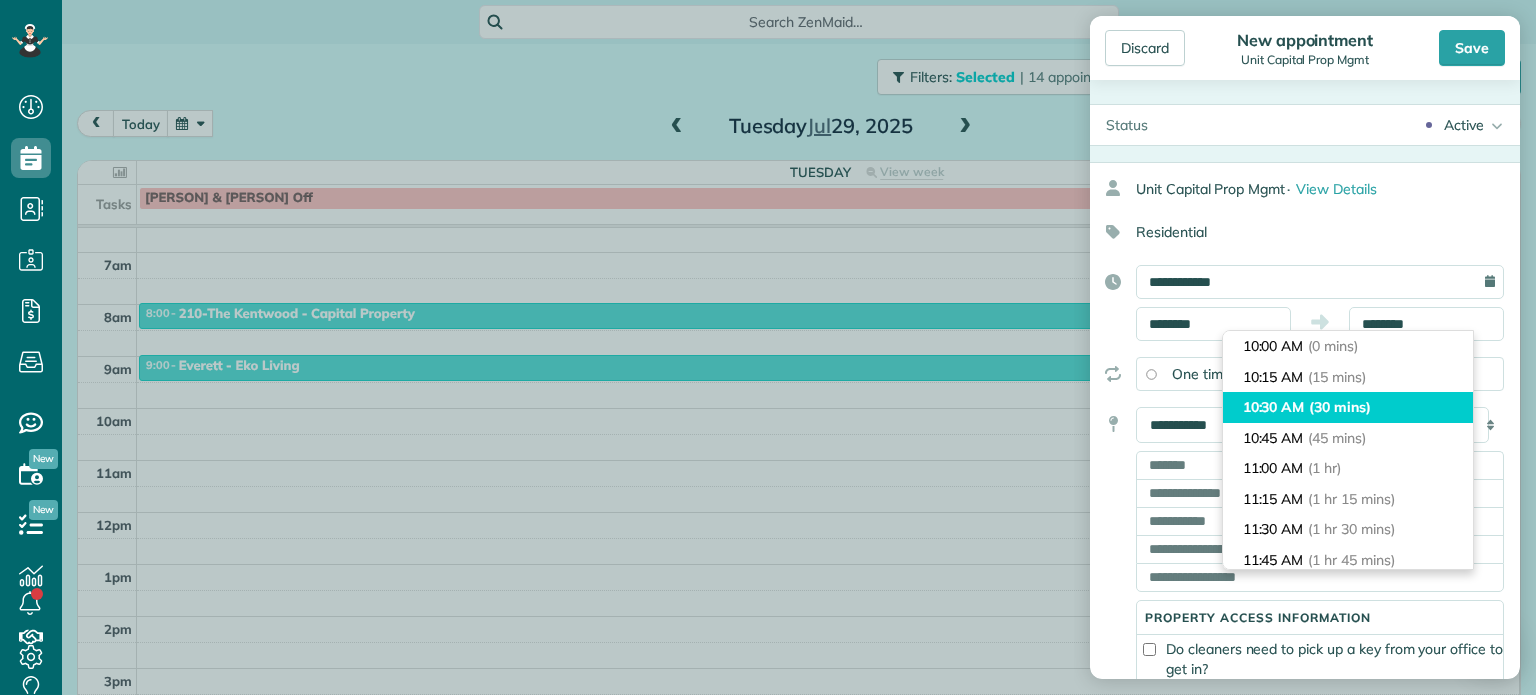 type on "********" 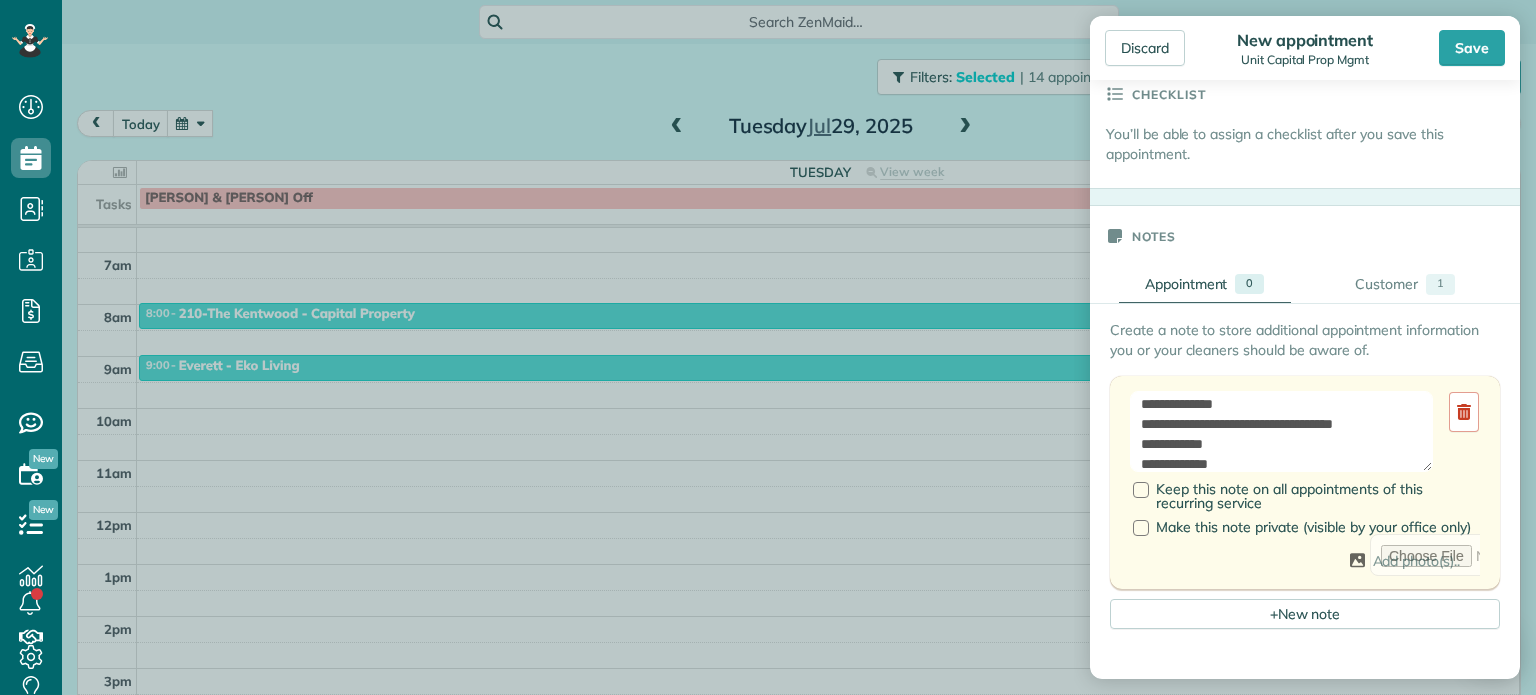 scroll, scrollTop: 1051, scrollLeft: 0, axis: vertical 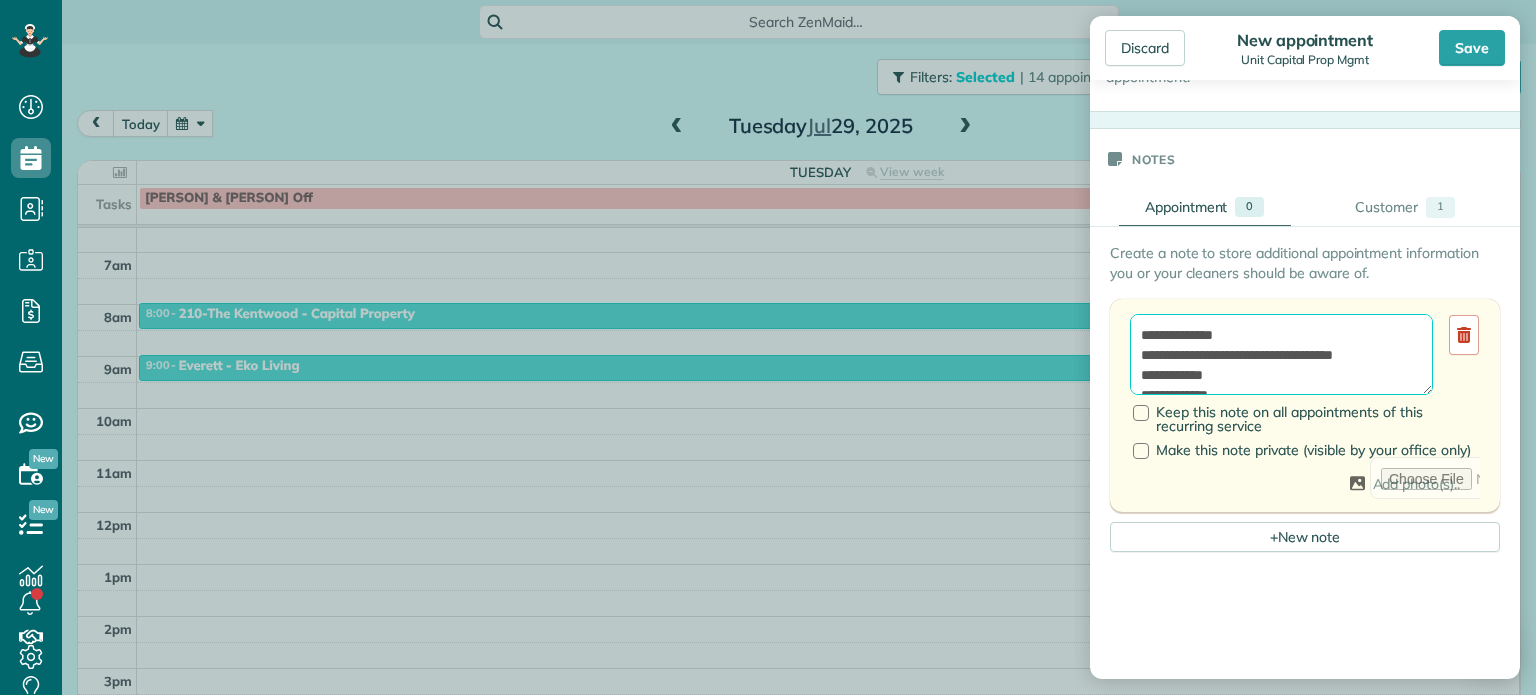 click on "**********" at bounding box center (1281, 355) 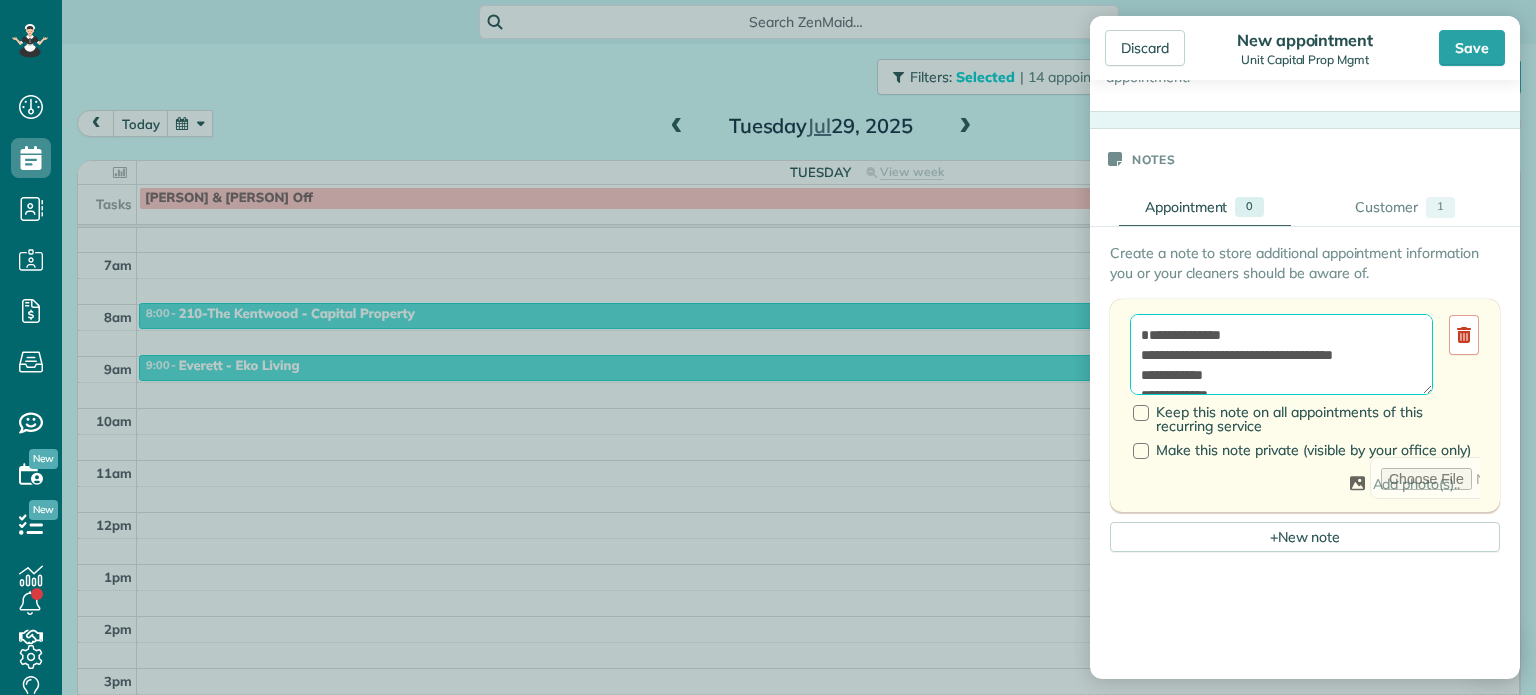 paste on "**********" 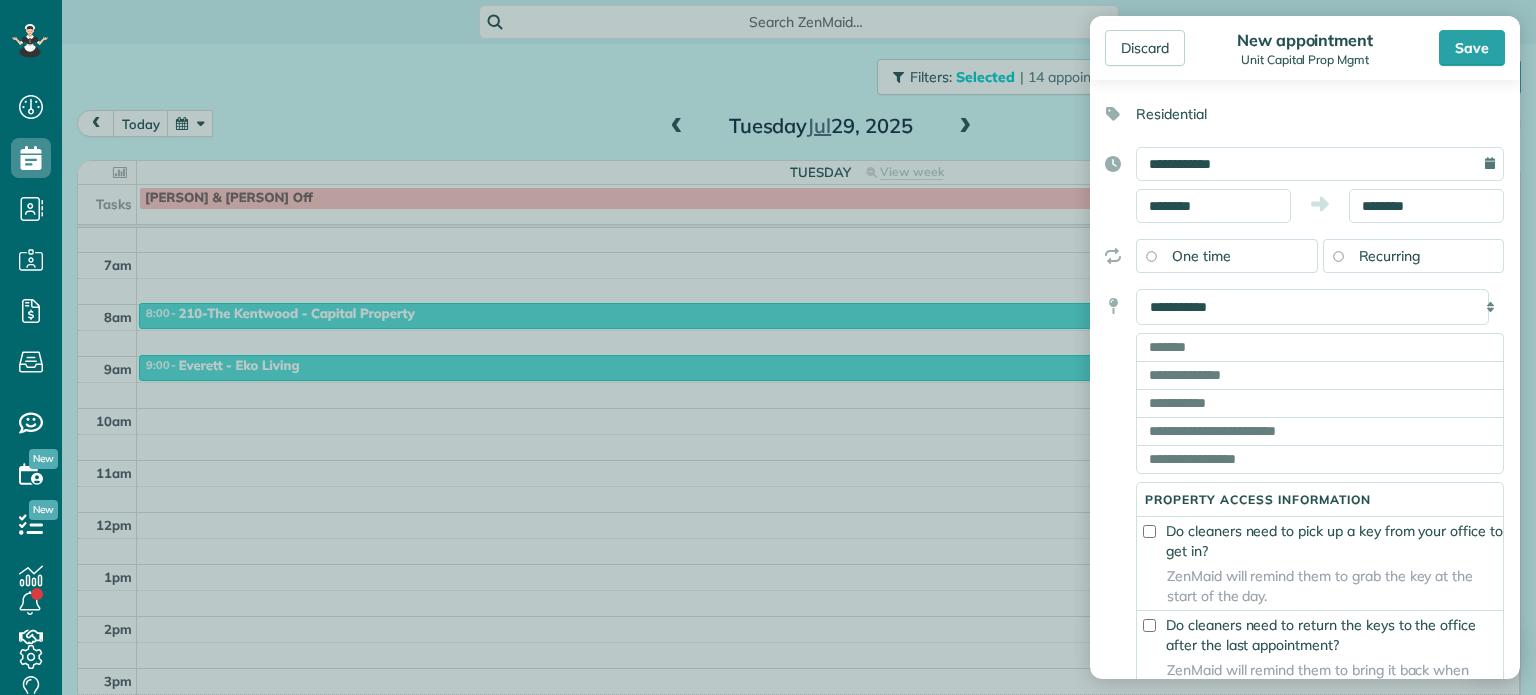 scroll, scrollTop: 107, scrollLeft: 0, axis: vertical 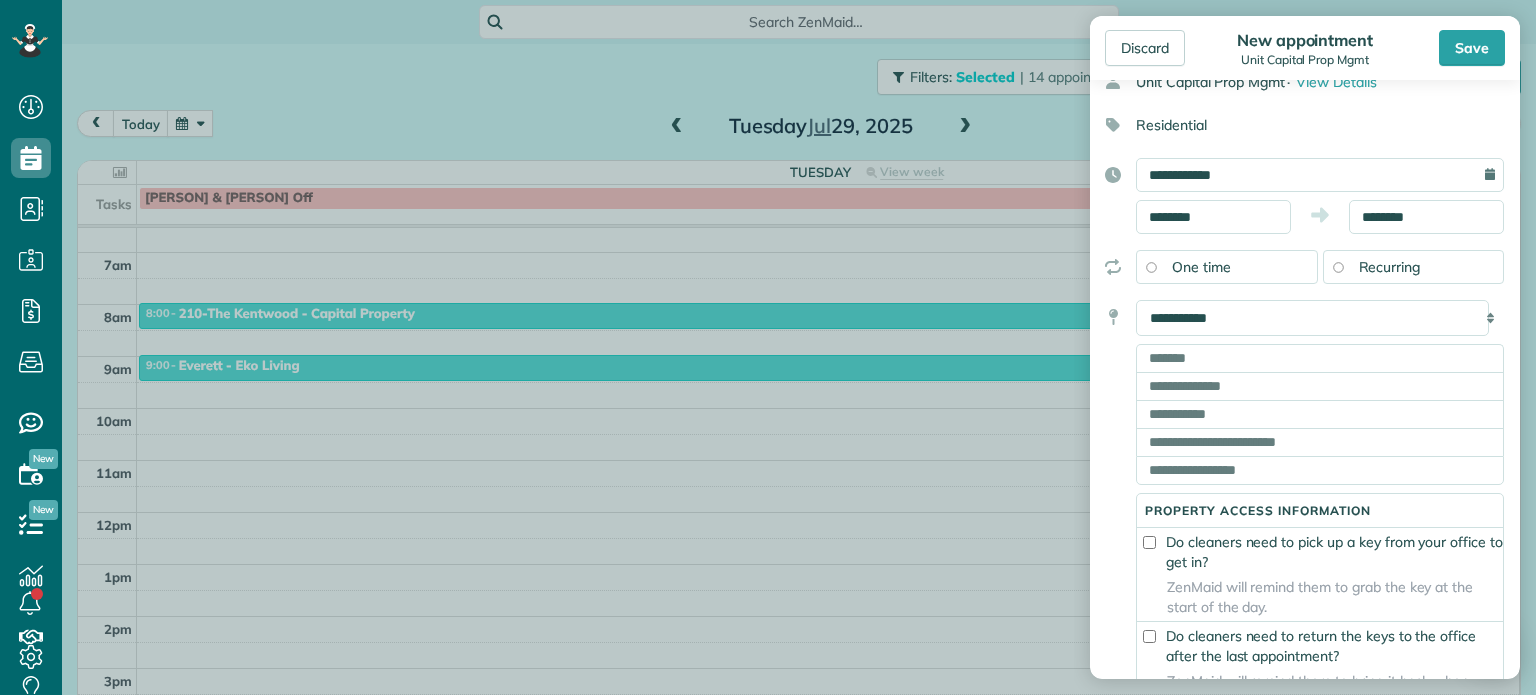 type on "**********" 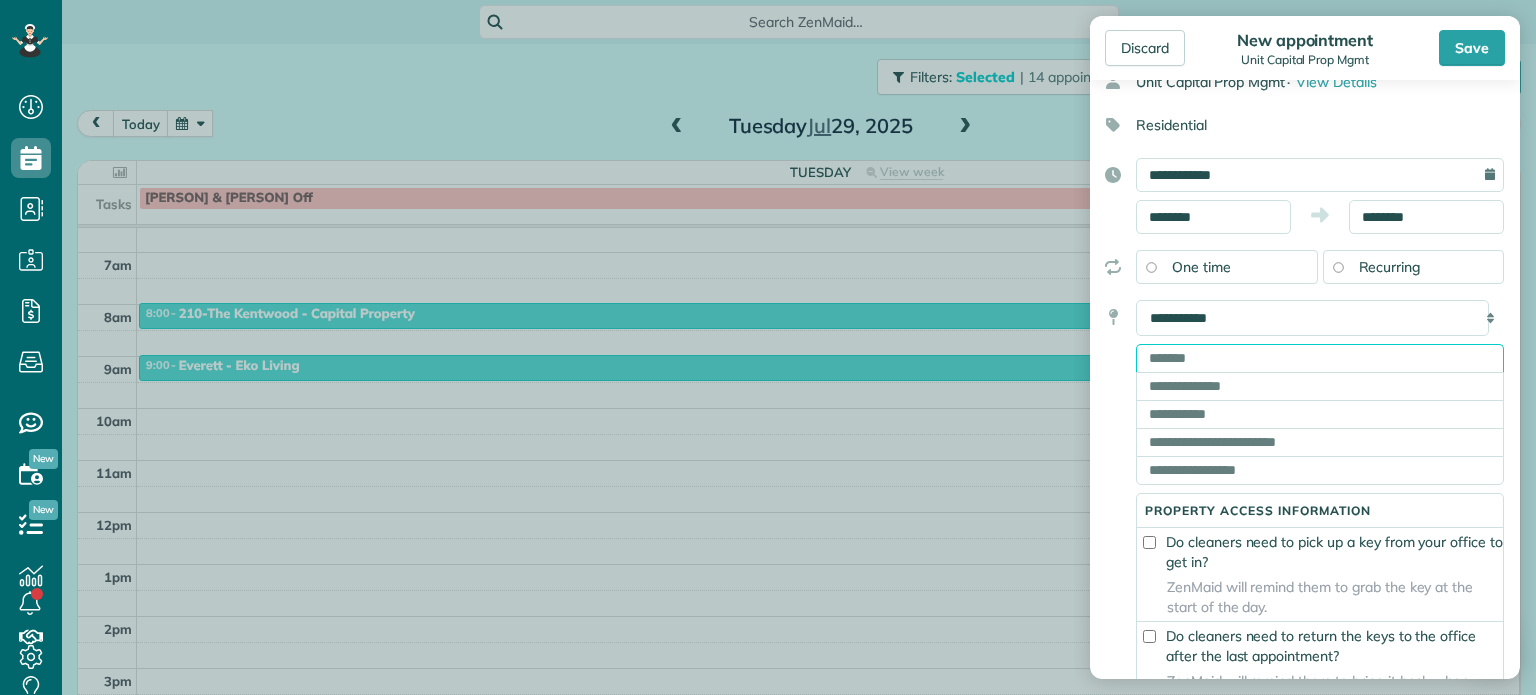 click at bounding box center [1320, 358] 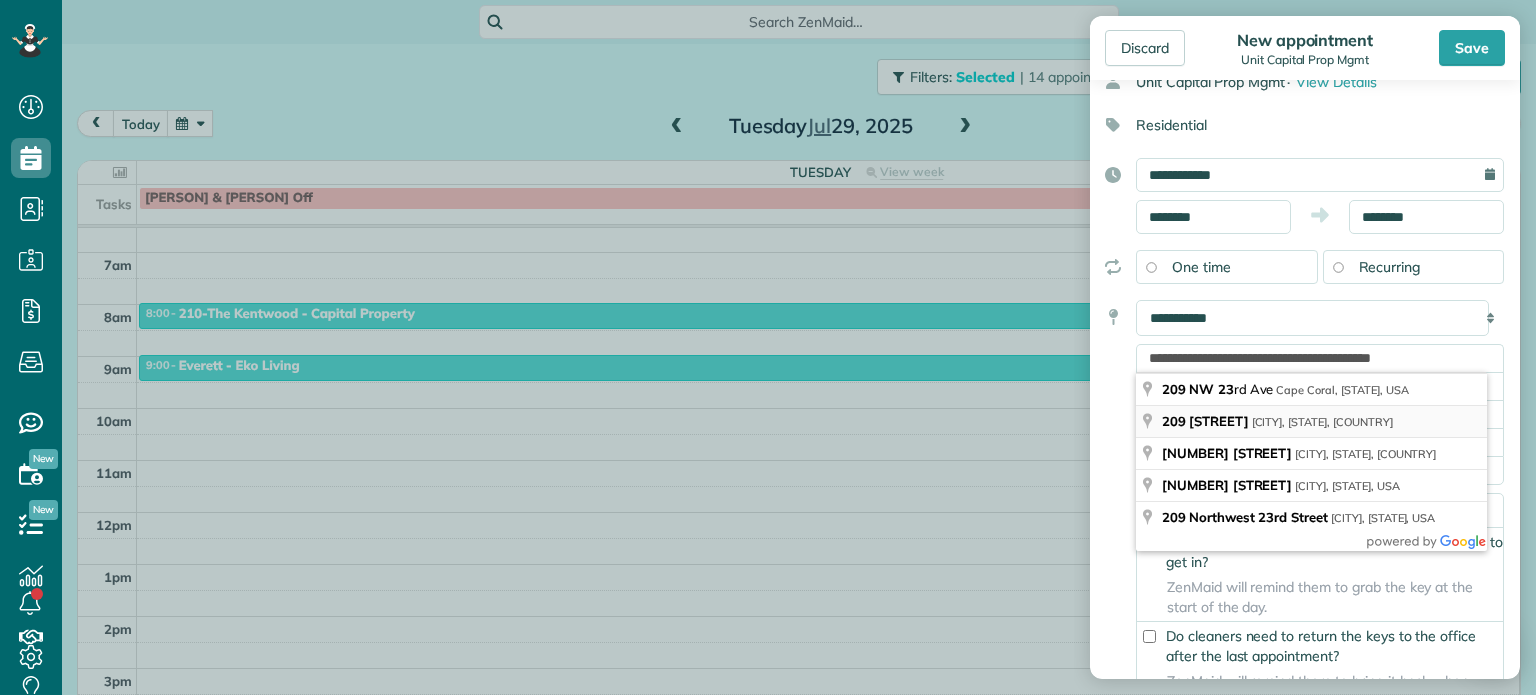type on "**********" 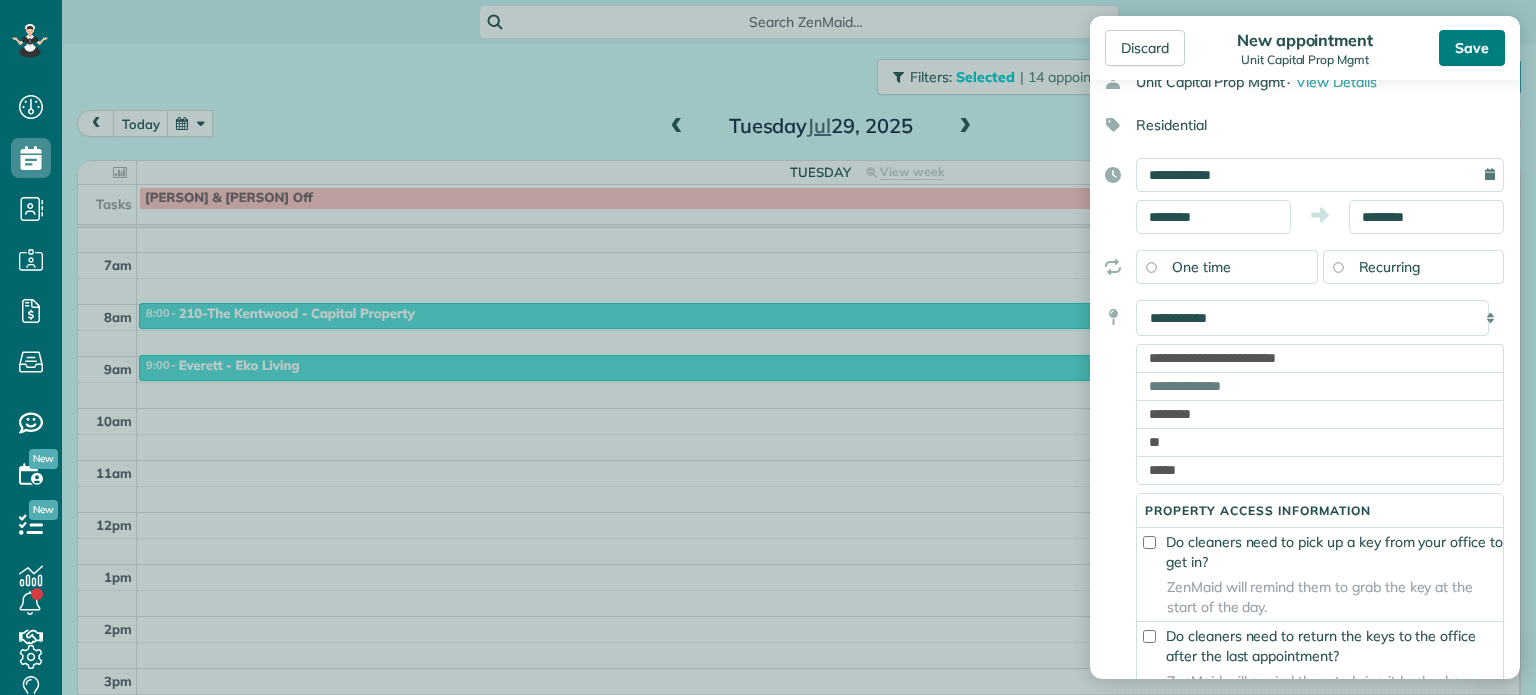 click on "Save" at bounding box center (1472, 48) 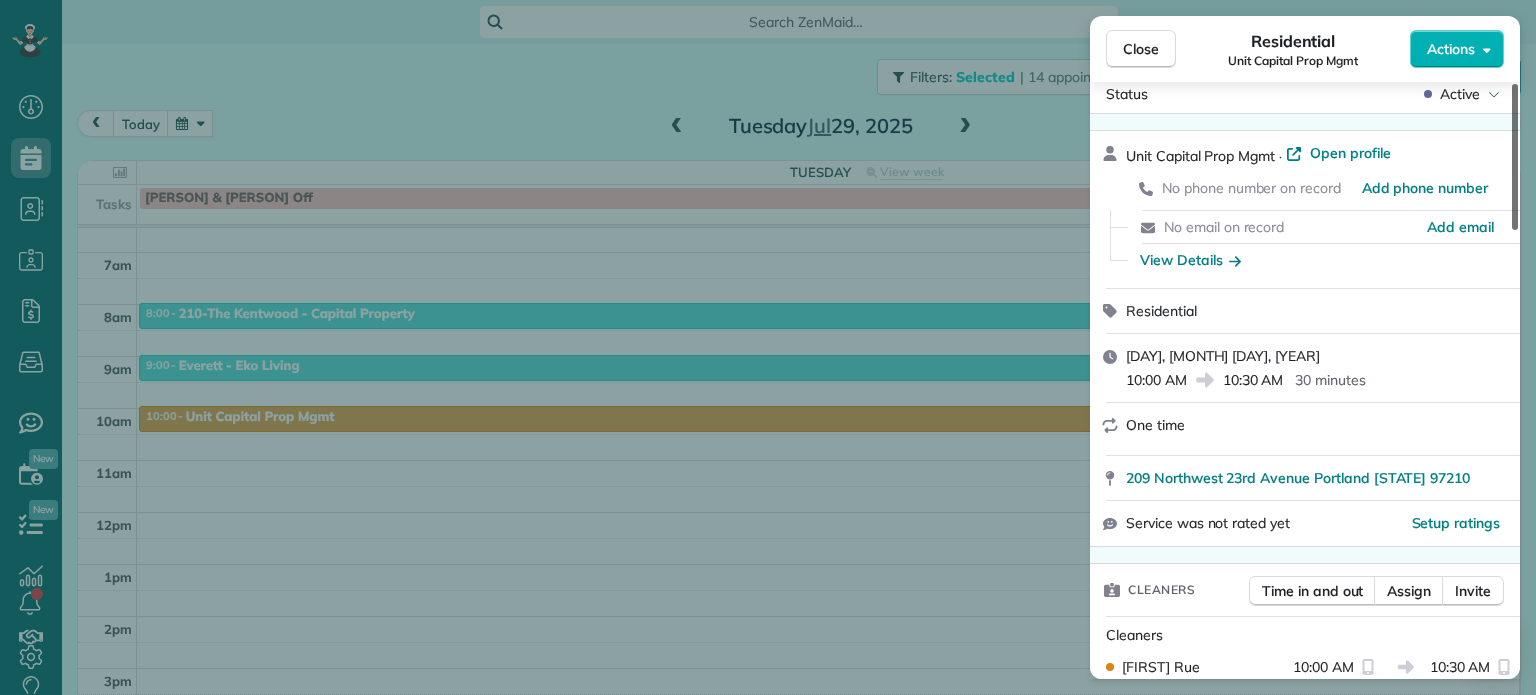 click at bounding box center [1515, 157] 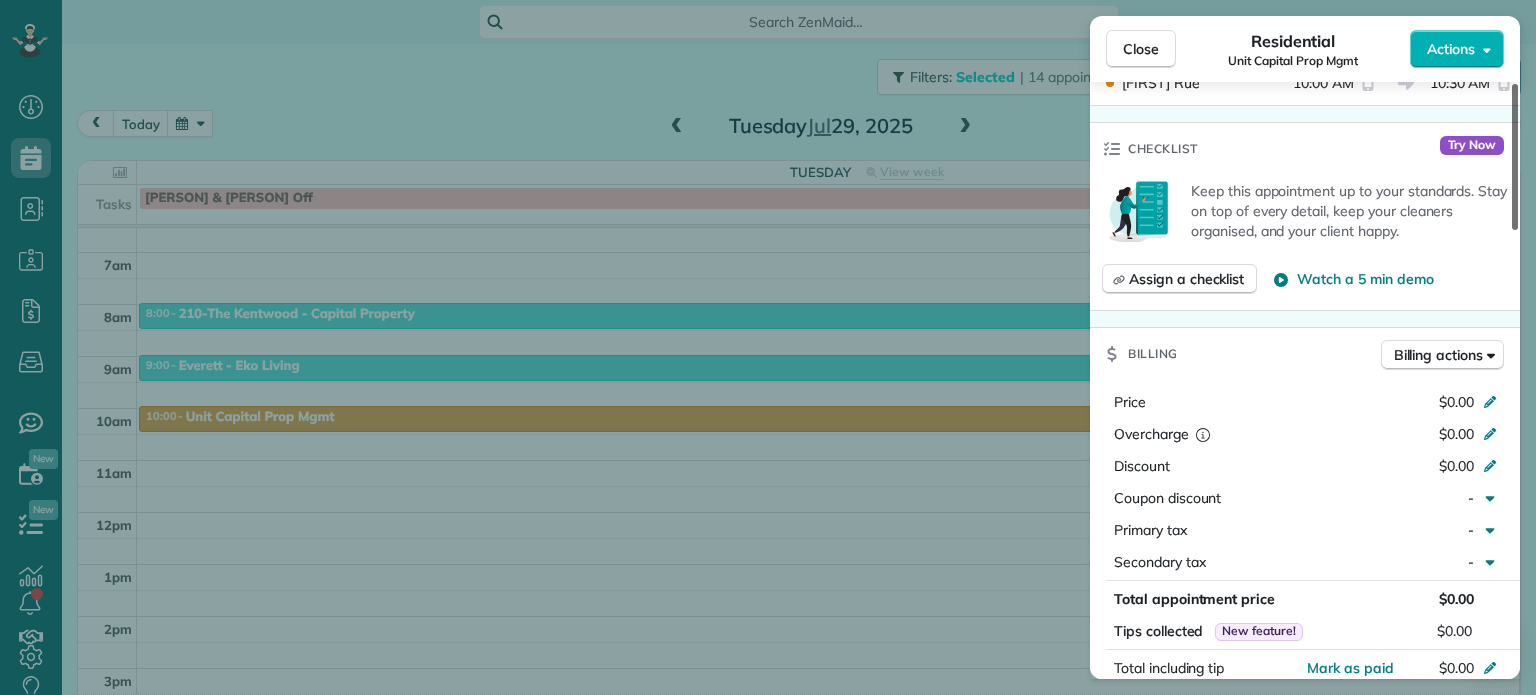 scroll, scrollTop: 0, scrollLeft: 0, axis: both 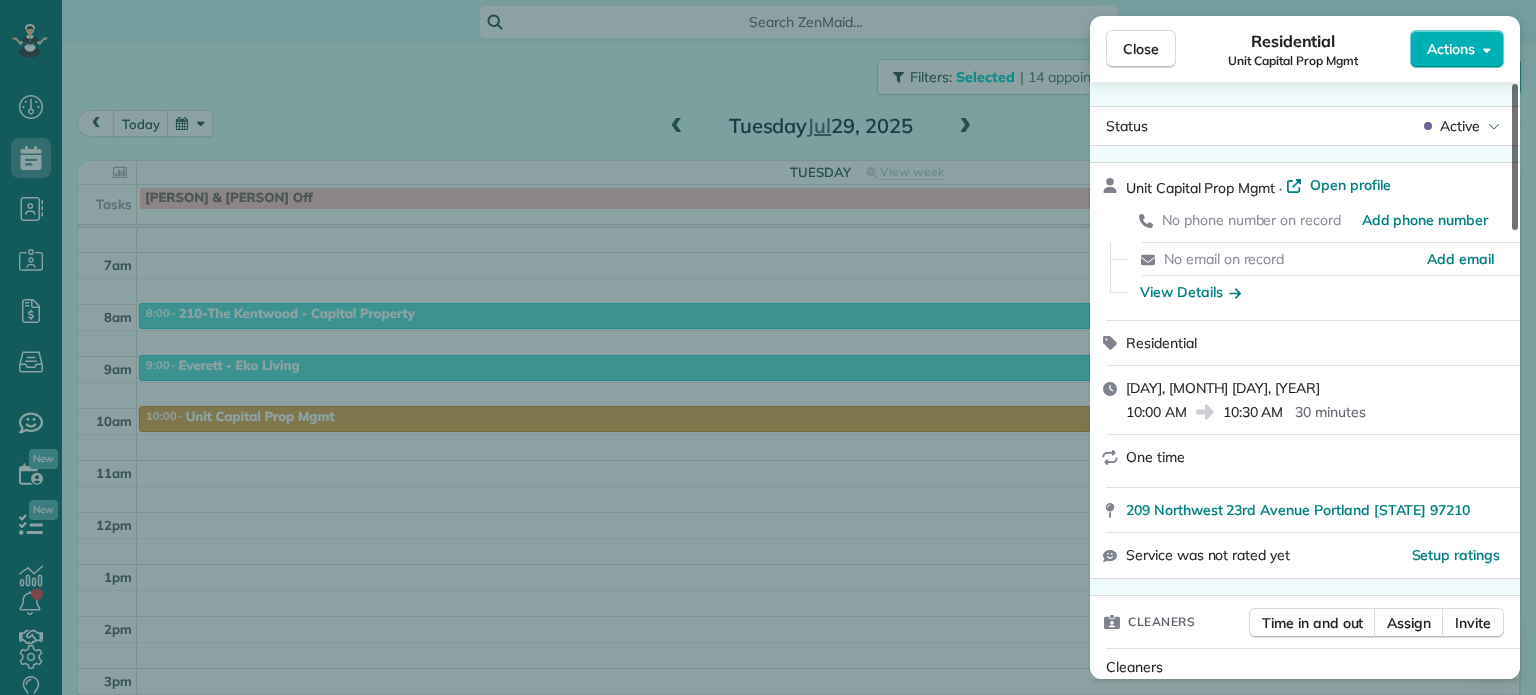 drag, startPoint x: 1515, startPoint y: 104, endPoint x: 1499, endPoint y: 3, distance: 102.259476 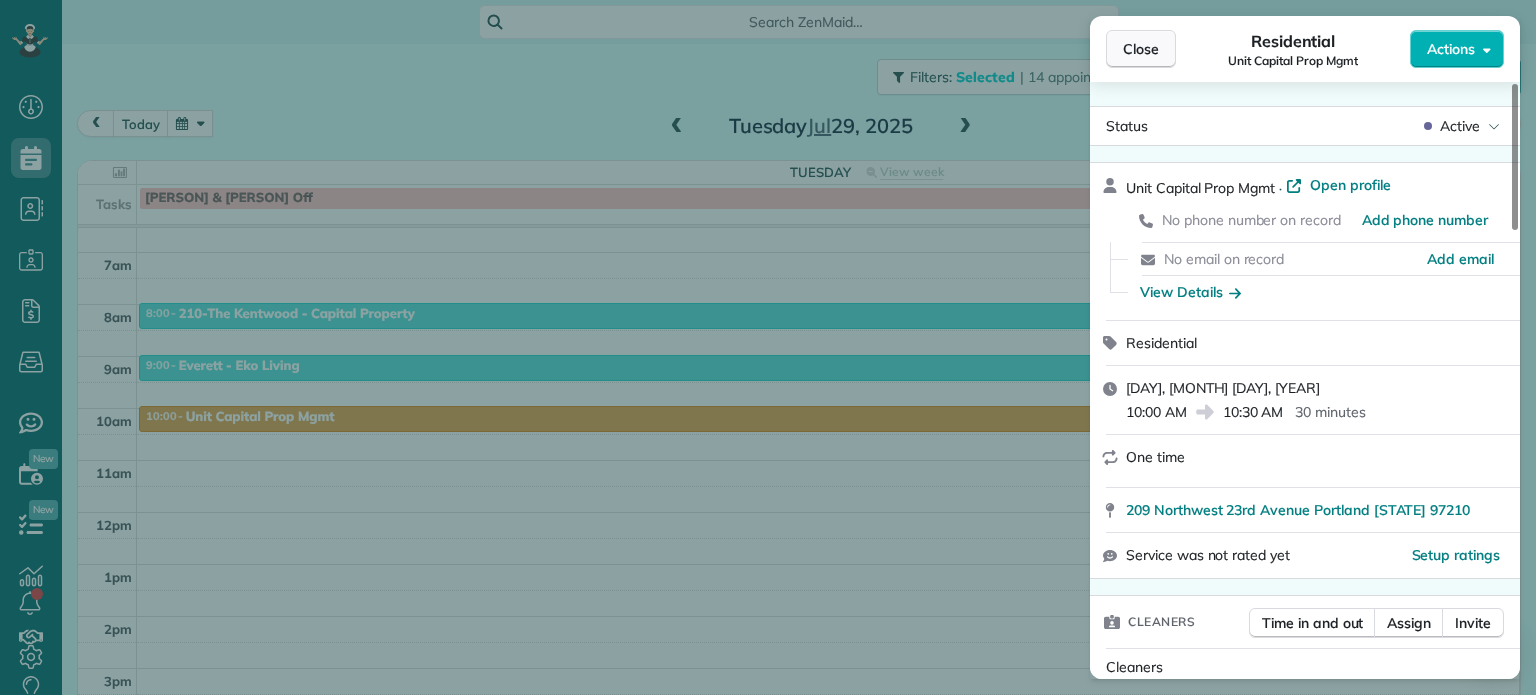 click on "Close" at bounding box center [1141, 49] 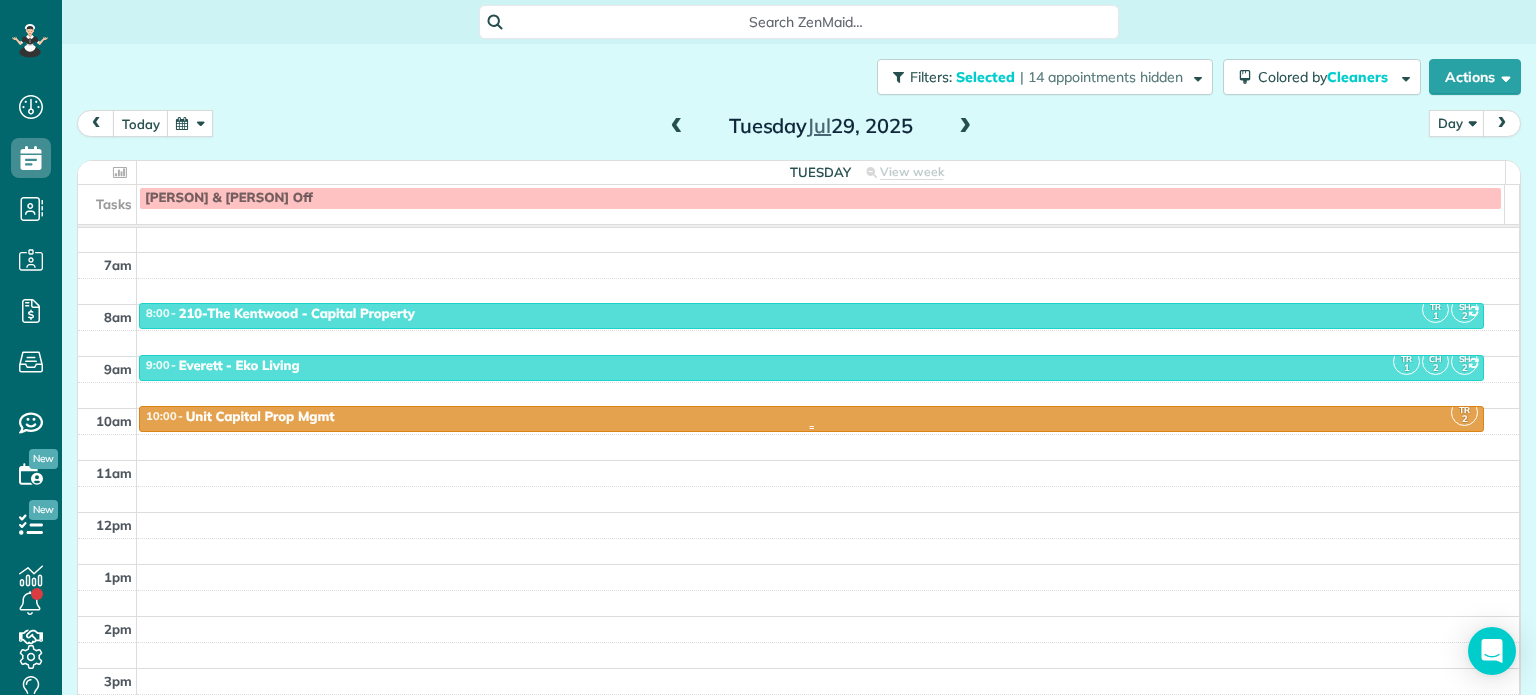 click on "10:00 - 10:30 Unit Capital Prop Mgmt" at bounding box center (811, 417) 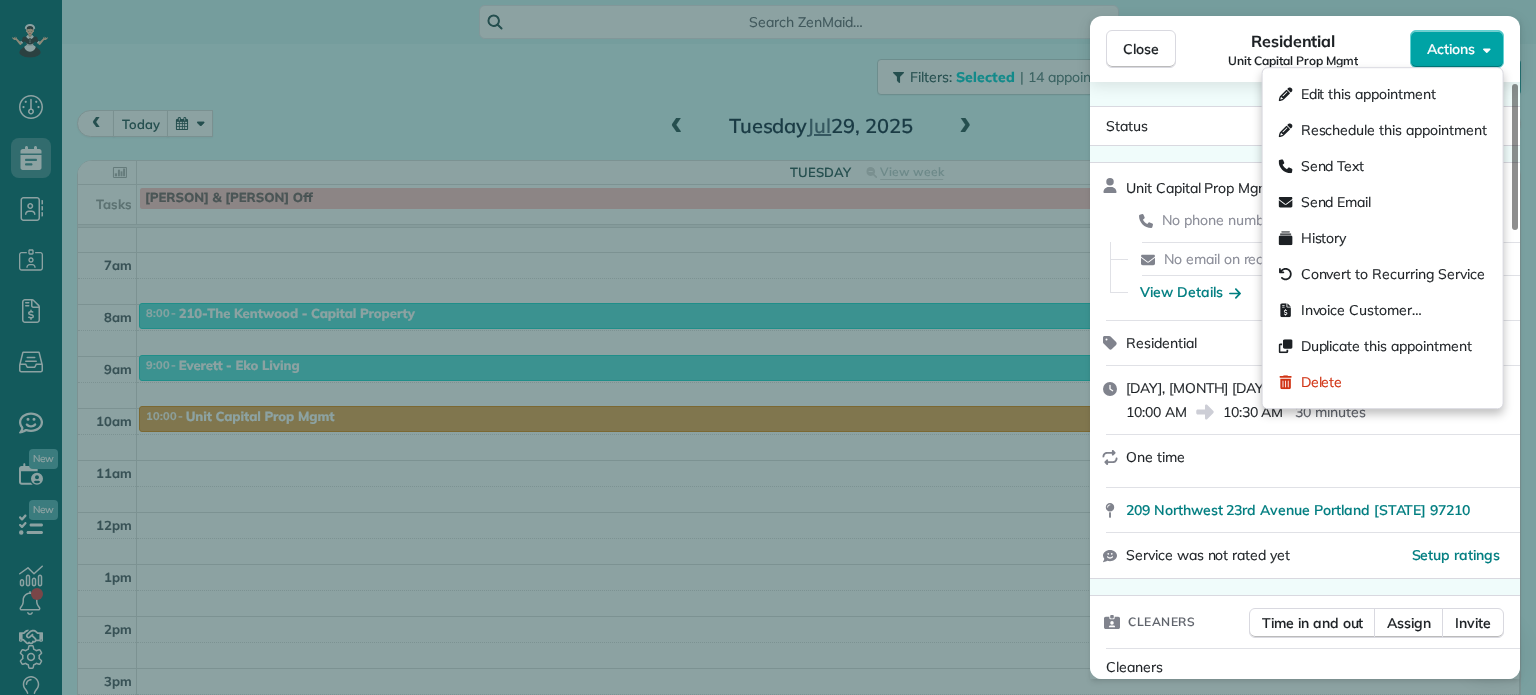 click 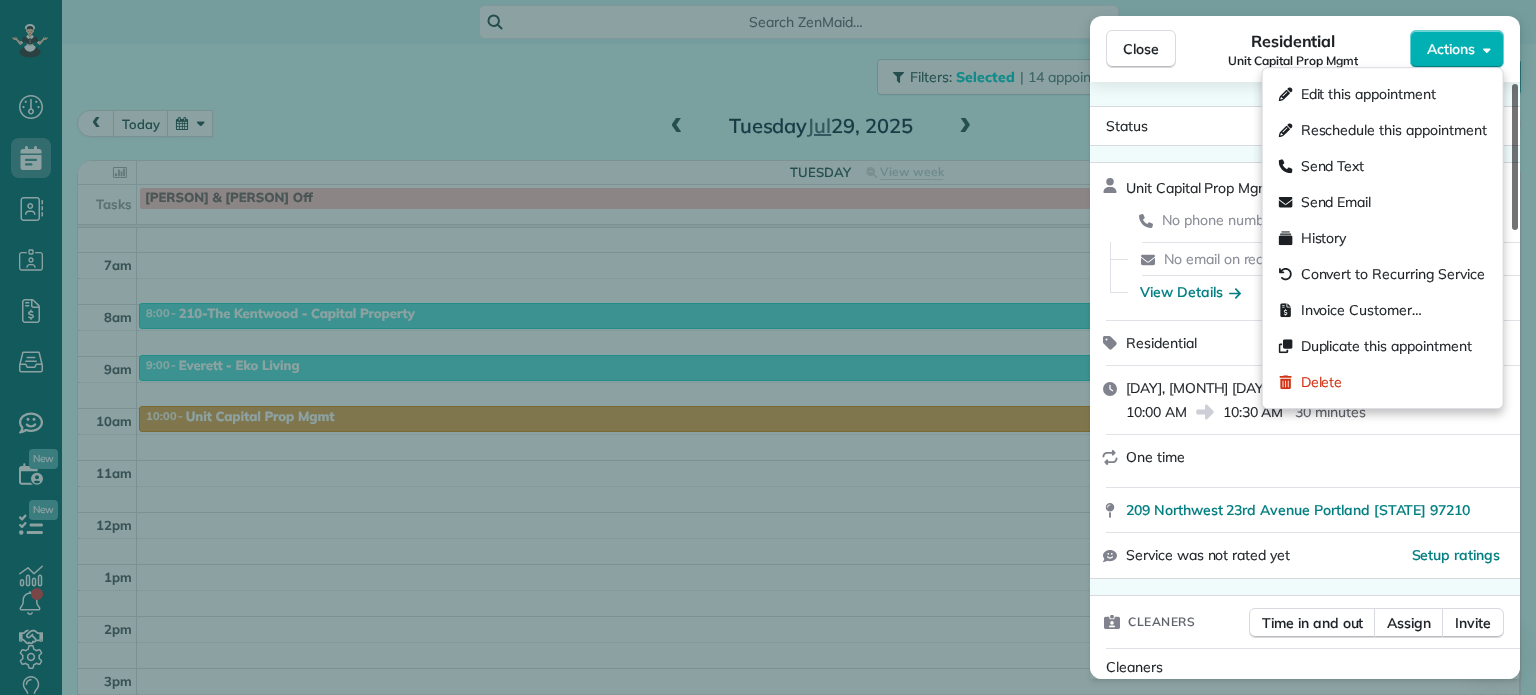 click at bounding box center (1515, 157) 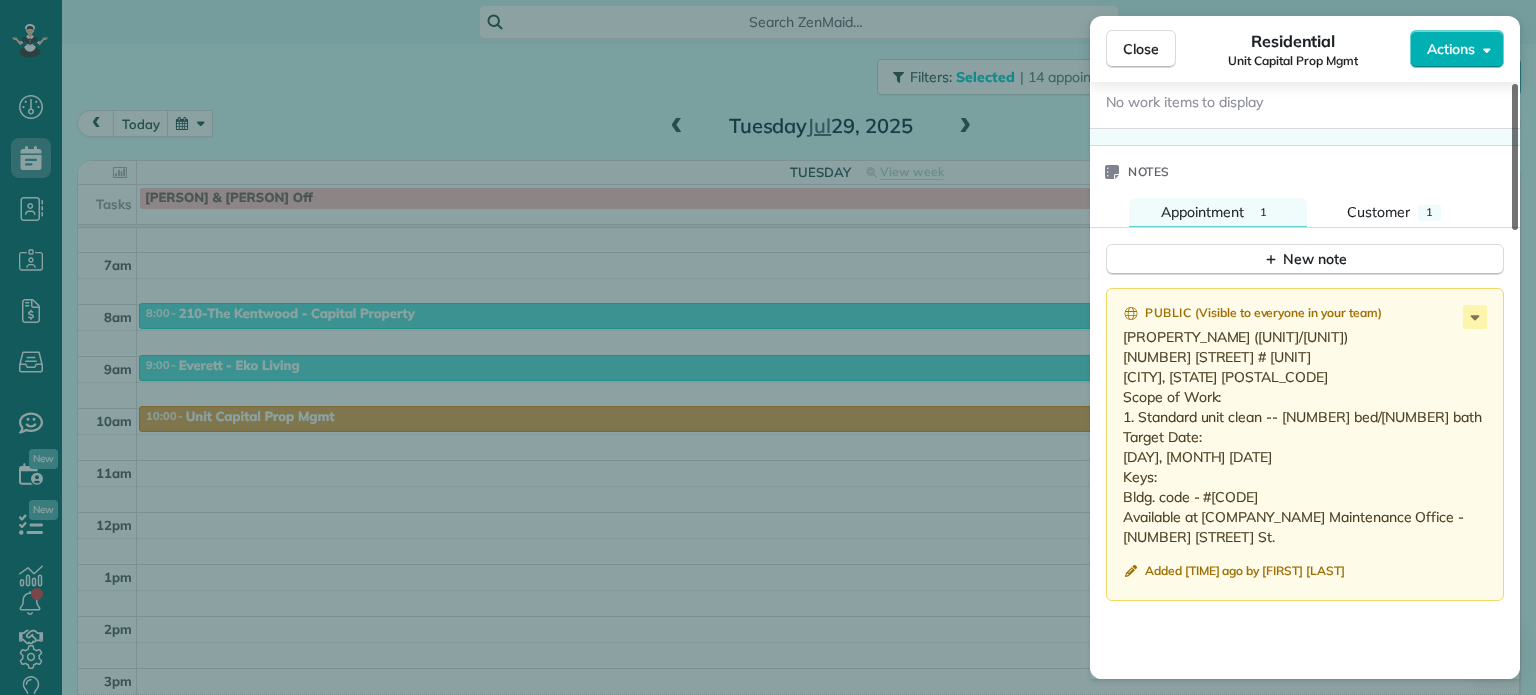 drag, startPoint x: 1513, startPoint y: 115, endPoint x: 1529, endPoint y: 476, distance: 361.3544 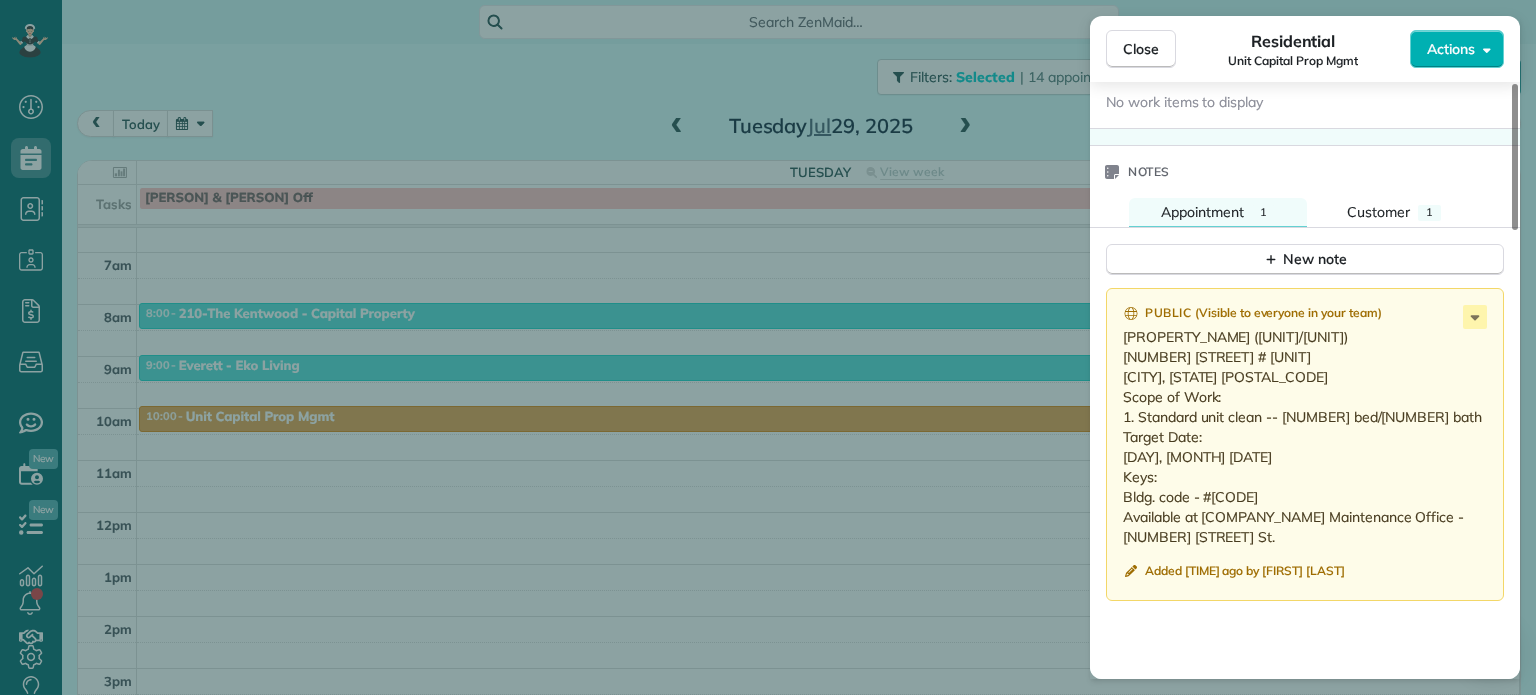 scroll, scrollTop: 1515, scrollLeft: 0, axis: vertical 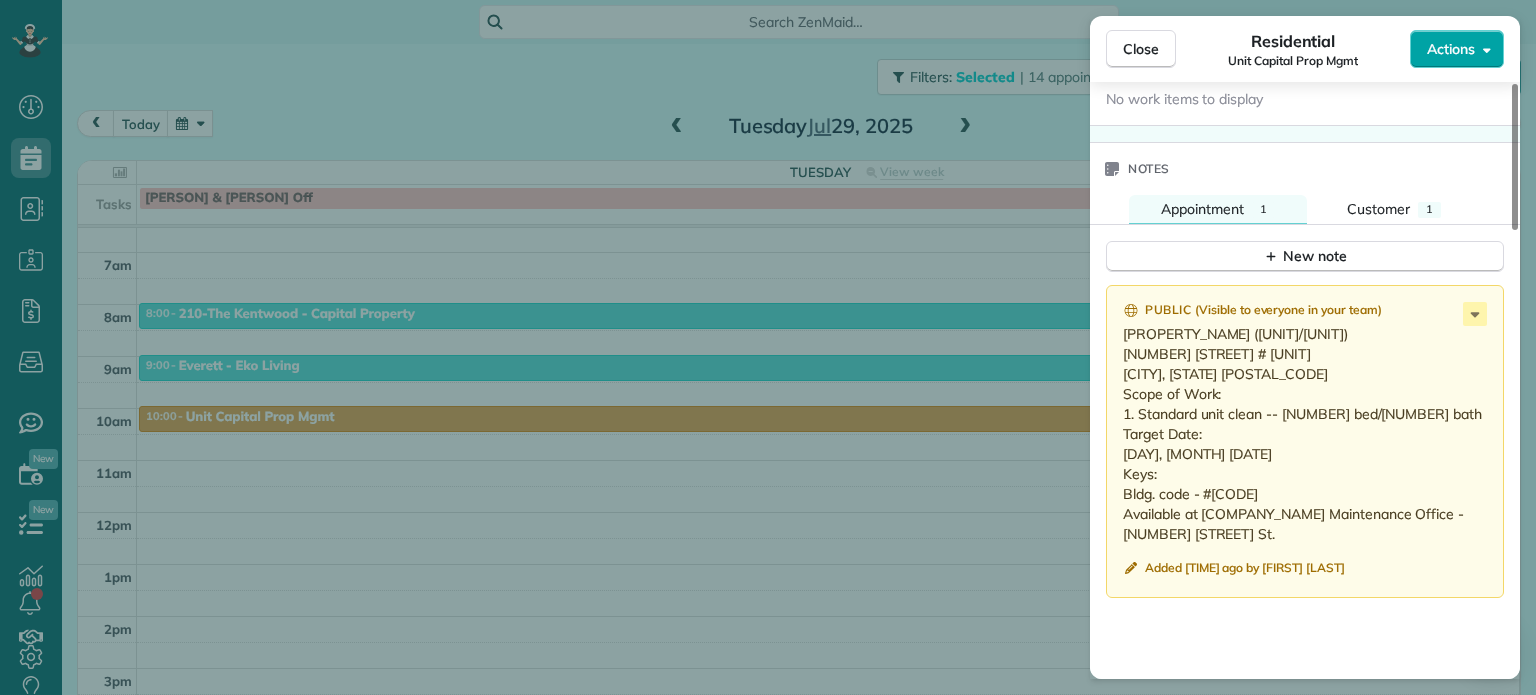 click on "Actions" at bounding box center [1451, 49] 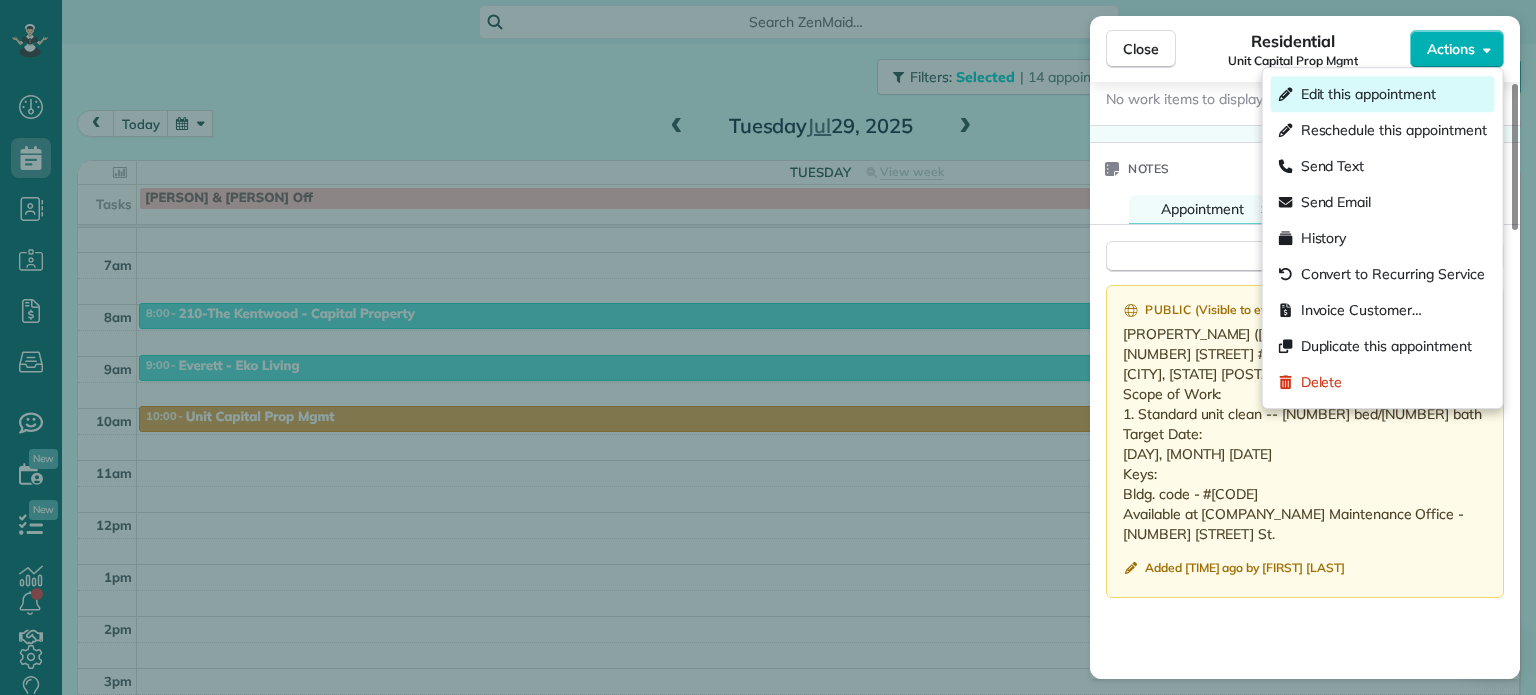 click on "Edit this appointment" at bounding box center [1368, 94] 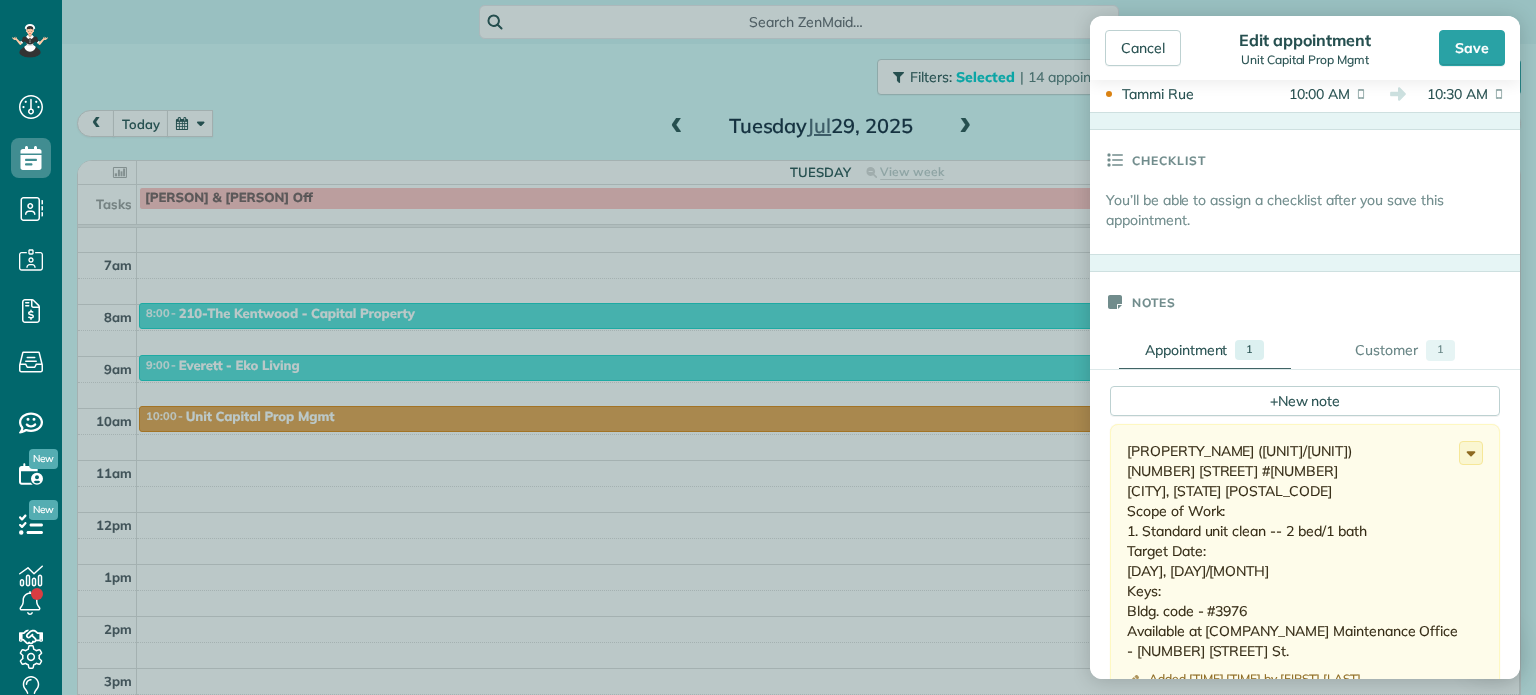 scroll, scrollTop: 474, scrollLeft: 0, axis: vertical 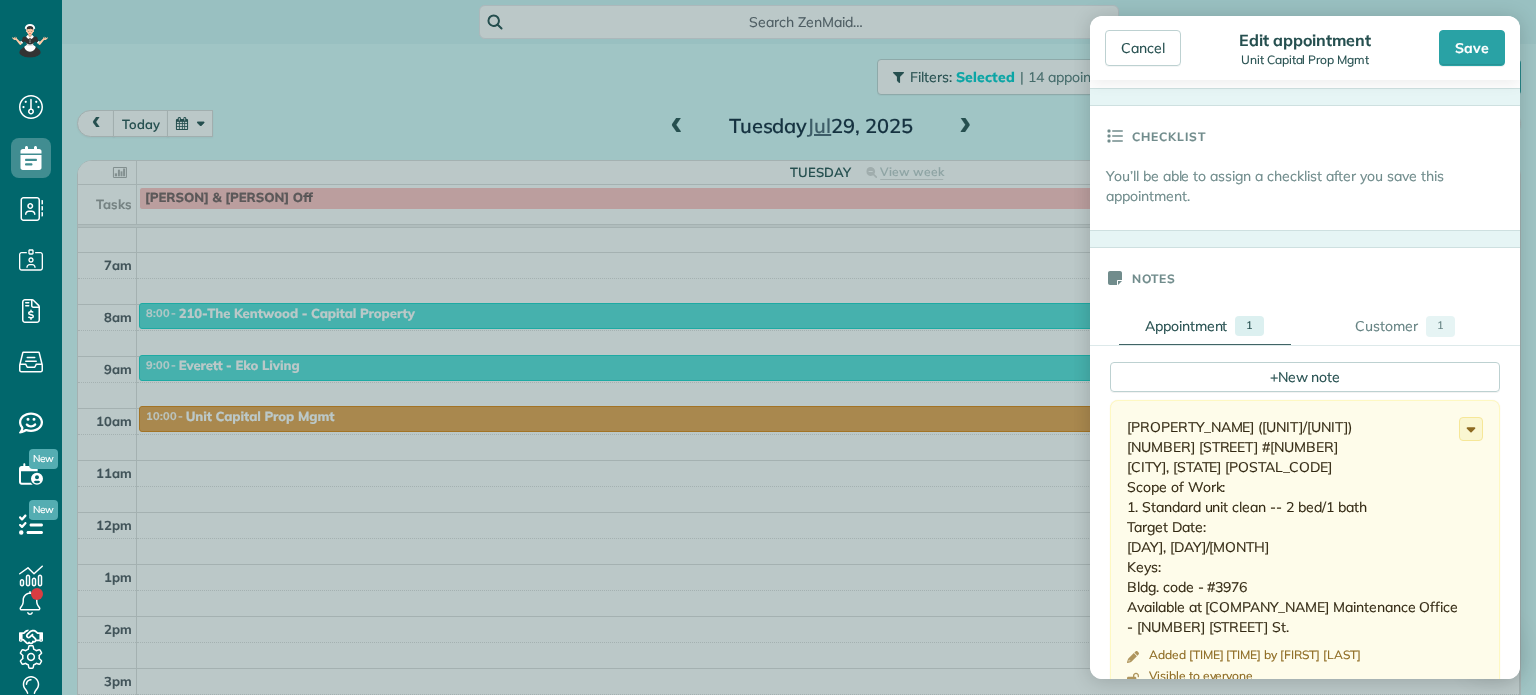 click on "Weist House (089/302) 209 NW 23rd Ave #302 Portland, [STATE] 97210 Scope of Work: 1. Standard unit clean -- 2 bed/1 bath Target Date: Tuesday, 7/29 Keys: Bldg. code - #3976 Available at CPM Maintenance Office - 1911 NW Quimby St." at bounding box center [1293, 527] 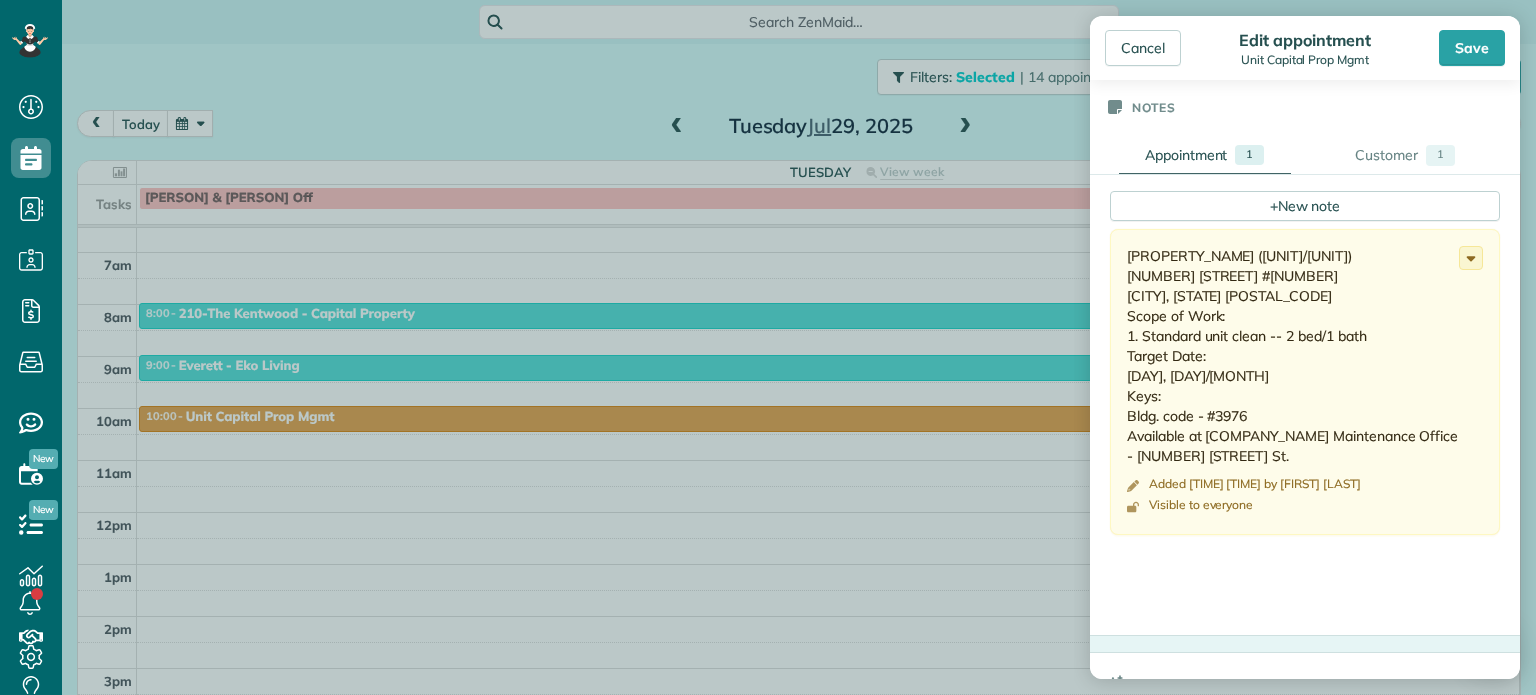 scroll, scrollTop: 621, scrollLeft: 0, axis: vertical 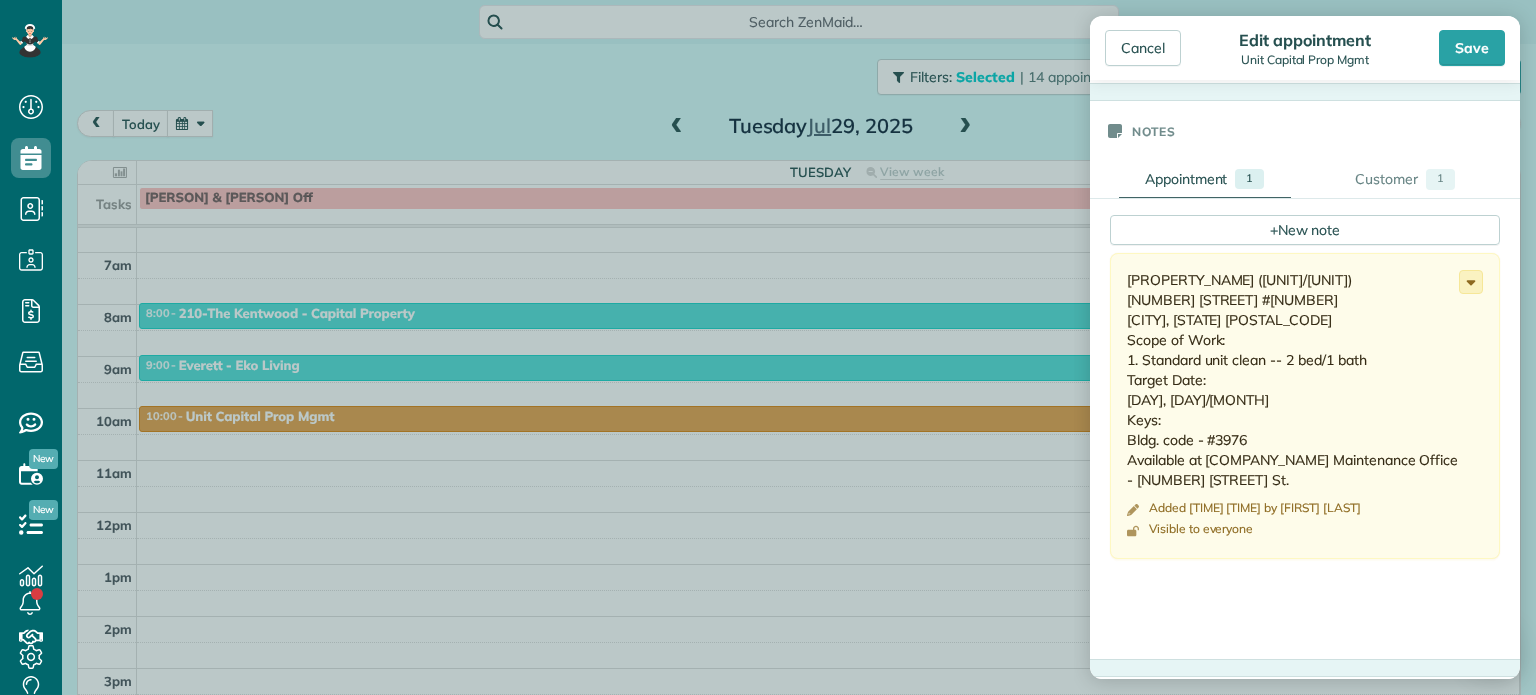 click 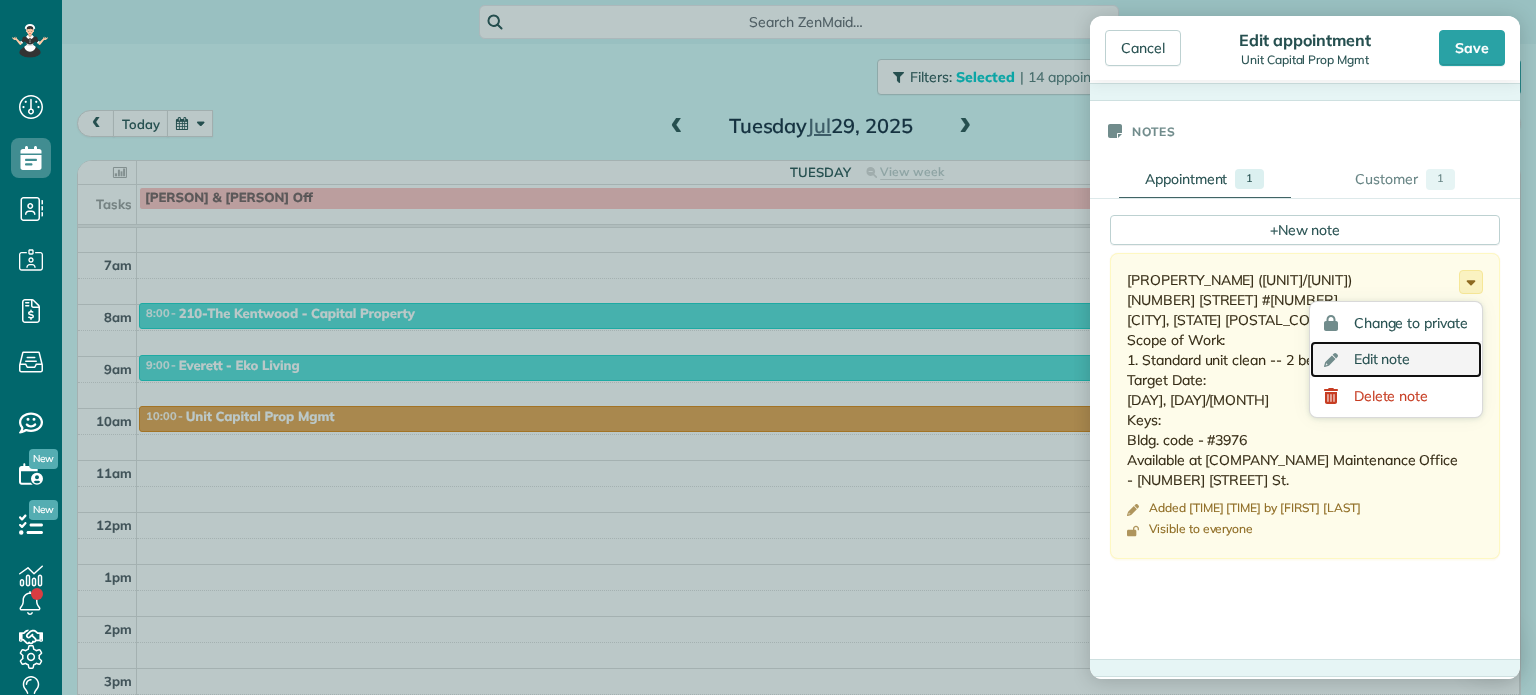 click on "Edit note" at bounding box center (1382, 359) 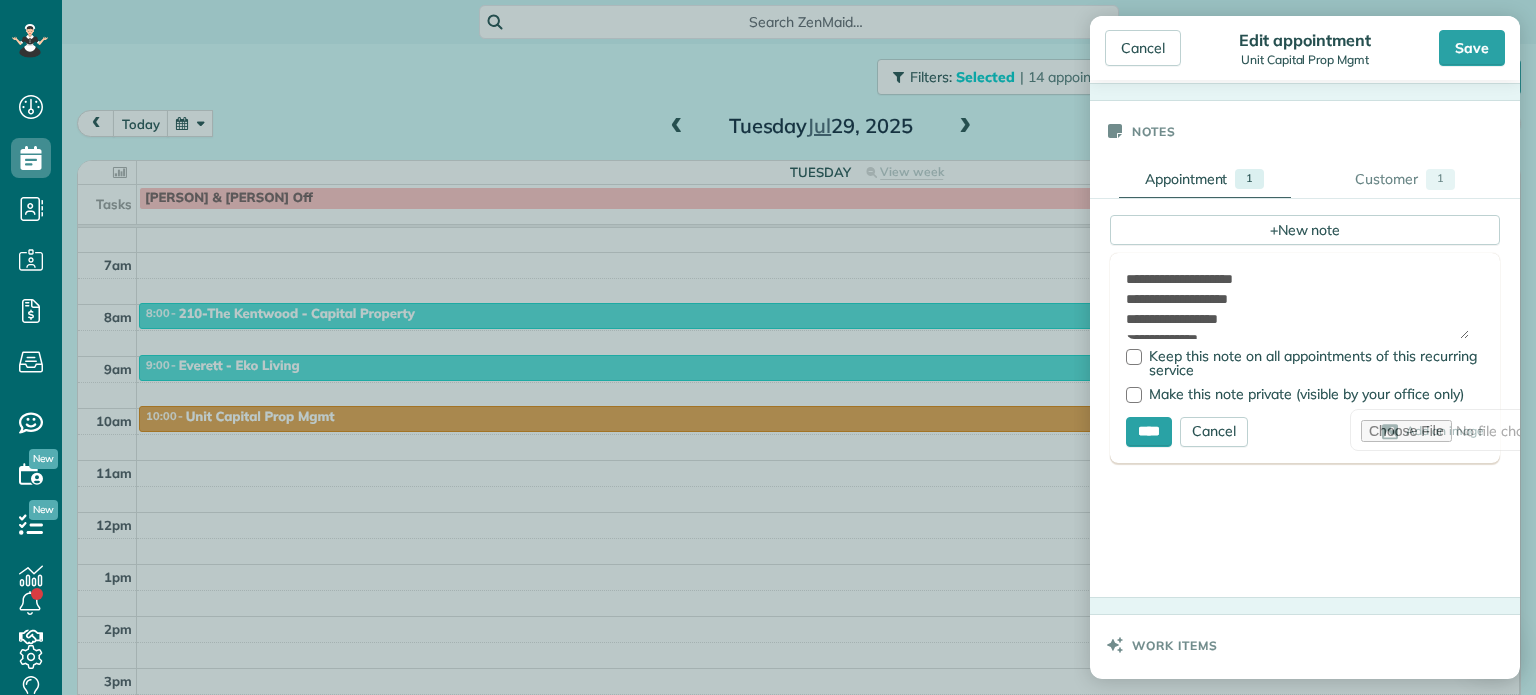 click on "**********" at bounding box center (1297, 304) 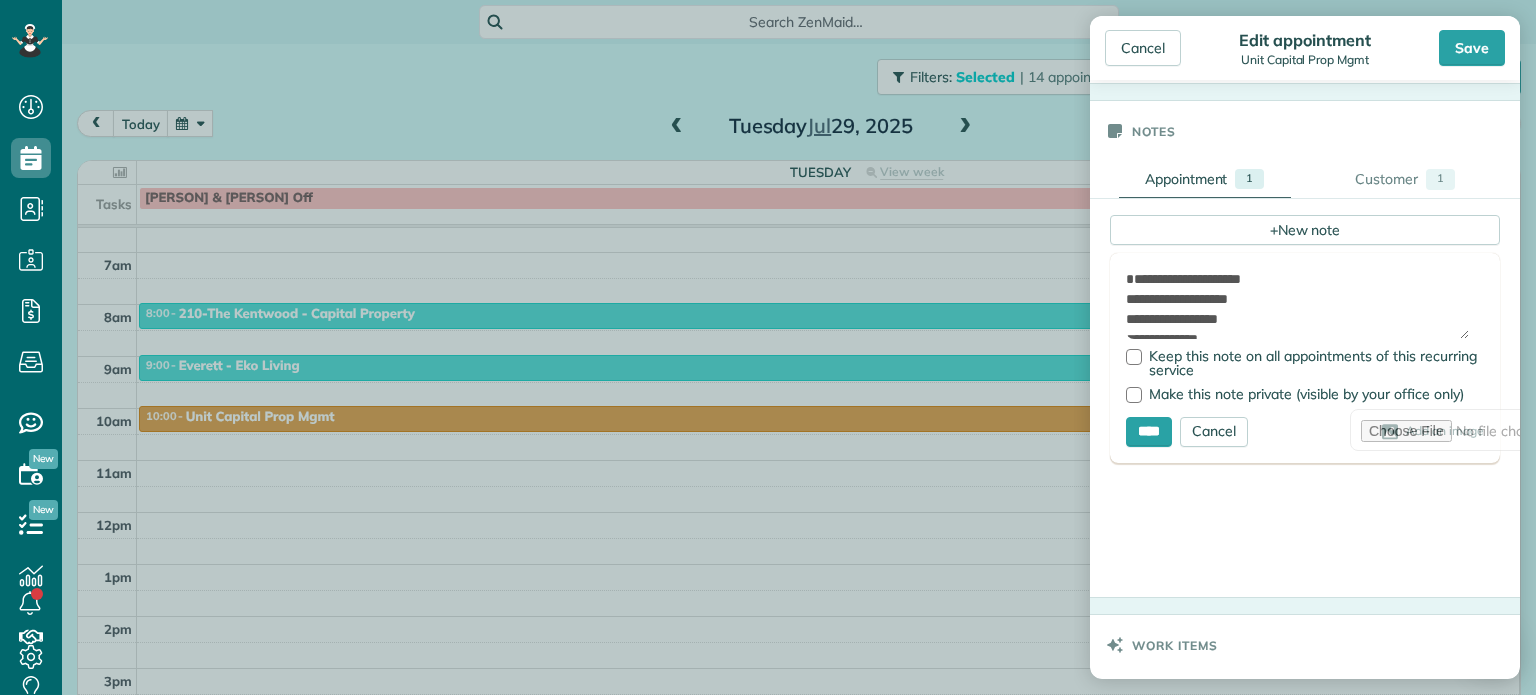 paste on "**********" 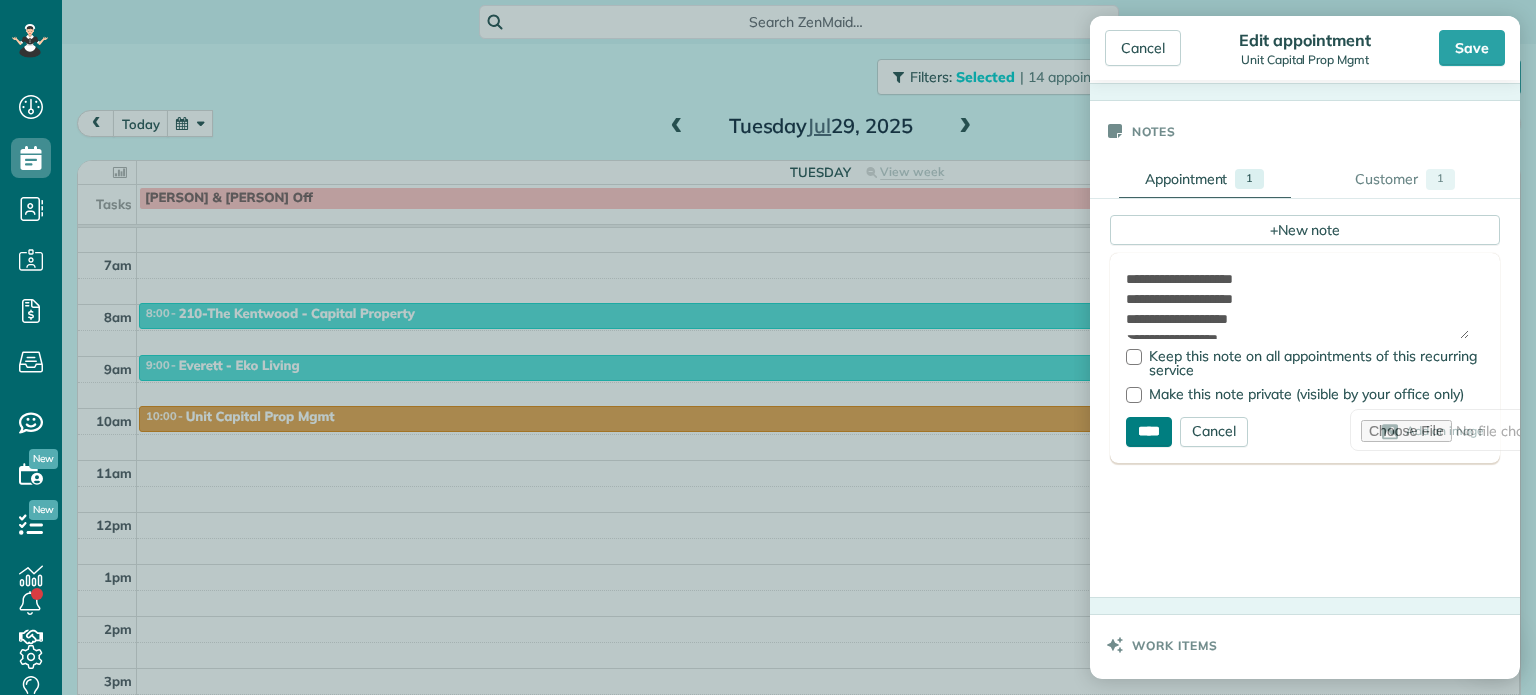 type on "**********" 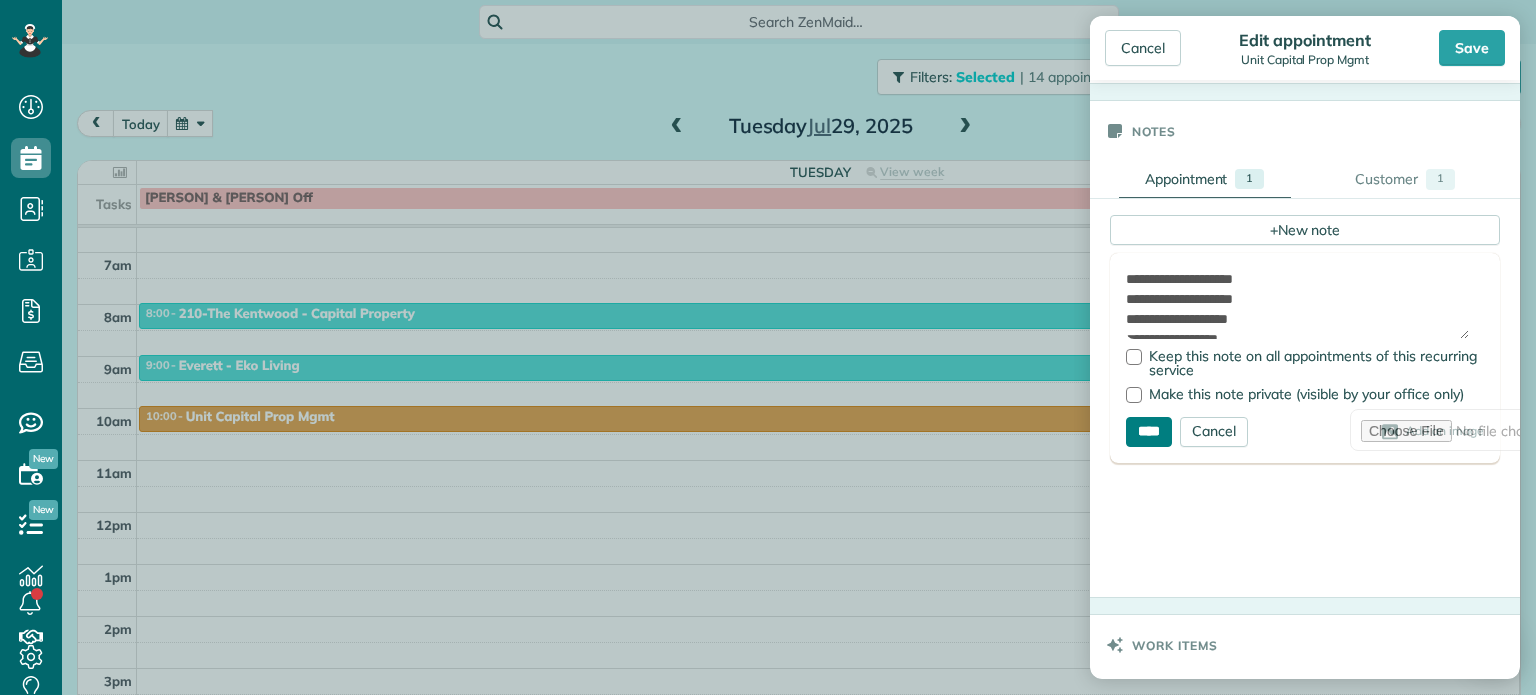 click on "****" at bounding box center (1149, 432) 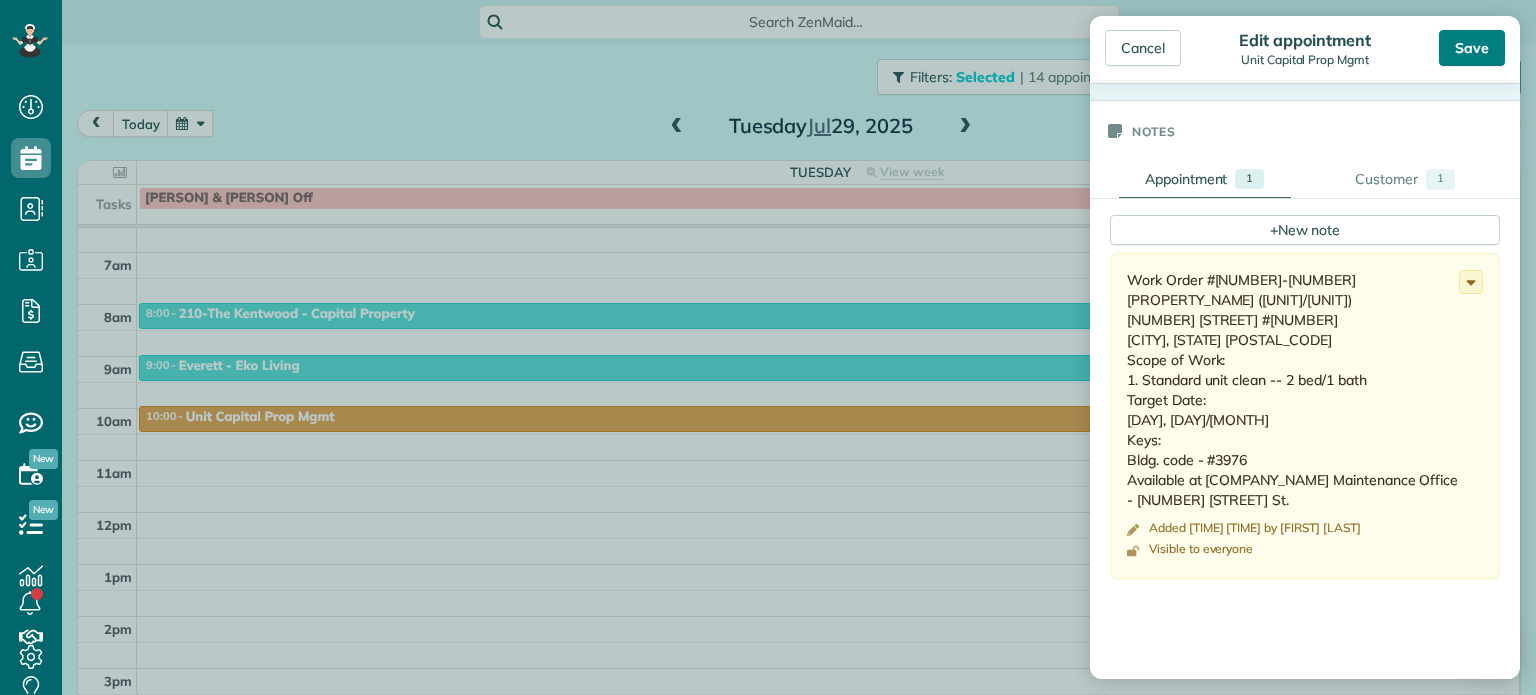 click on "Save" at bounding box center [1472, 48] 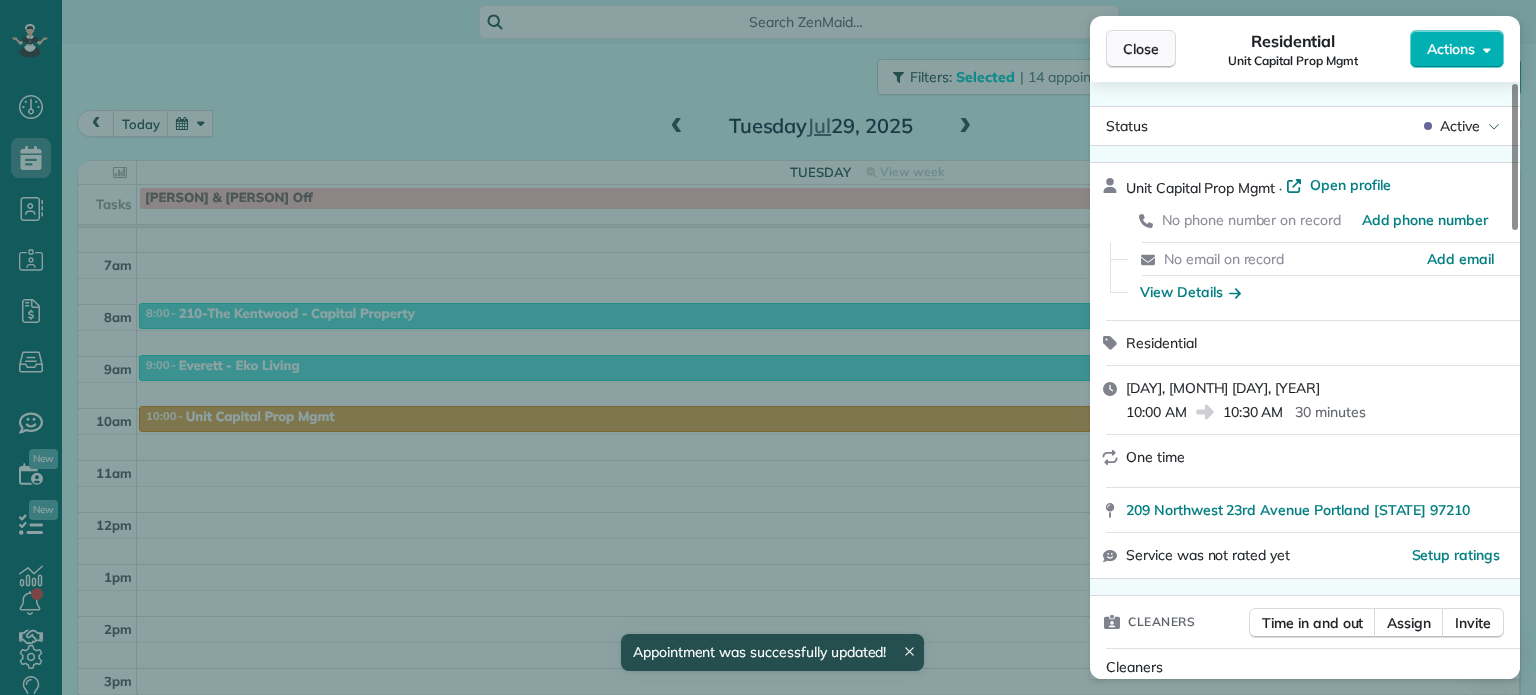 click on "Close" at bounding box center (1141, 49) 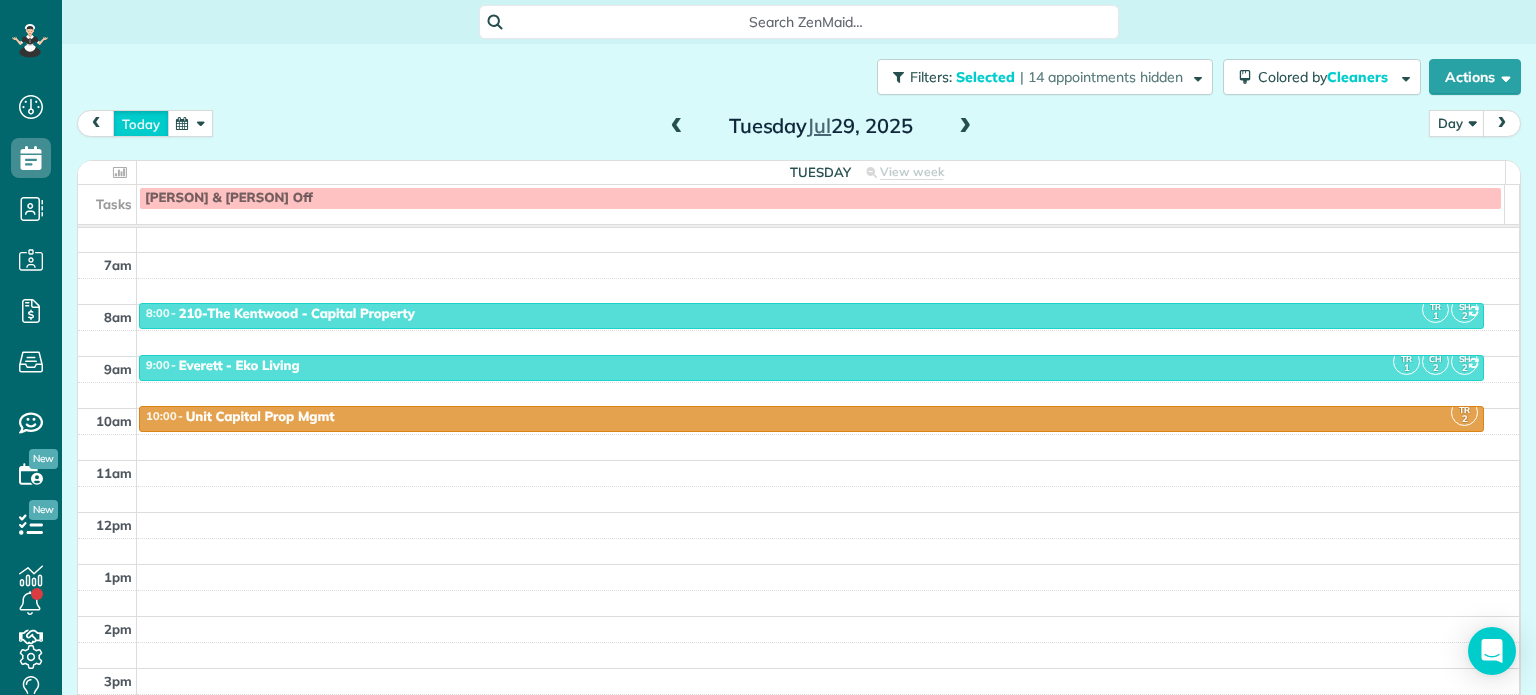 click on "today" at bounding box center (141, 123) 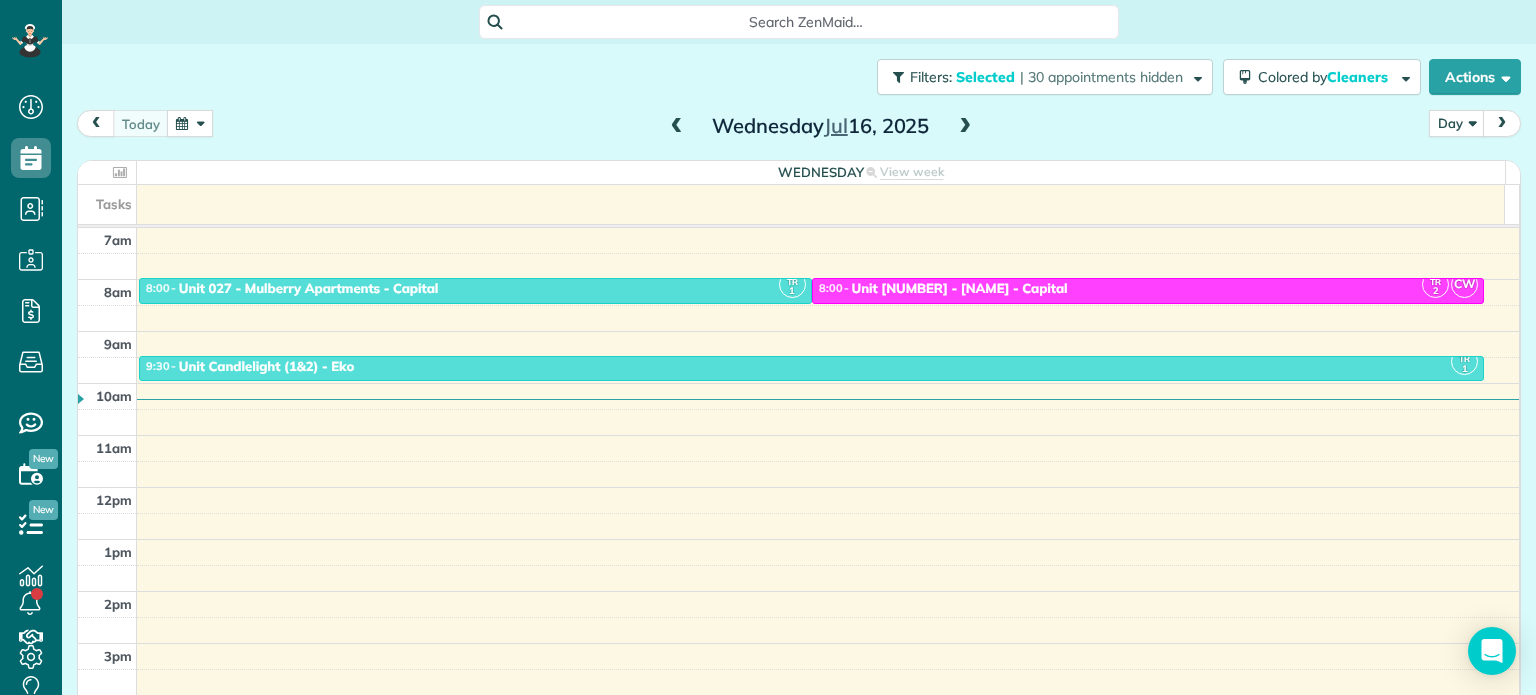 click at bounding box center (965, 127) 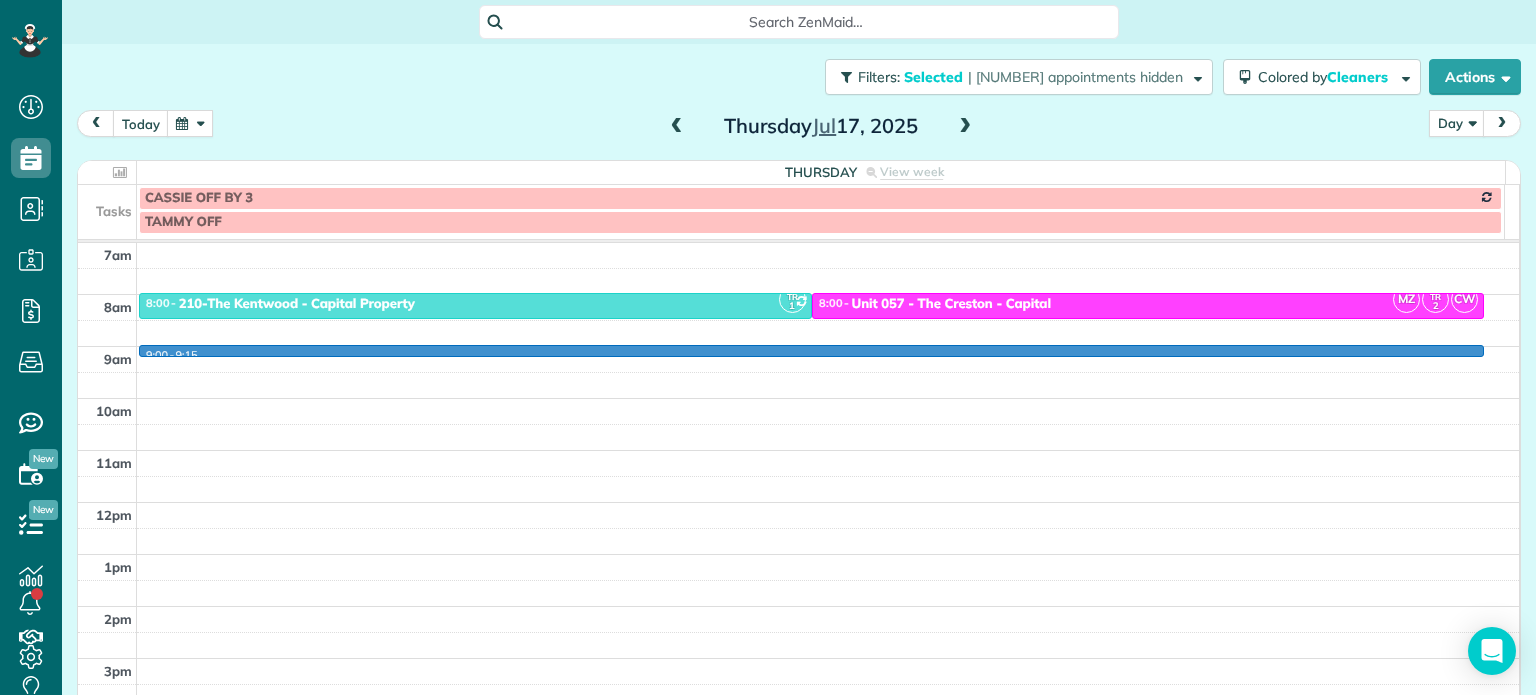 click on "4am 5am 6am 7am 8am 9am 10am 11am 12pm 1pm 2pm 3pm 4pm 5pm [TIME] - [TIME] TR 1 SH 2 [TIME] - [TIME] [NAME] - [NAME] [NUMBER] [STREET] [CITY], [STATE] [POSTAL_CODE] CW TR 1 [TIME] - [TIME] [NUMBER]A - Capital Prop Mgmt [NUMBER] [STREET] [CITY], [STATE] [POSTAL_CODE] TR 1 [TIME] - [TIME] [NAME] - Capital Property [NUMBER] [STREET] [CITY], [STATE] [POSTAL_CODE] MZ TR 2 CW [TIME] - [TIME] Unit [NUMBER] - [NAME] - Capital [NUMBER] [STREET] [CITY], [STATE] [POSTAL_CODE]" at bounding box center (798, 450) 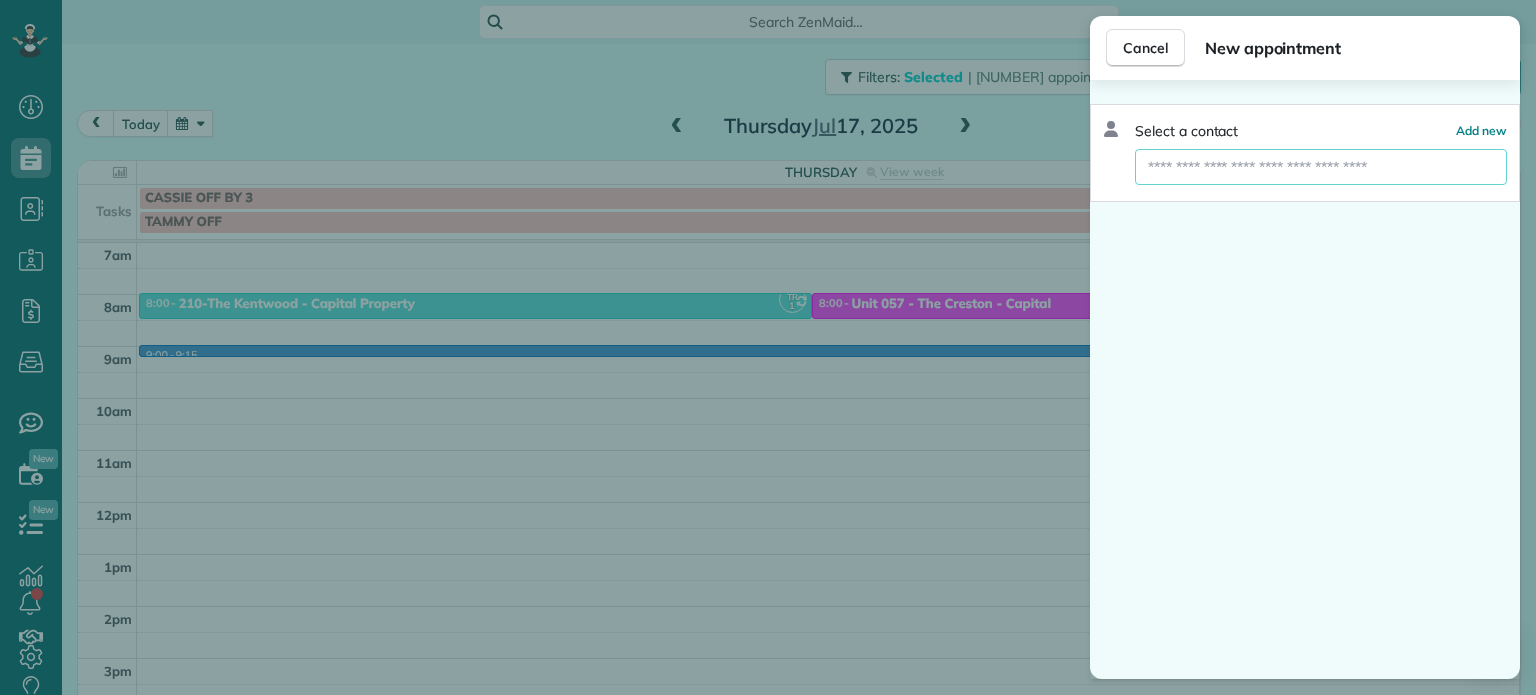 click at bounding box center [1321, 167] 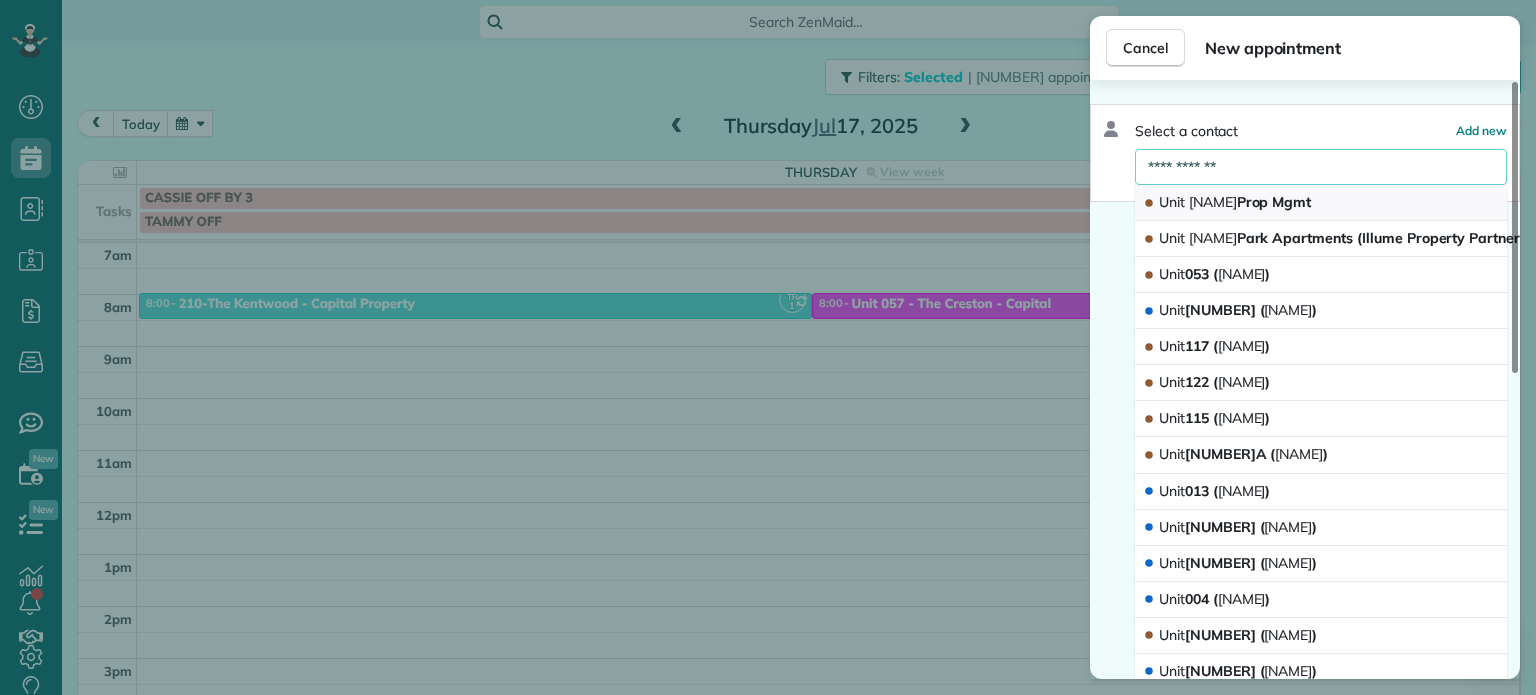 type on "**********" 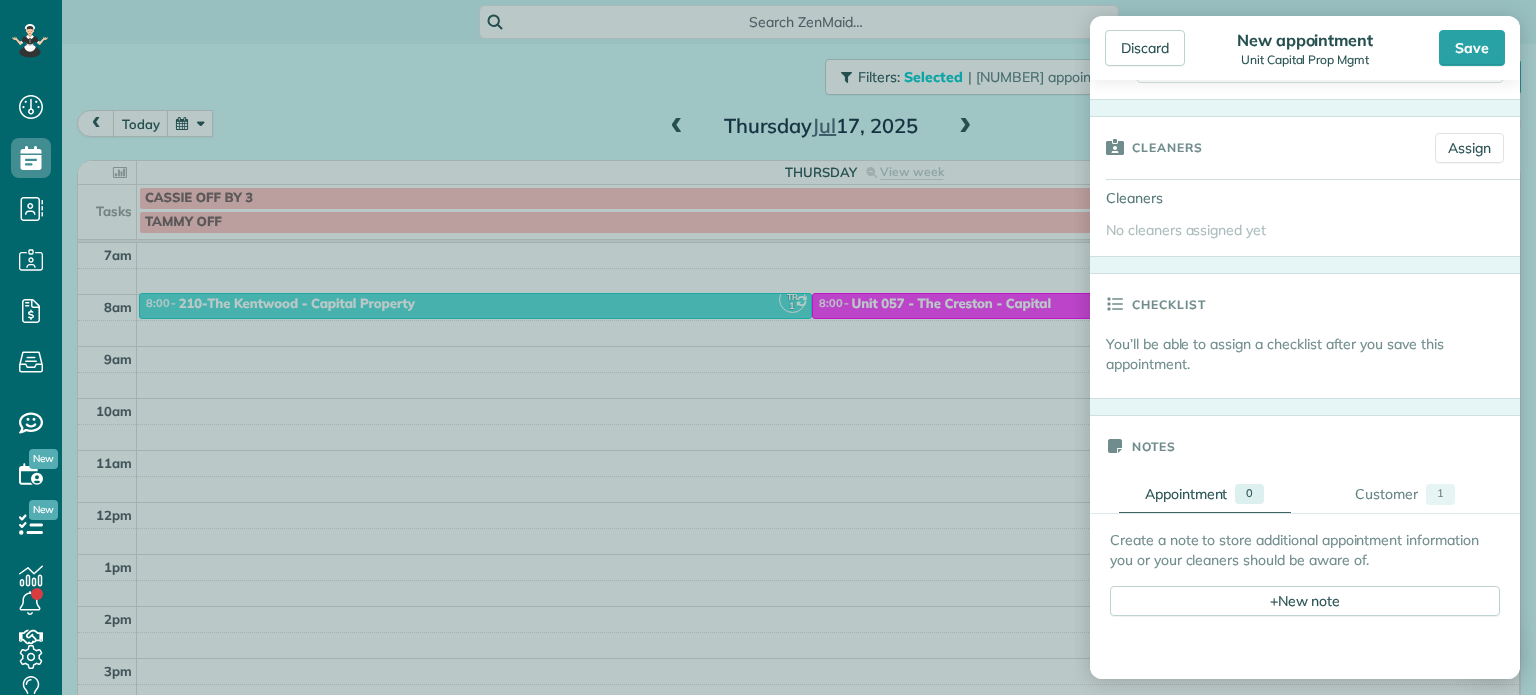 scroll, scrollTop: 798, scrollLeft: 0, axis: vertical 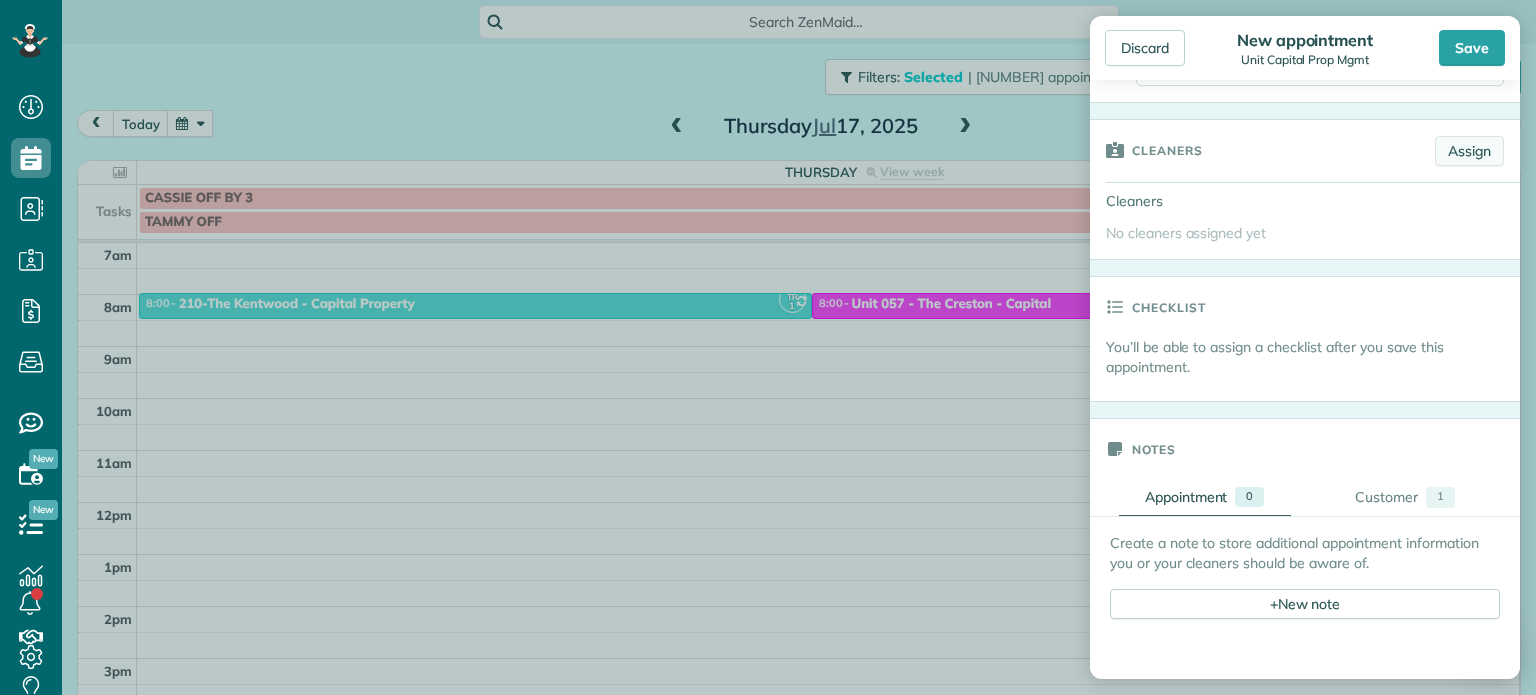 click on "Assign" at bounding box center (1469, 151) 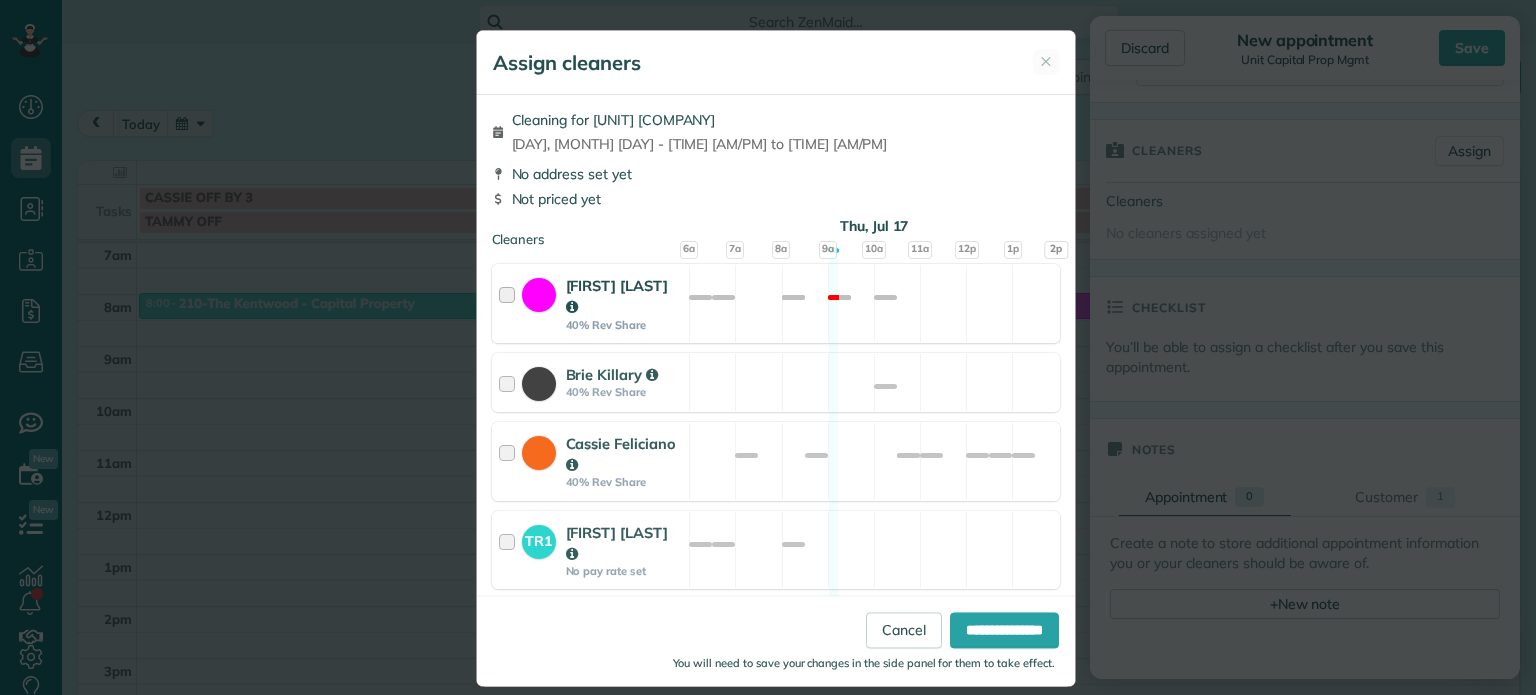 click at bounding box center (510, 303) 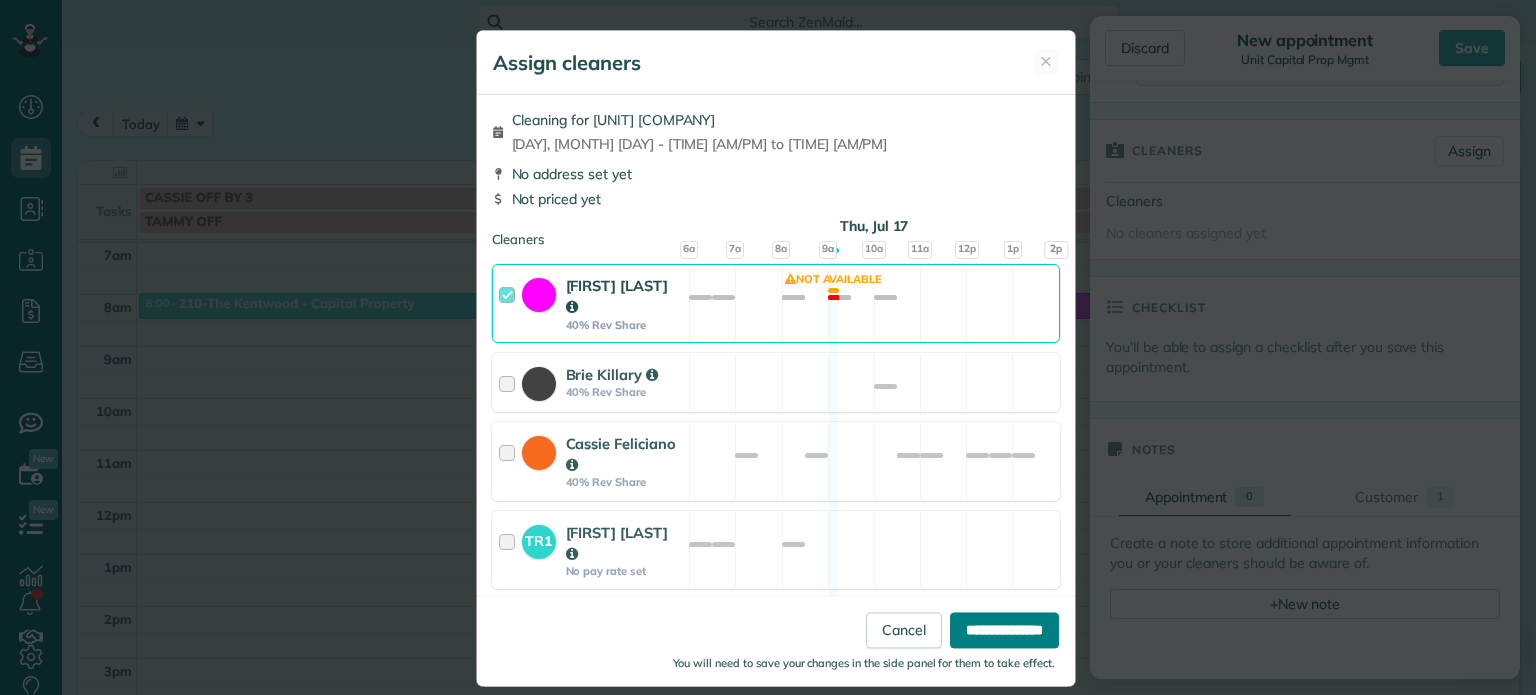 click on "**********" at bounding box center (1004, 631) 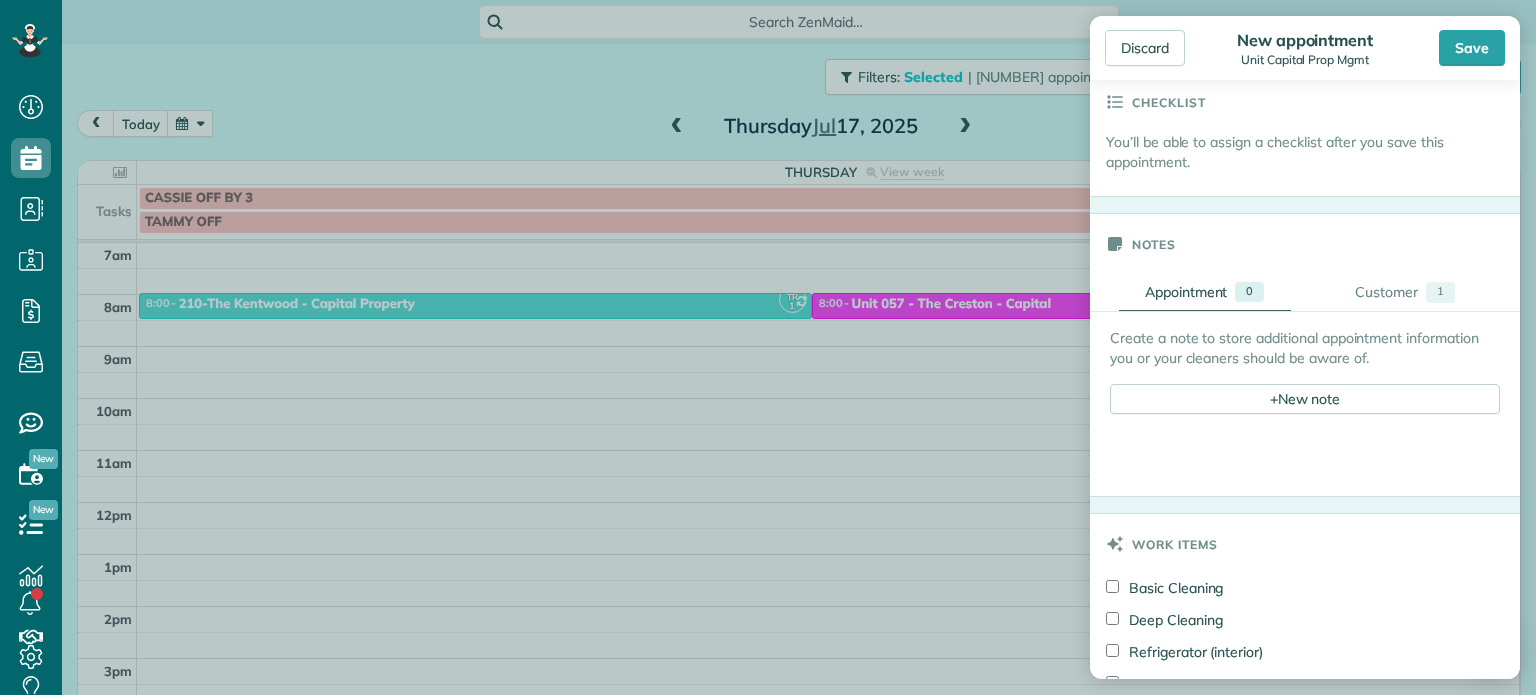 scroll, scrollTop: 1038, scrollLeft: 0, axis: vertical 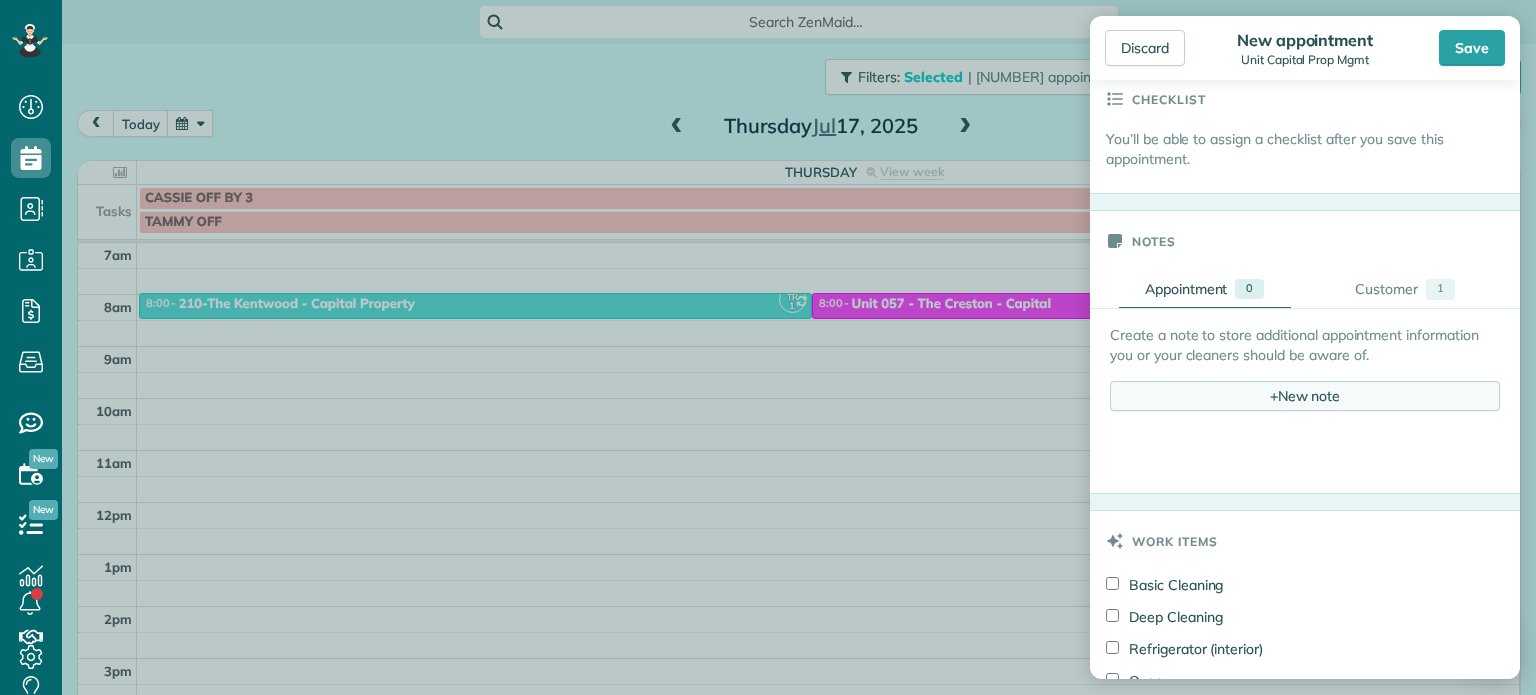 click on "+ New note" at bounding box center [1305, 396] 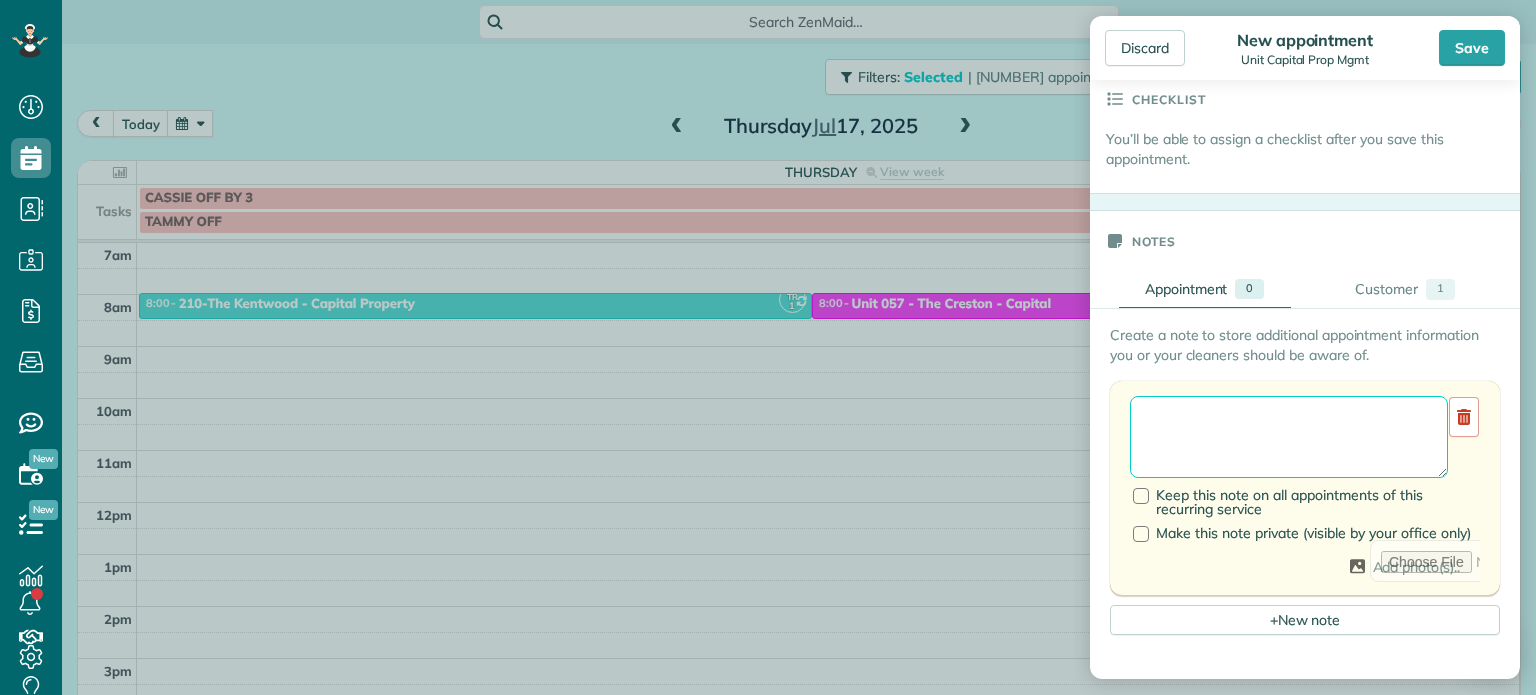 click at bounding box center [1289, 437] 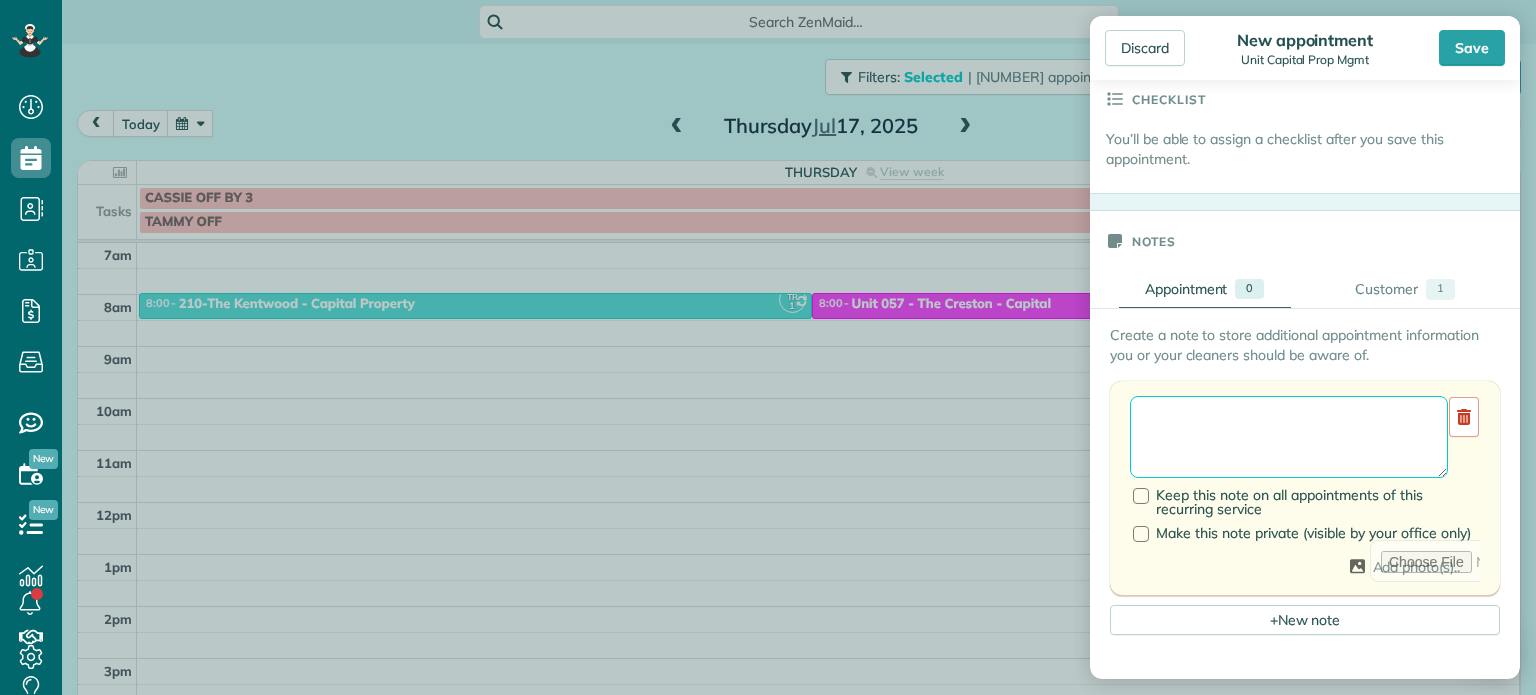 paste on "**********" 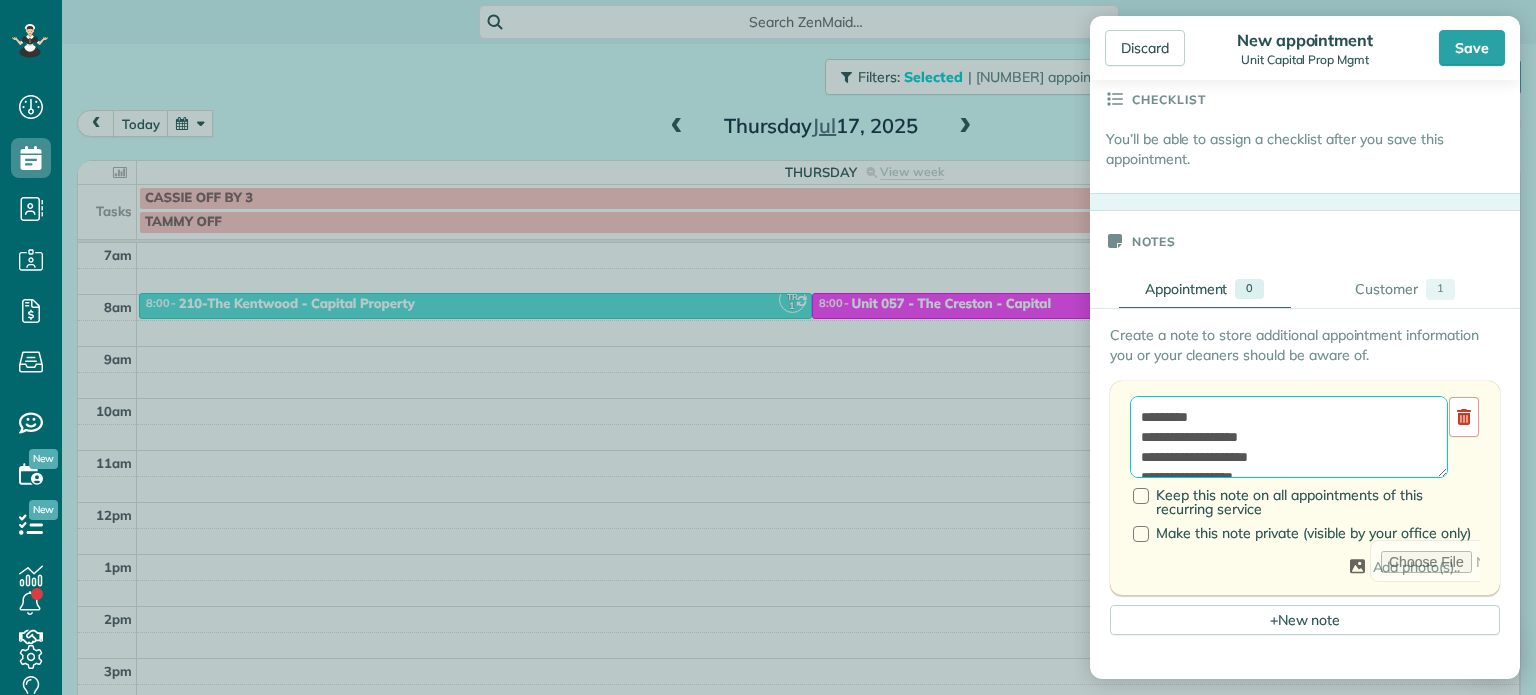 scroll, scrollTop: 168, scrollLeft: 0, axis: vertical 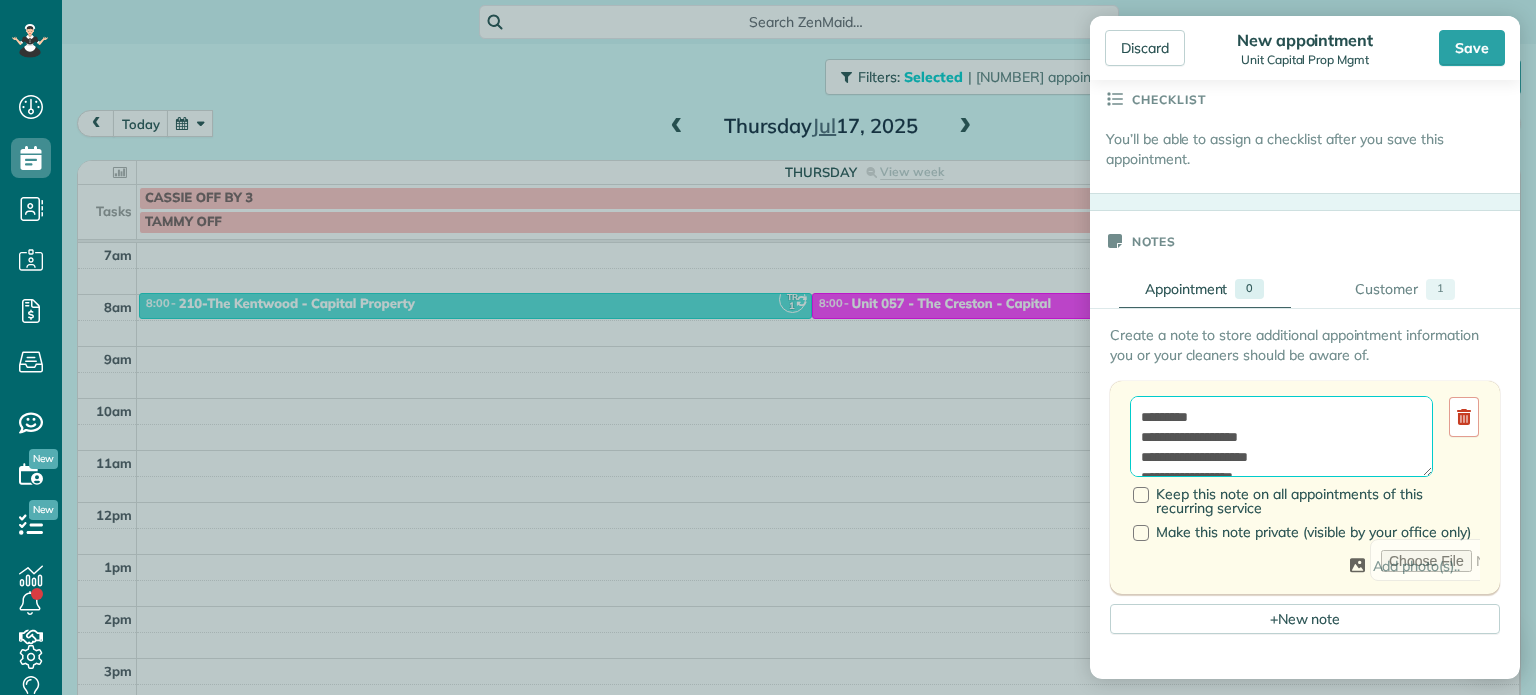 click on "**********" at bounding box center (1281, 437) 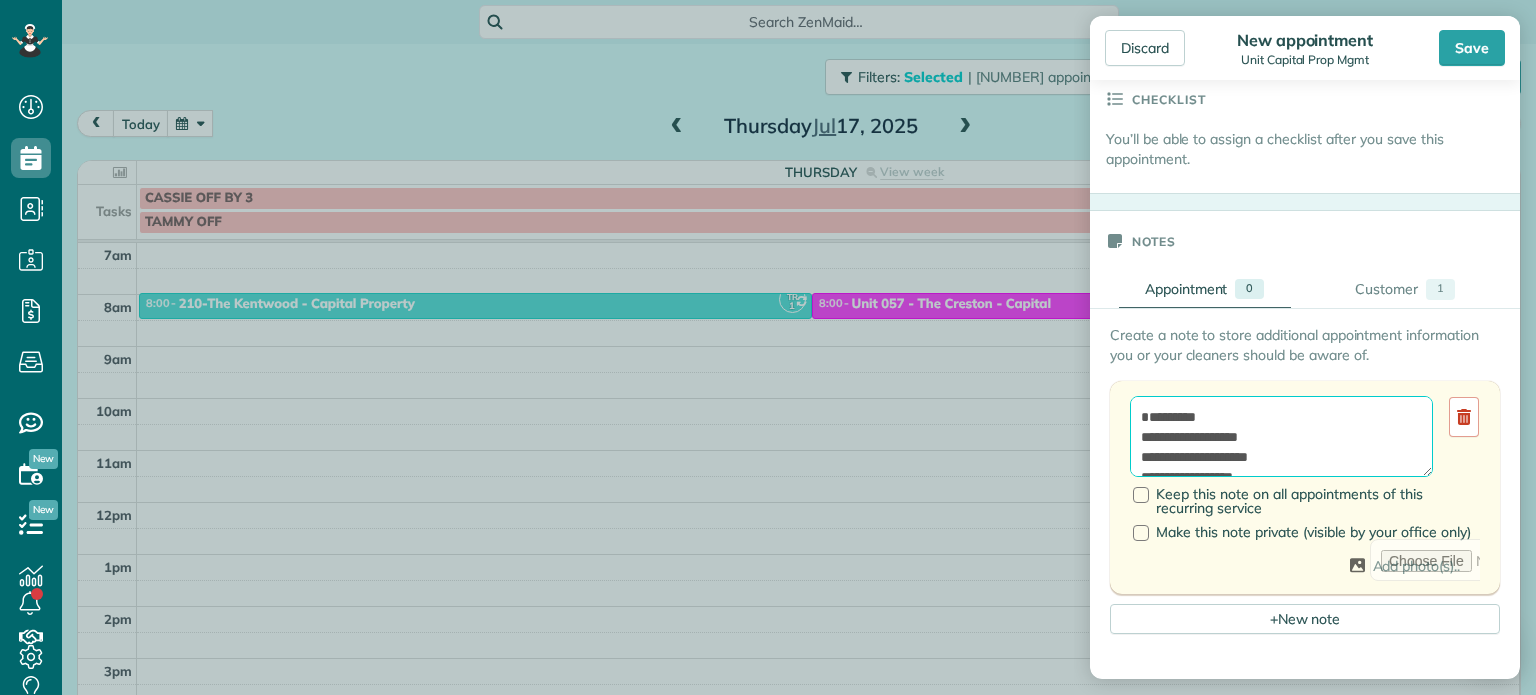 paste on "**********" 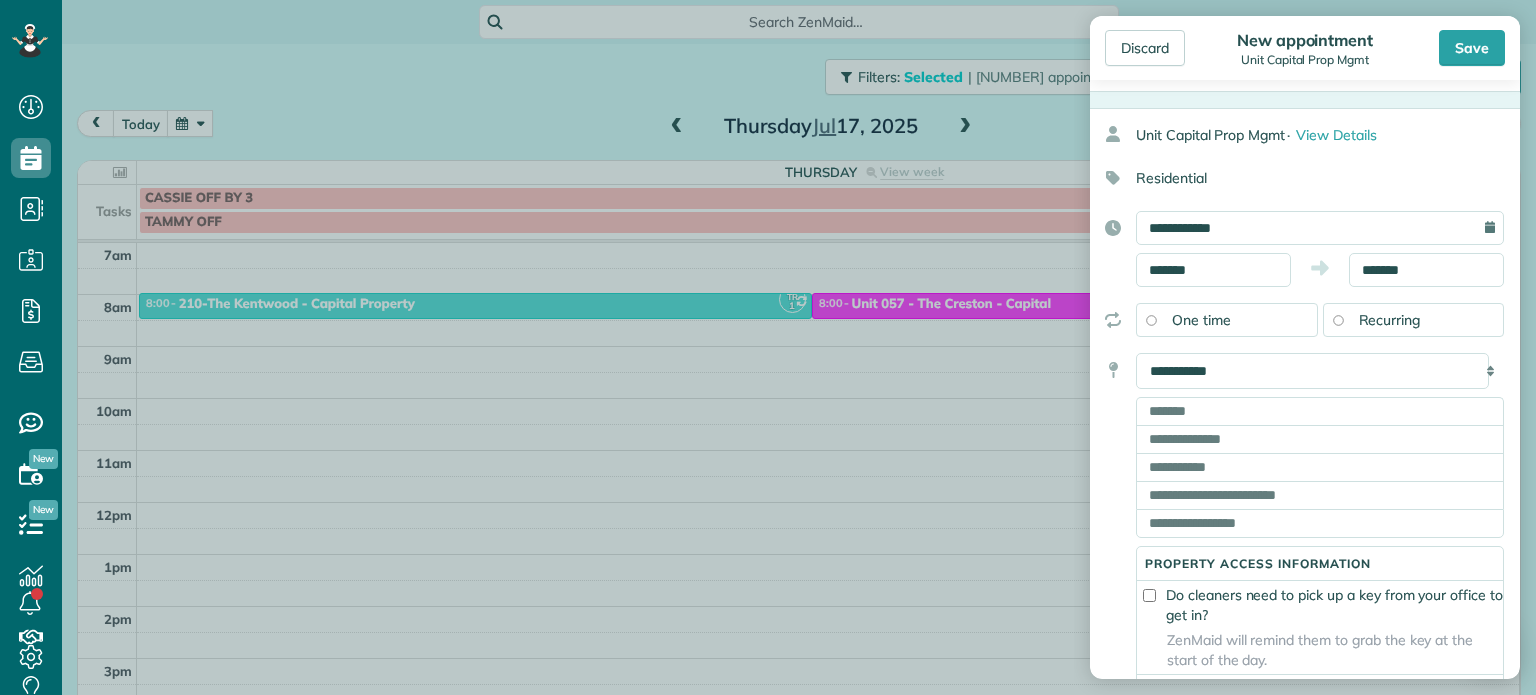 scroll, scrollTop: 49, scrollLeft: 0, axis: vertical 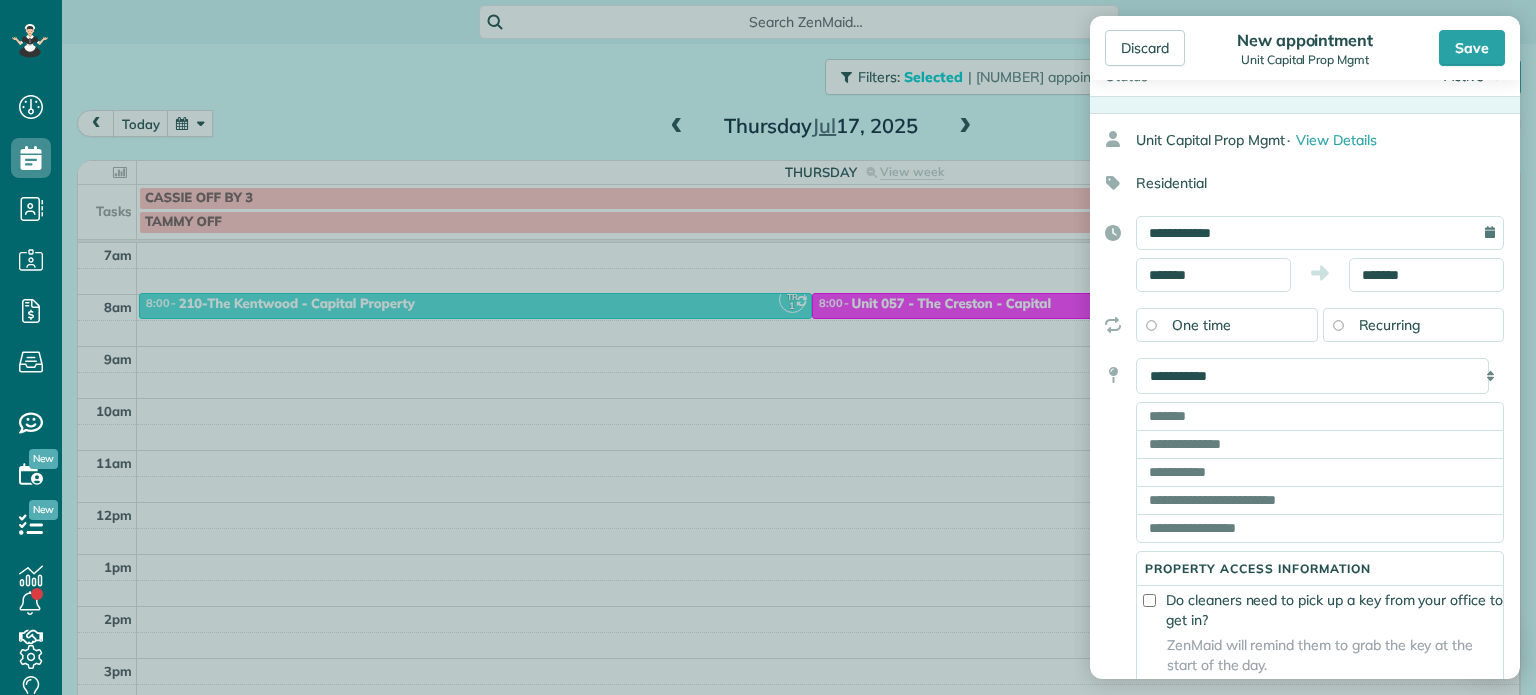 type on "**********" 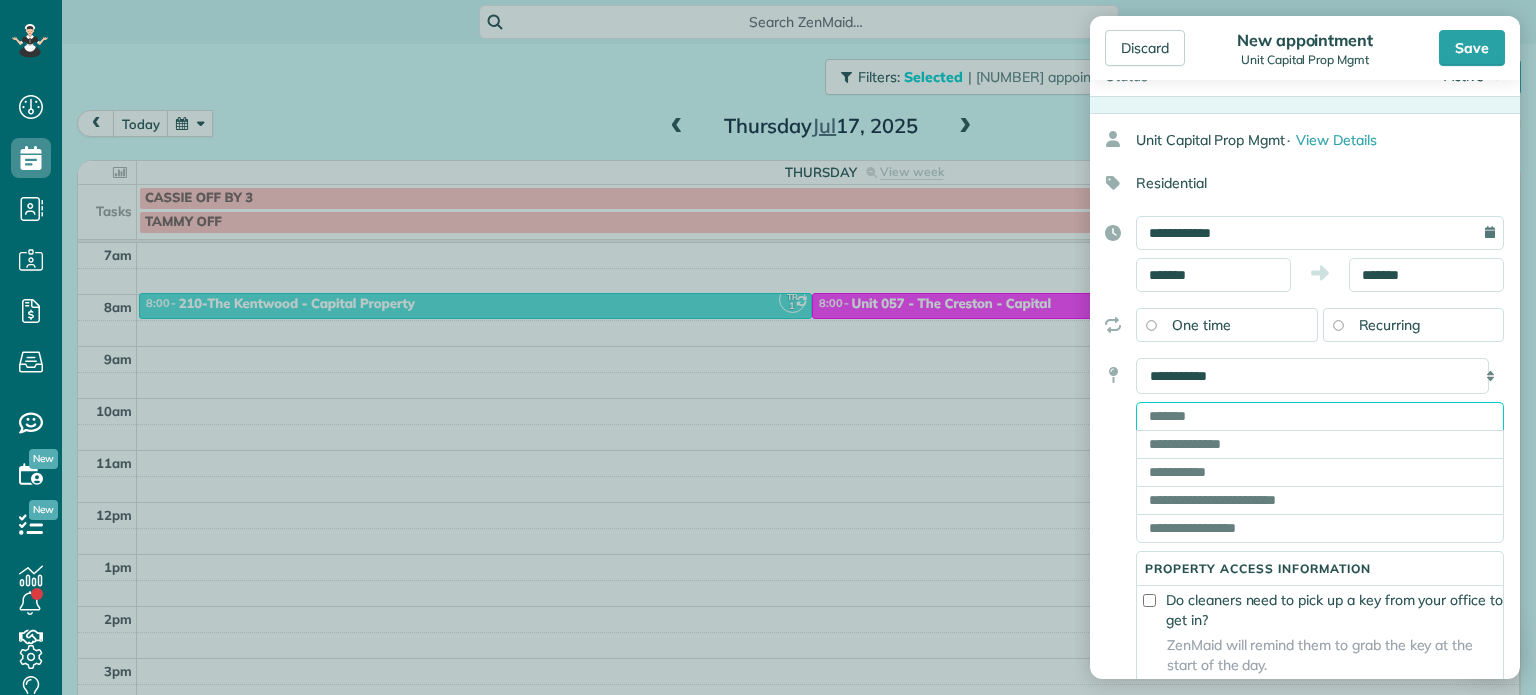click at bounding box center (1320, 416) 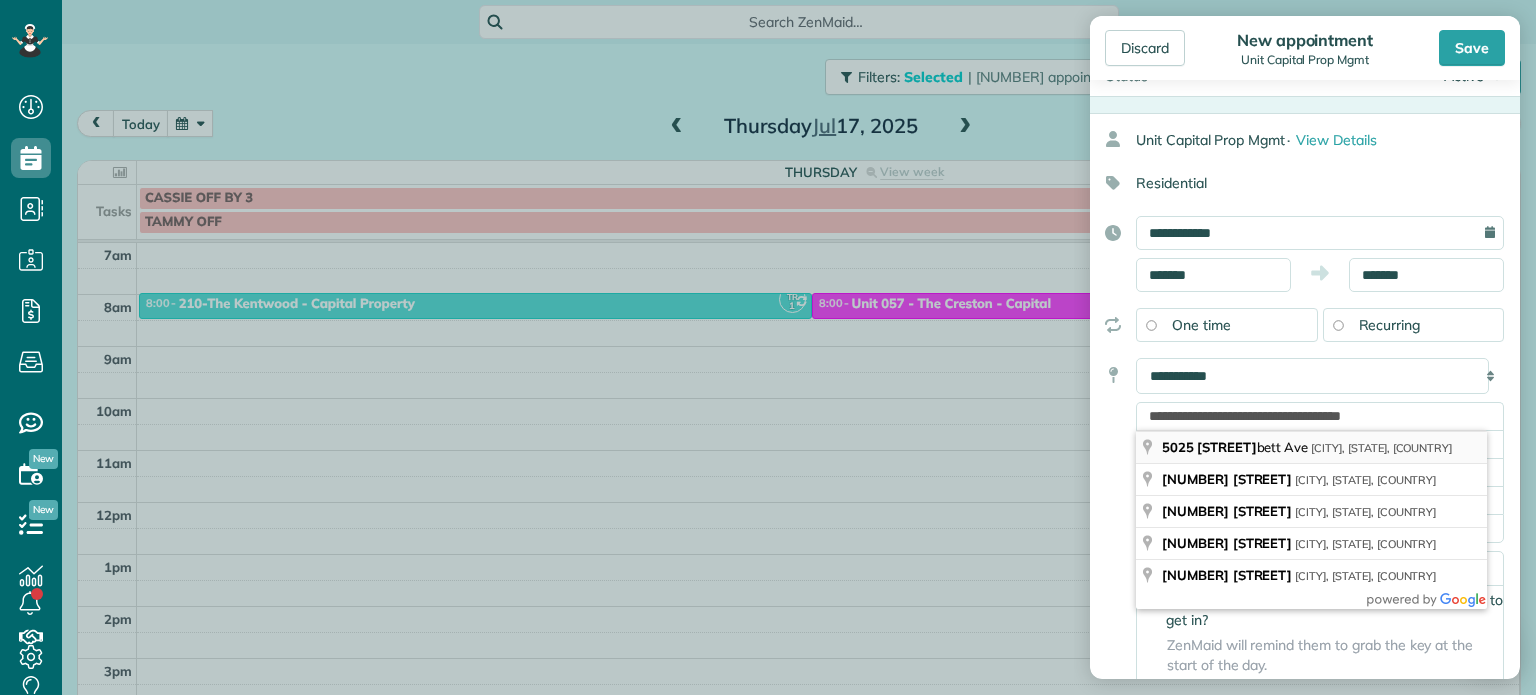 type on "**********" 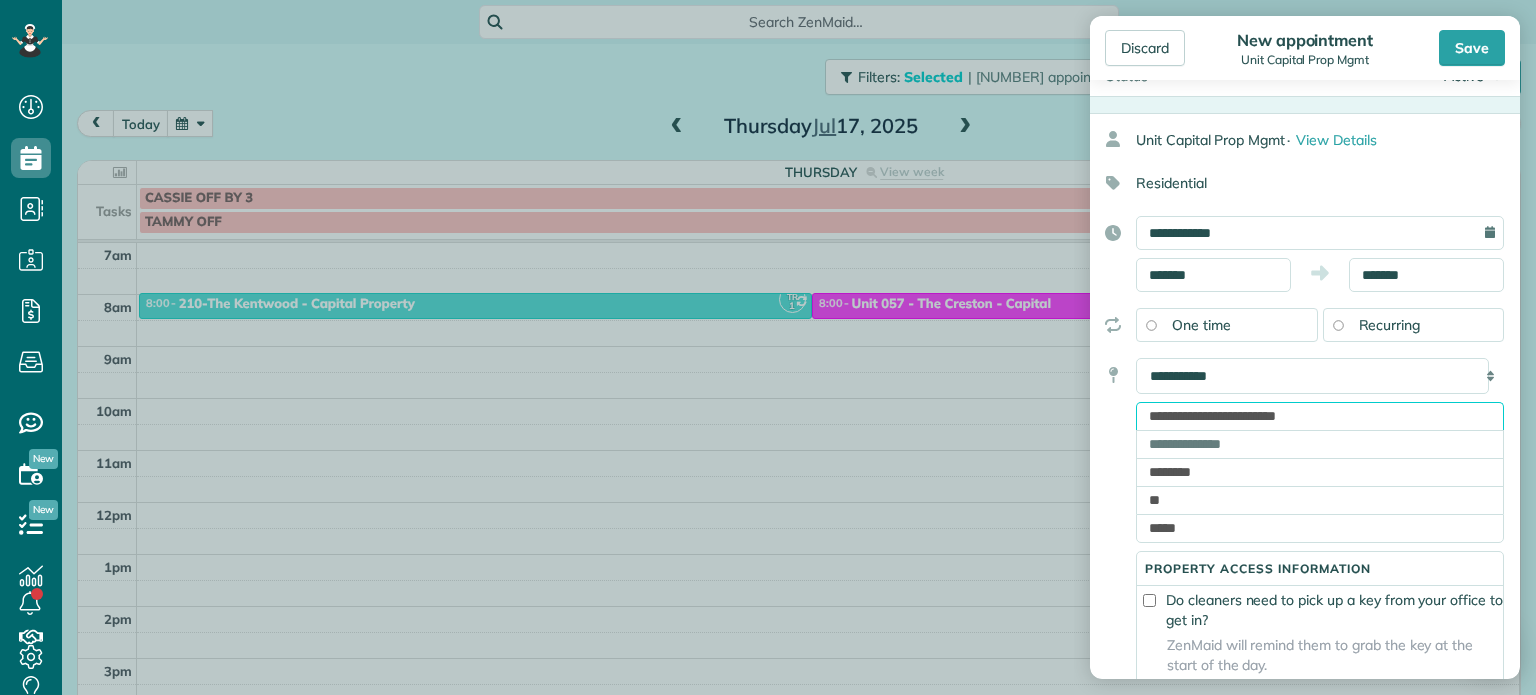 click on "**********" at bounding box center [1320, 416] 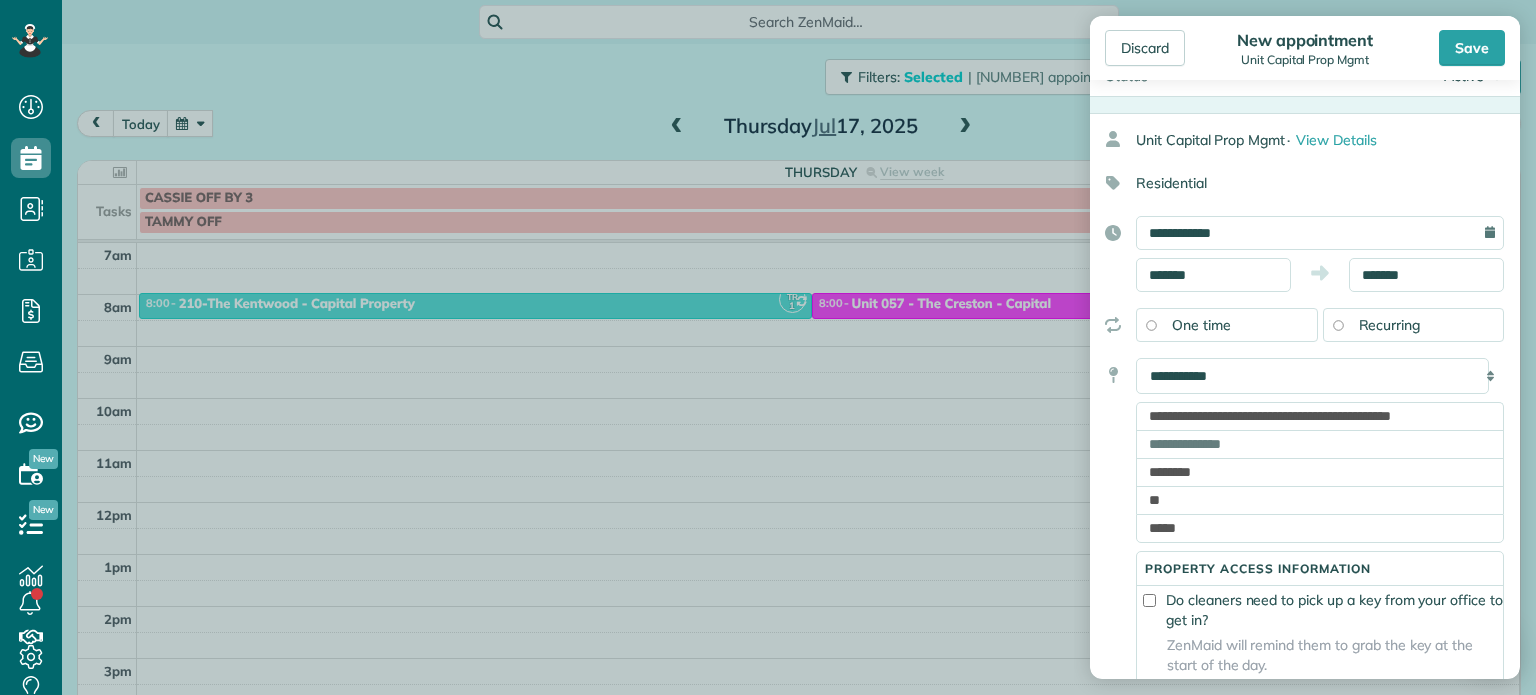 type on "**********" 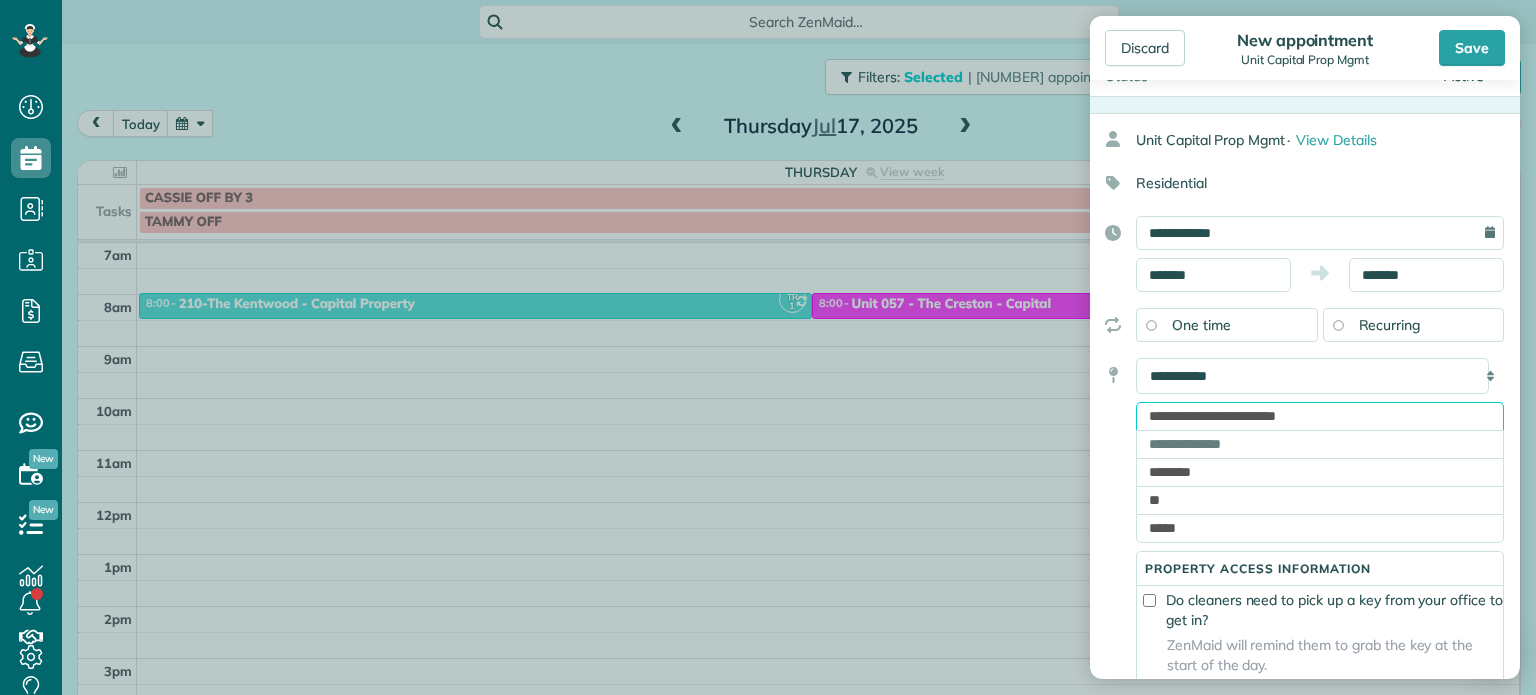 click on "**********" at bounding box center (1320, 416) 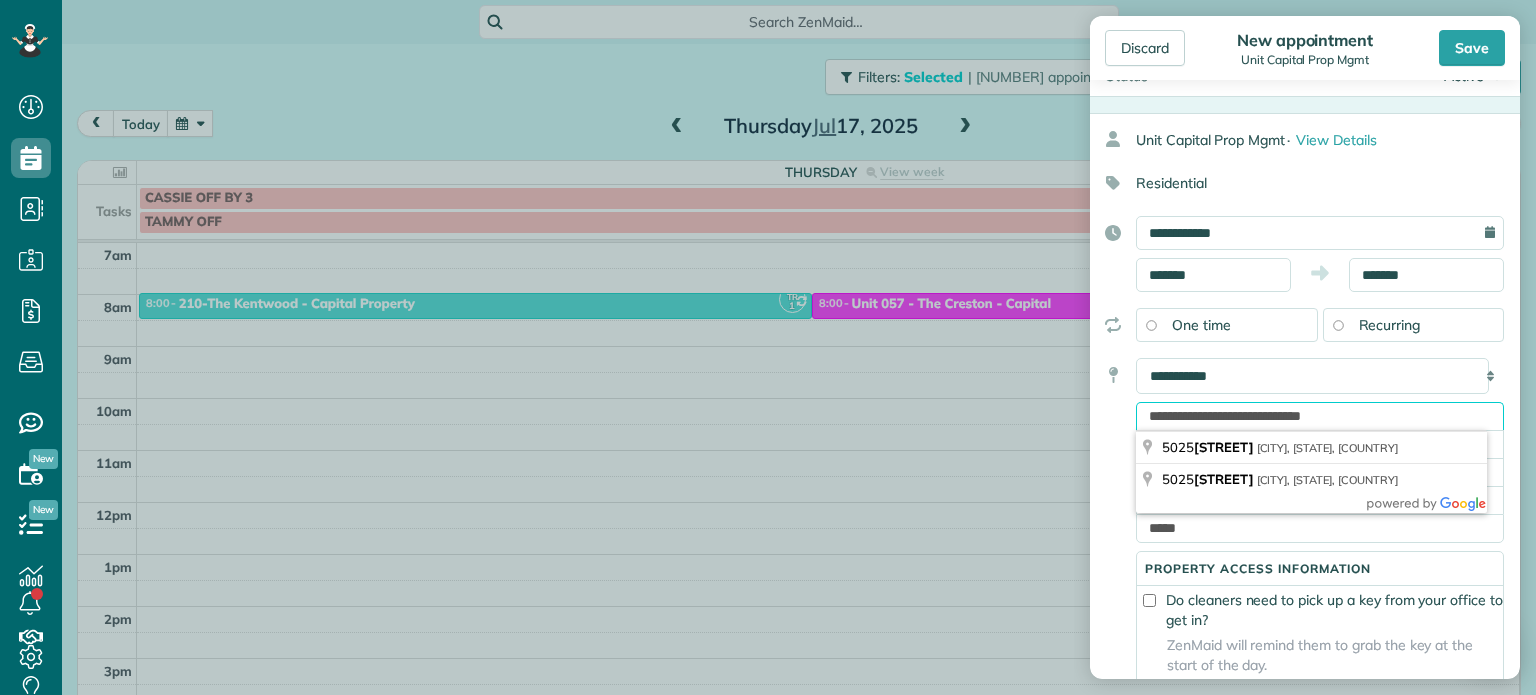 scroll, scrollTop: 573, scrollLeft: 0, axis: vertical 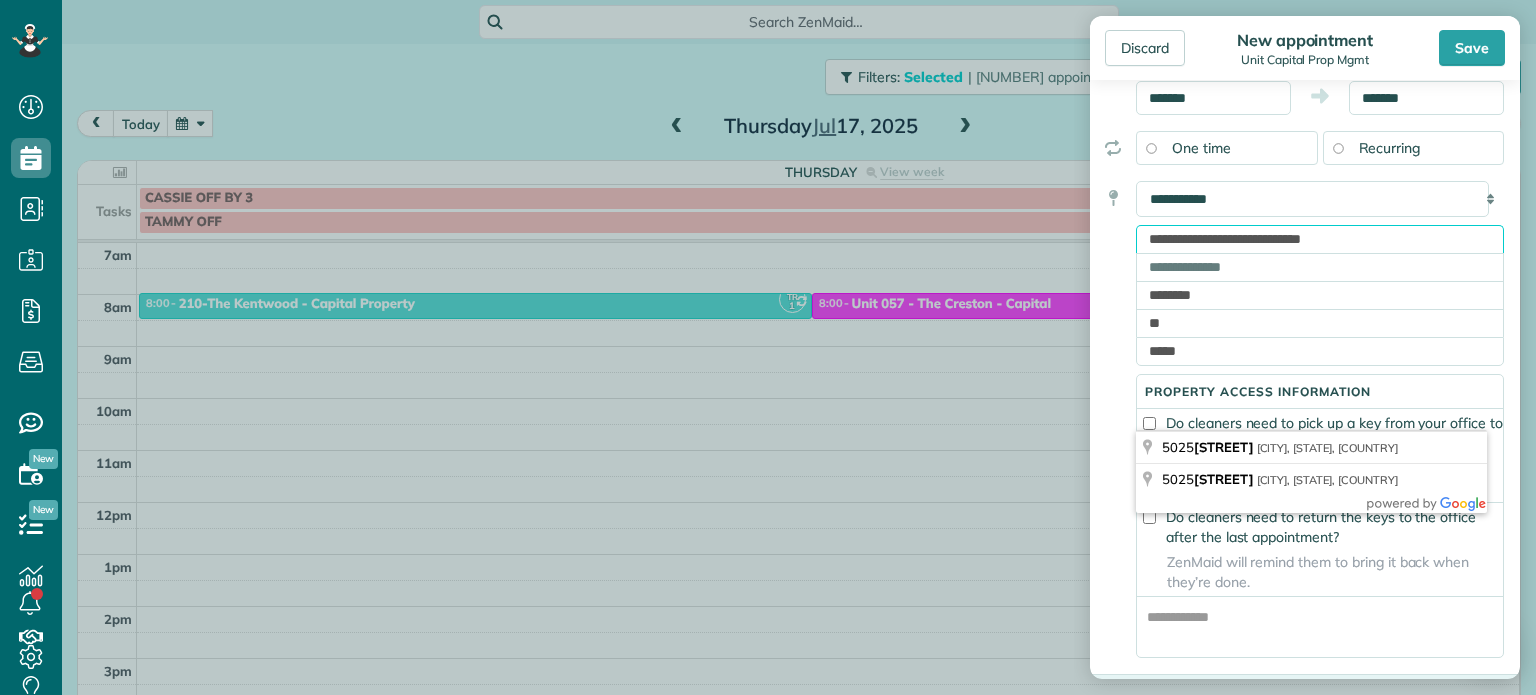 click on "**********" at bounding box center (1320, 239) 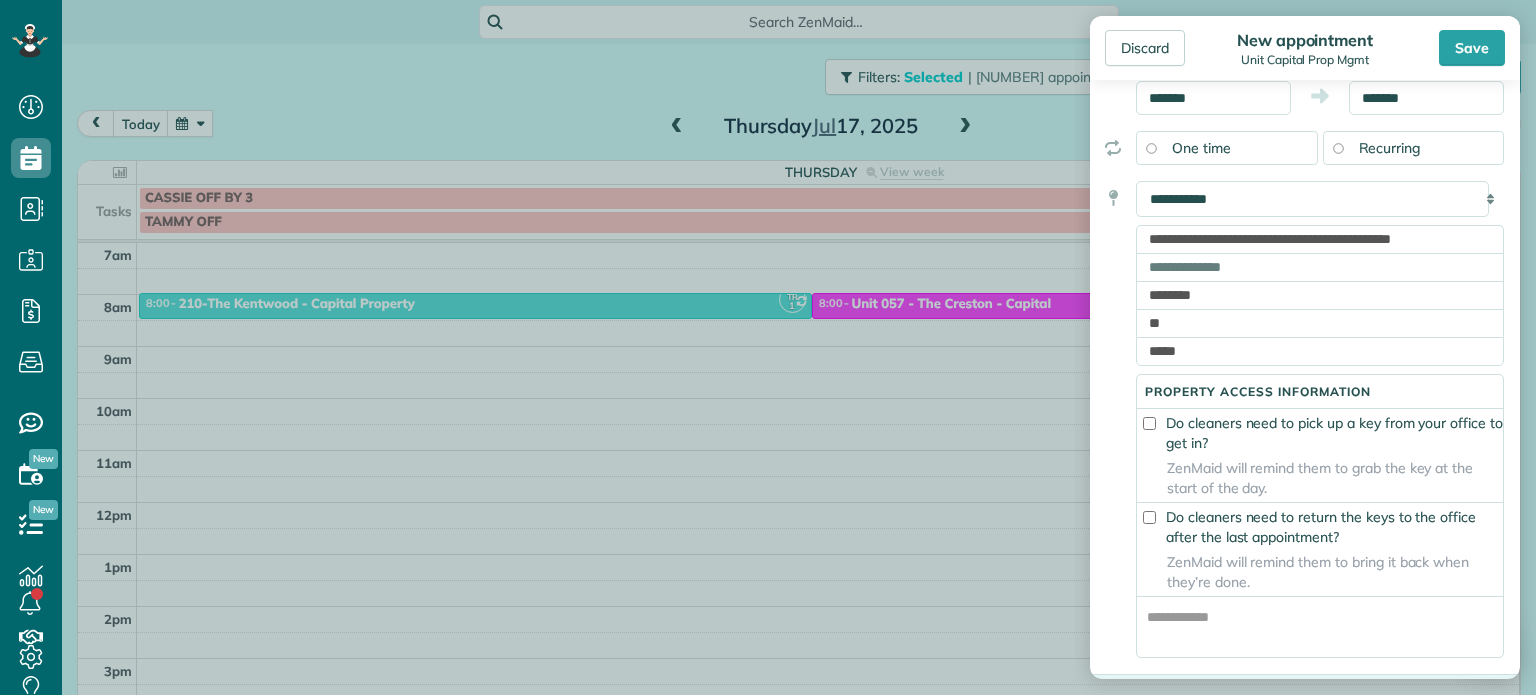 type on "**********" 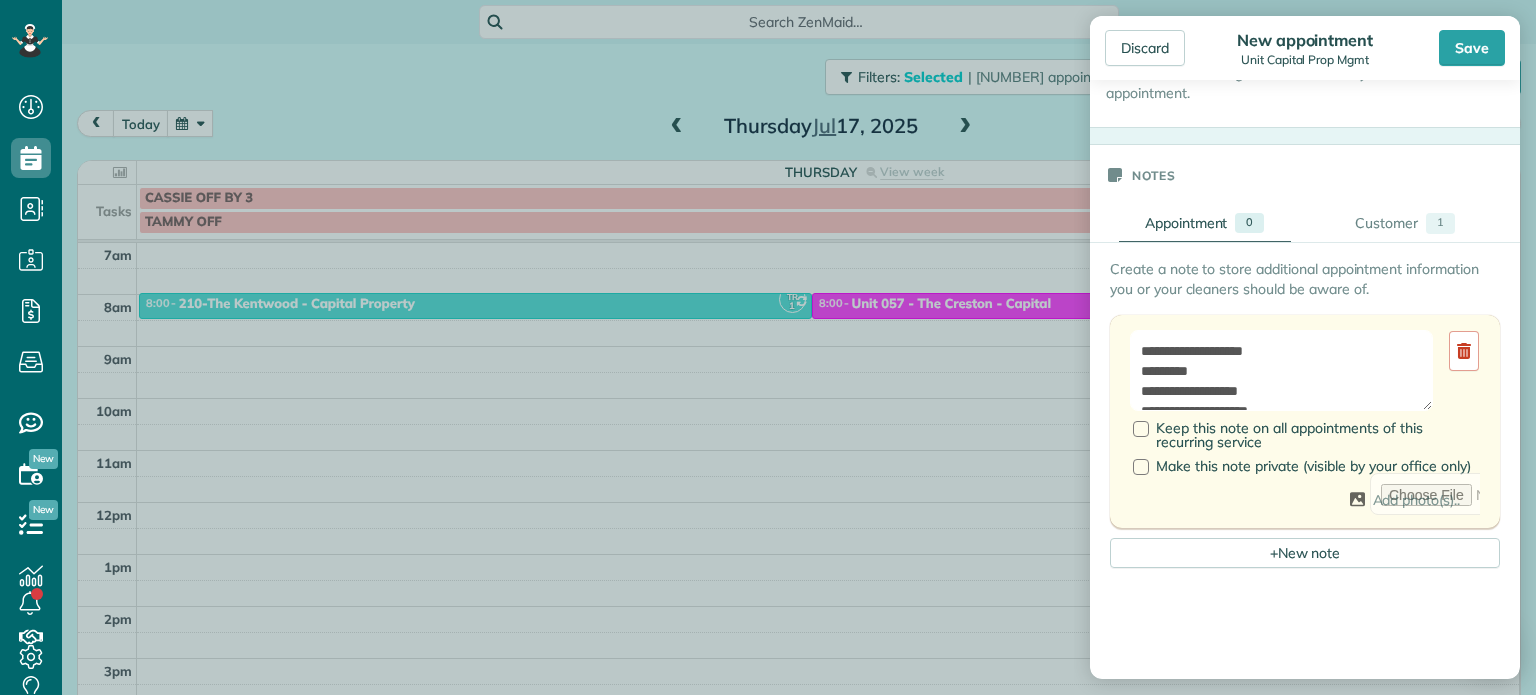 scroll, scrollTop: 1120, scrollLeft: 0, axis: vertical 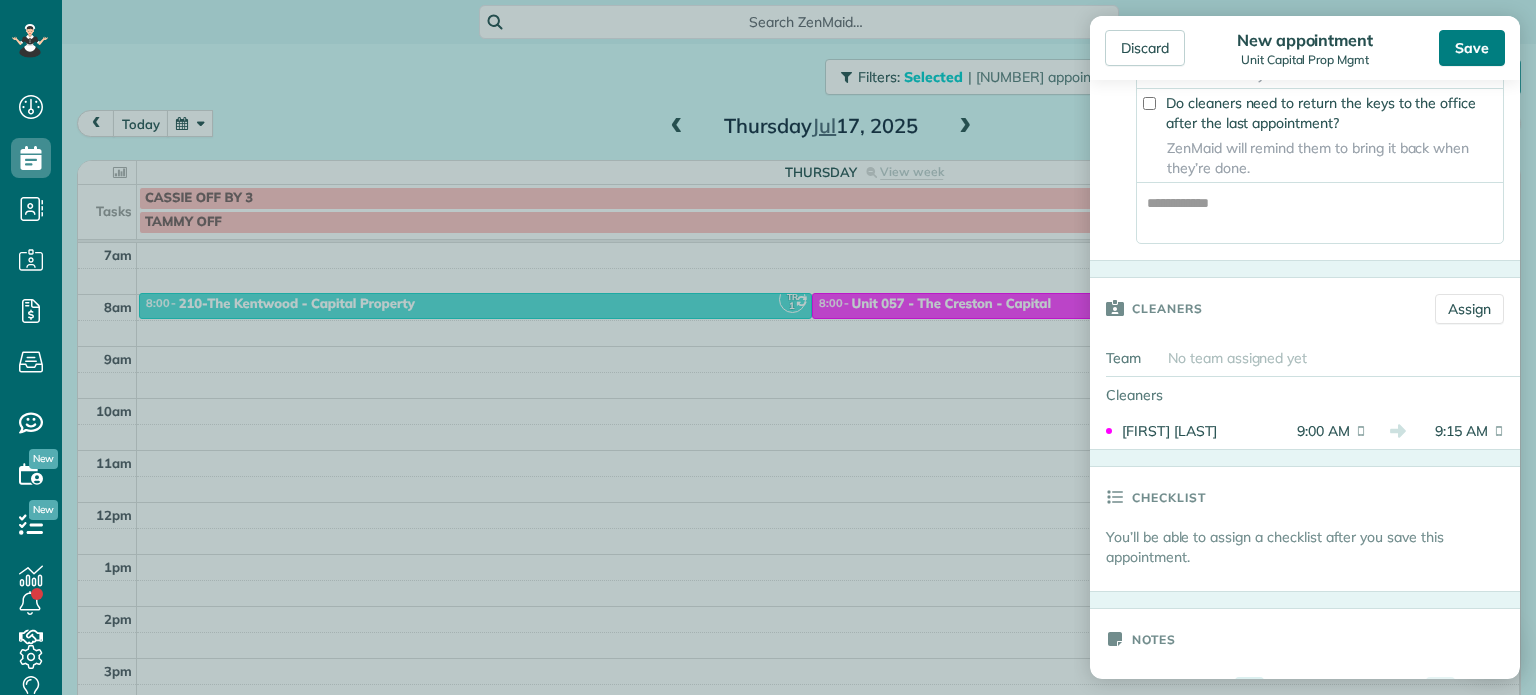 click on "Save" at bounding box center (1472, 48) 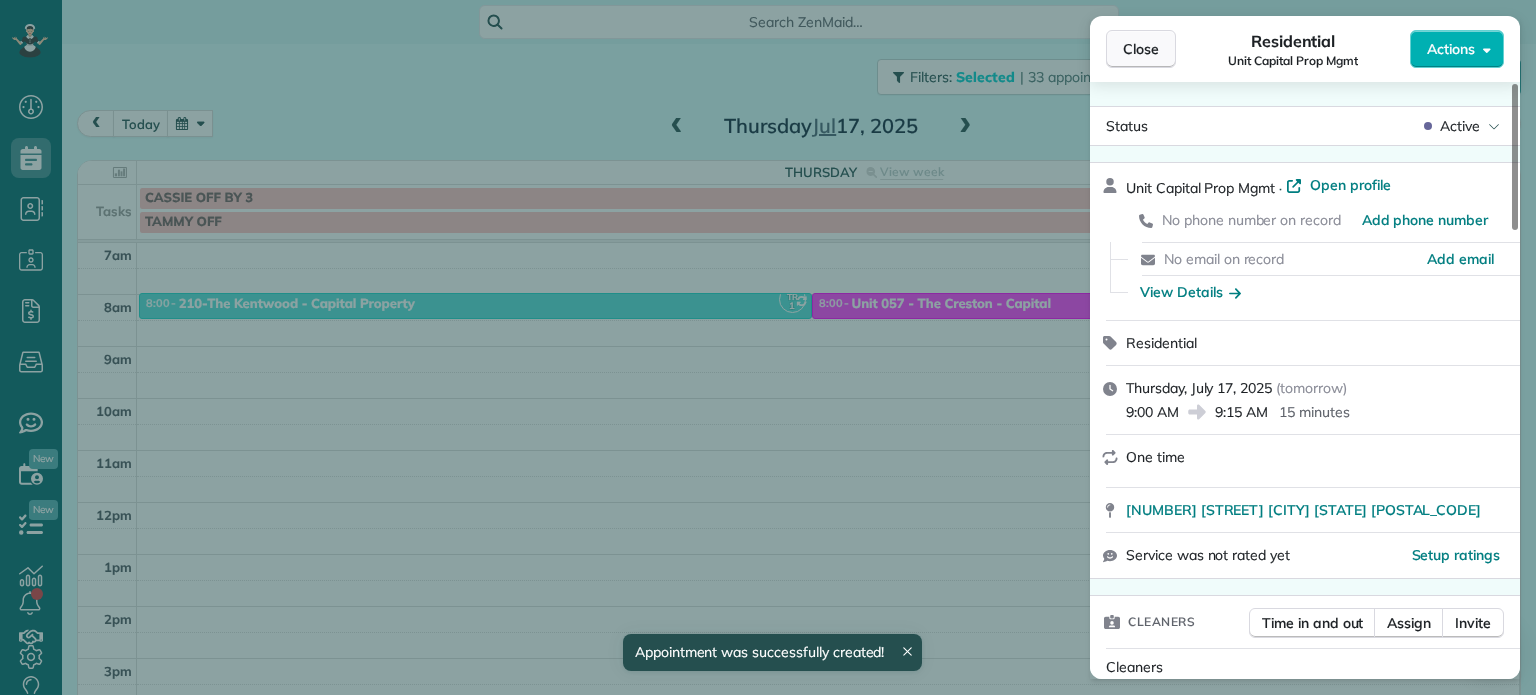 click on "Close" at bounding box center [1141, 49] 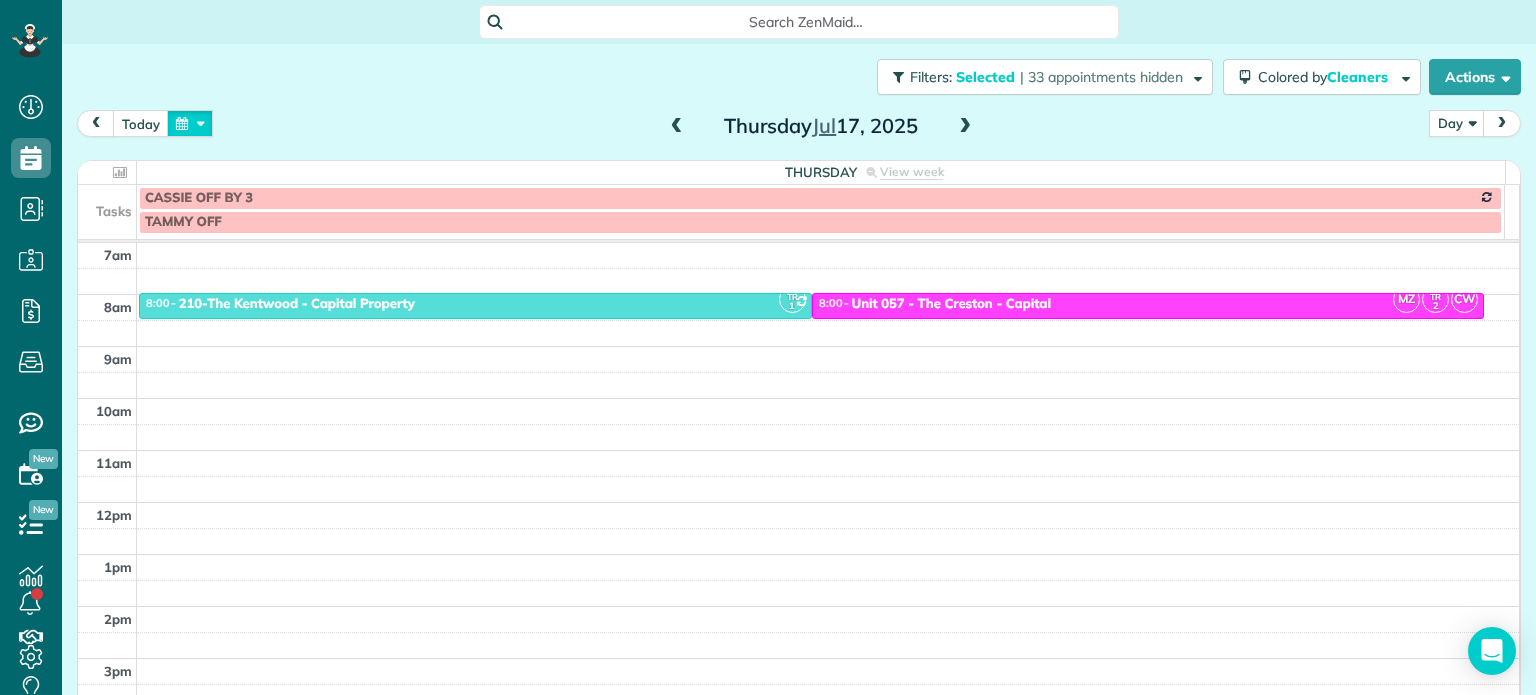 click at bounding box center (190, 123) 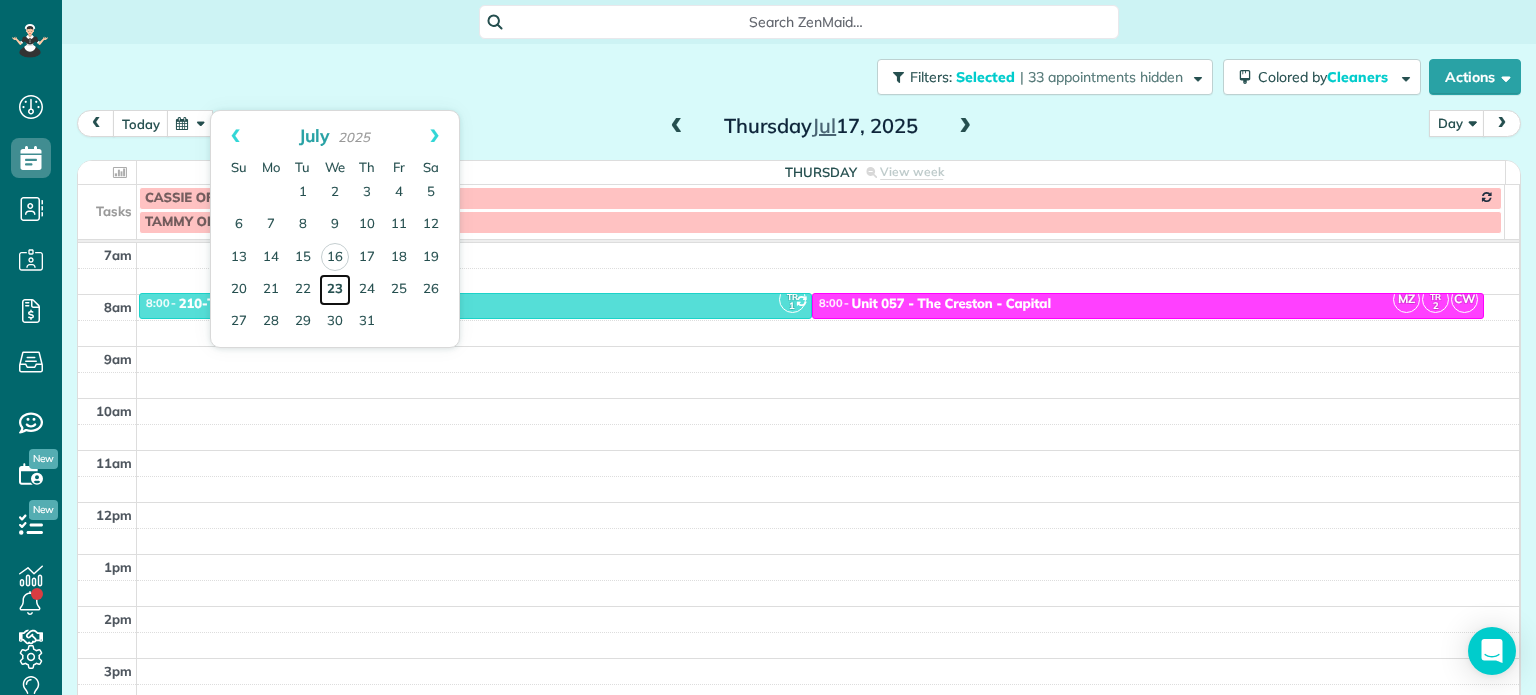 click on "23" at bounding box center (335, 290) 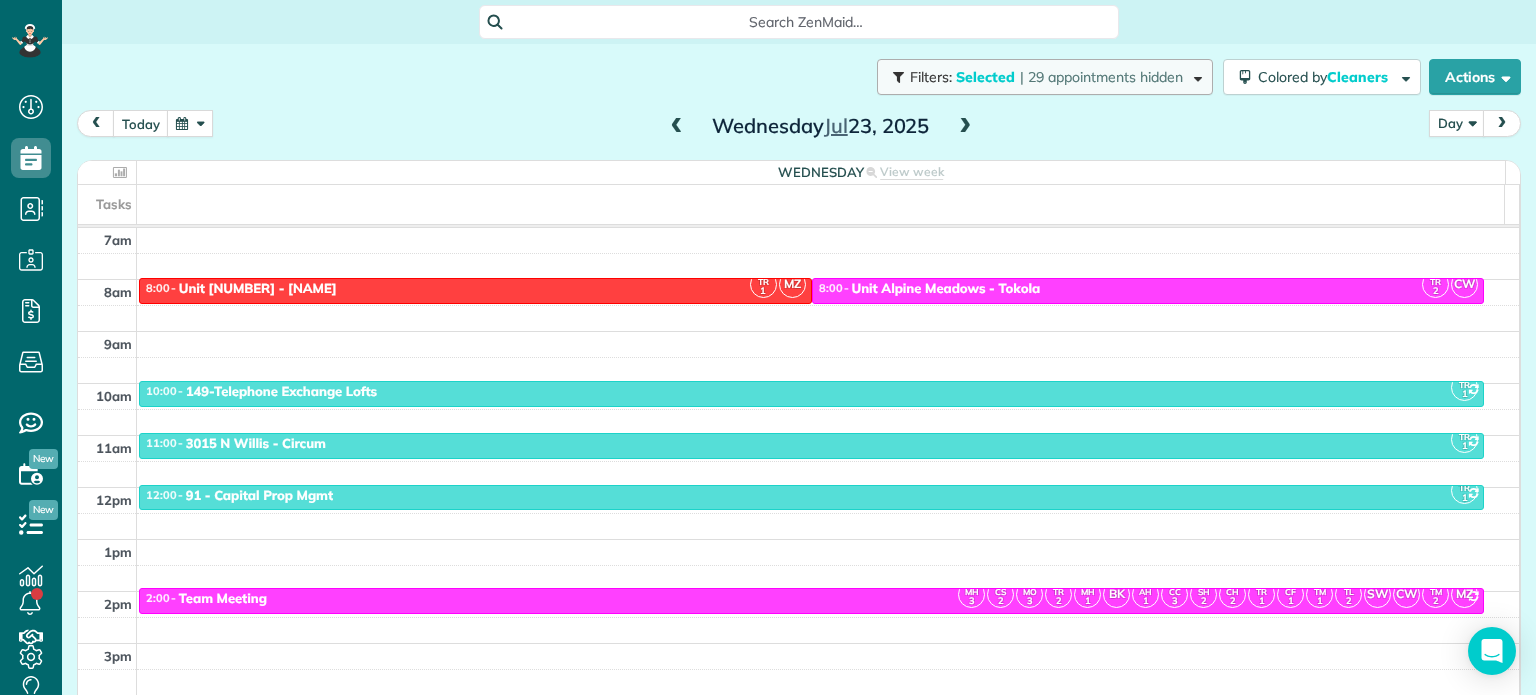 click at bounding box center (1194, 76) 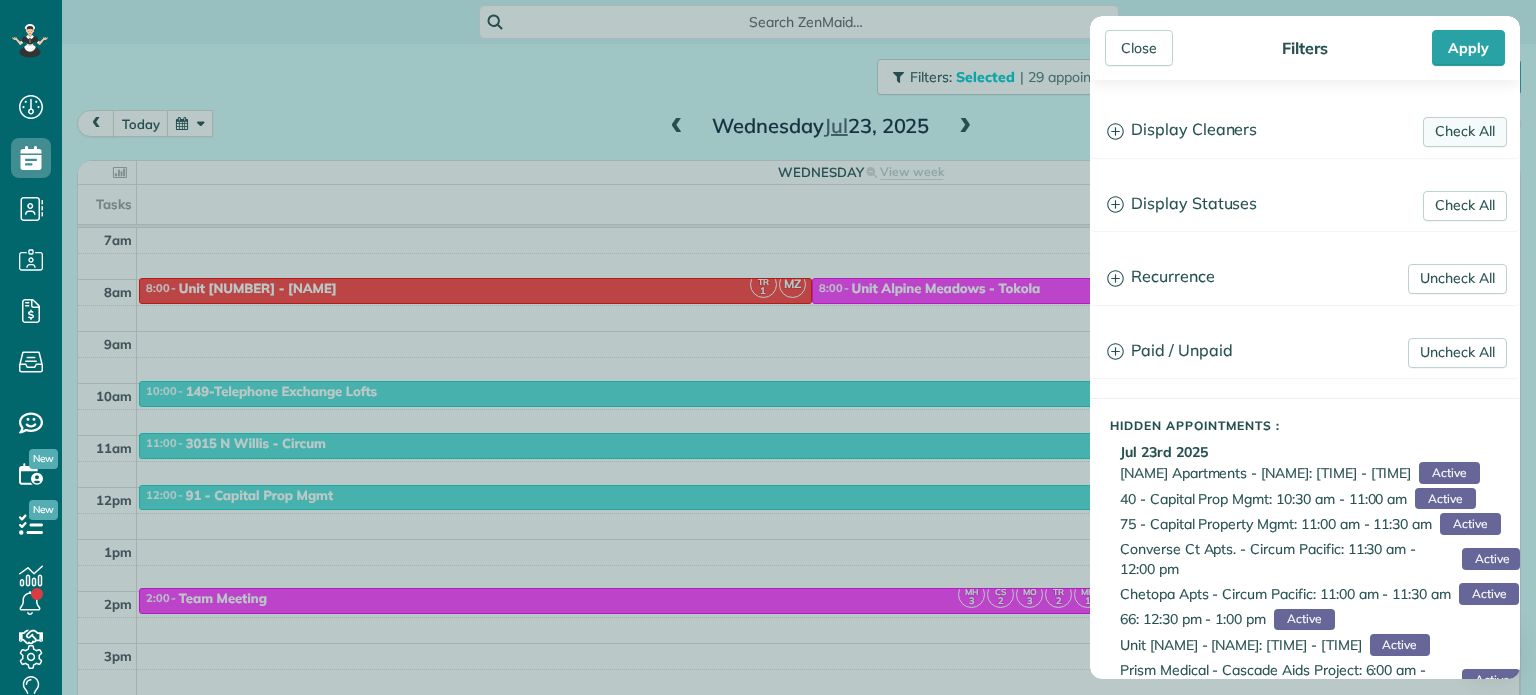 click on "Check All" at bounding box center (1465, 132) 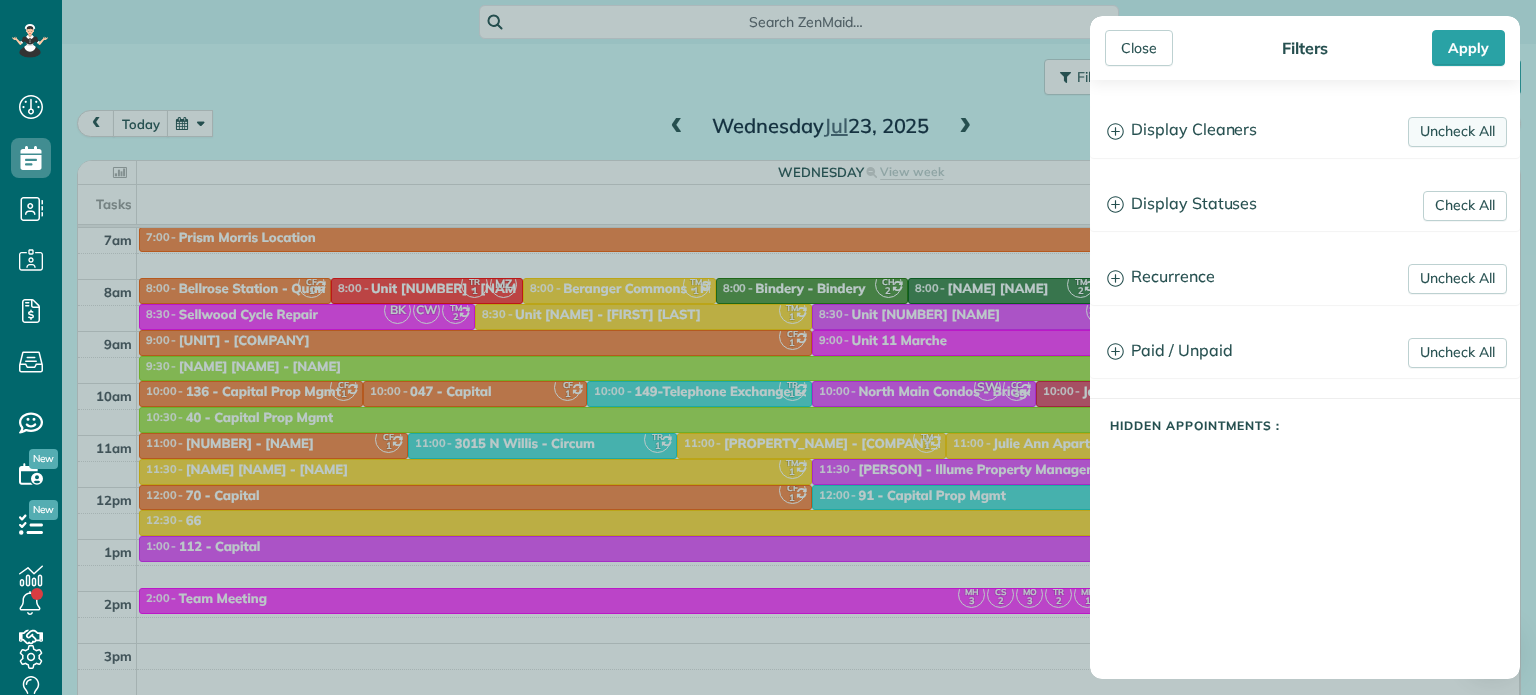 click on "Uncheck All" at bounding box center [1457, 132] 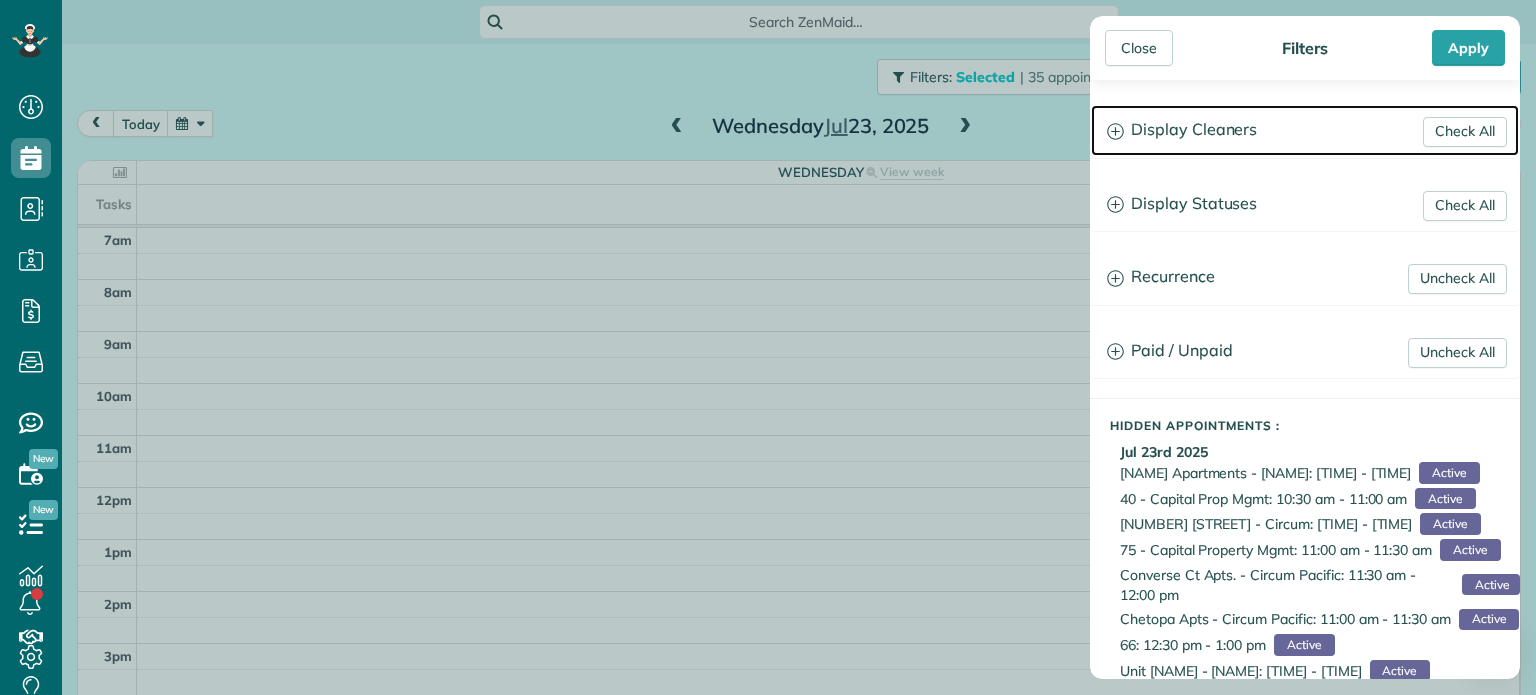 click on "Display Cleaners" at bounding box center (1305, 130) 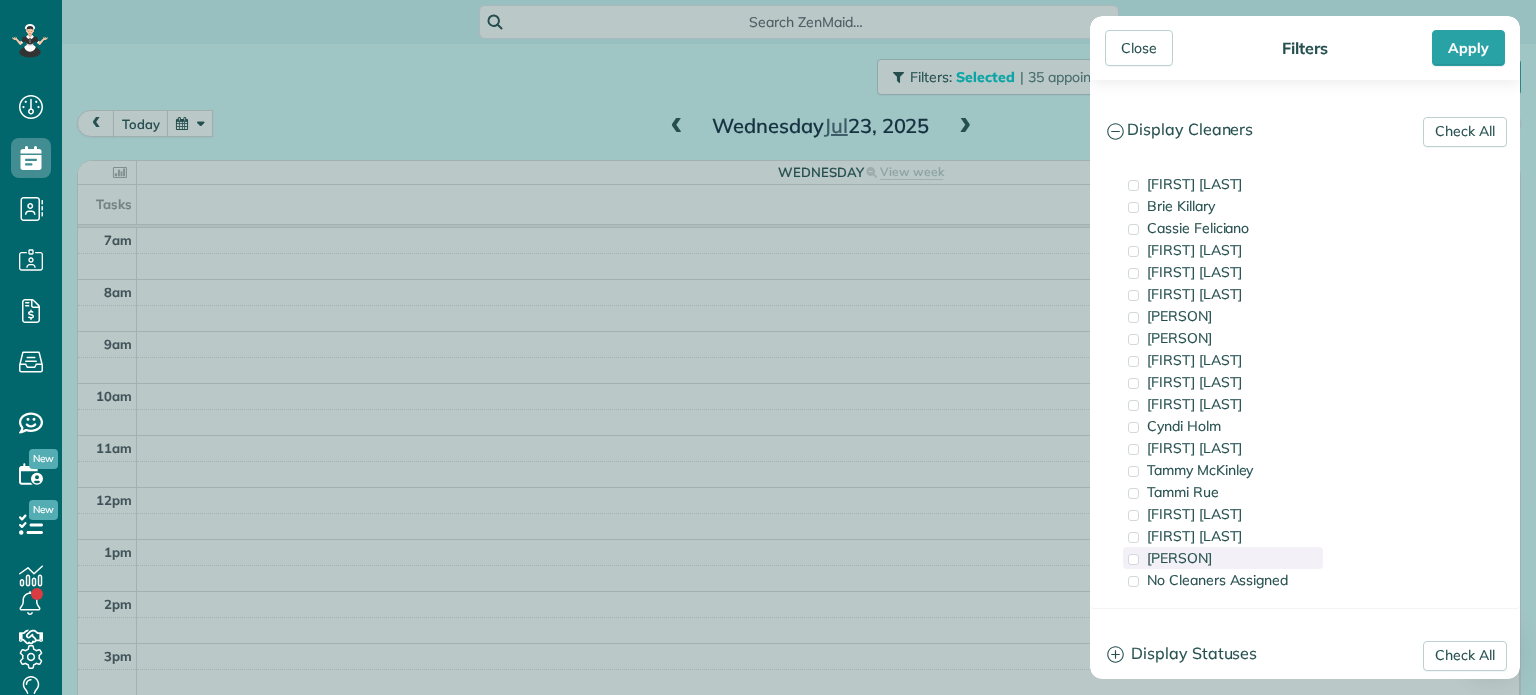click on "[PERSON]" at bounding box center [1179, 558] 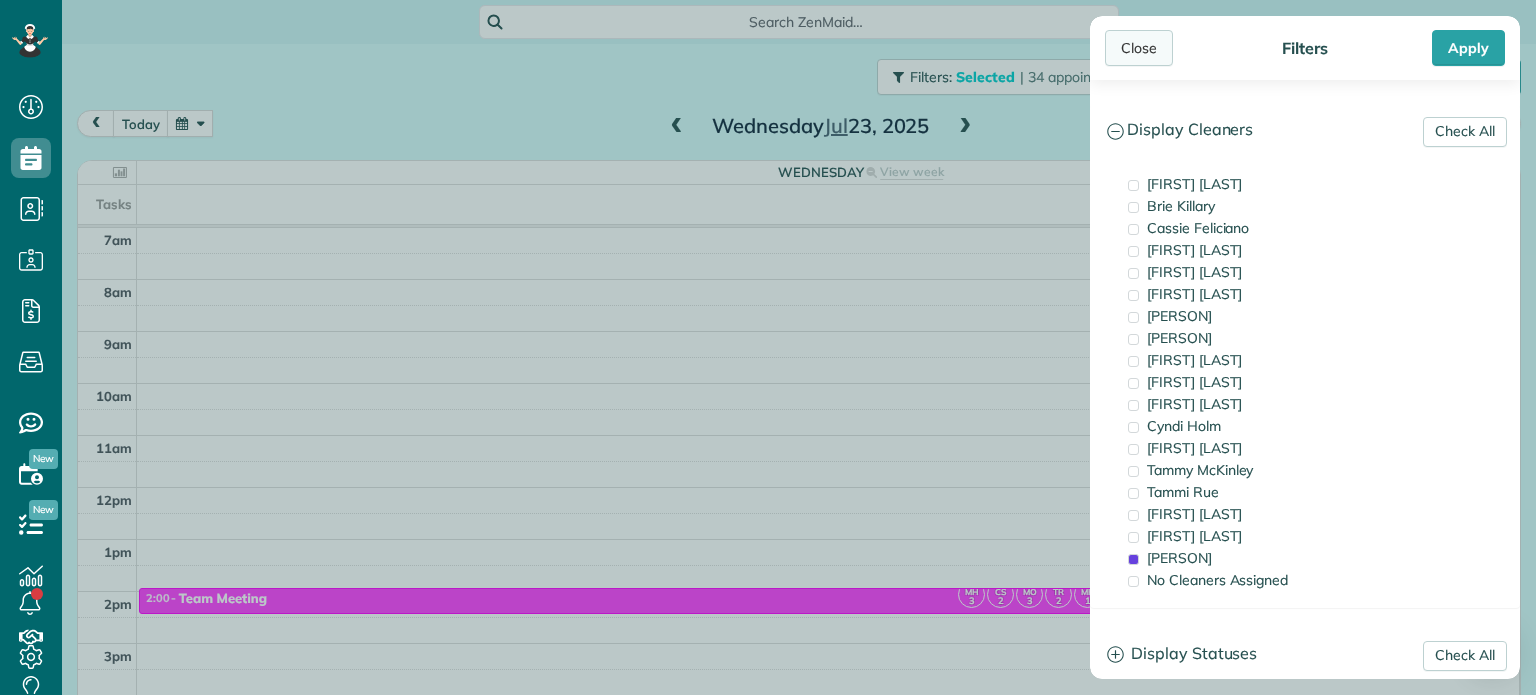 click on "Close" at bounding box center [1139, 48] 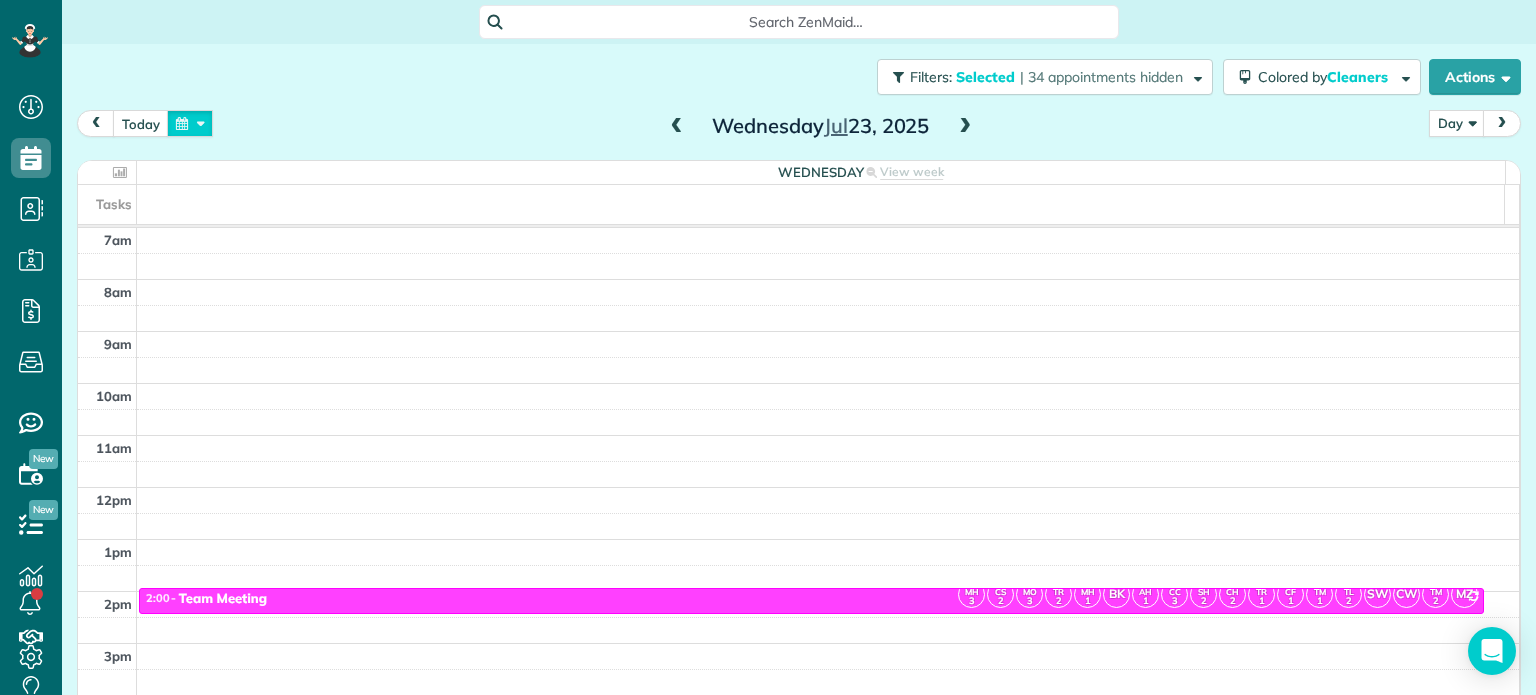 click at bounding box center (190, 123) 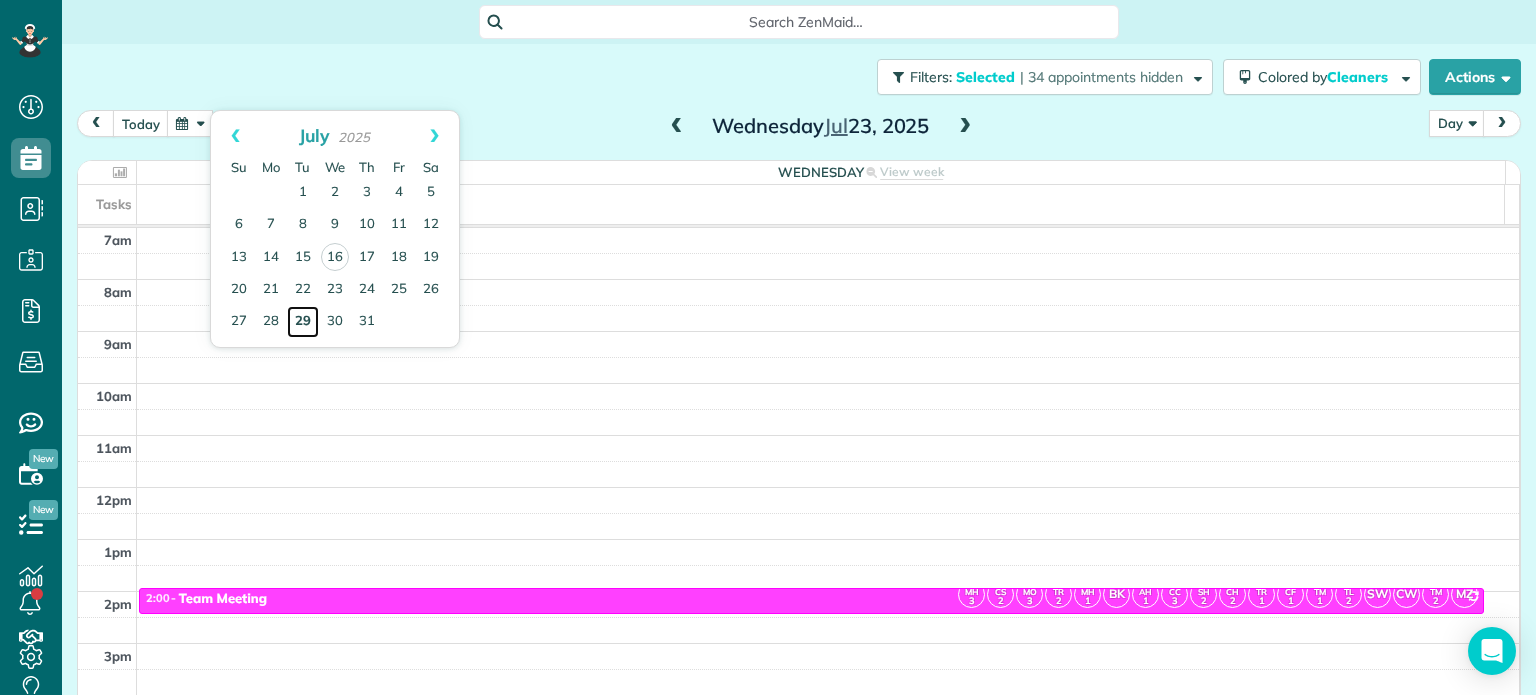 click on "29" at bounding box center (303, 322) 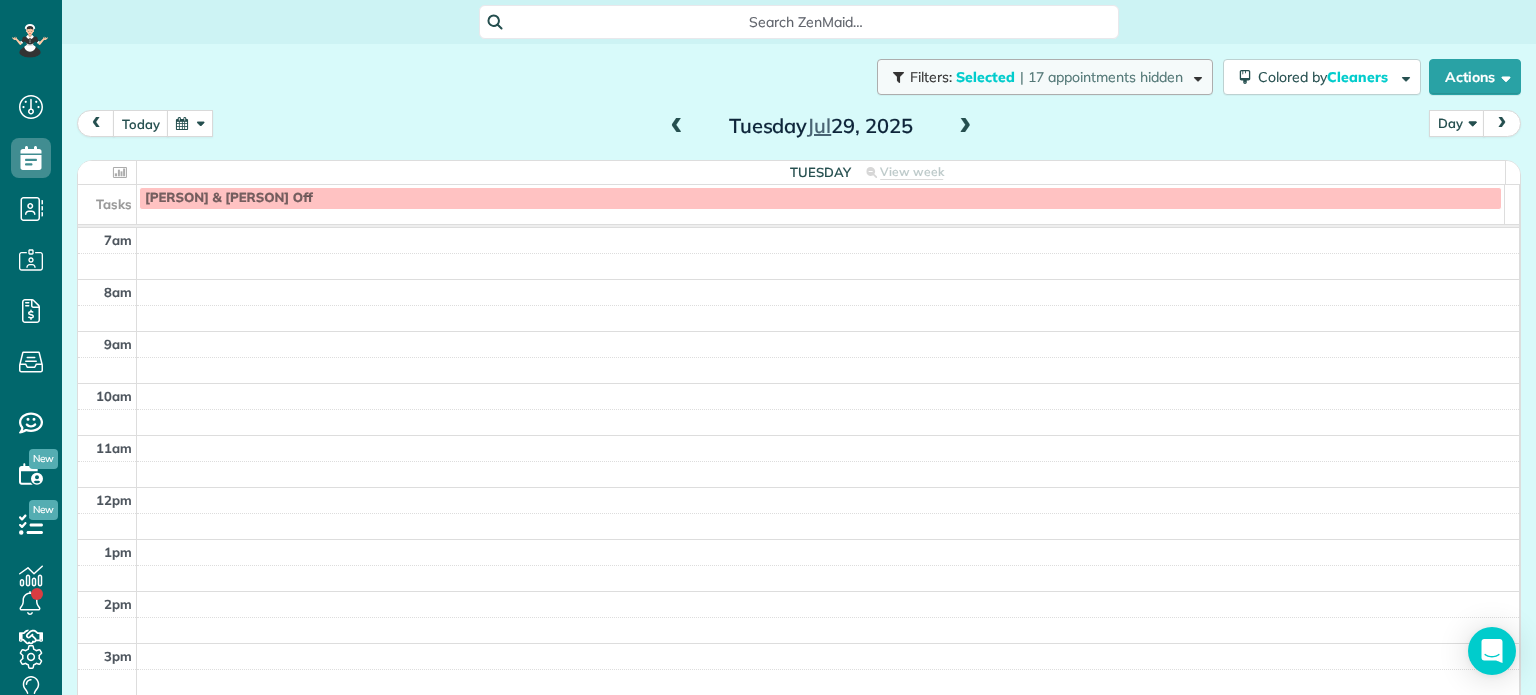 click at bounding box center [1194, 76] 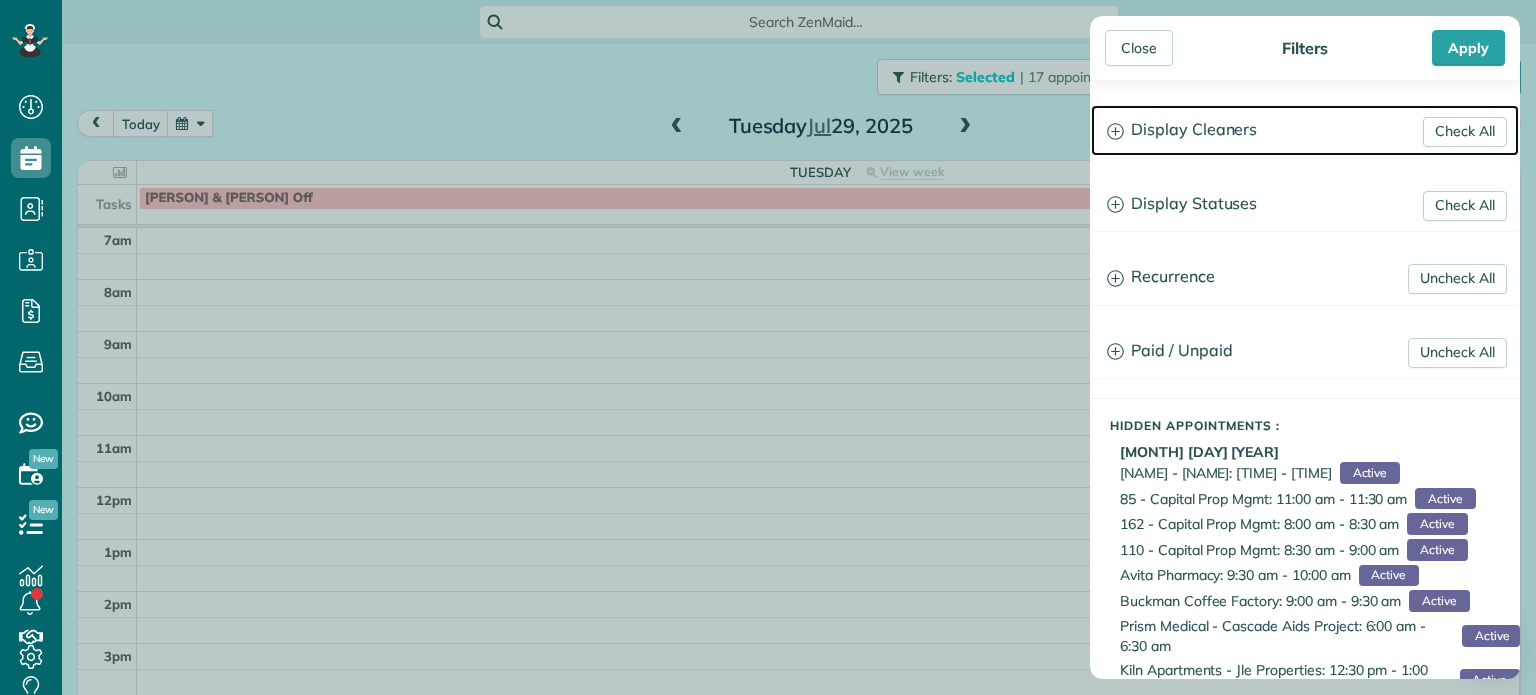 click on "Display Cleaners" at bounding box center (1305, 130) 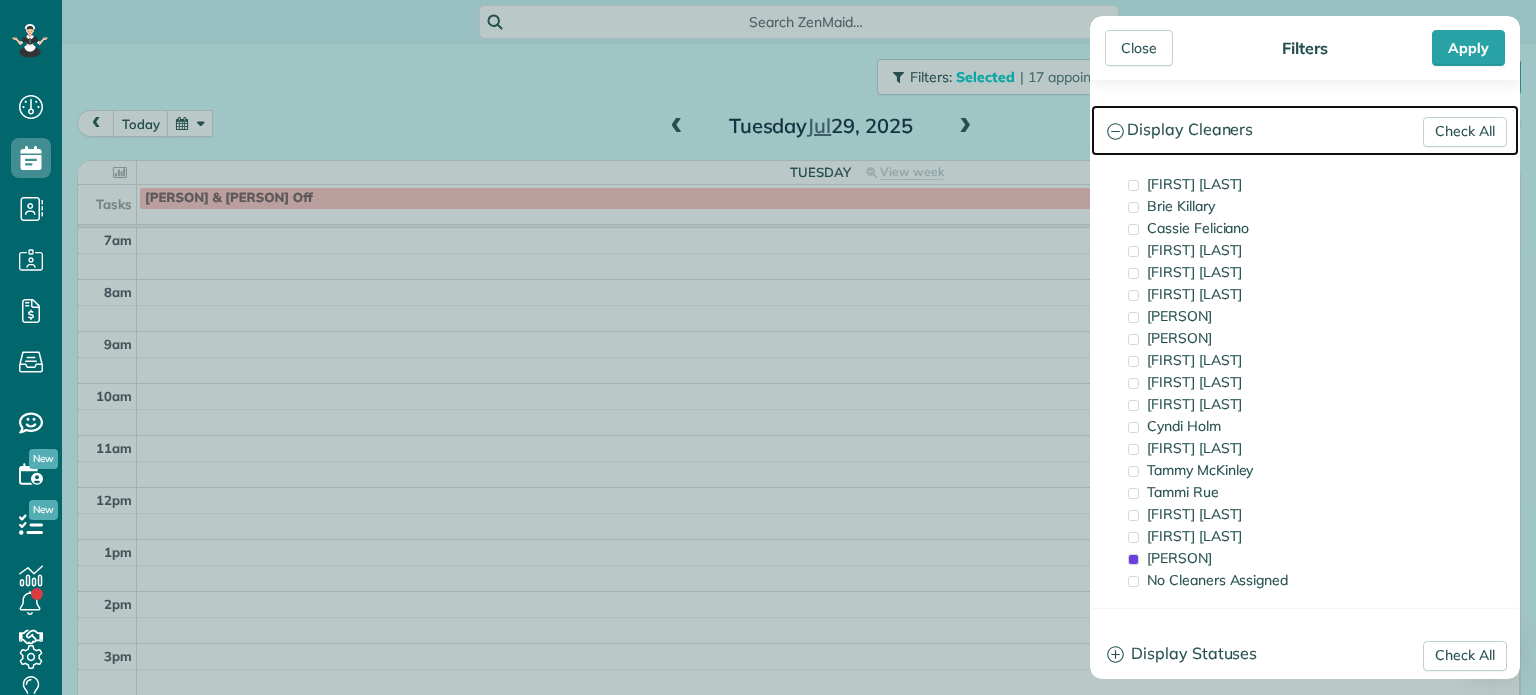 click on "Display Cleaners" at bounding box center (1305, 130) 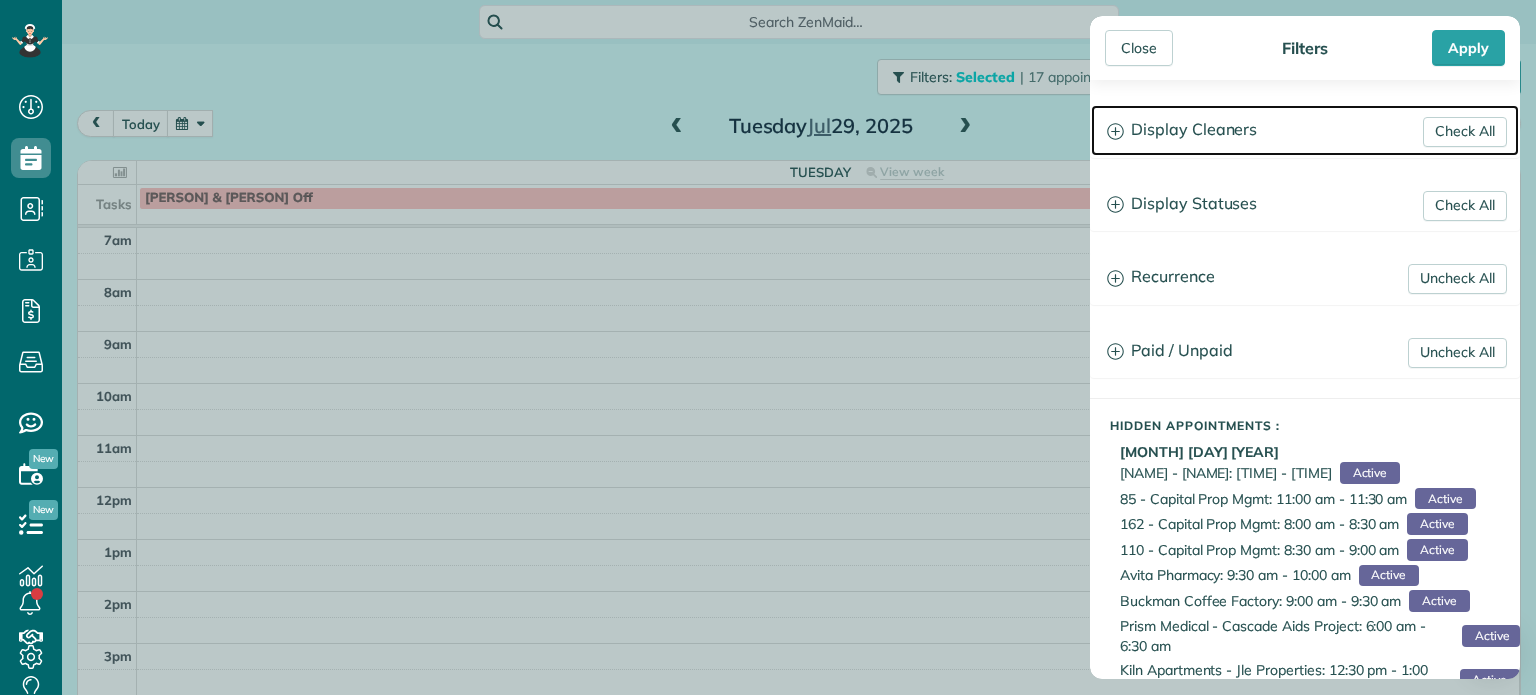 click on "Display Cleaners" at bounding box center [1305, 130] 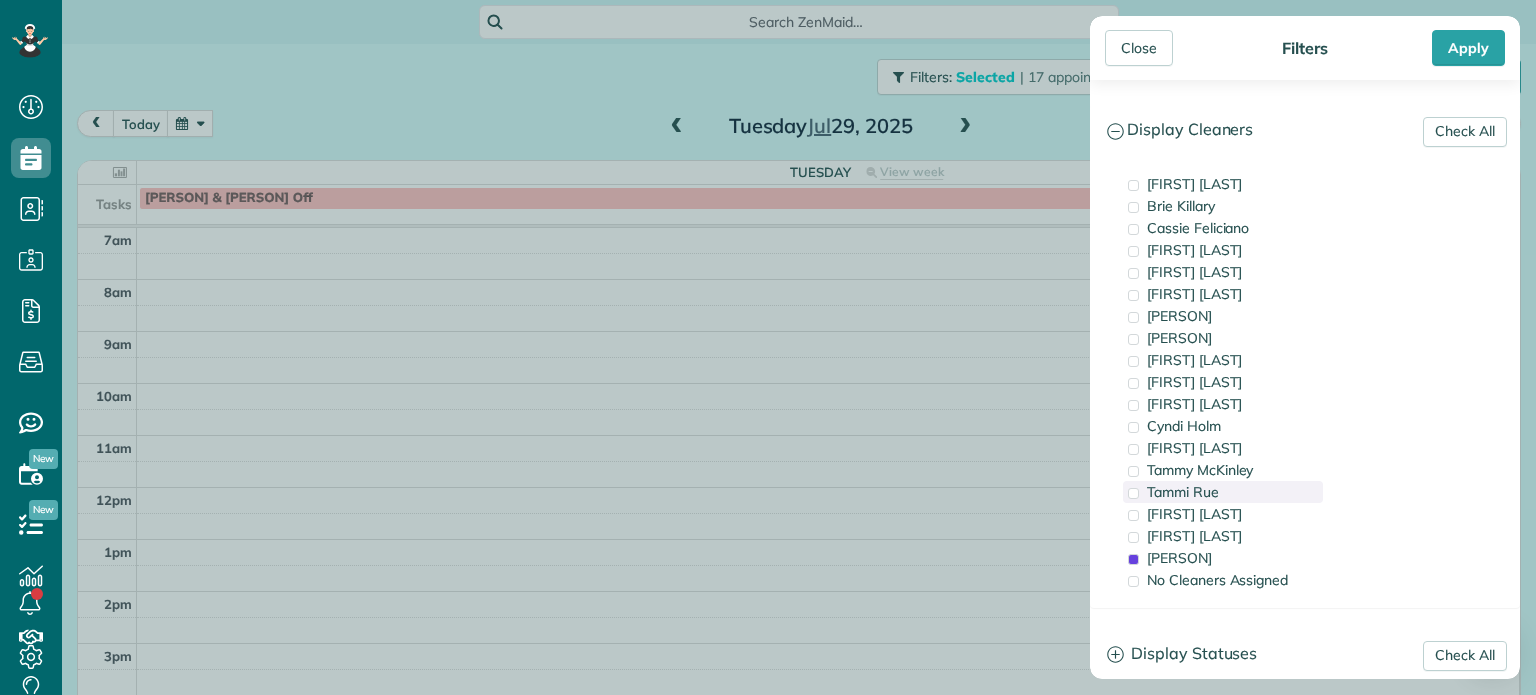 click on "Tammi Rue" at bounding box center [1183, 492] 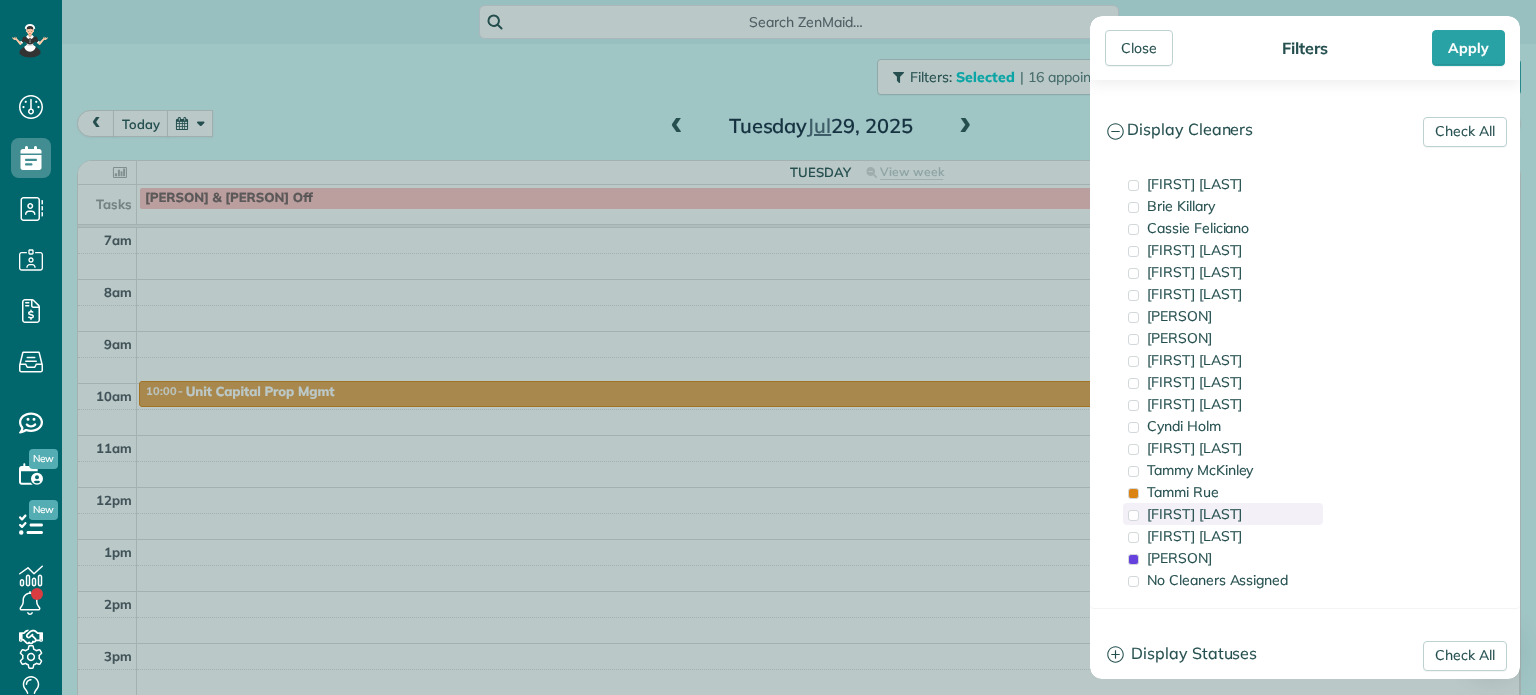 click on "[FIRST] [LAST]" at bounding box center (1194, 514) 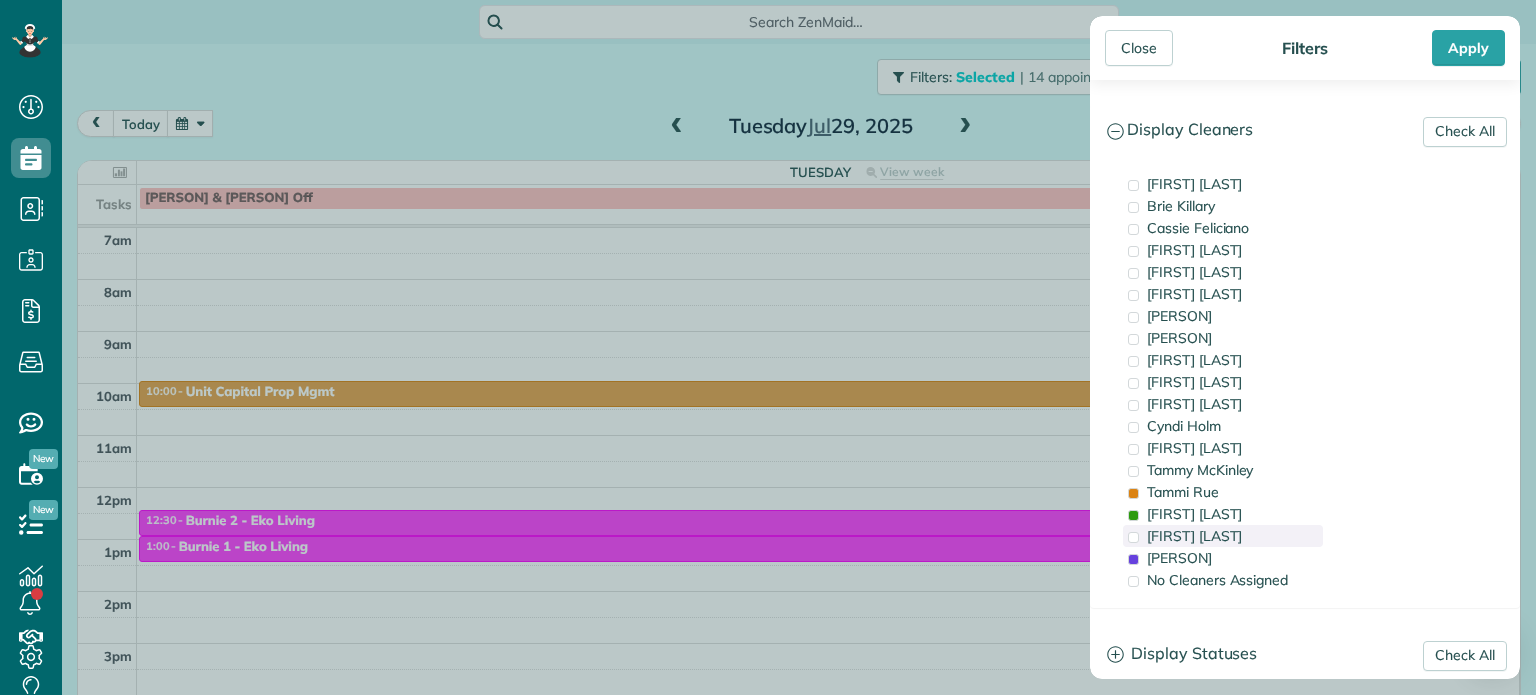 click on "[FIRST] [LAST]" at bounding box center (1194, 536) 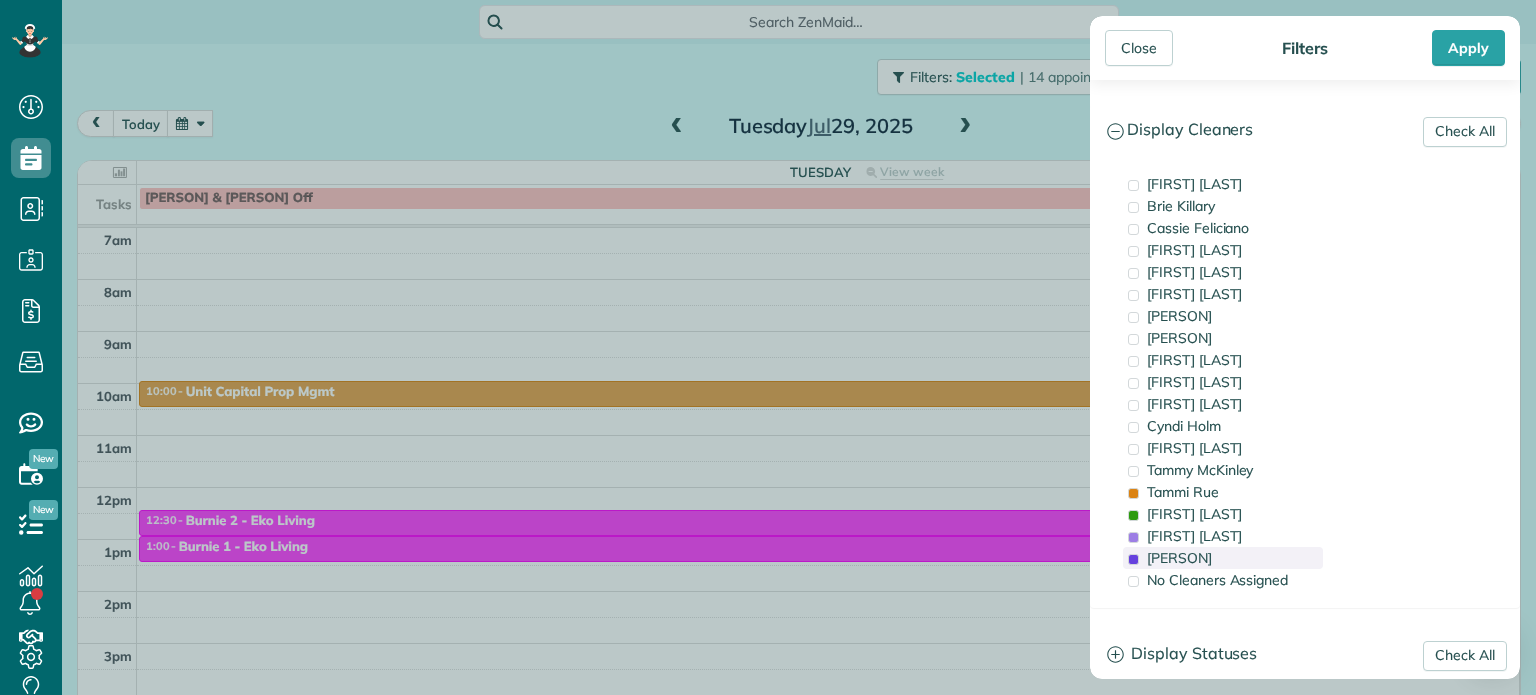 click on "[PERSON]" at bounding box center [1179, 558] 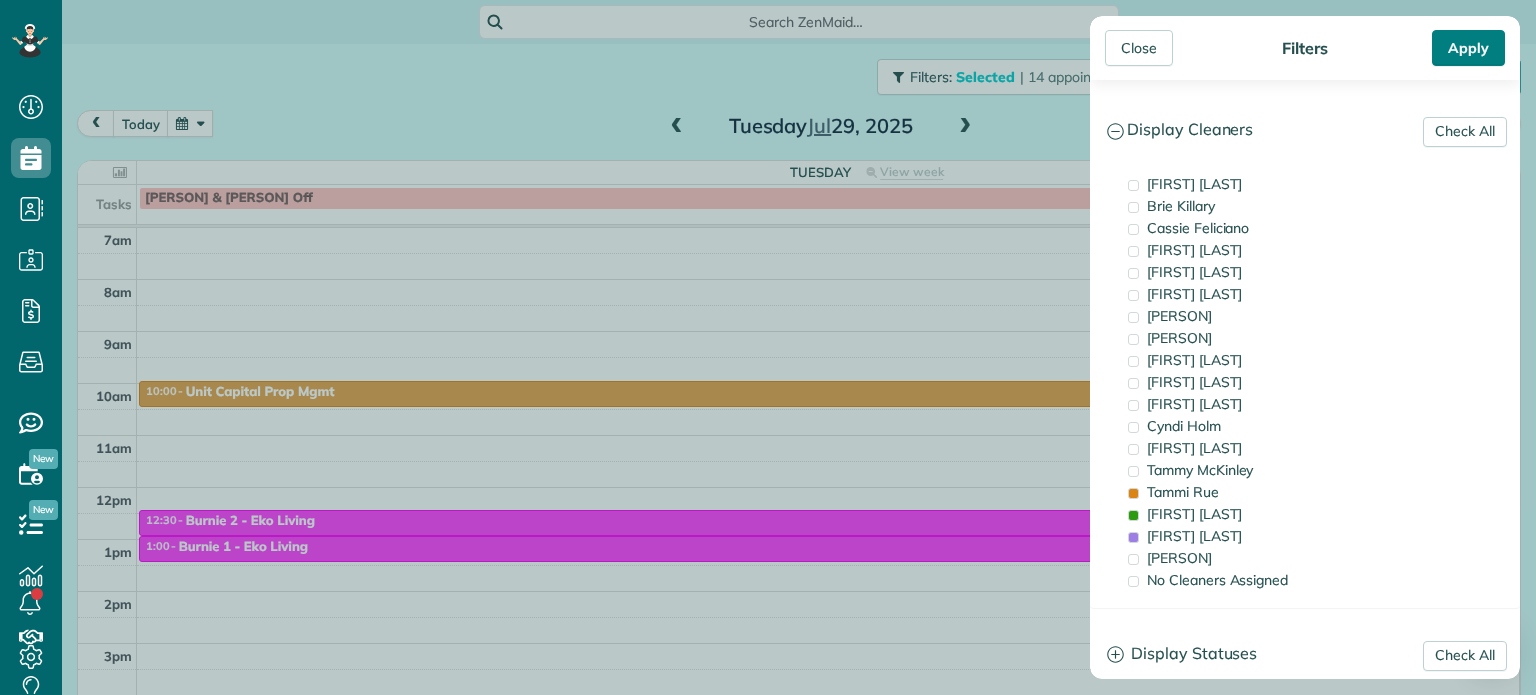 click on "Apply" at bounding box center [1468, 48] 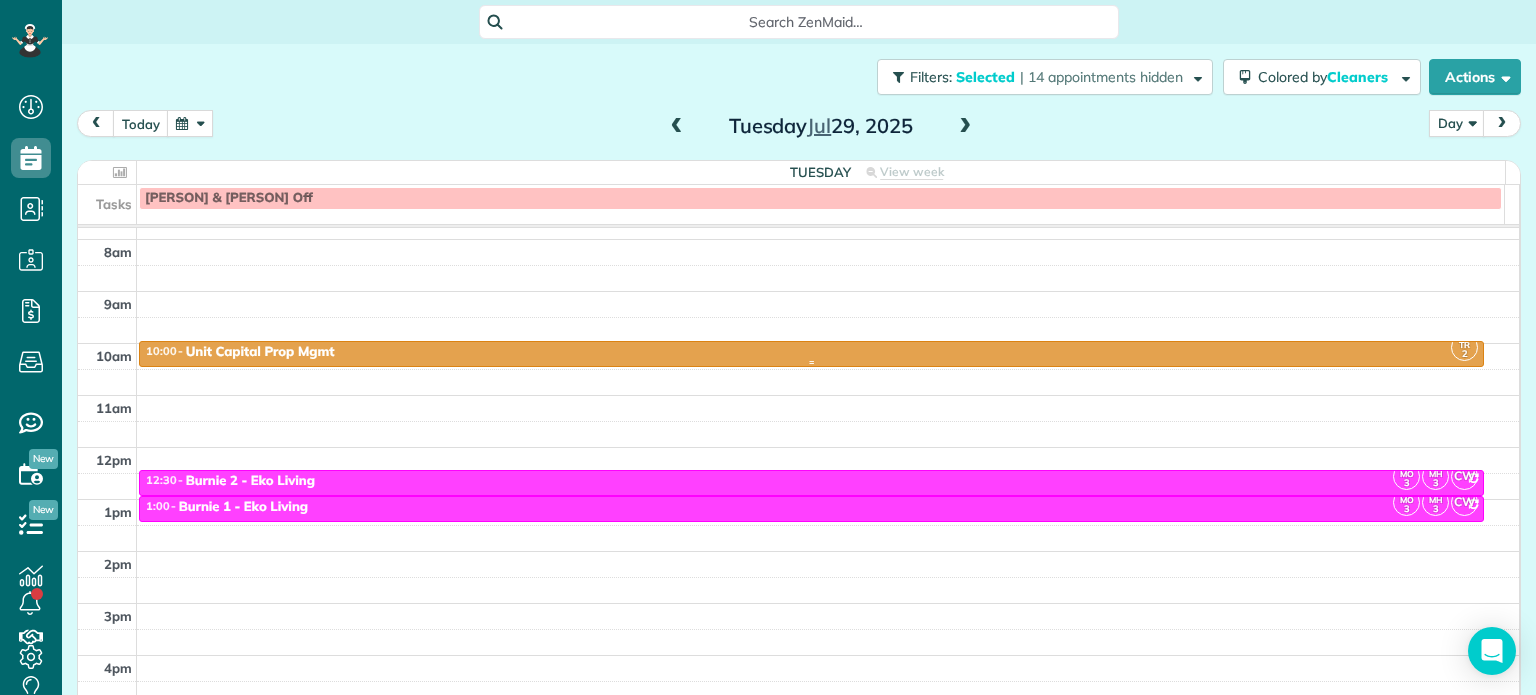 scroll, scrollTop: 200, scrollLeft: 0, axis: vertical 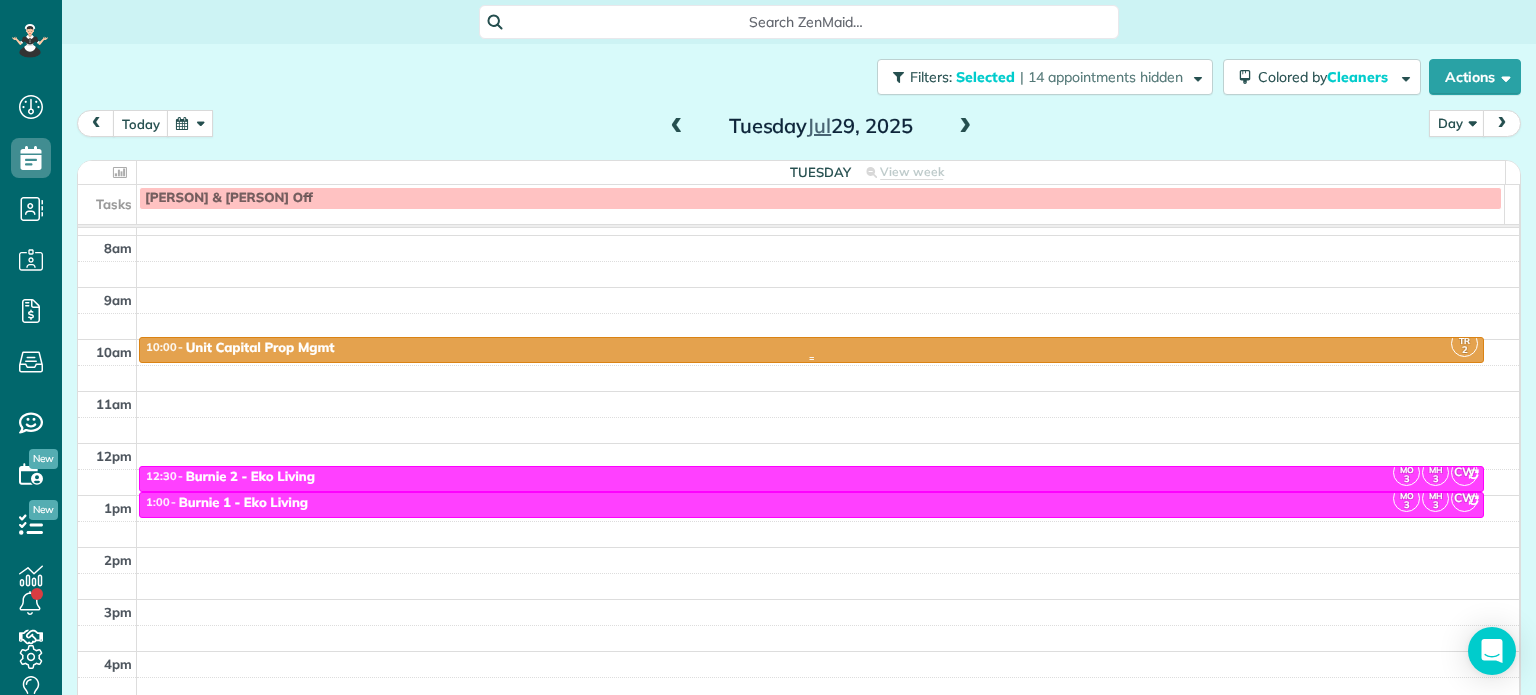 click on "10:00 - 10:30 Unit Capital Prop Mgmt" at bounding box center [811, 348] 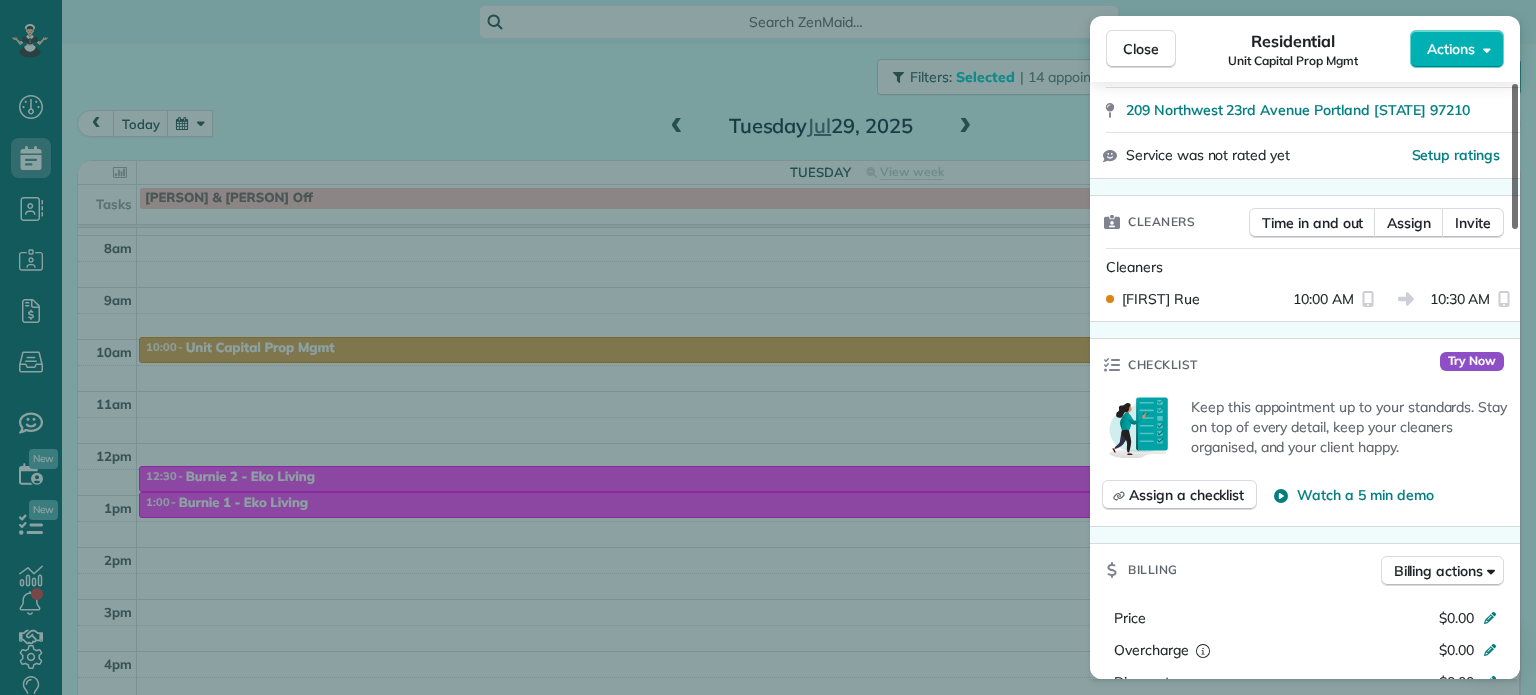 scroll, scrollTop: 413, scrollLeft: 0, axis: vertical 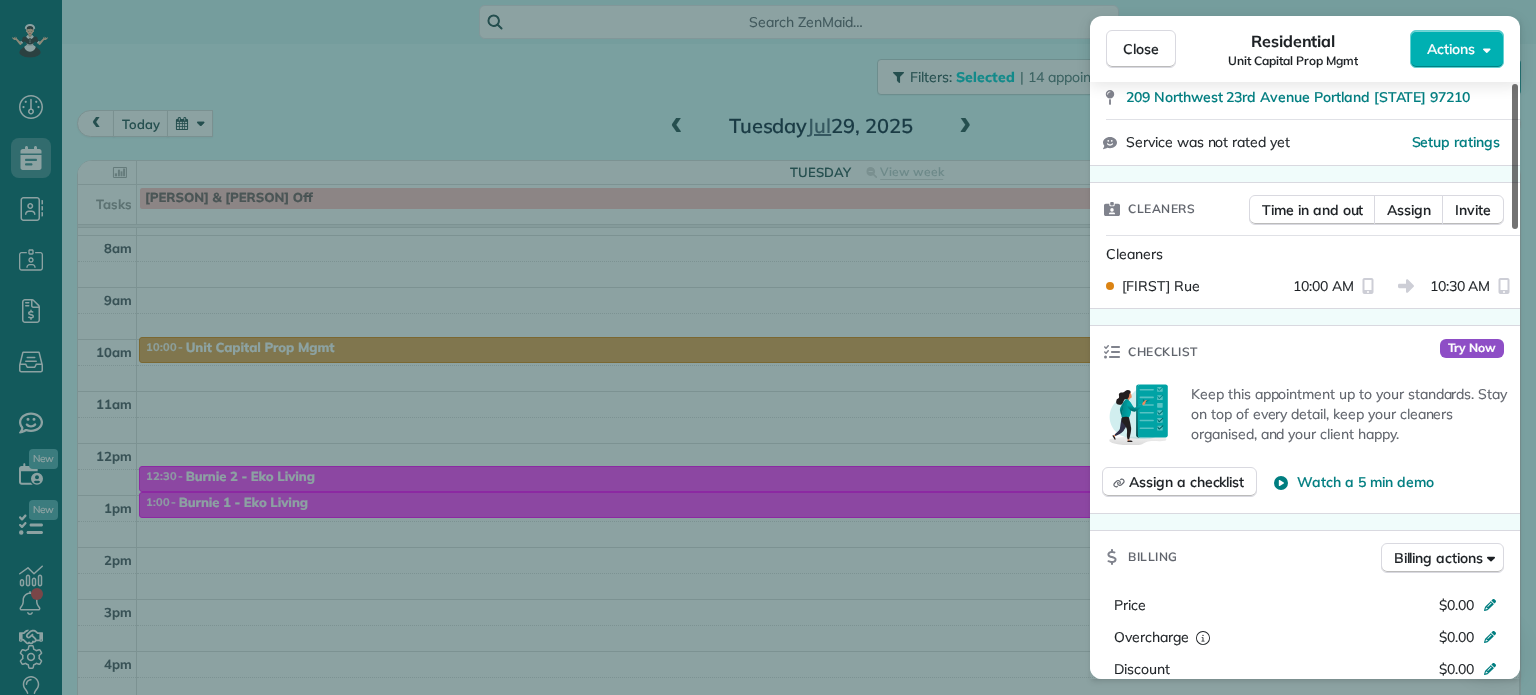 drag, startPoint x: 1516, startPoint y: 127, endPoint x: 1534, endPoint y: 227, distance: 101.607086 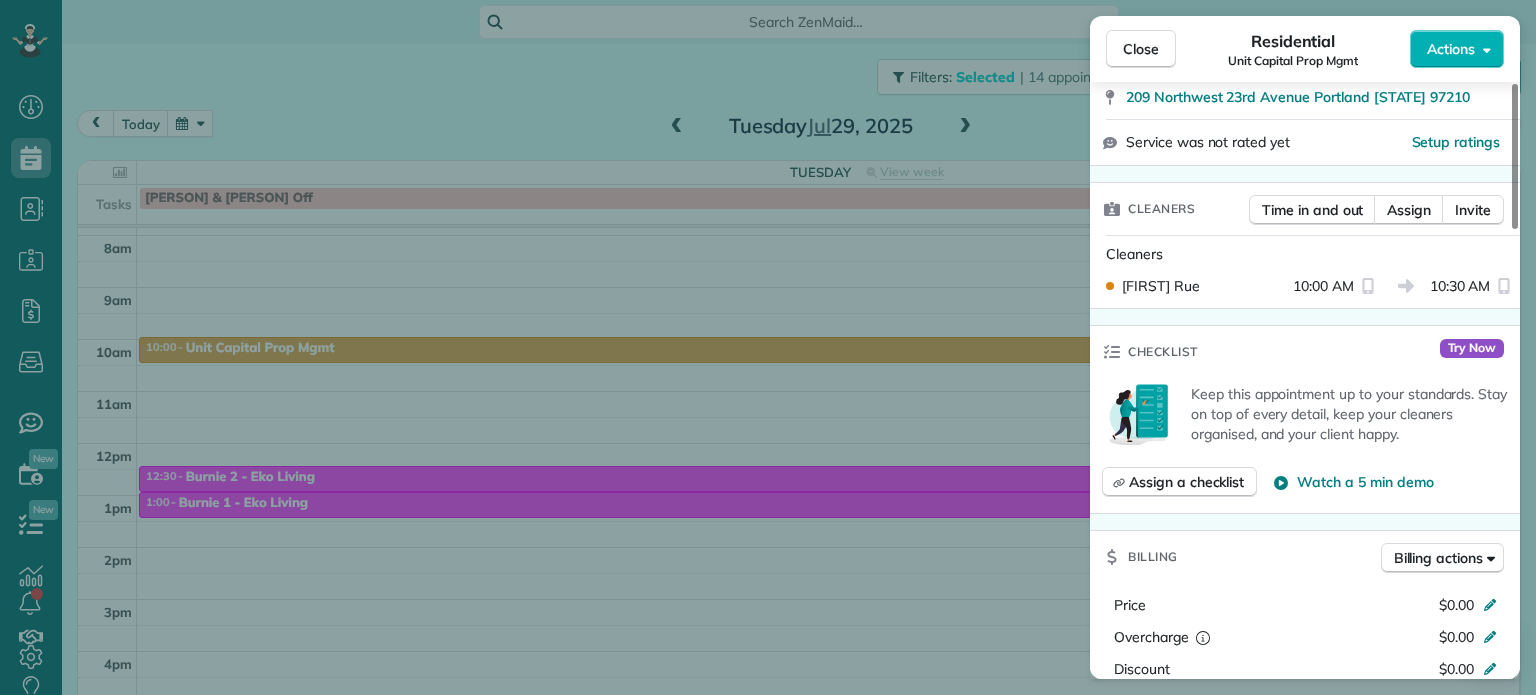 click on "[PERSON]" at bounding box center (1161, 286) 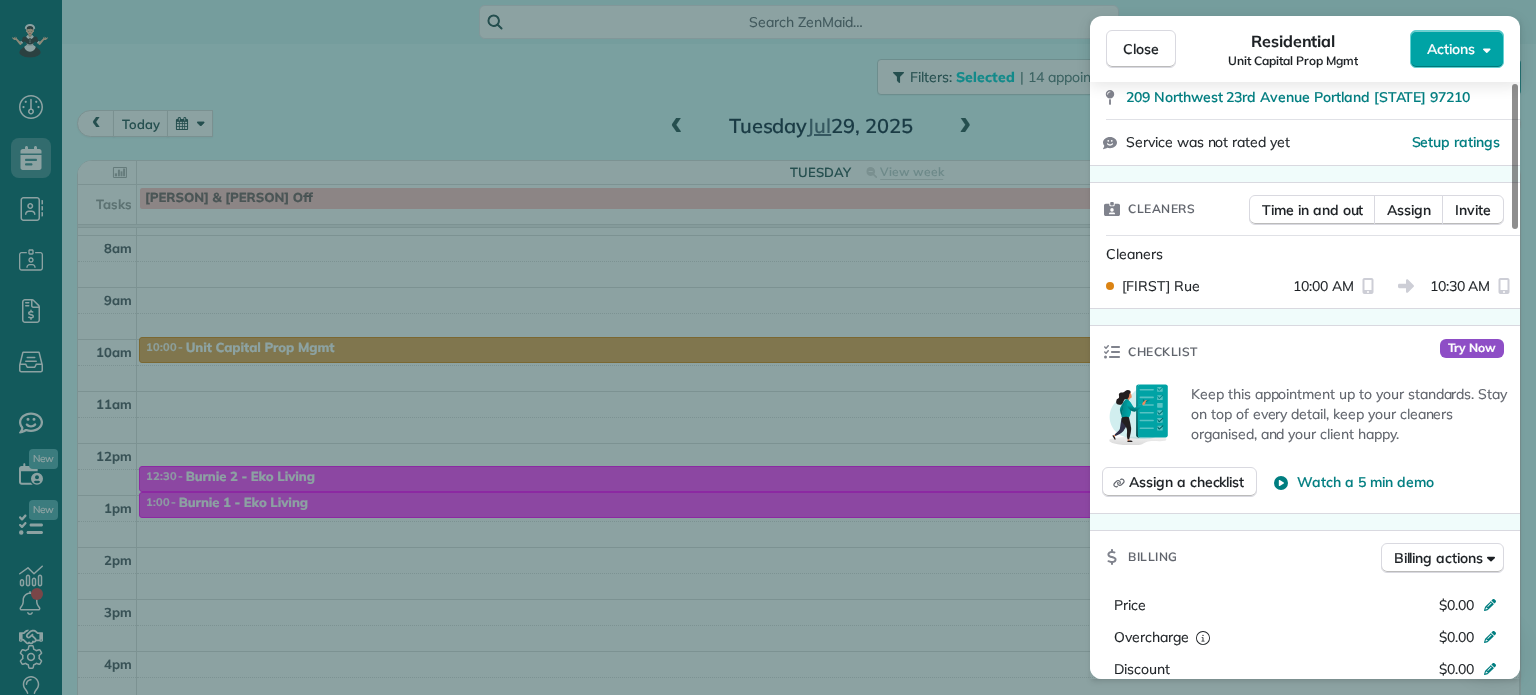 click on "Actions" at bounding box center (1457, 49) 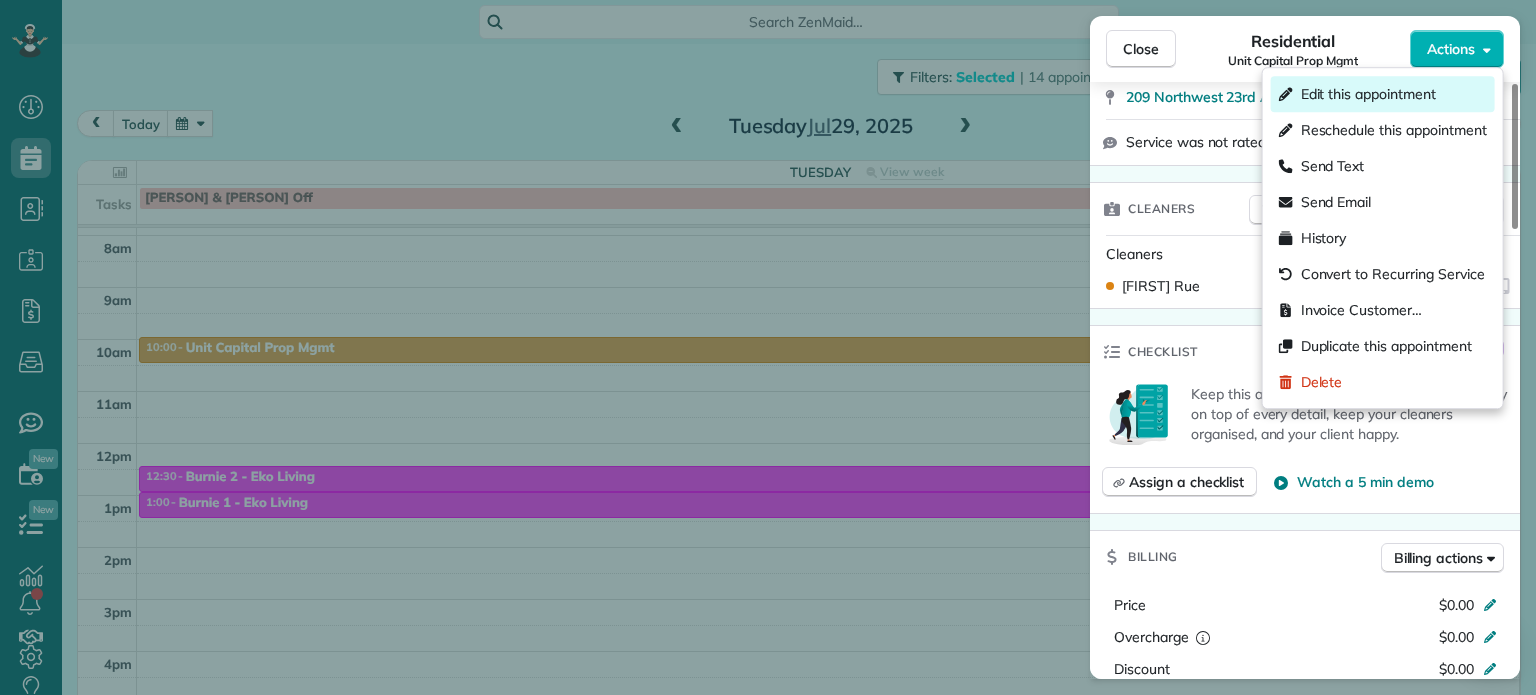 click on "Edit this appointment" at bounding box center (1368, 94) 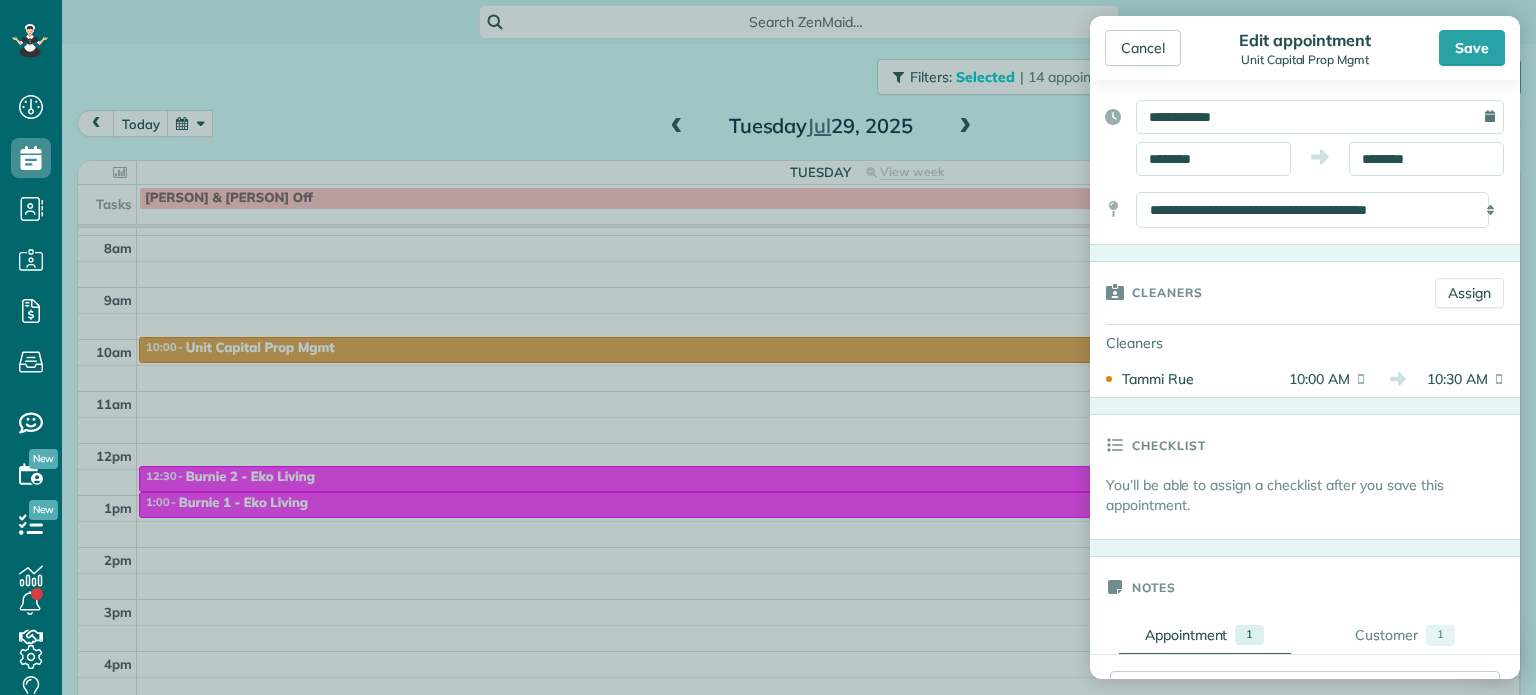 scroll, scrollTop: 216, scrollLeft: 0, axis: vertical 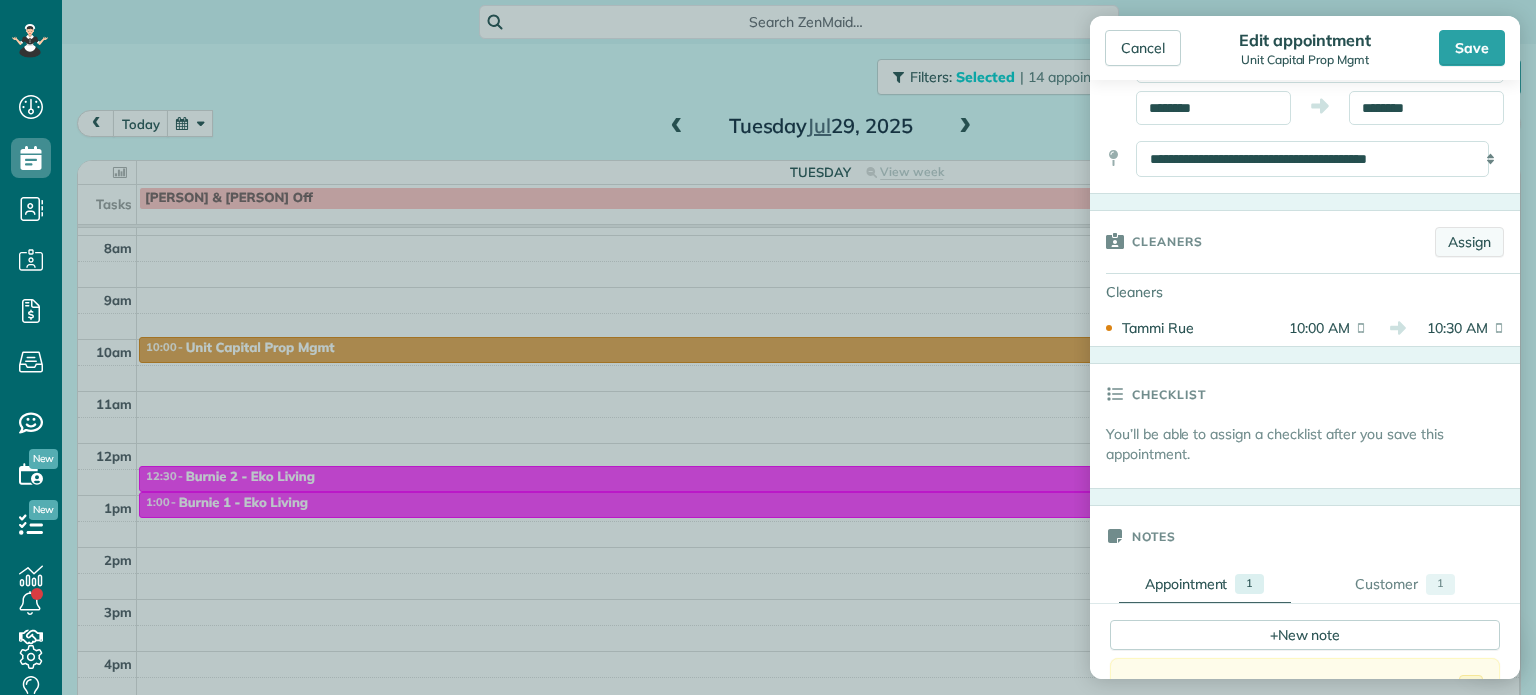 click on "Assign" at bounding box center (1469, 242) 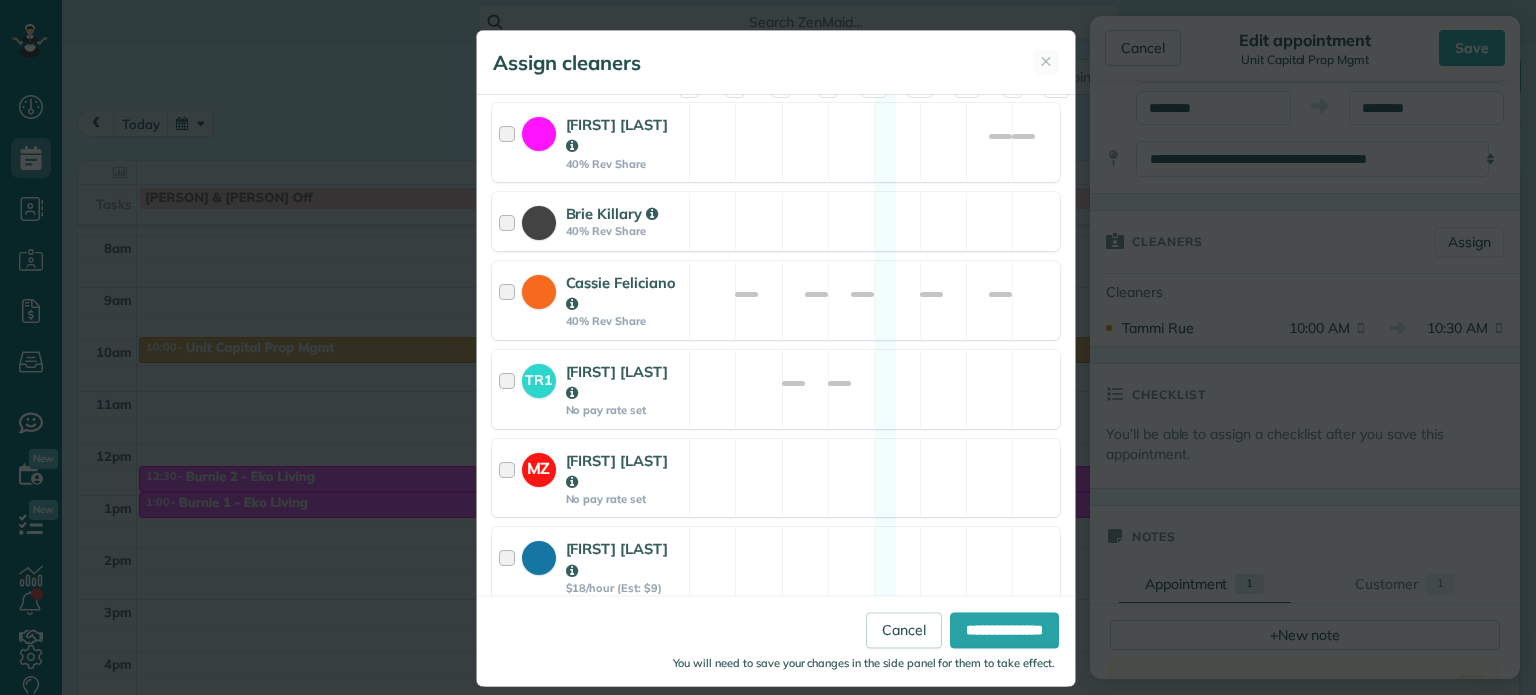 scroll, scrollTop: 250, scrollLeft: 0, axis: vertical 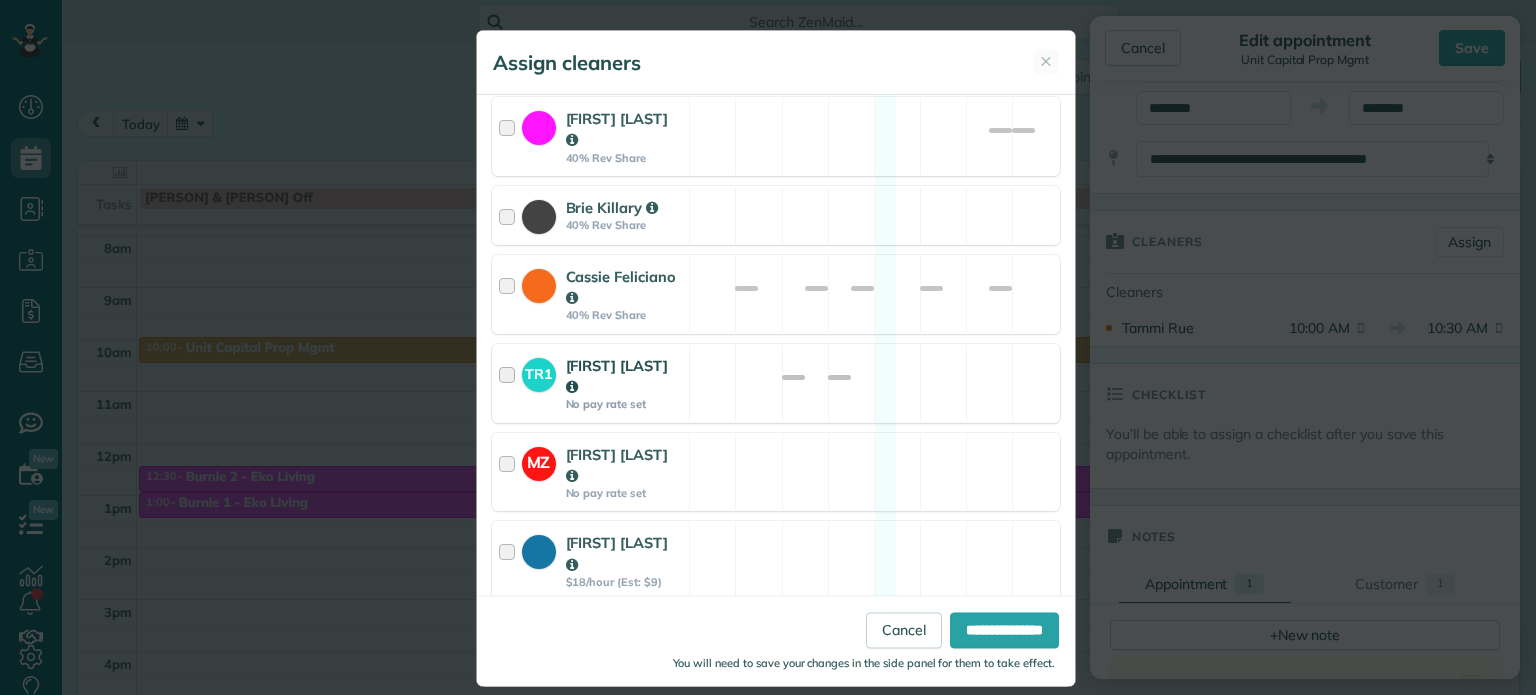 click at bounding box center (510, 383) 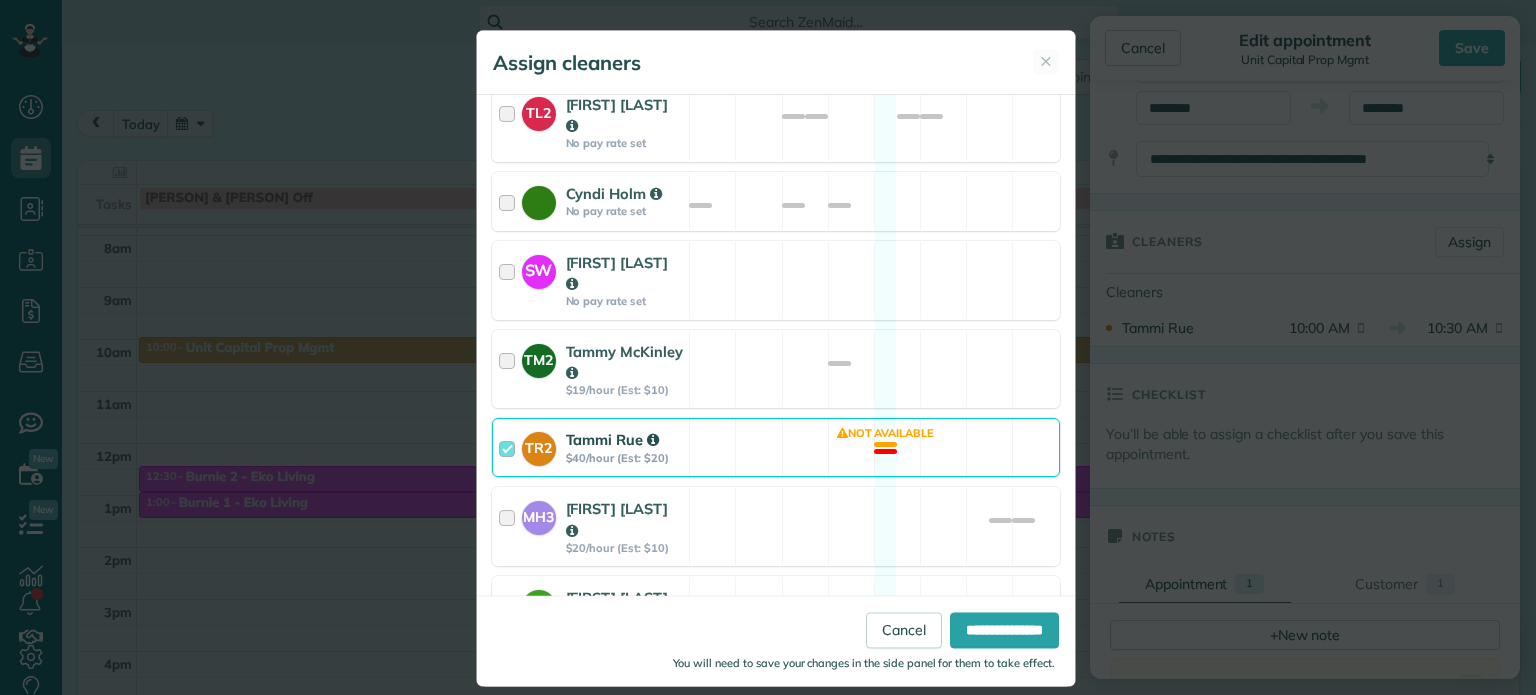 scroll, scrollTop: 1096, scrollLeft: 0, axis: vertical 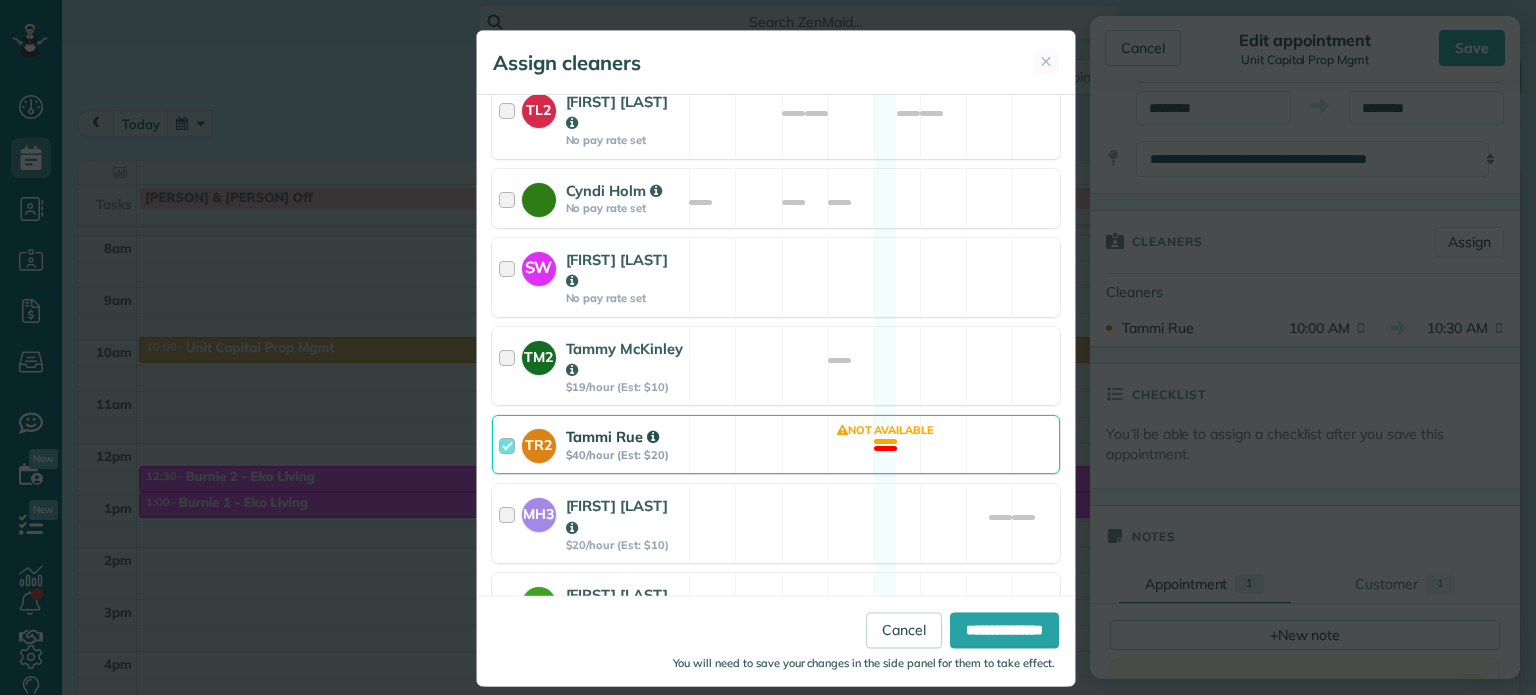 click at bounding box center [510, 444] 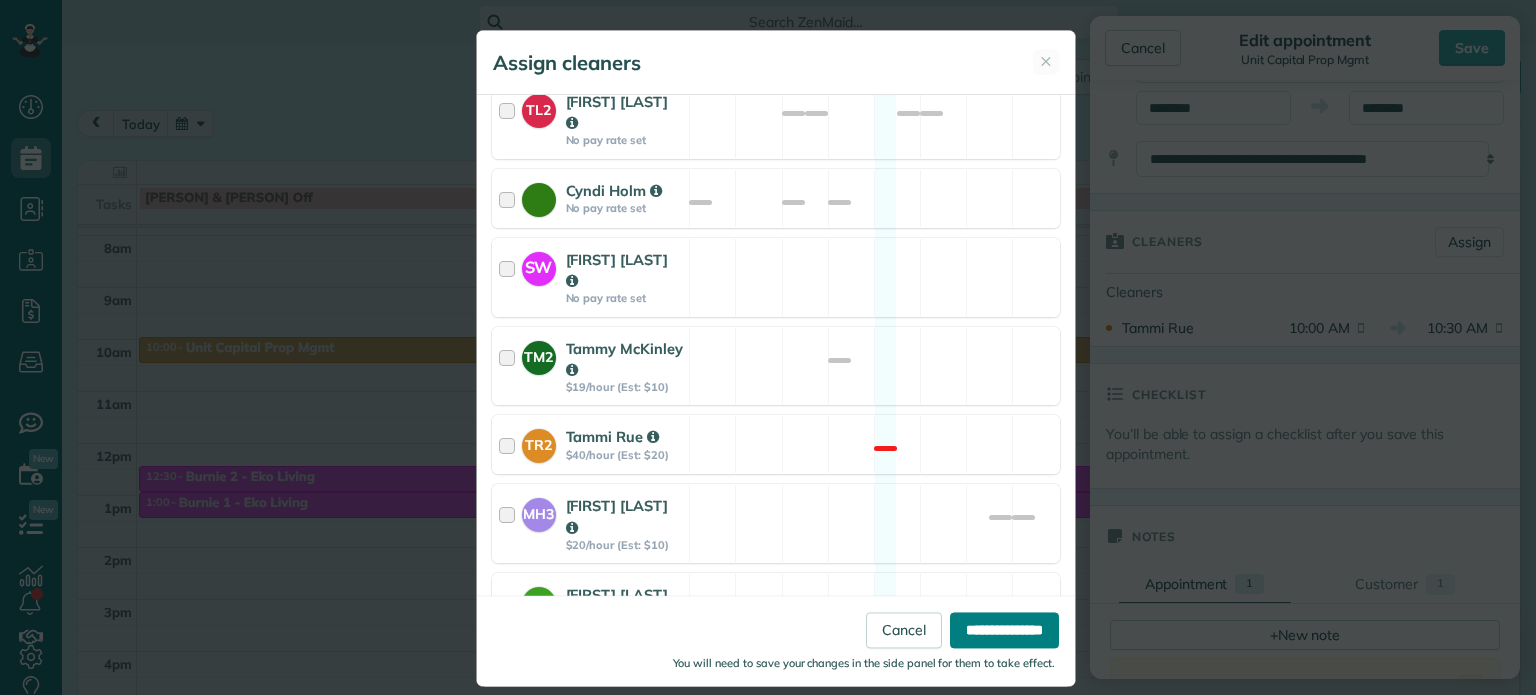 click on "**********" at bounding box center [1004, 631] 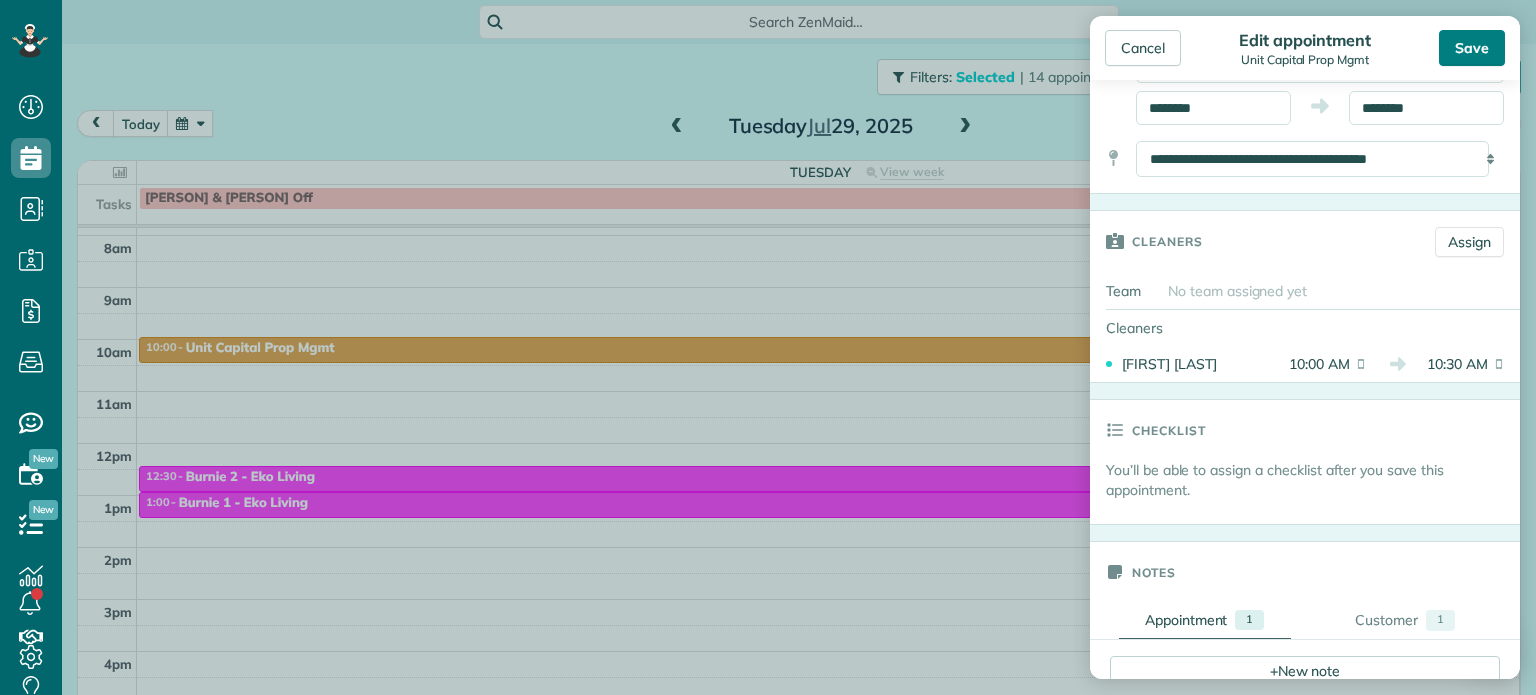 click on "Save" at bounding box center [1472, 48] 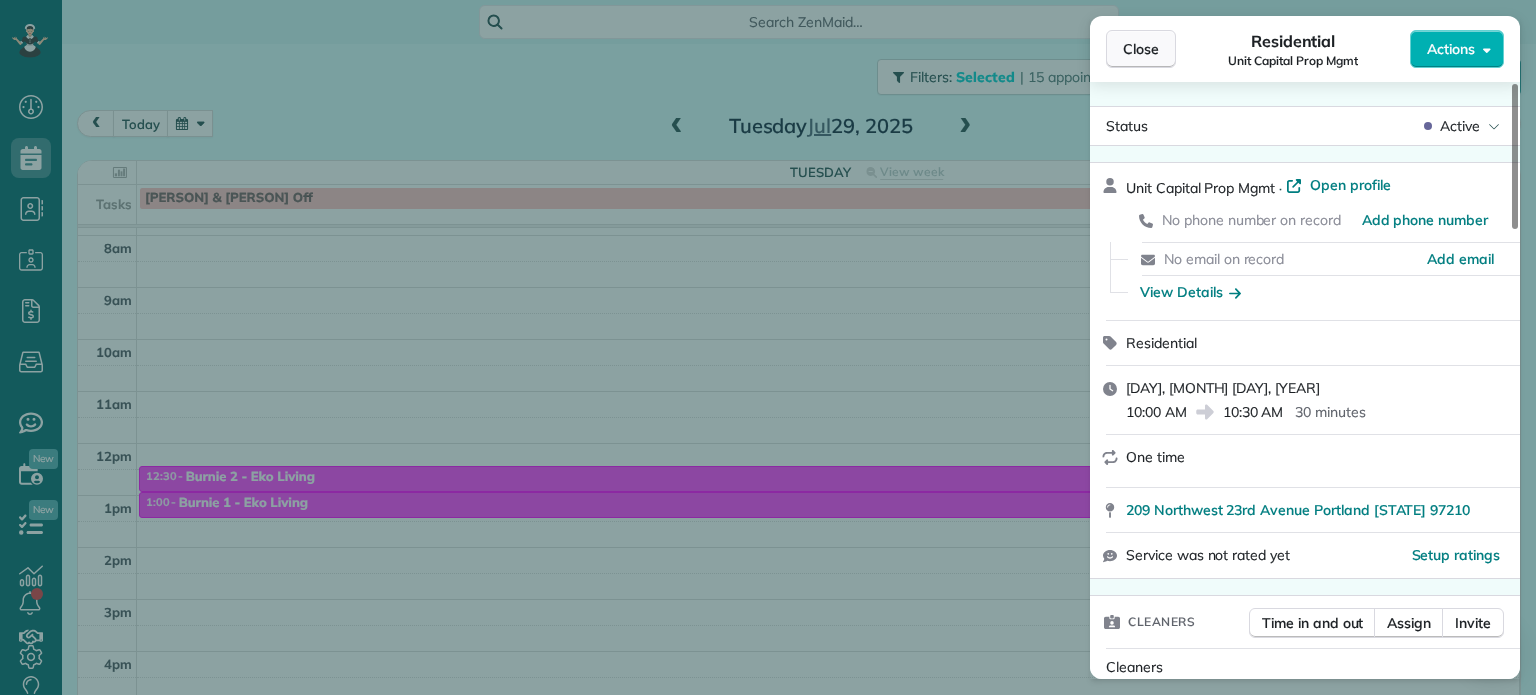 click on "Close" at bounding box center (1141, 49) 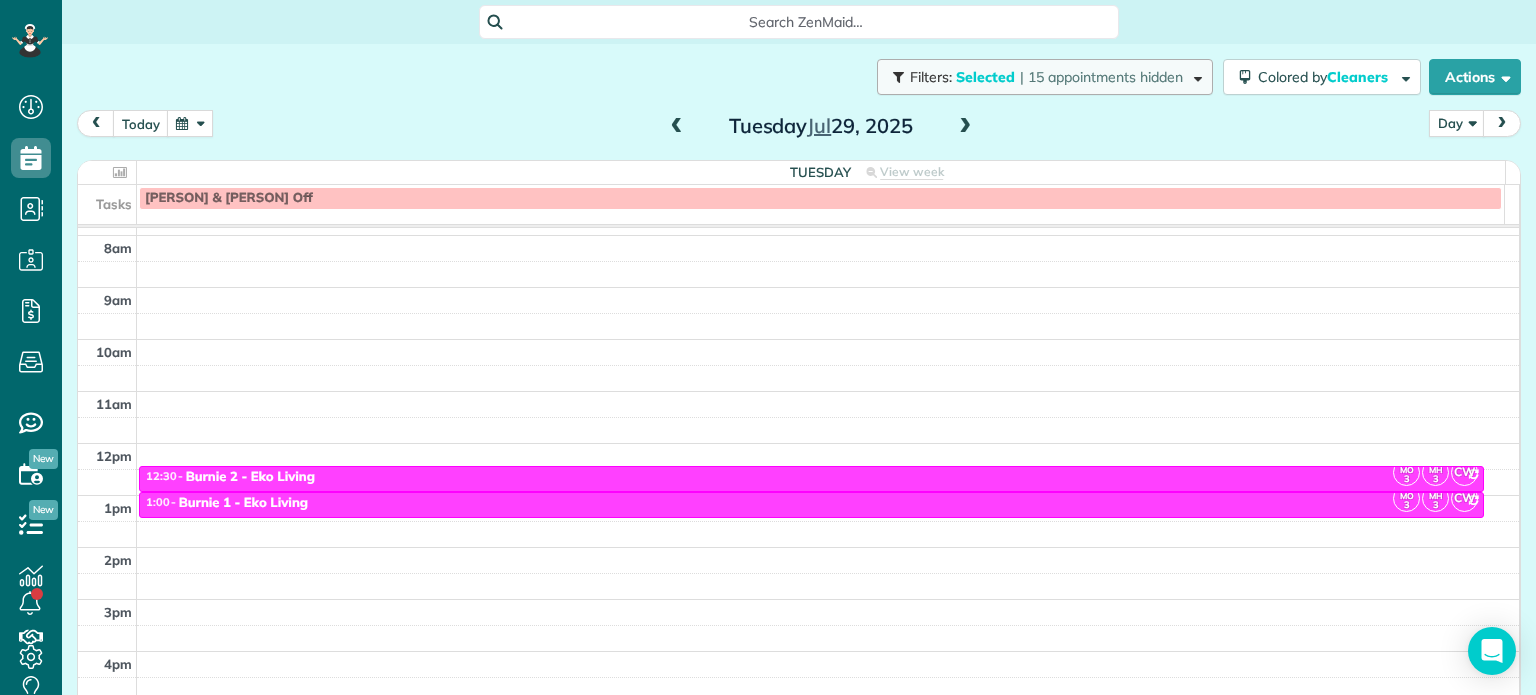 click at bounding box center (1194, 76) 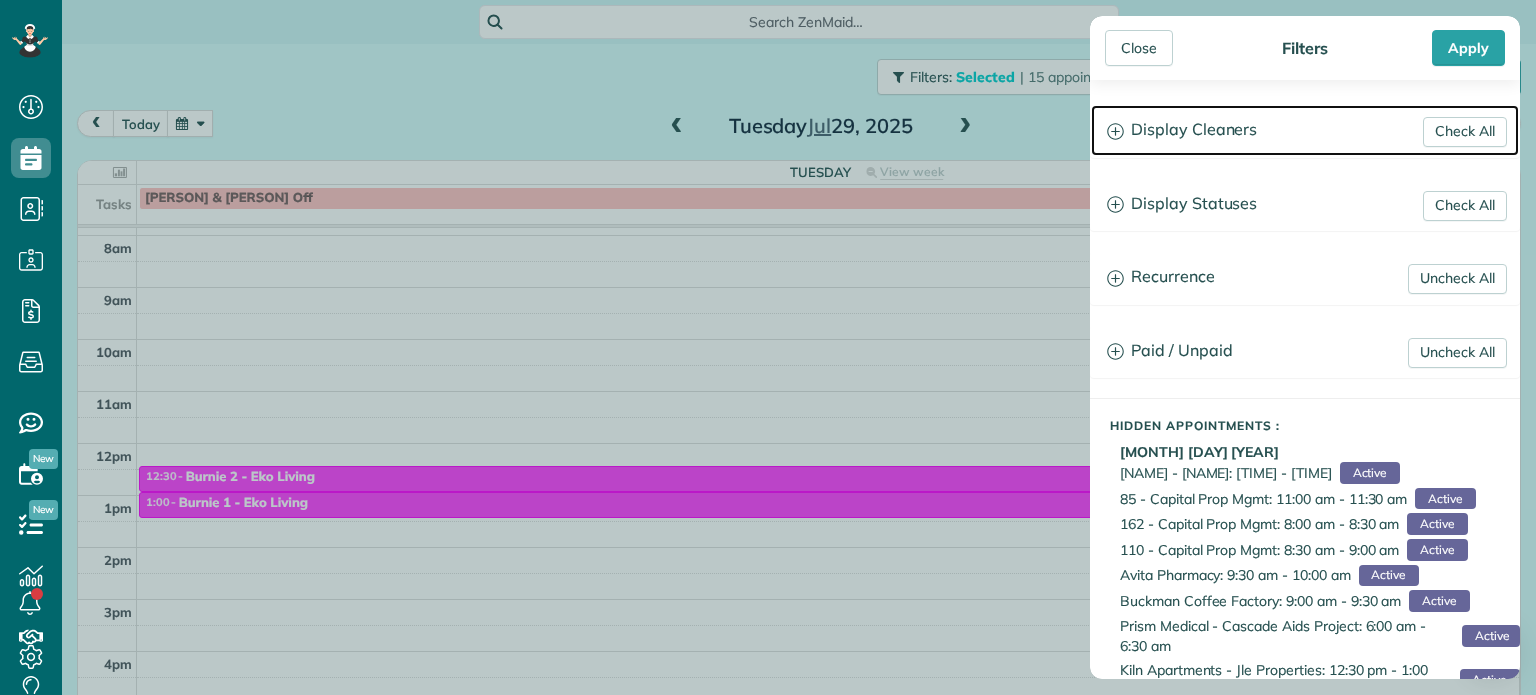 click on "Display Cleaners" at bounding box center [1305, 130] 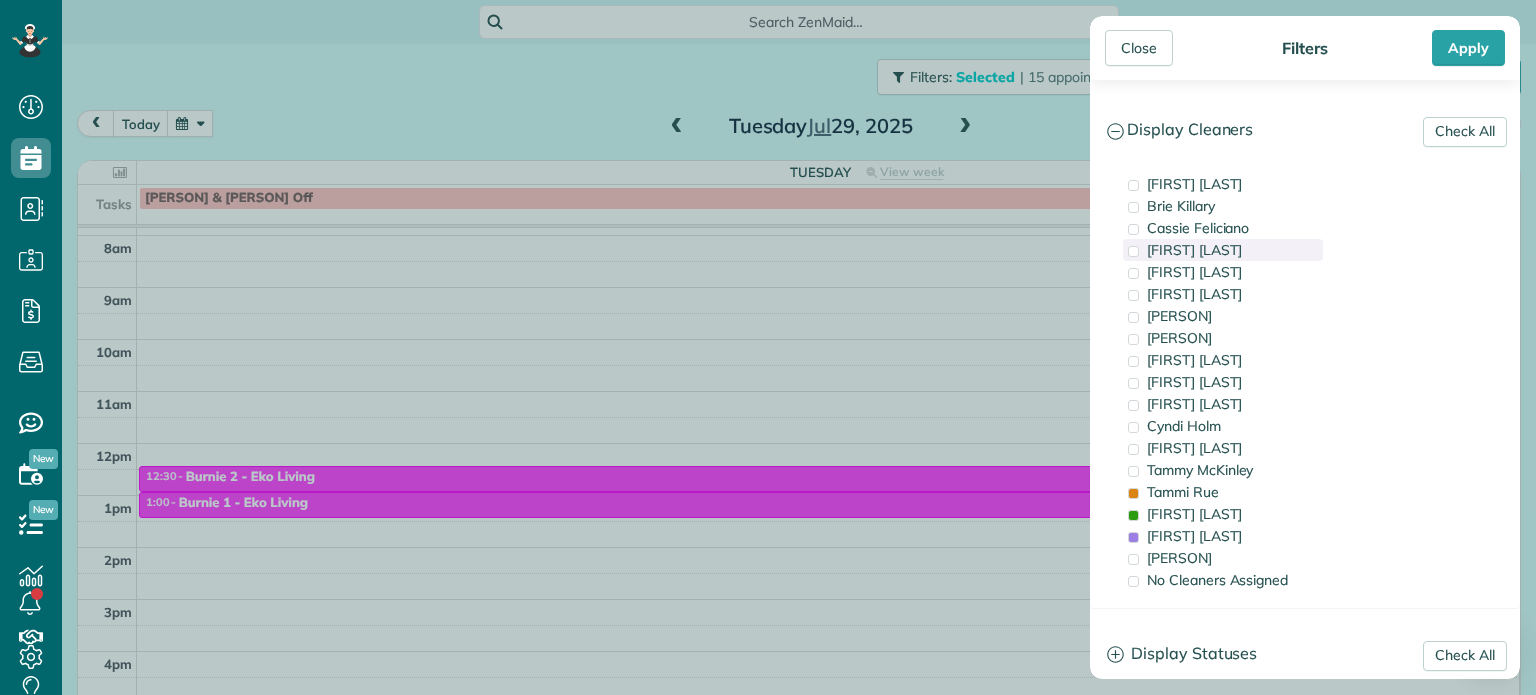 click at bounding box center (1133, 251) 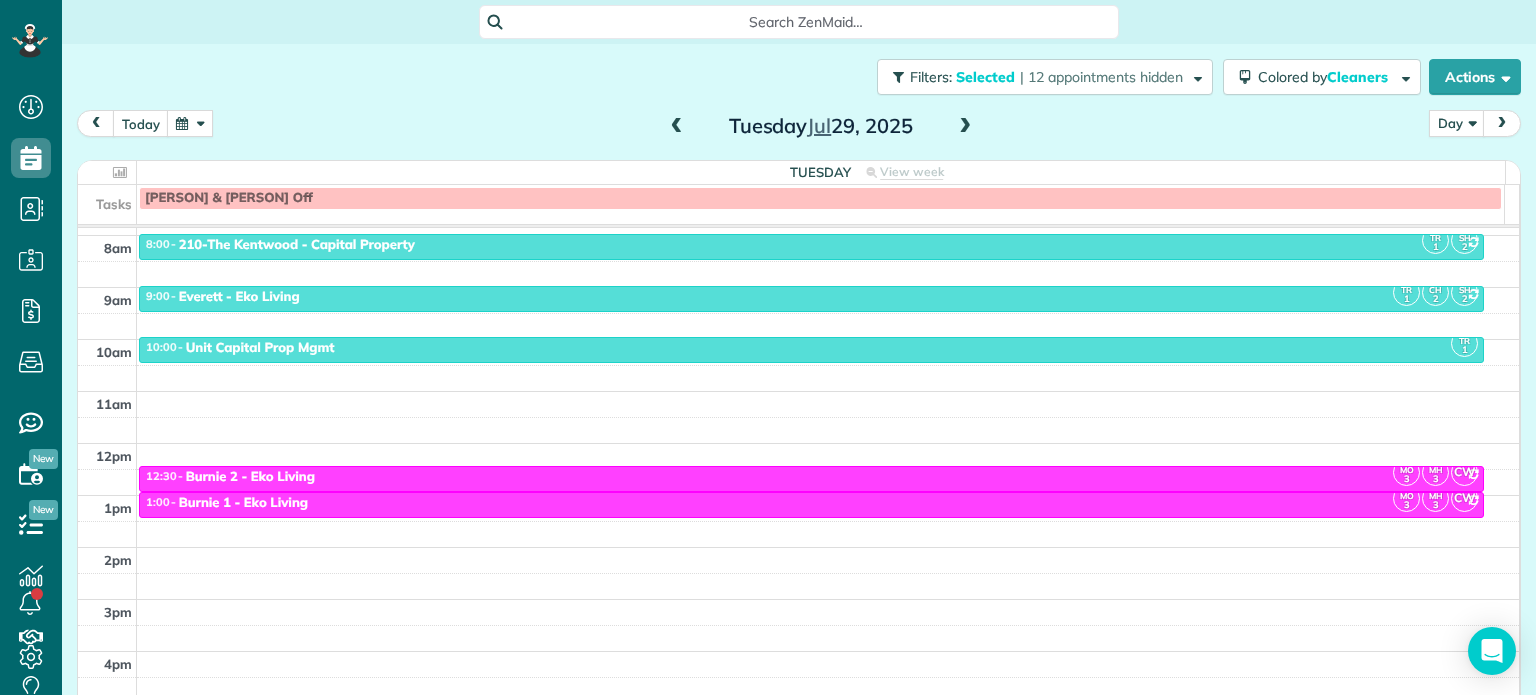 click on "Close
Filters
Apply
Check All
Display Cleaners
[FIRST] [LAST]
[FIRST] [LAST]
[FIRST] [LAST]
[FIRST] [LAST]
[FIRST] [LAST]
[FIRST] [LAST]
[FIRST] [LAST]" at bounding box center (768, 347) 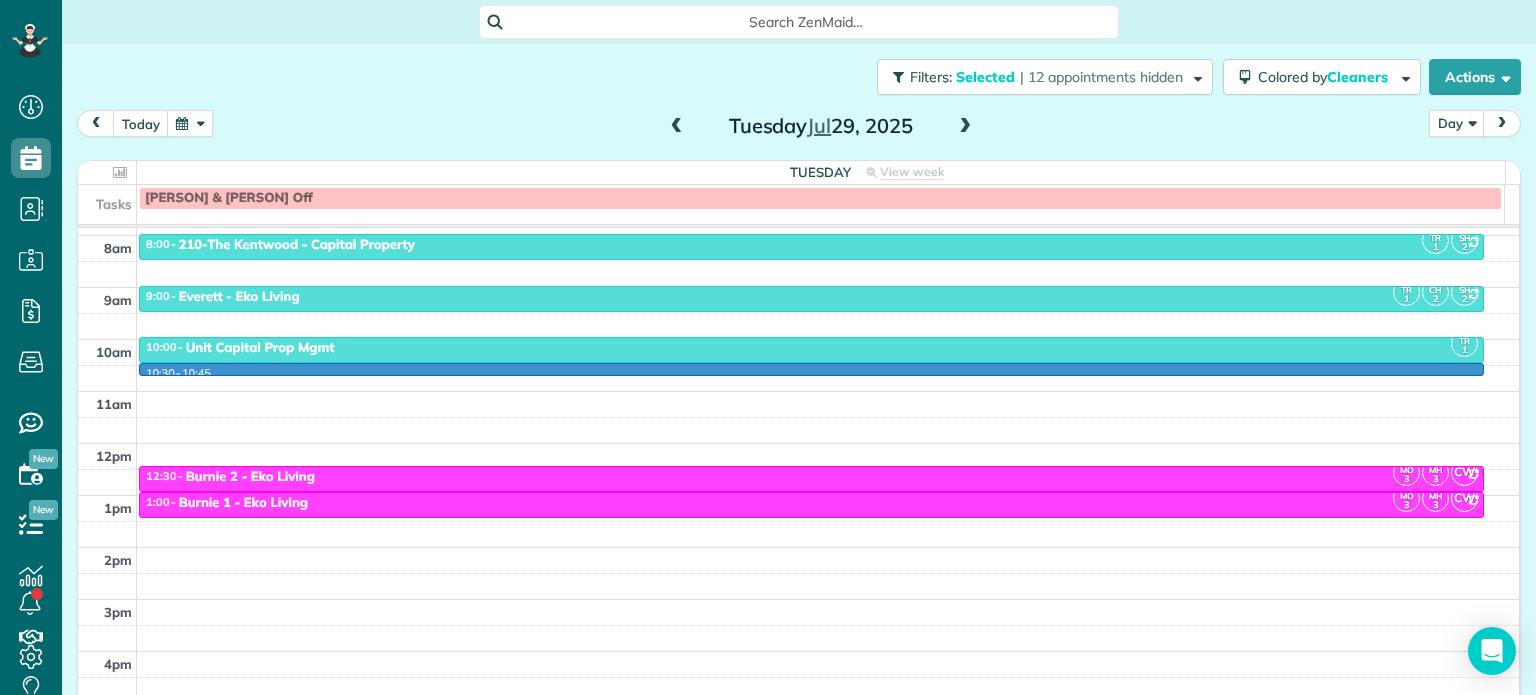 click on "4am 5am 6am 7am 8am 9am 10am 11am 12pm 1pm 2pm 3pm 4pm 5pm 10:30 - 10:45 TR 1 SH 2 8:00 - 8:30 210-The Kentwood - Capital Property 2044 North Kilpatrick Street Portland, [STATE] 97217 TR 1 CH 2 SH 2 9:00 - 9:30 Everett - Eko Living 1616 Northwest Everett Street Portland, [STATE] 97209 TR 1 10:00 - 10:30 Unit Capital Prop Mgmt 209 Northwest 23rd Avenue Portland, [STATE] 97210 MO 3 MH 3 CW 12:30 - 1:00 Burnie 2 - Eko Living 5960 East Burnside Street Portland, [STATE] 97215 MO 3 MH 3 CW 1:00 - 1:30 Burnie 1 - Eko Living 5980 East Burnside Street Portland, [STATE] 97215" at bounding box center (798, 391) 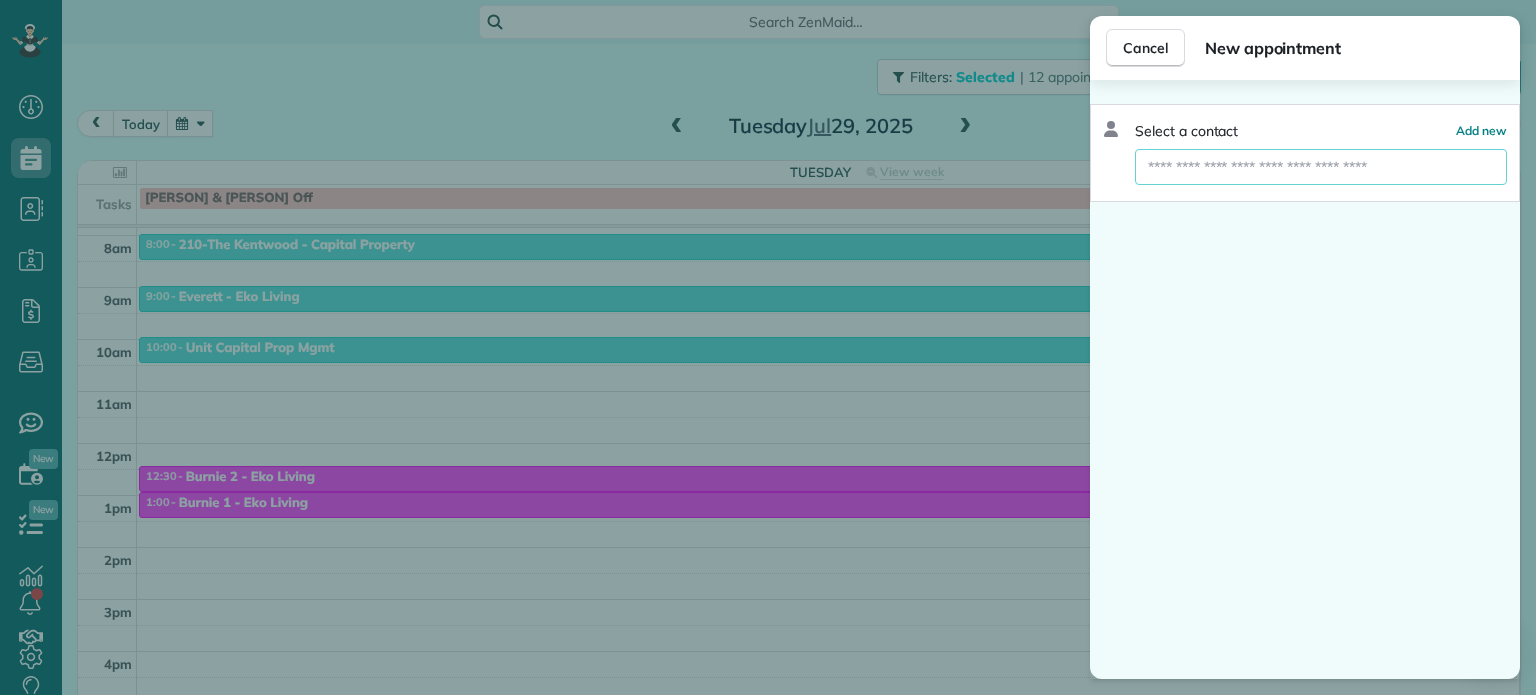 click at bounding box center (1321, 167) 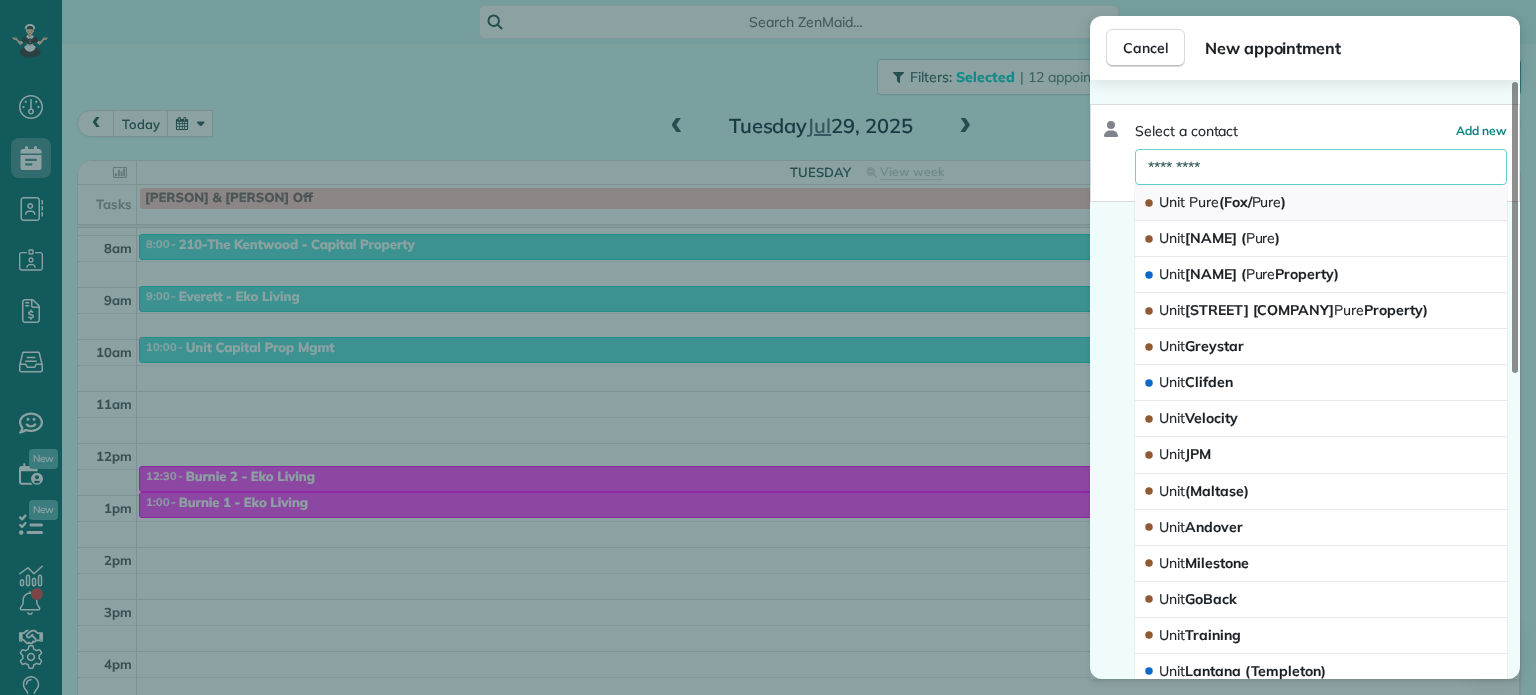 type on "*********" 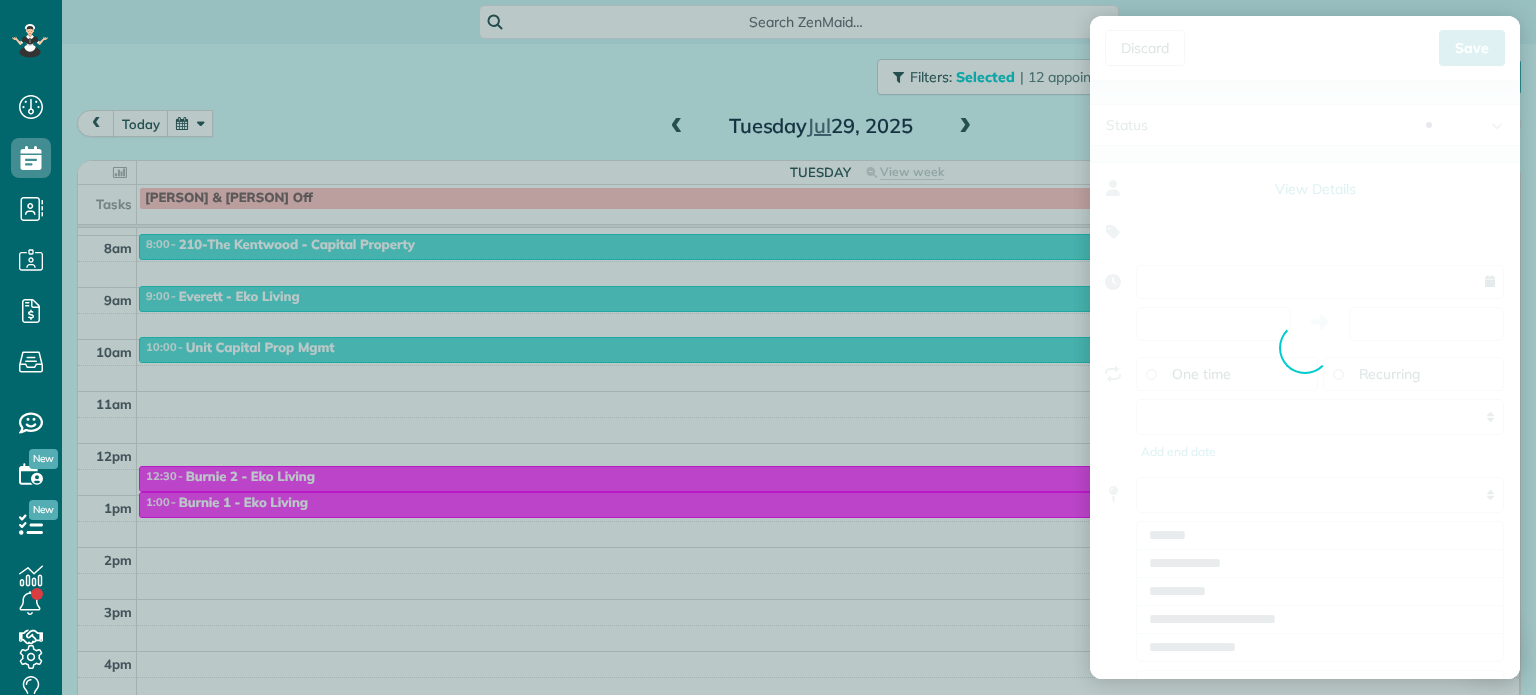 type on "**********" 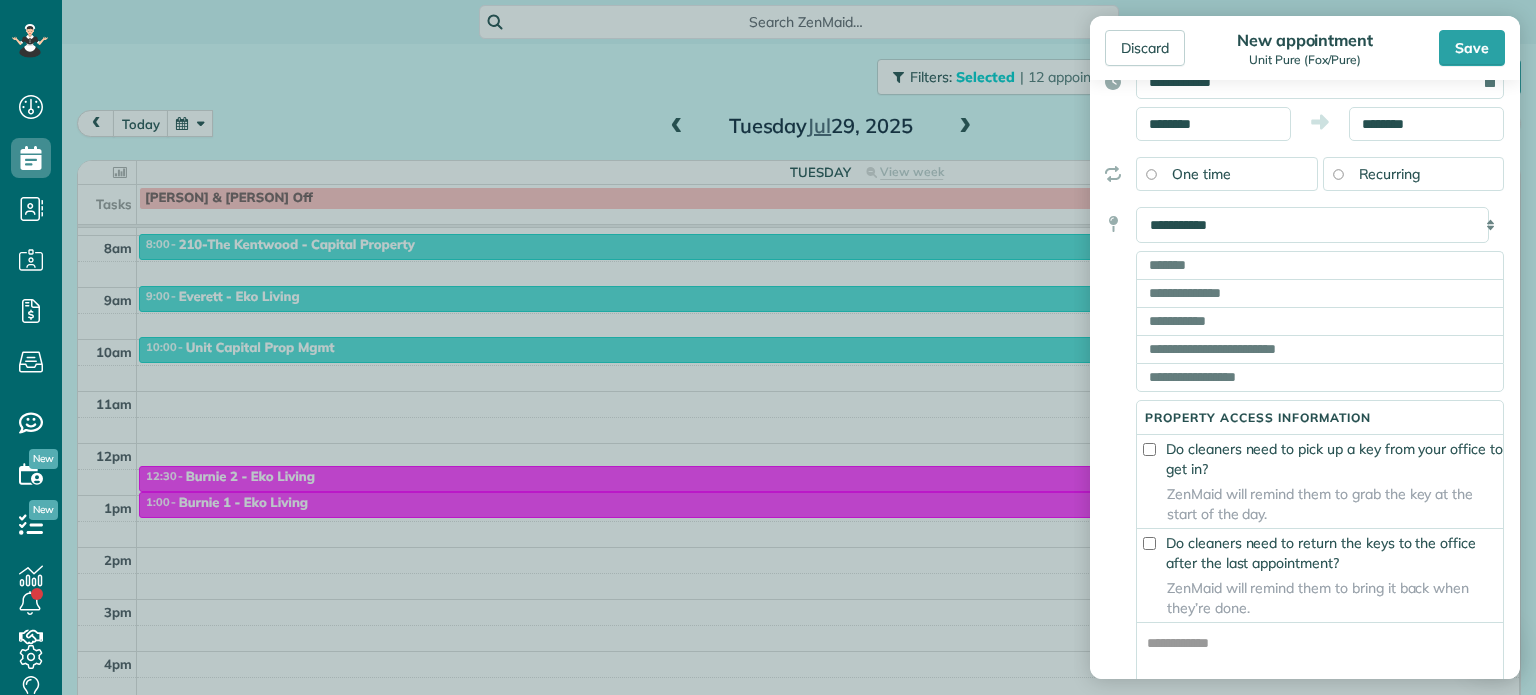 scroll, scrollTop: 207, scrollLeft: 0, axis: vertical 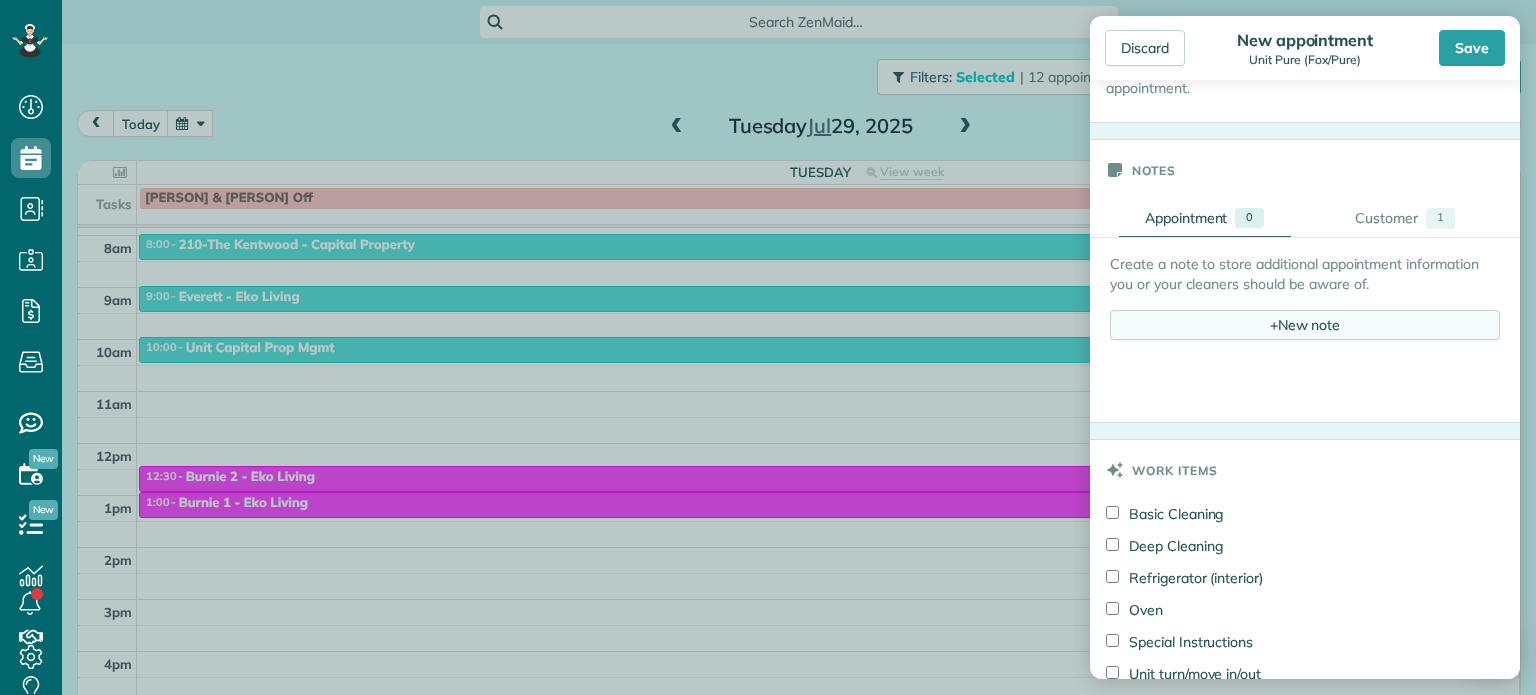 click on "+ New note" at bounding box center [1305, 325] 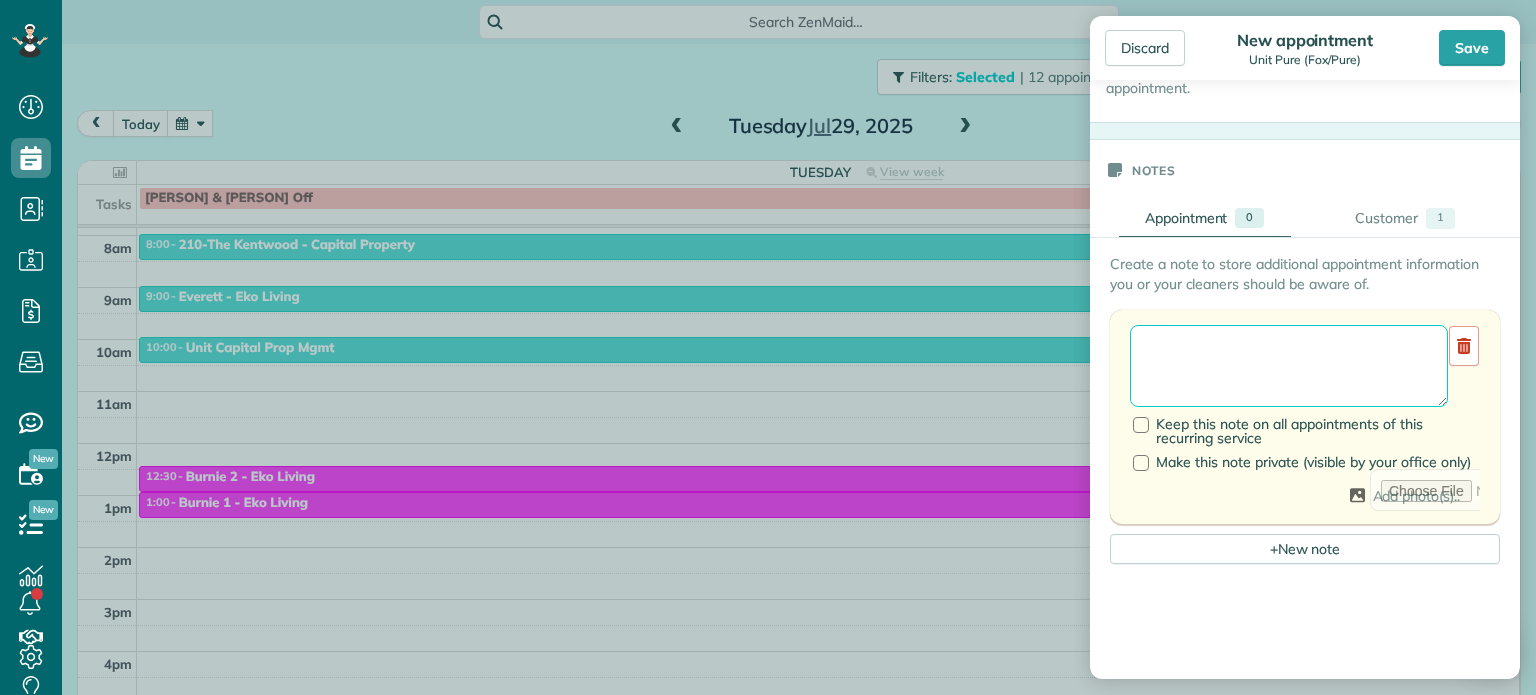 click at bounding box center (1289, 366) 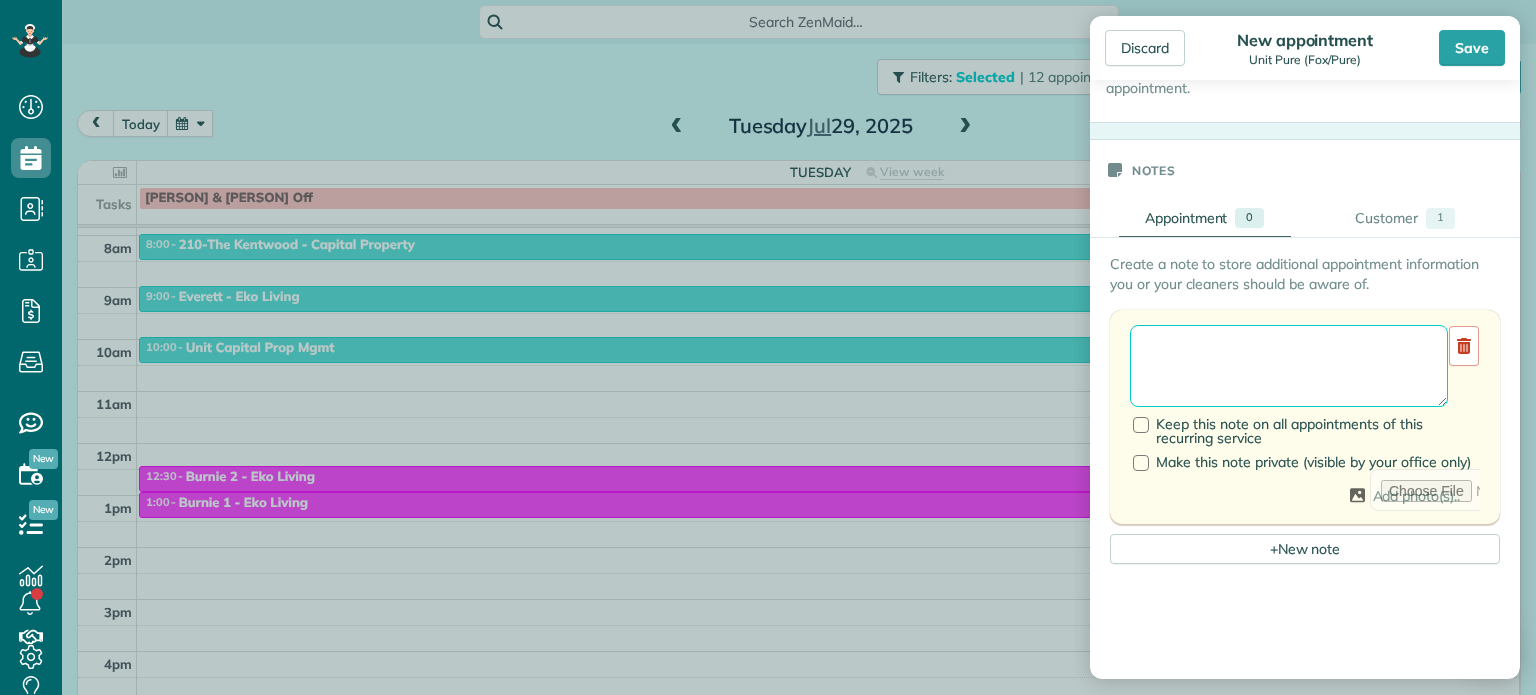 paste on "**********" 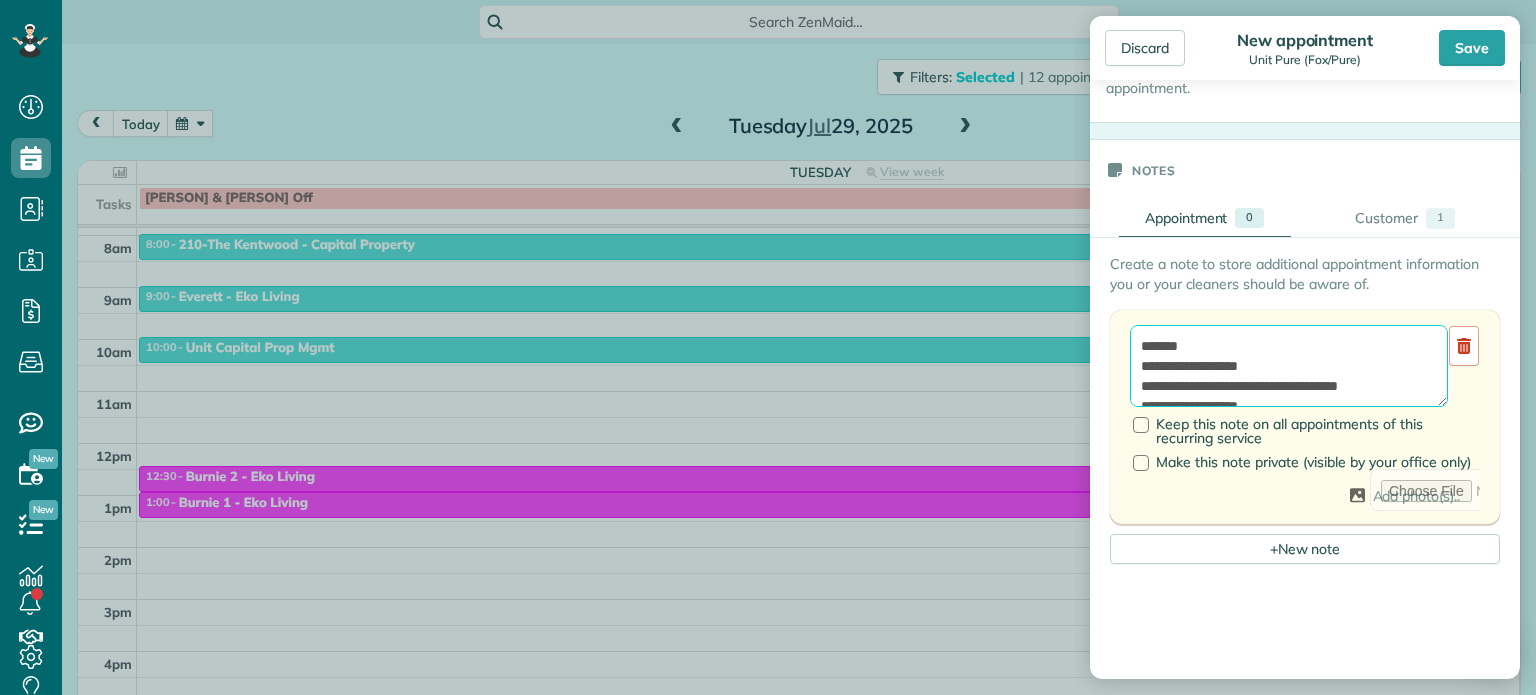 scroll, scrollTop: 808, scrollLeft: 0, axis: vertical 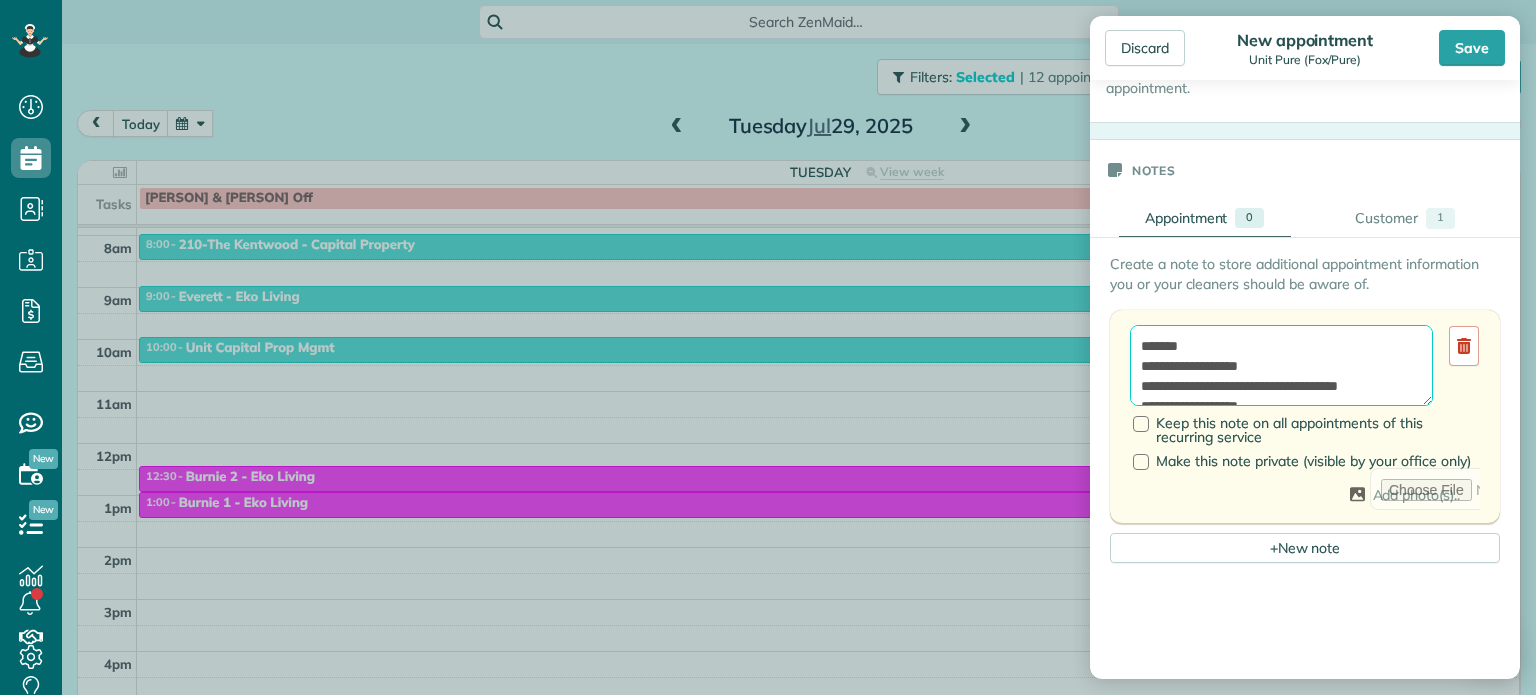 click at bounding box center [1281, 366] 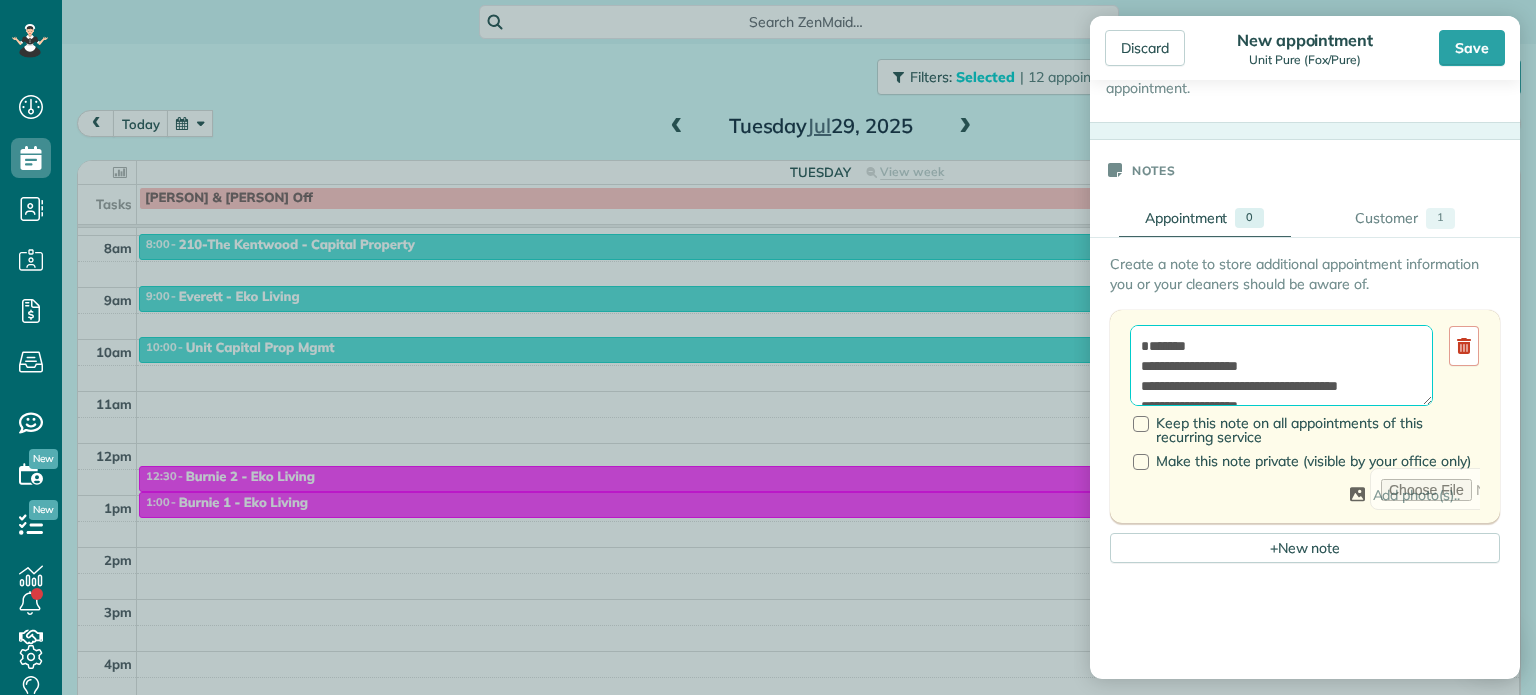 paste on "**********" 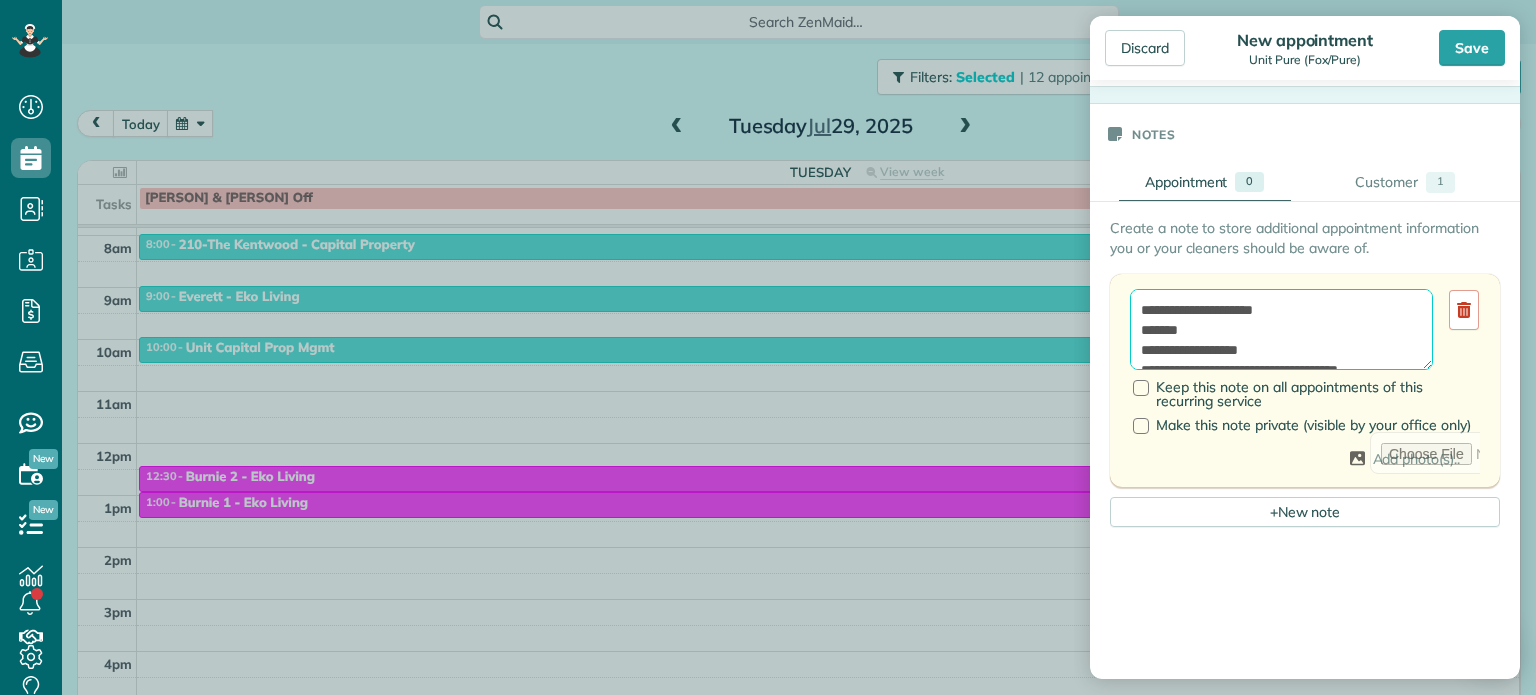 scroll, scrollTop: 1120, scrollLeft: 0, axis: vertical 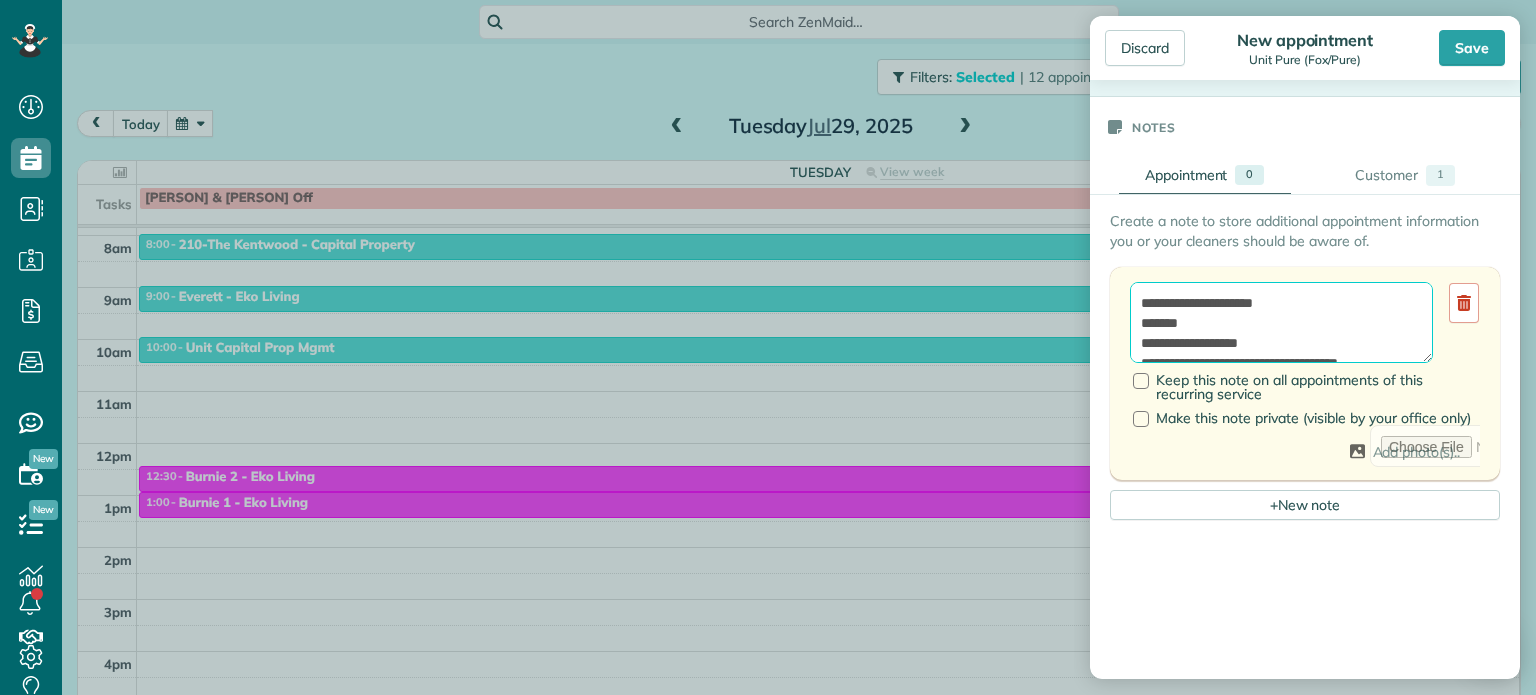 type on "**********" 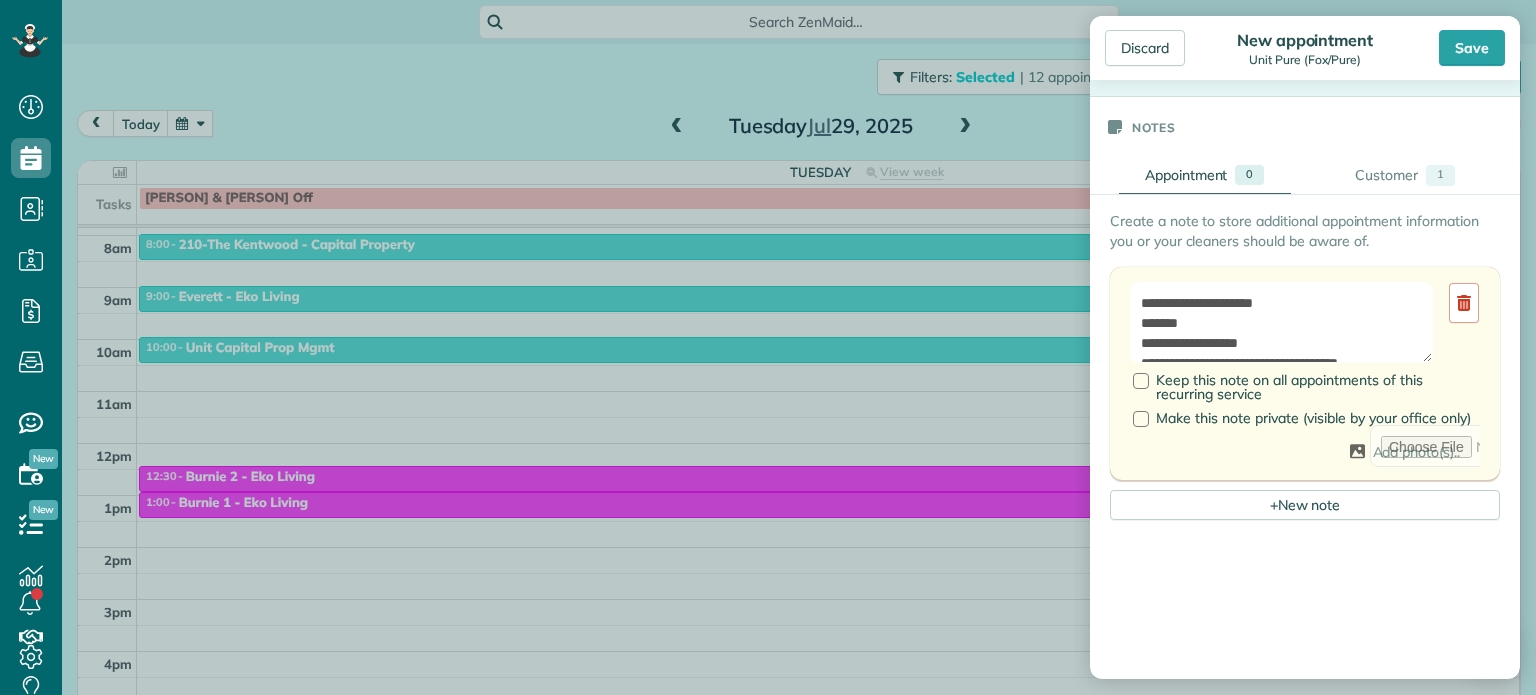 click on "Add Image
Keep this note on all appointments of this recurring service
Make this note private (visible by your office only)
Add photo(s).." at bounding box center (1305, 374) 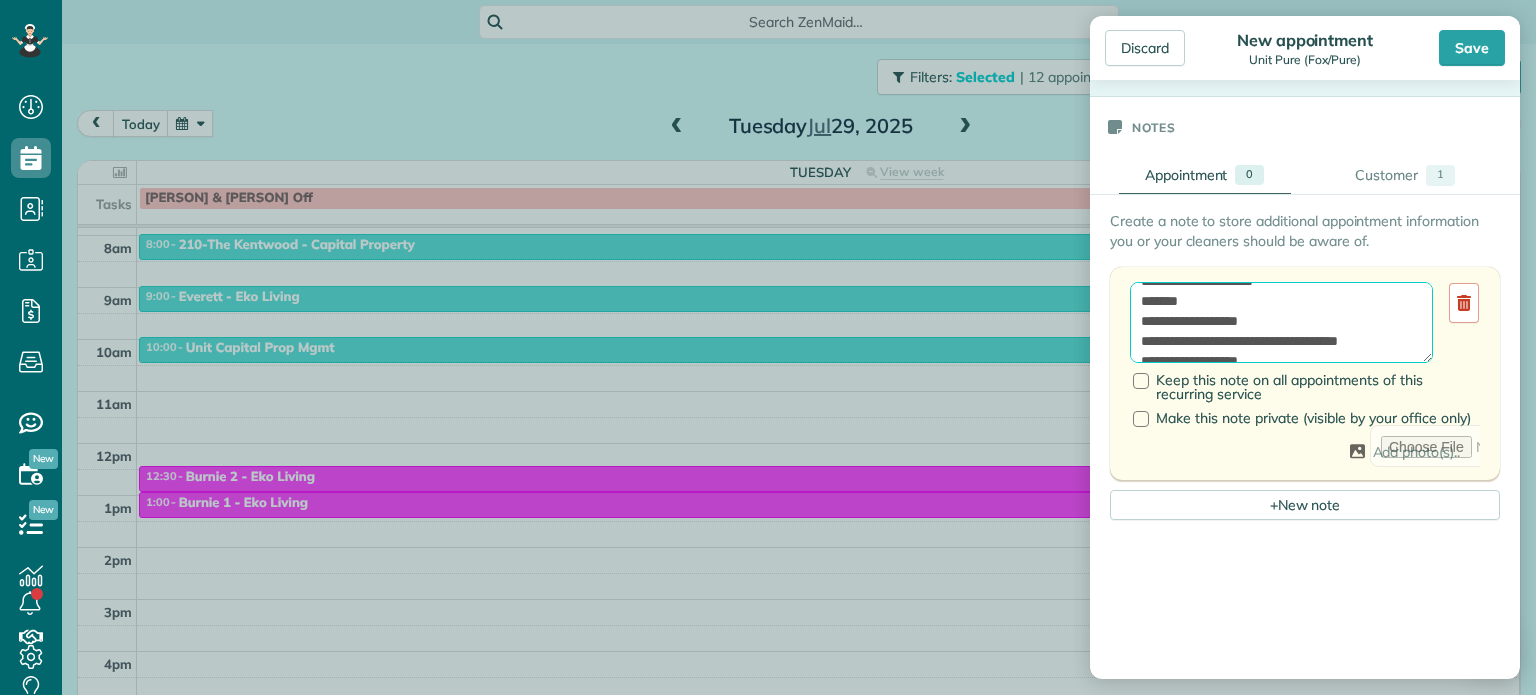 scroll, scrollTop: 40, scrollLeft: 0, axis: vertical 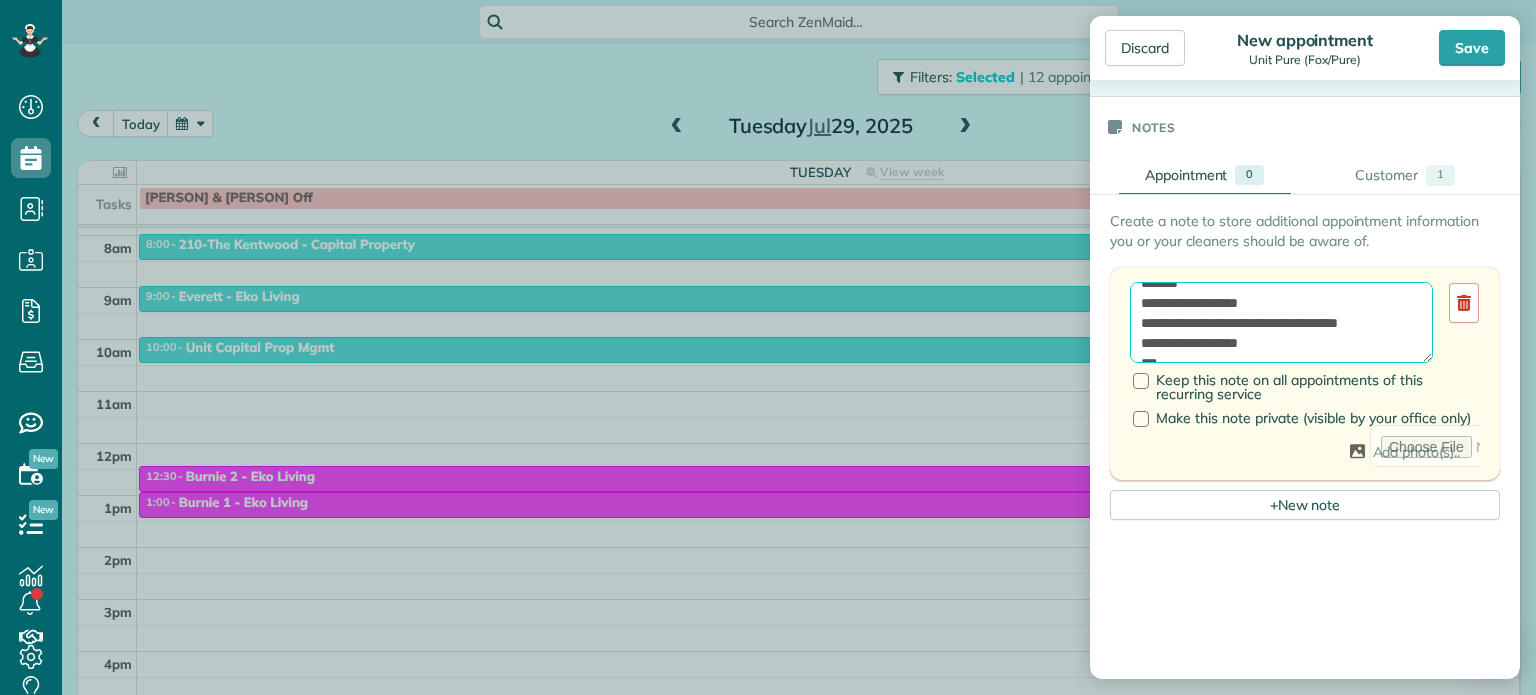 drag, startPoint x: 1264, startPoint y: 331, endPoint x: 1126, endPoint y: 323, distance: 138.23169 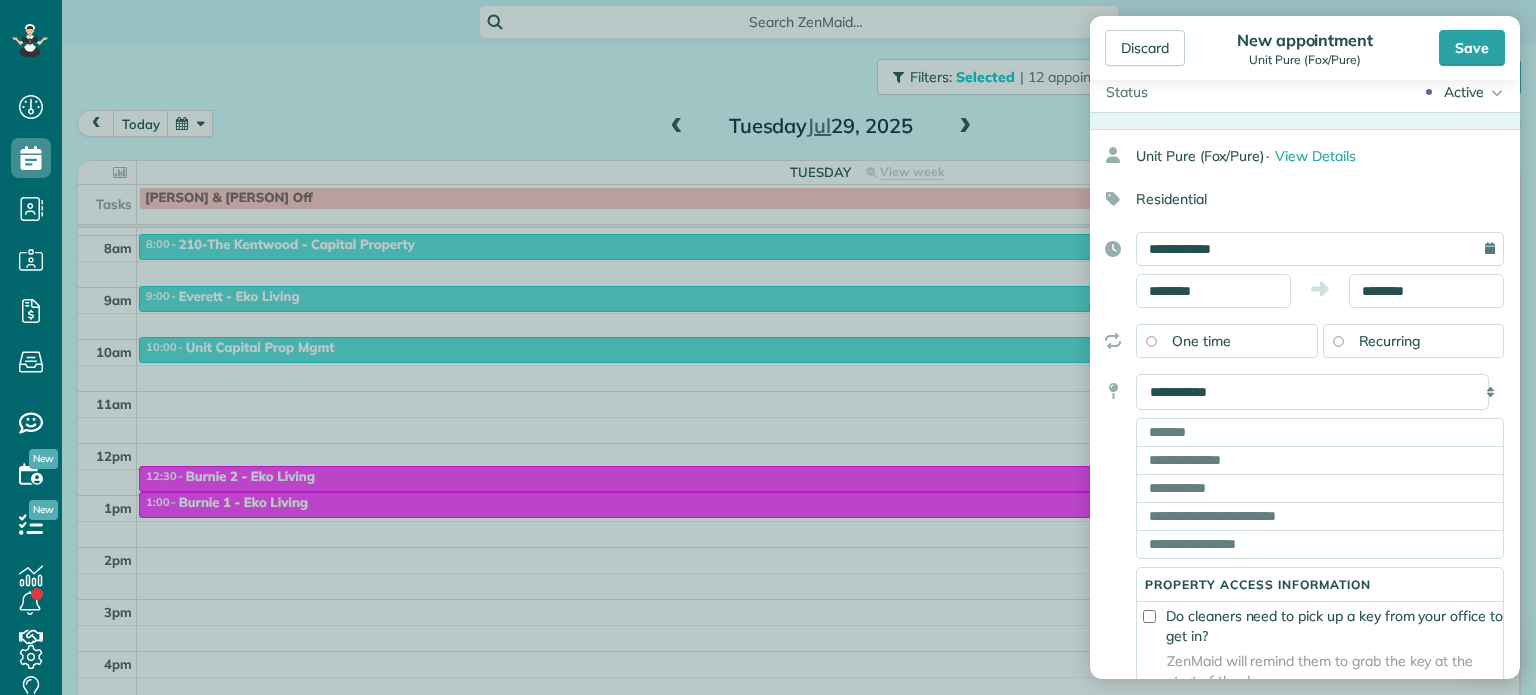 scroll, scrollTop: 0, scrollLeft: 0, axis: both 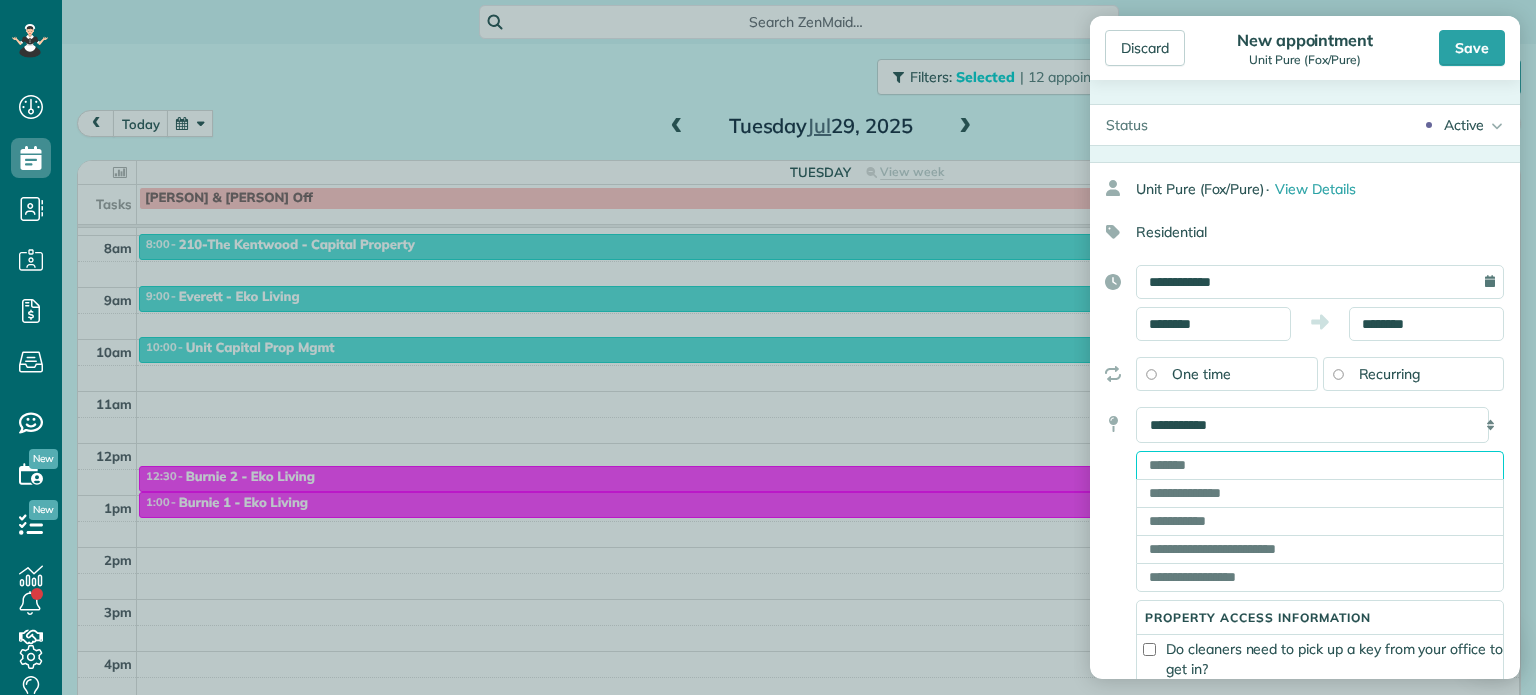 click at bounding box center (1320, 465) 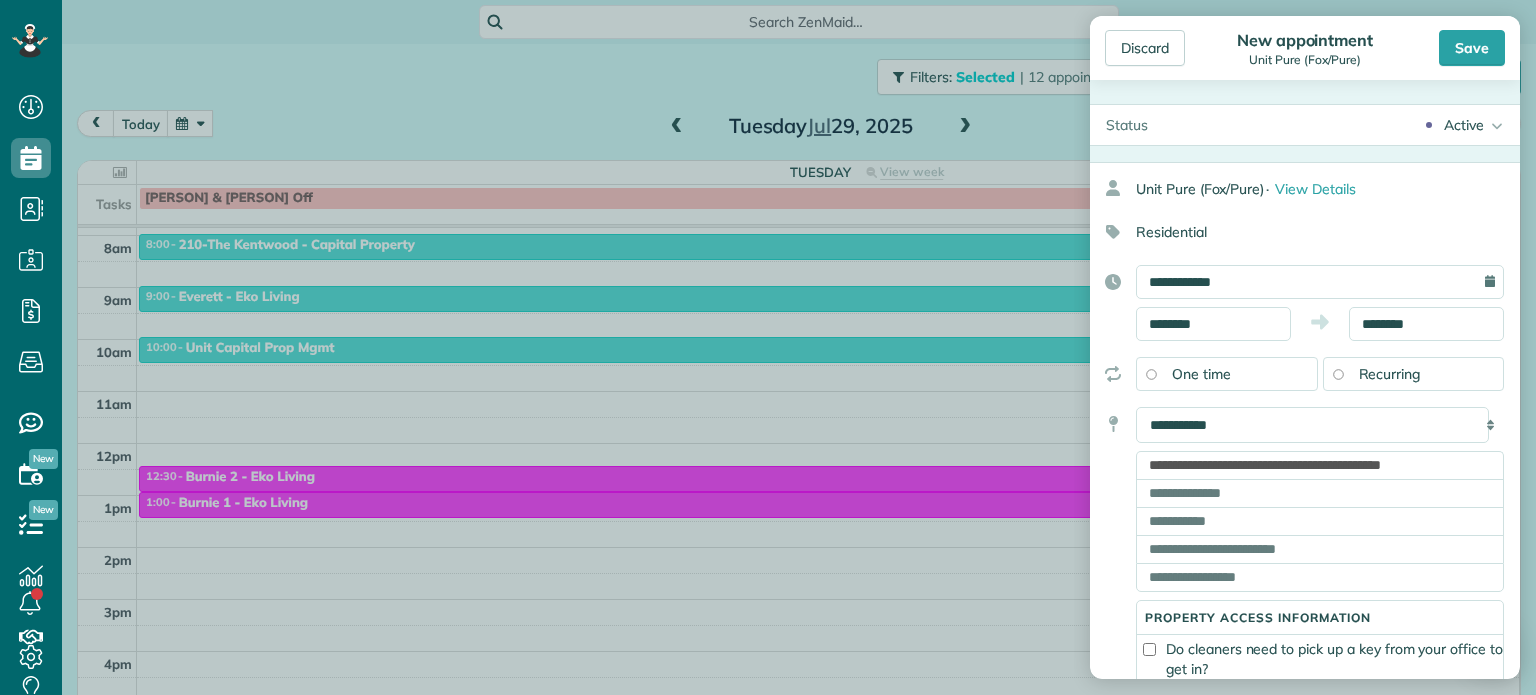 type on "**********" 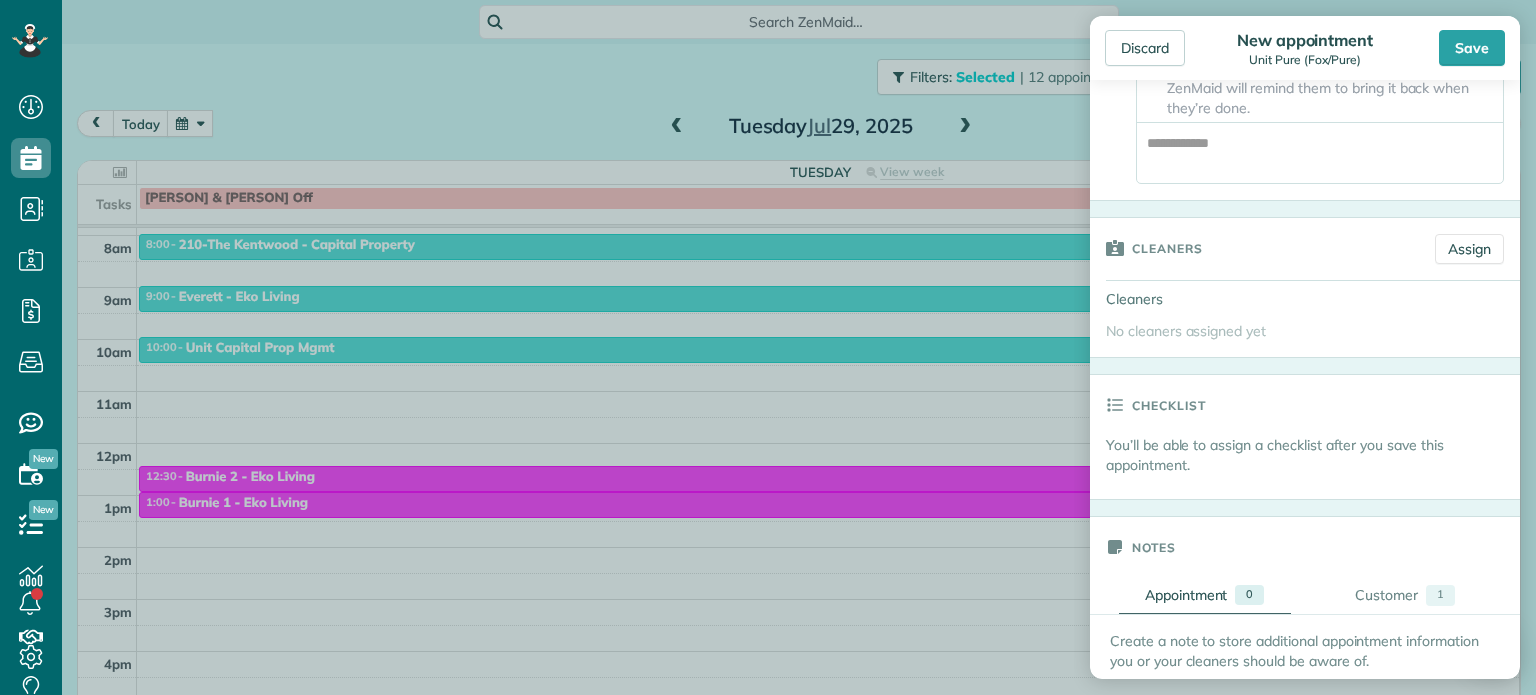 scroll, scrollTop: 707, scrollLeft: 0, axis: vertical 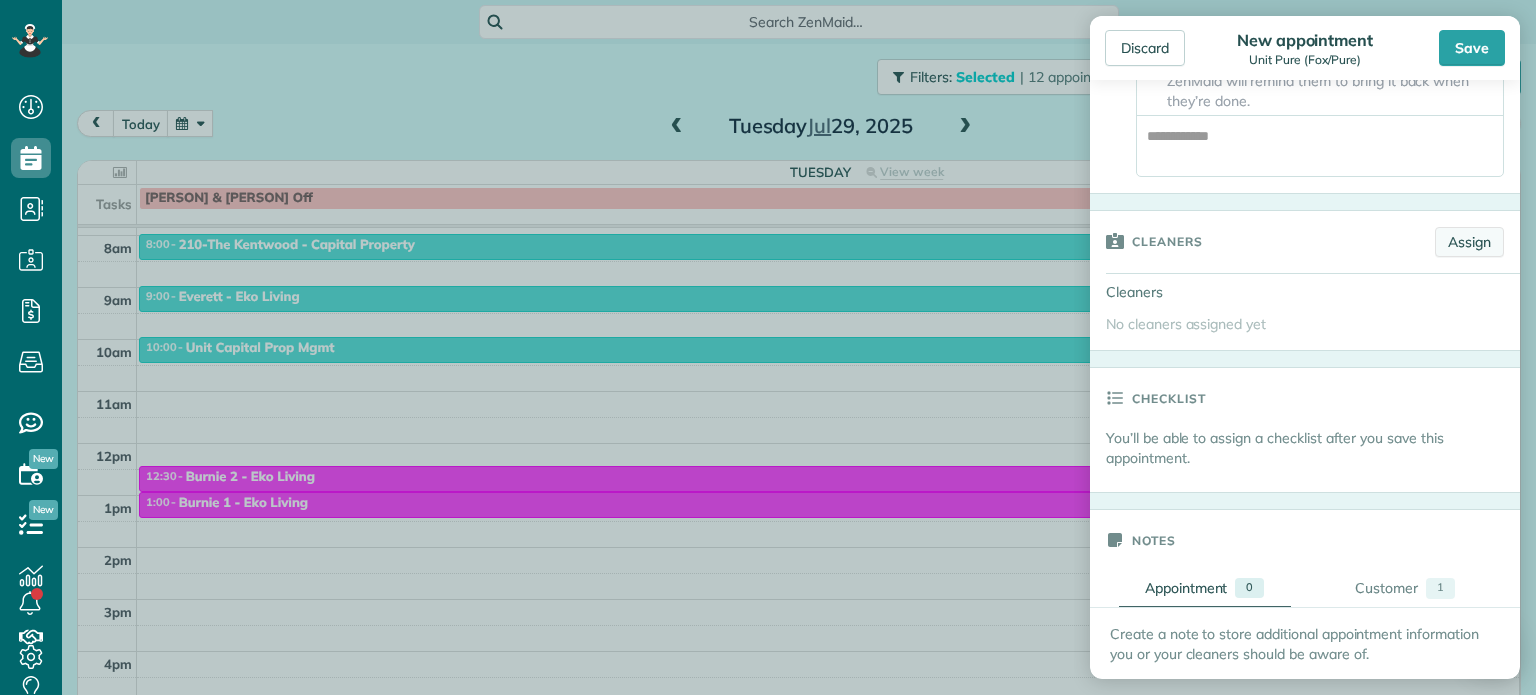 click on "Assign" at bounding box center (1469, 242) 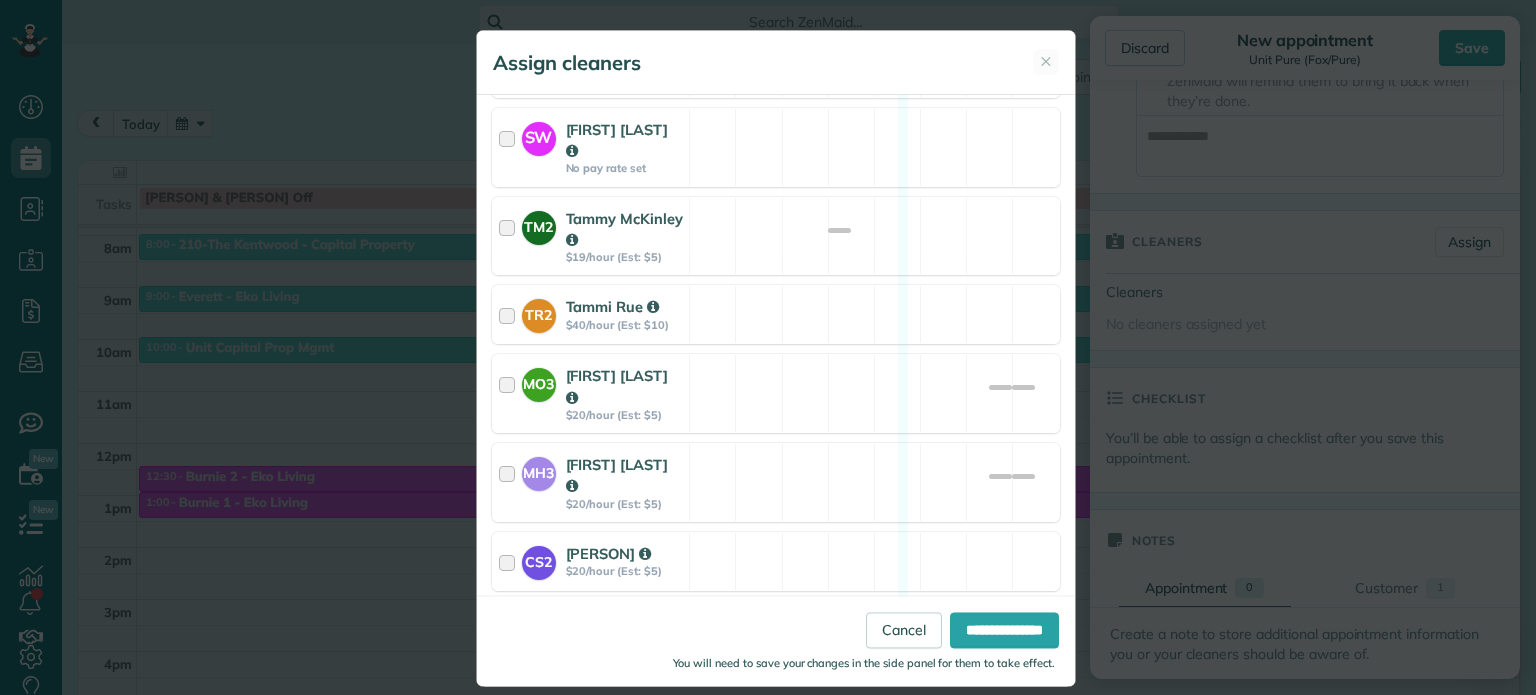 scroll, scrollTop: 1239, scrollLeft: 0, axis: vertical 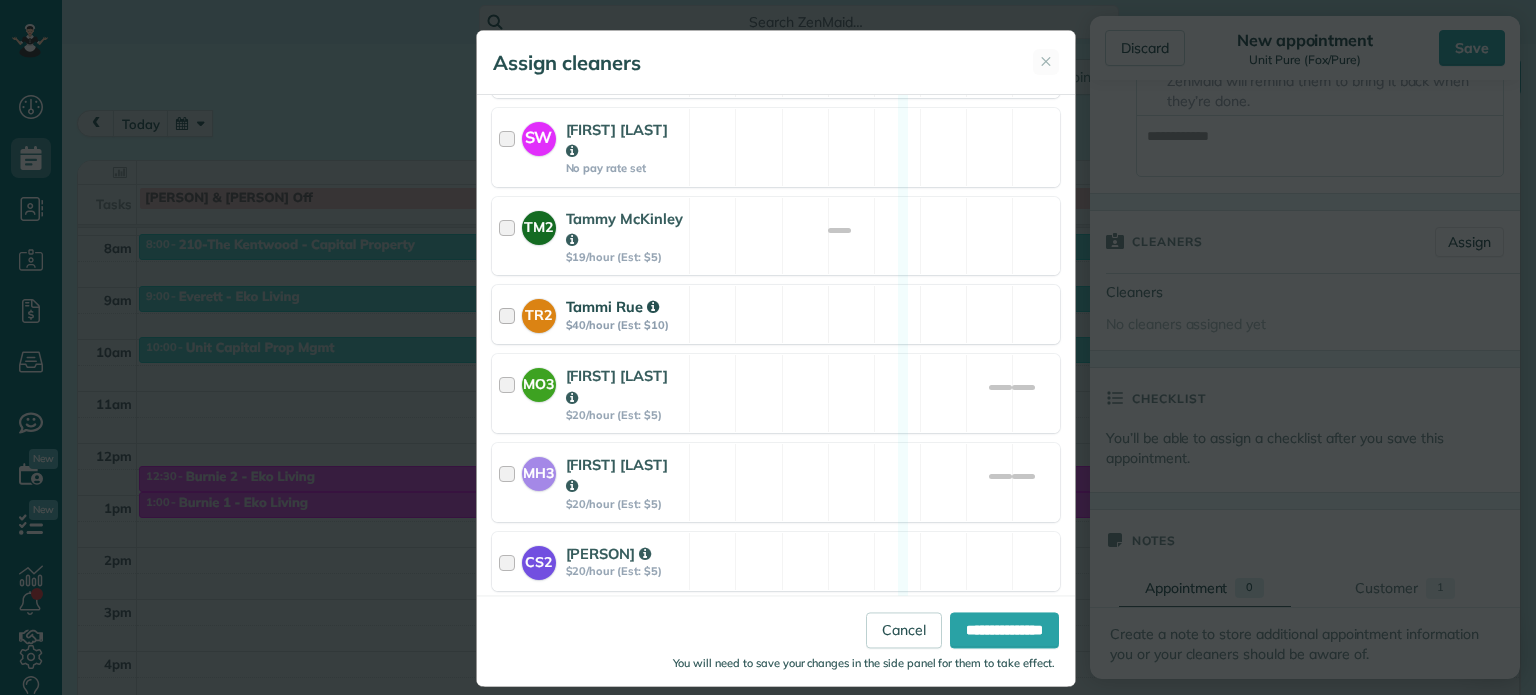click at bounding box center [510, 314] 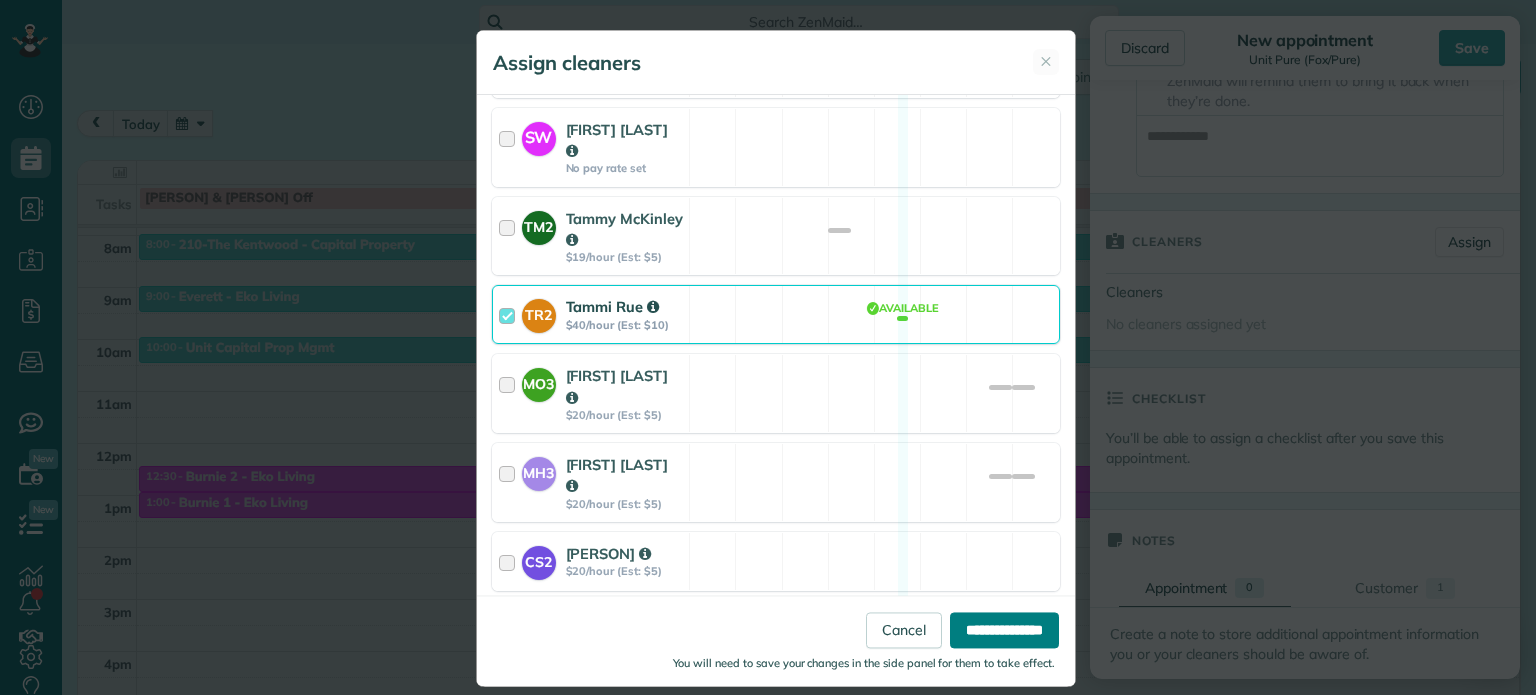 click on "**********" at bounding box center (1004, 631) 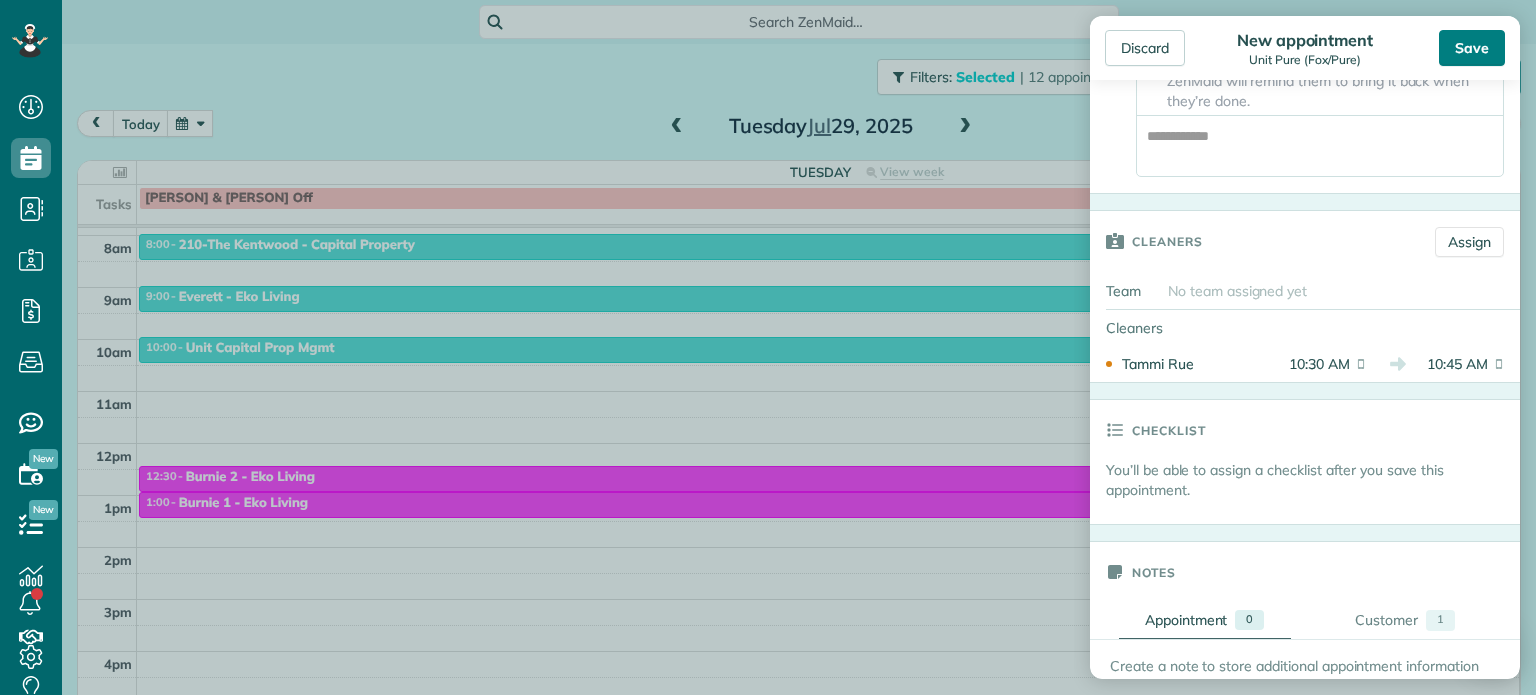 click on "Save" at bounding box center (1472, 48) 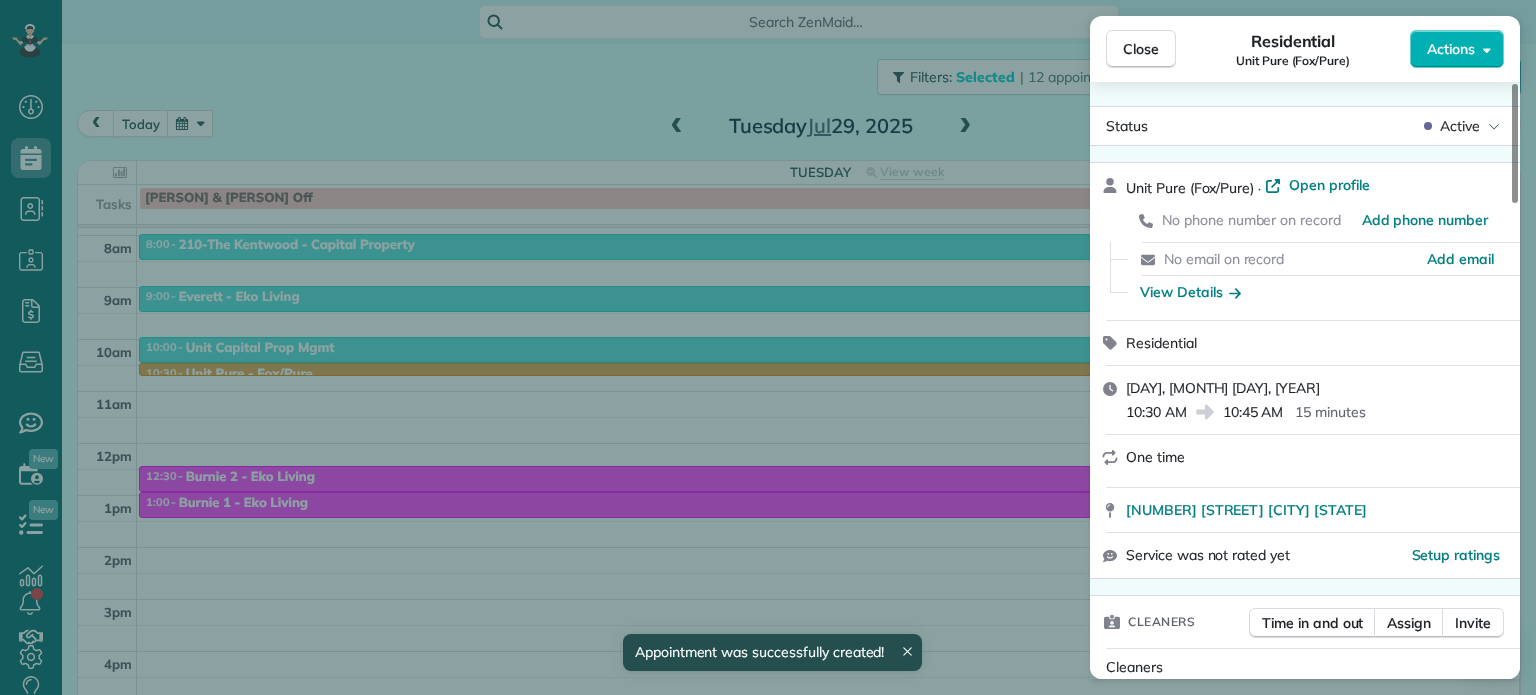 click on "Close" at bounding box center [1141, 49] 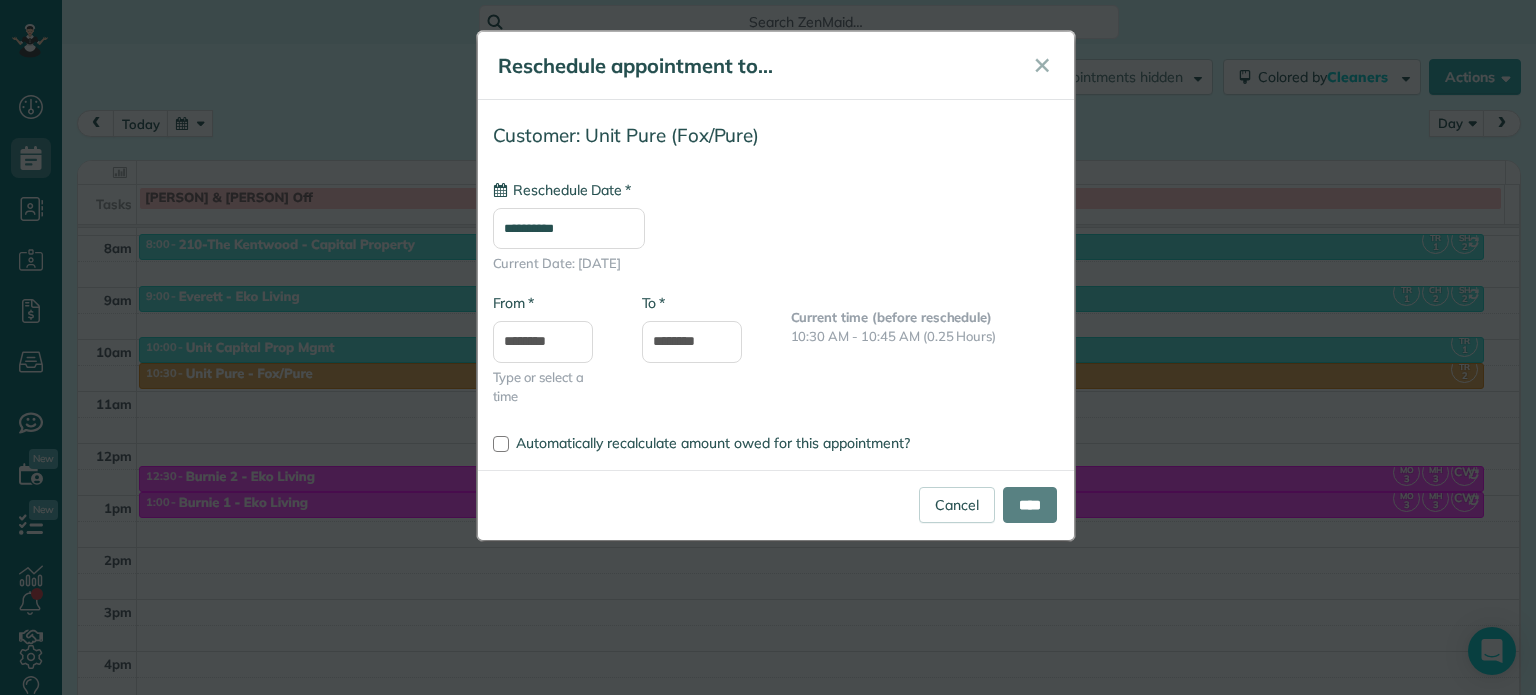 type on "**********" 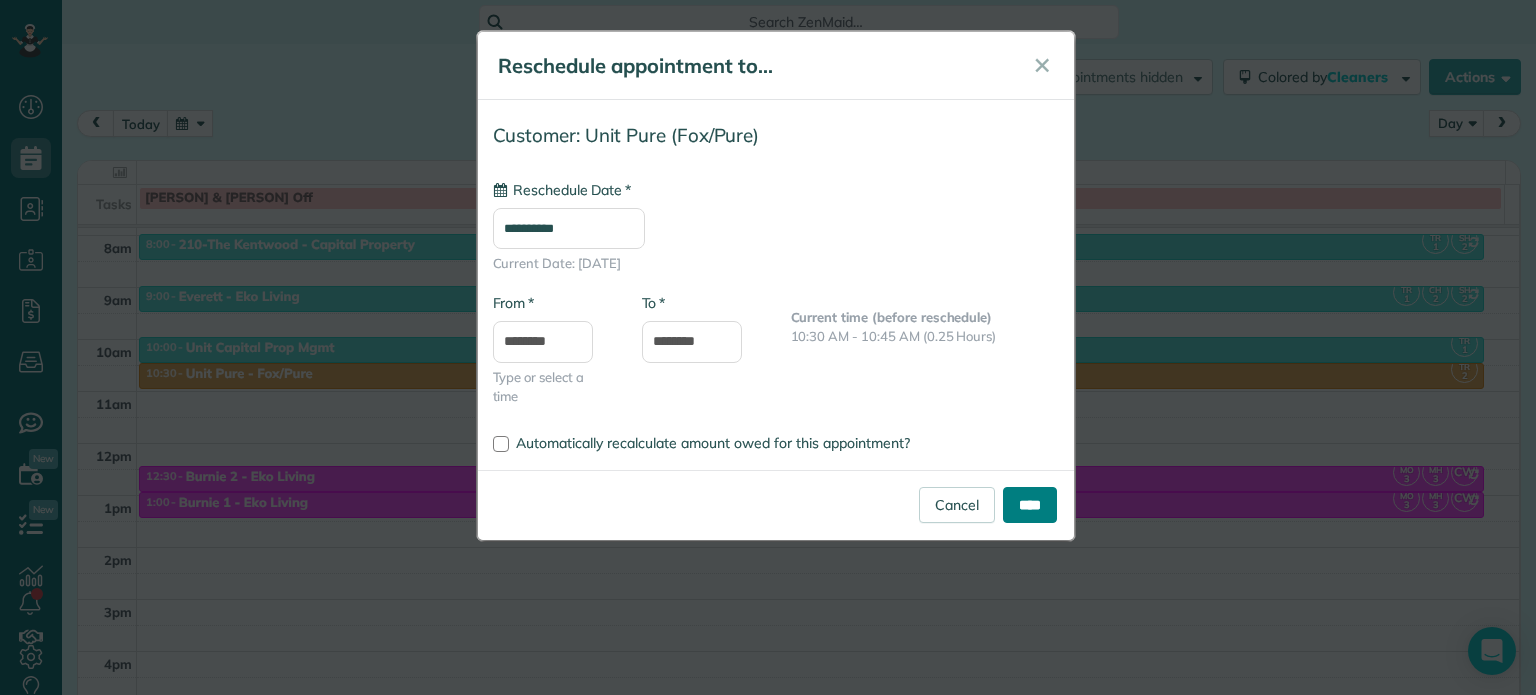click on "****" at bounding box center [1030, 505] 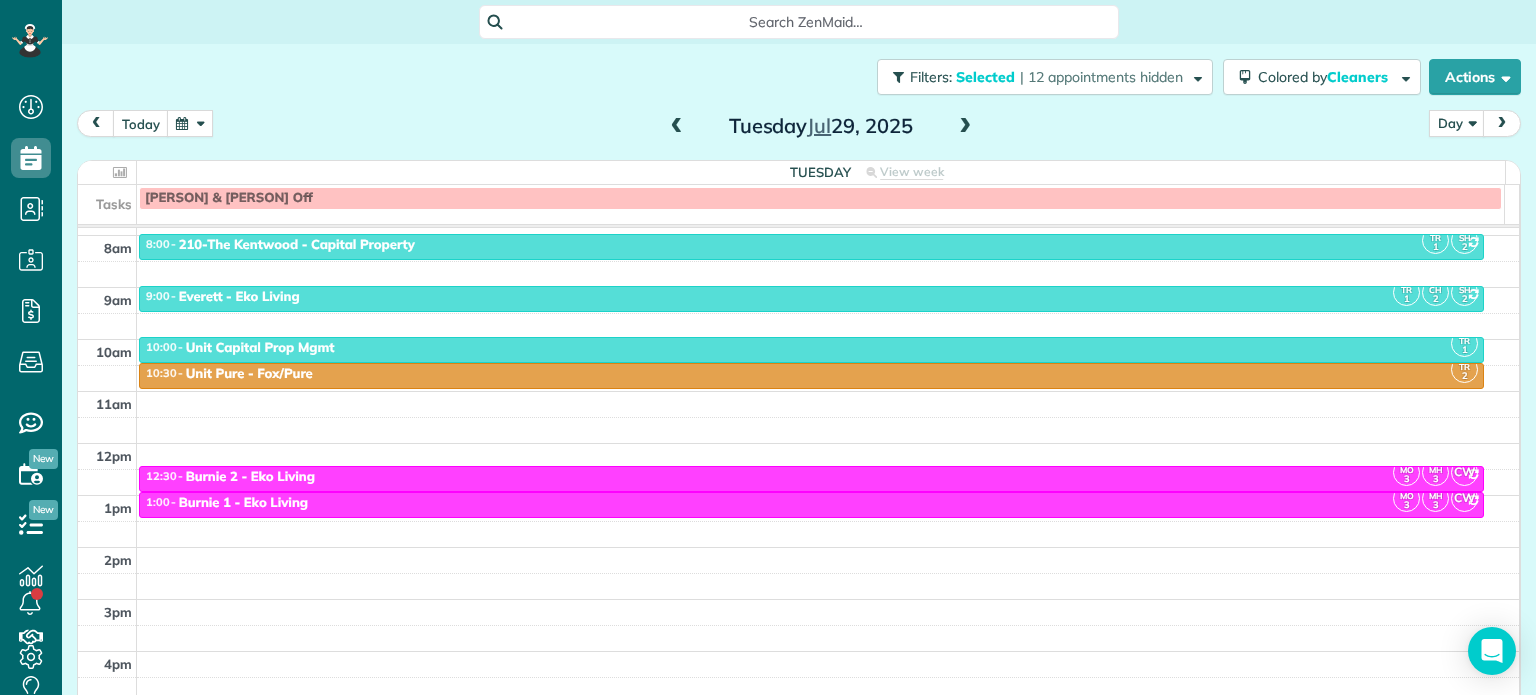 click at bounding box center [190, 123] 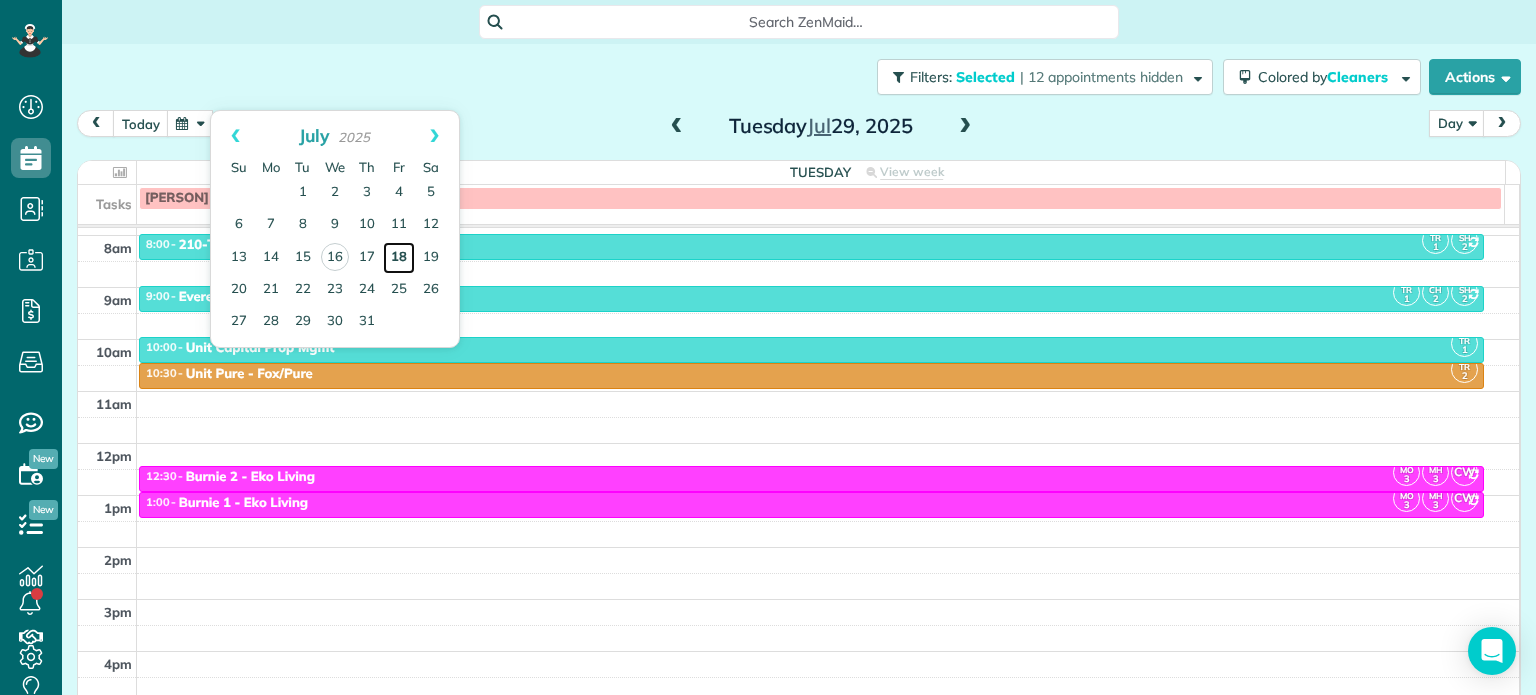click on "18" at bounding box center (399, 258) 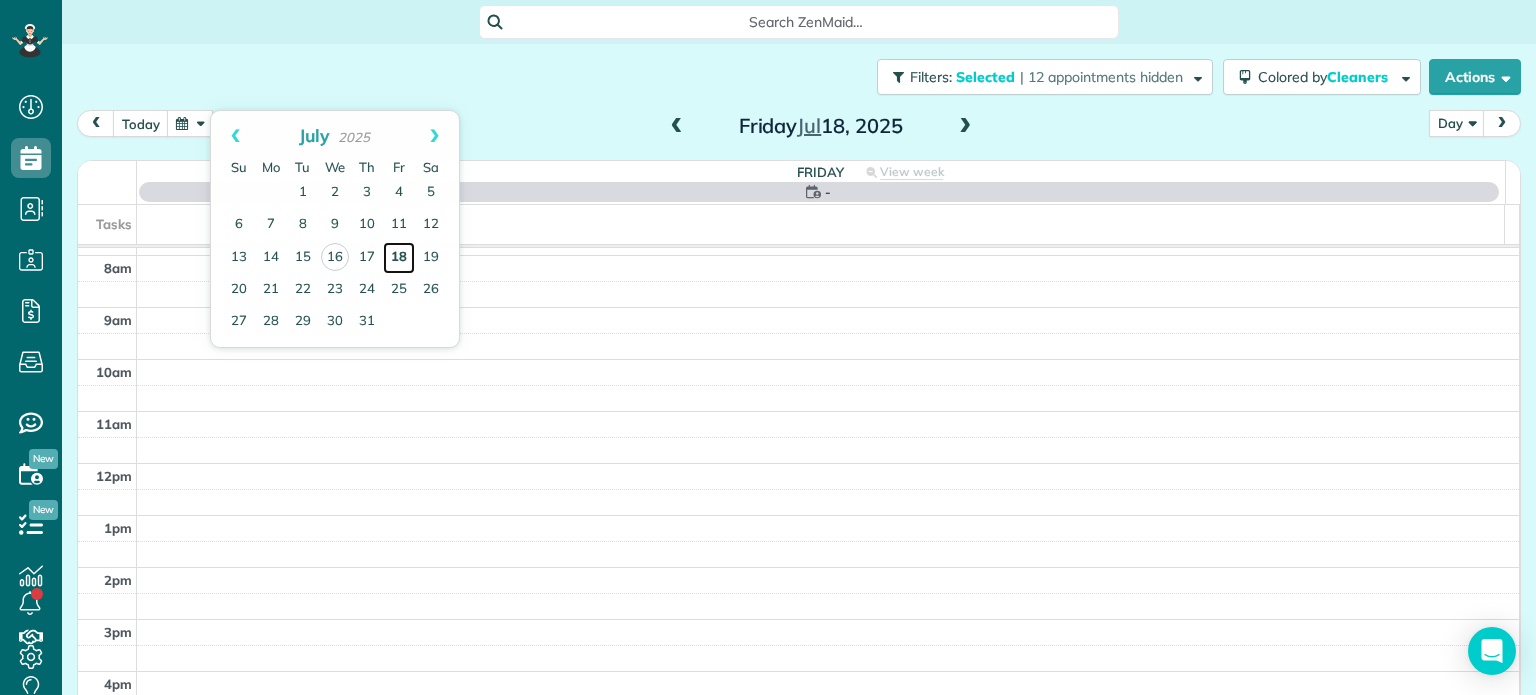 scroll, scrollTop: 156, scrollLeft: 0, axis: vertical 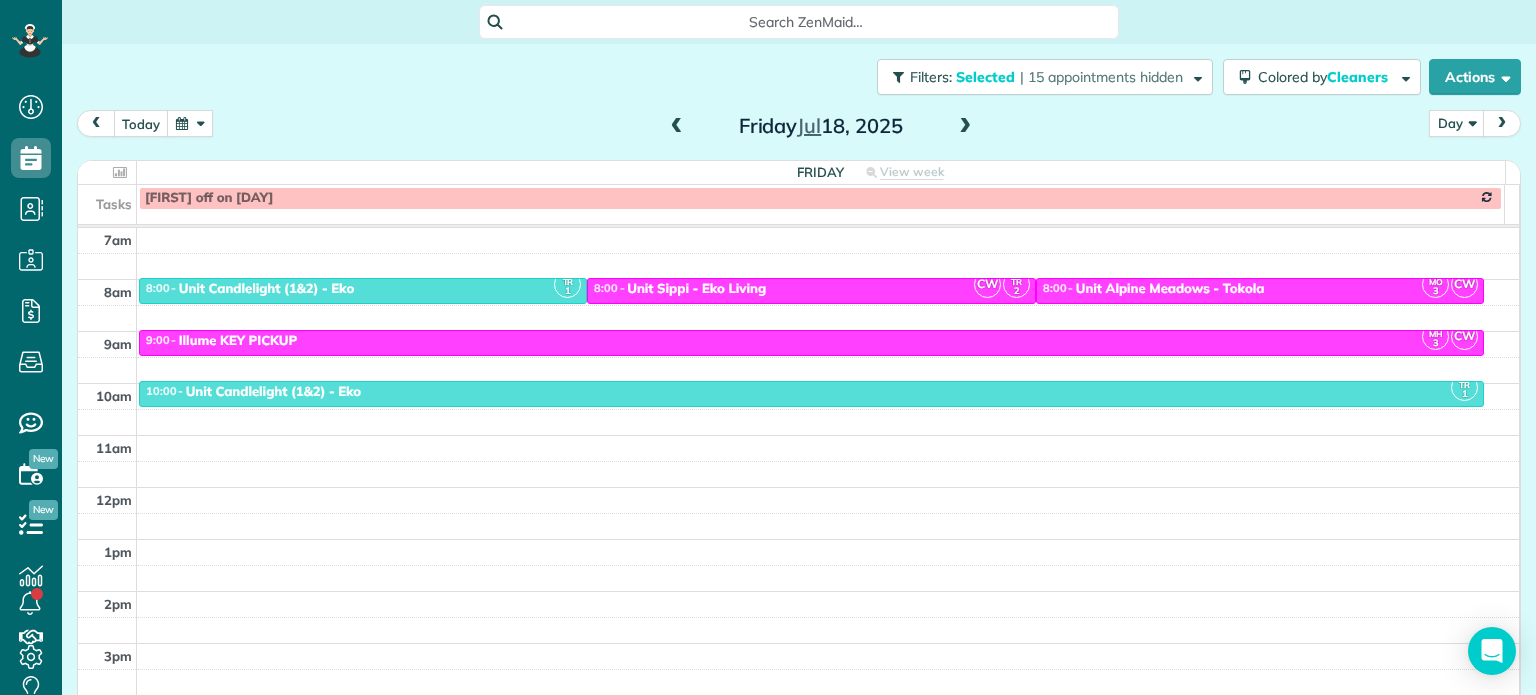 click at bounding box center [96, 123] 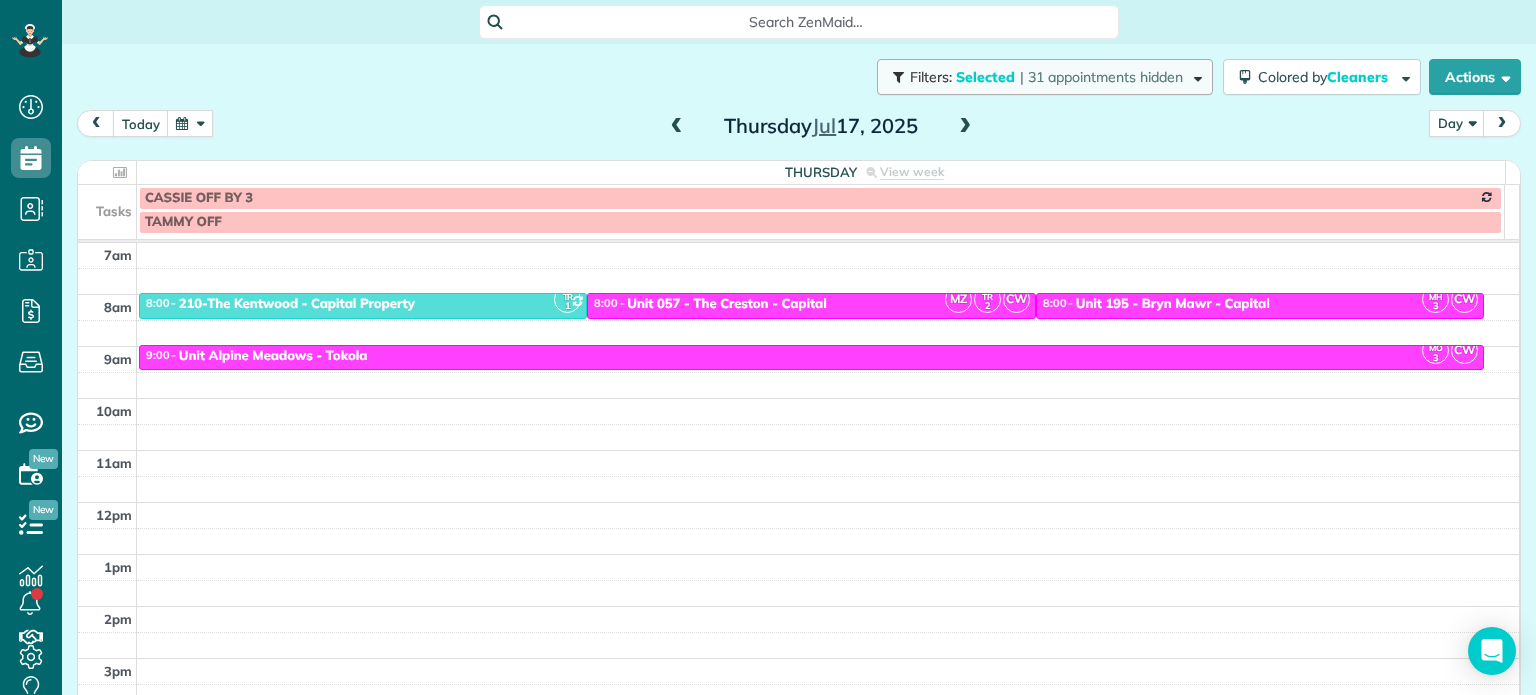 click at bounding box center (1194, 76) 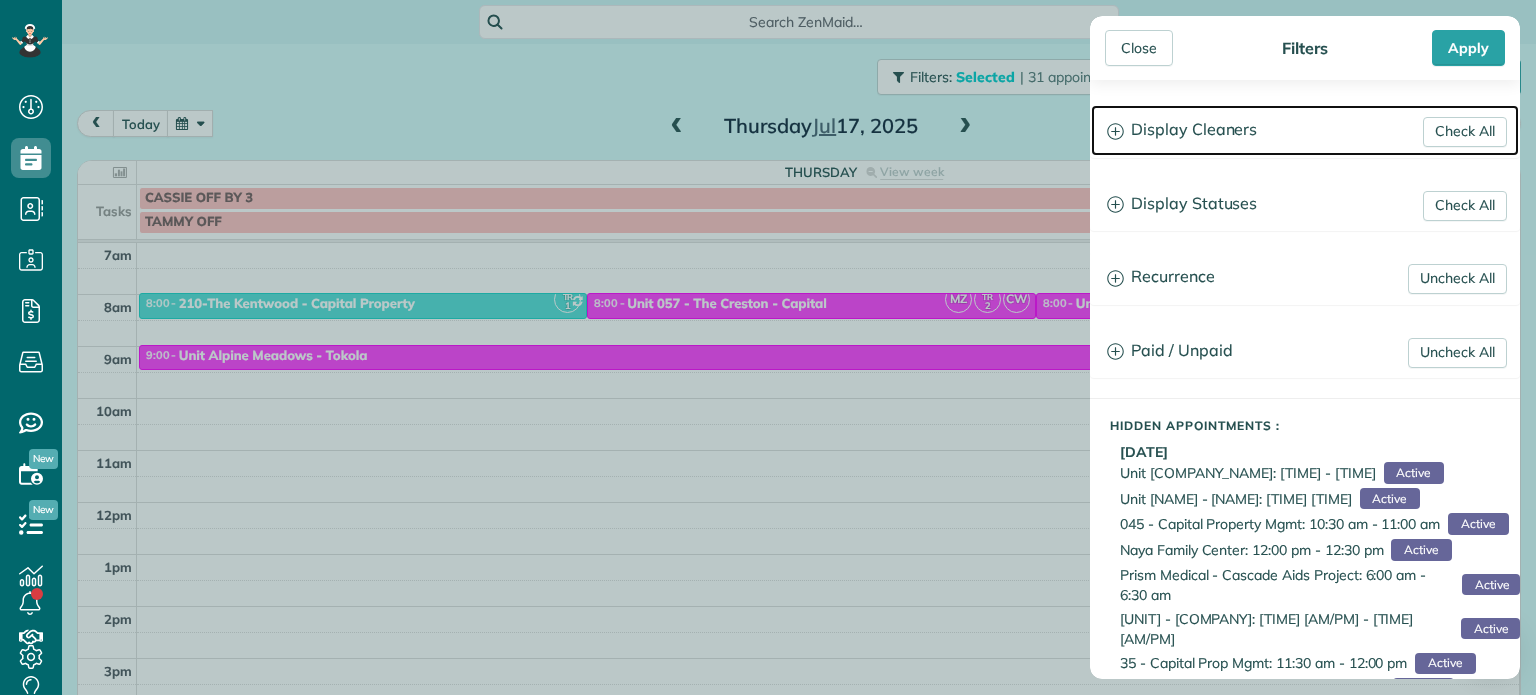 click on "Display Cleaners" at bounding box center (1305, 130) 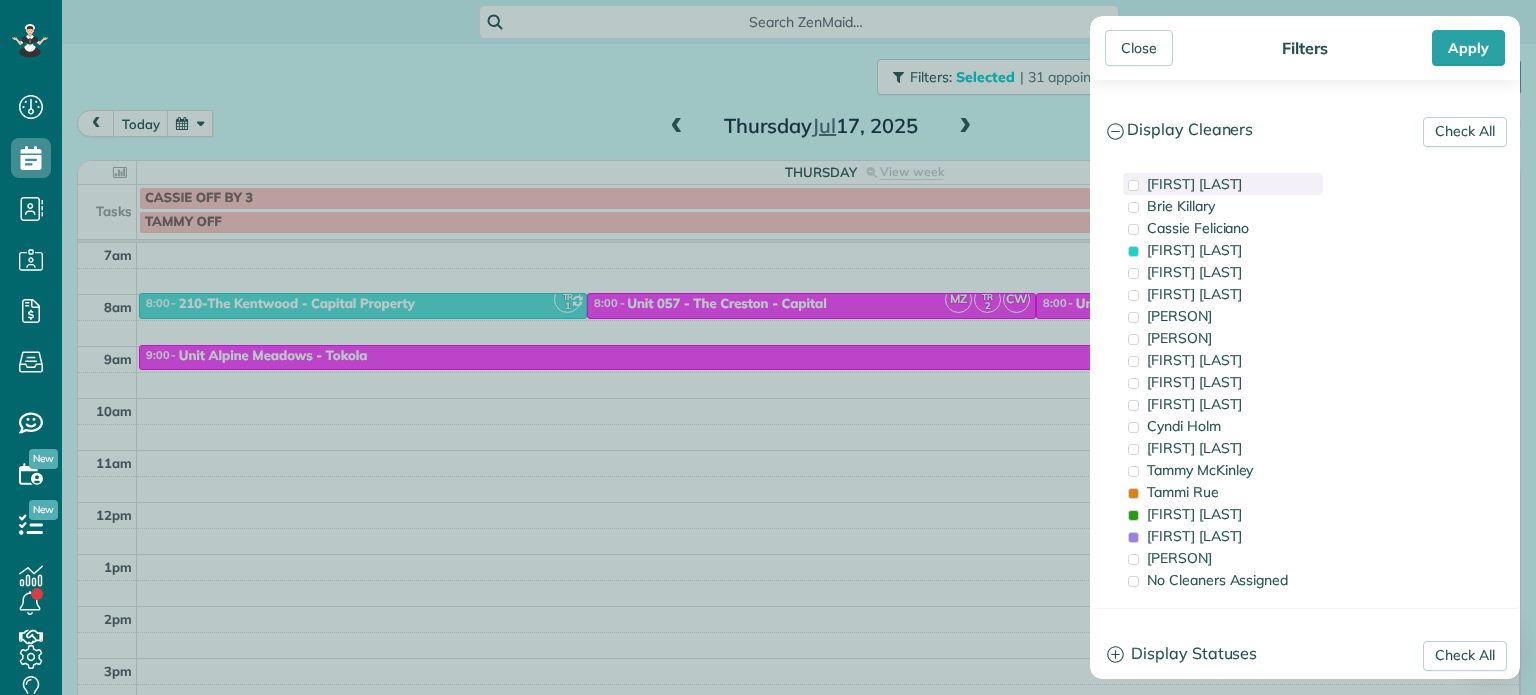 click on "[FIRST] [LAST]" at bounding box center [1194, 184] 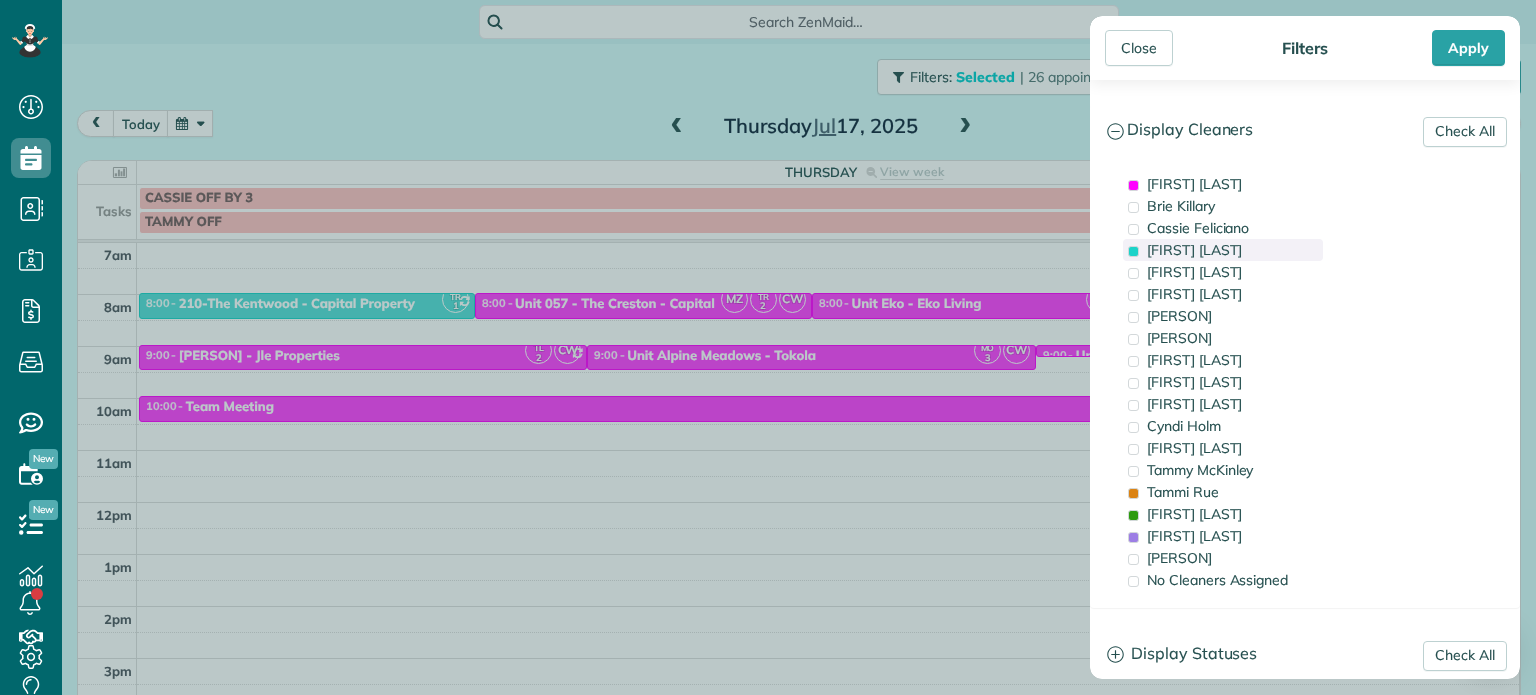 click on "[FIRST] [LAST]" at bounding box center [1194, 250] 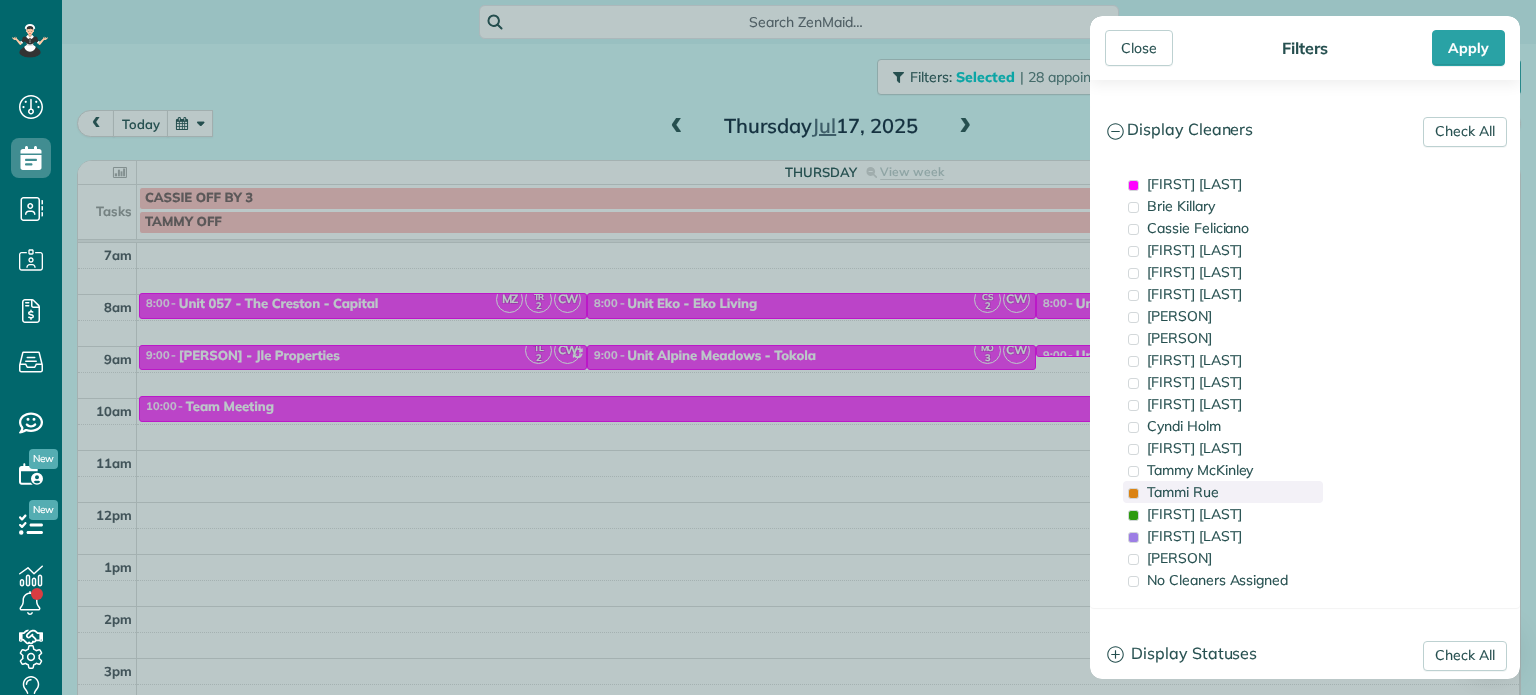 click on "Tammi Rue" at bounding box center [1183, 492] 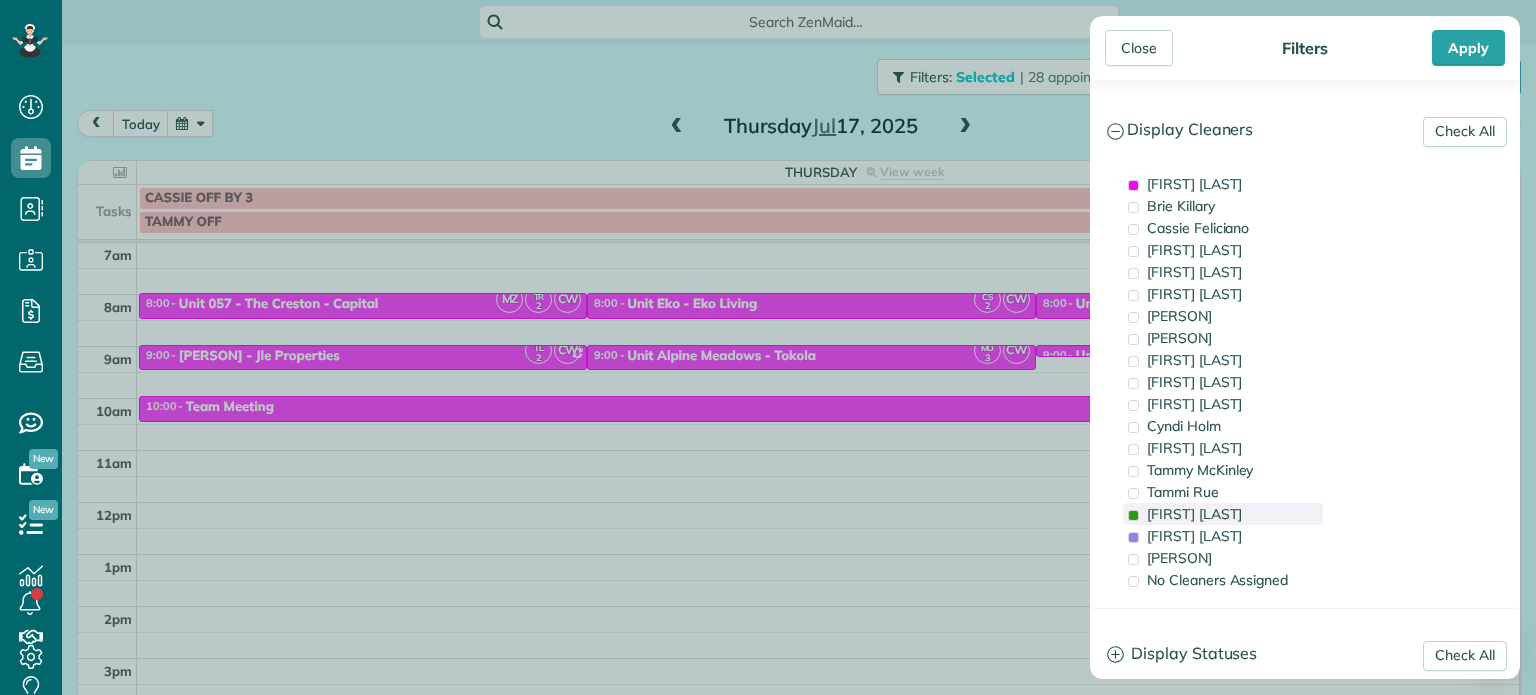 click on "[FIRST] [LAST]" at bounding box center [1194, 514] 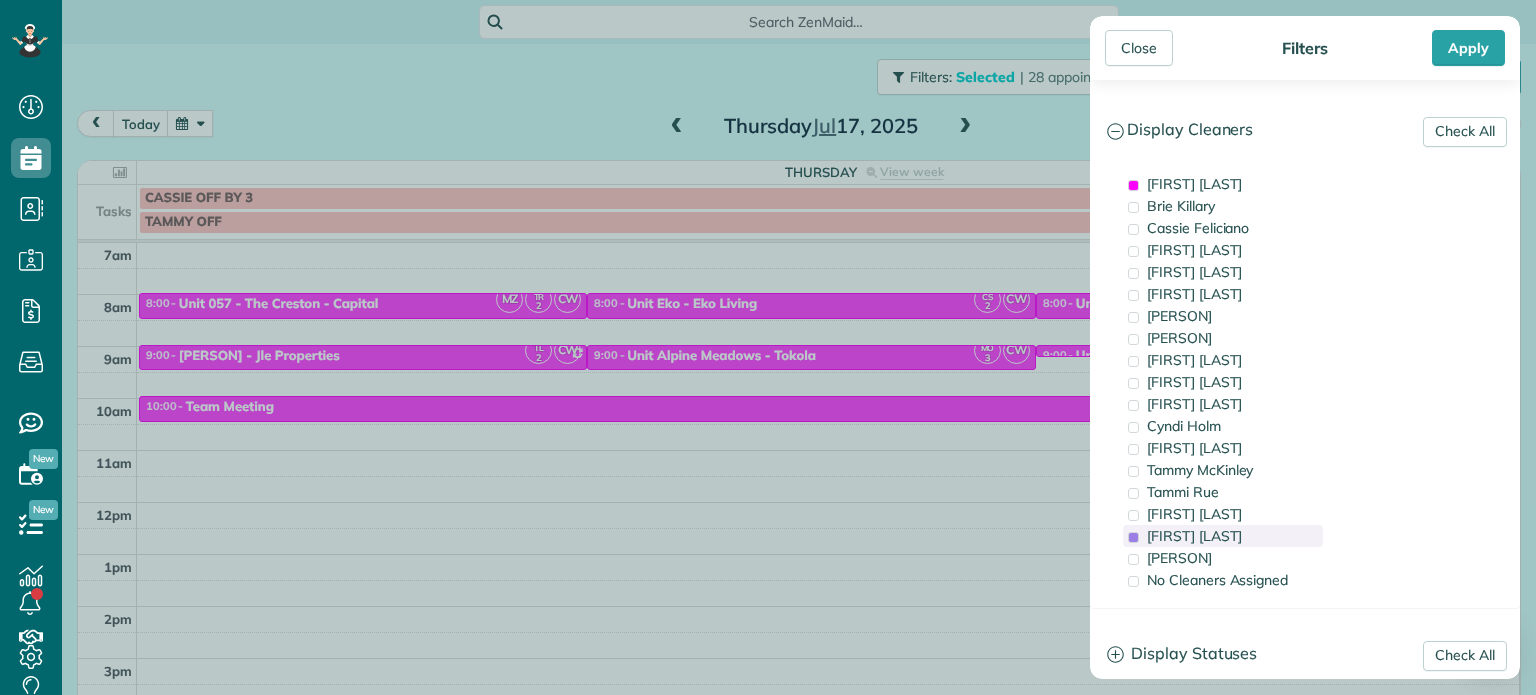 click on "[FIRST] [LAST]" at bounding box center [1194, 536] 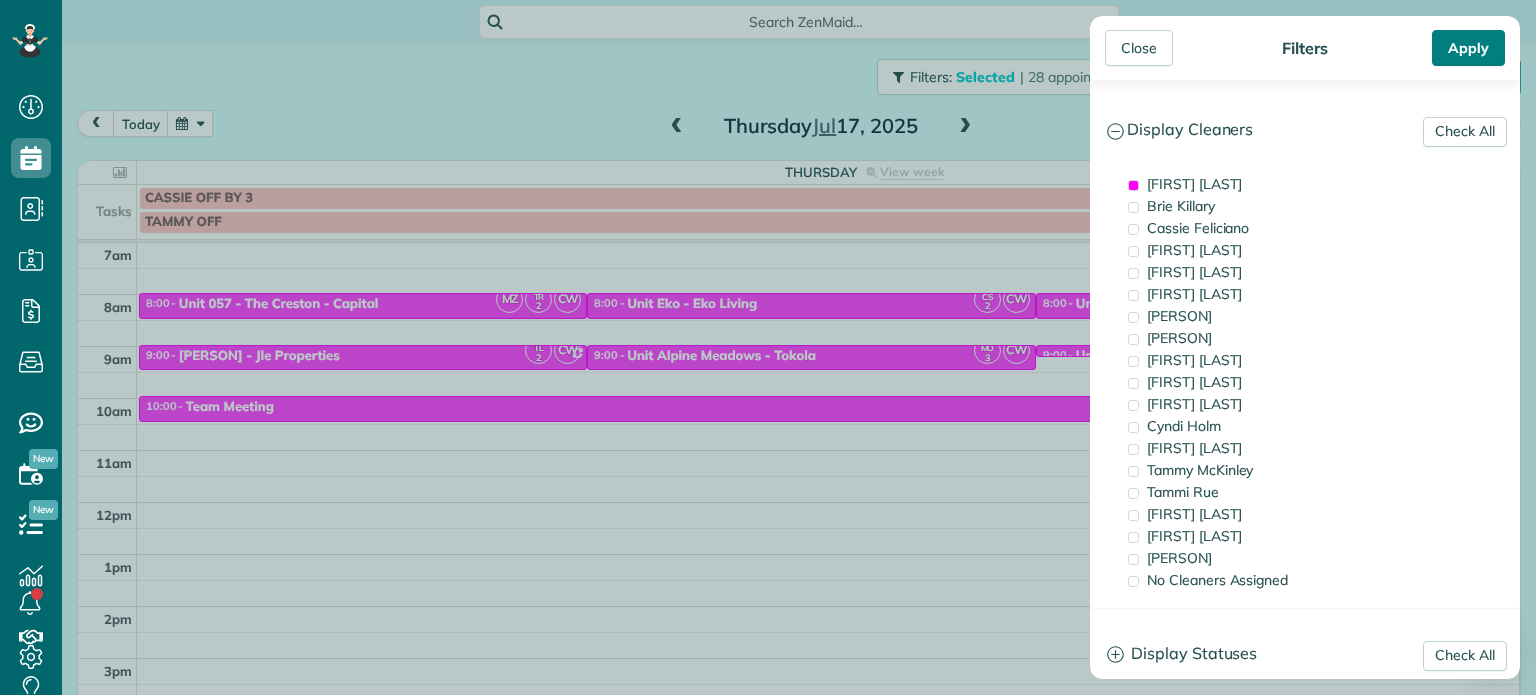 click on "Apply" at bounding box center [1468, 48] 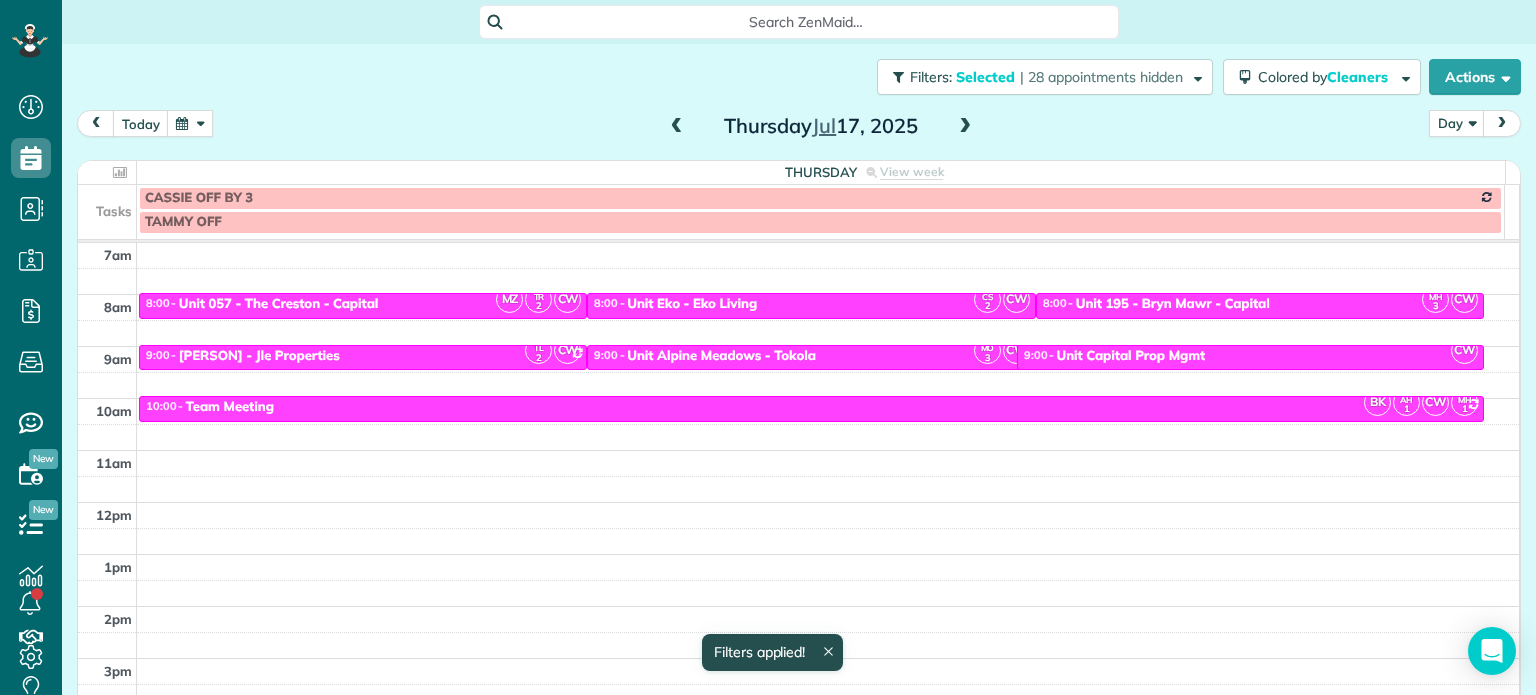 drag, startPoint x: 1120, startPoint y: 353, endPoint x: 1120, endPoint y: 364, distance: 11 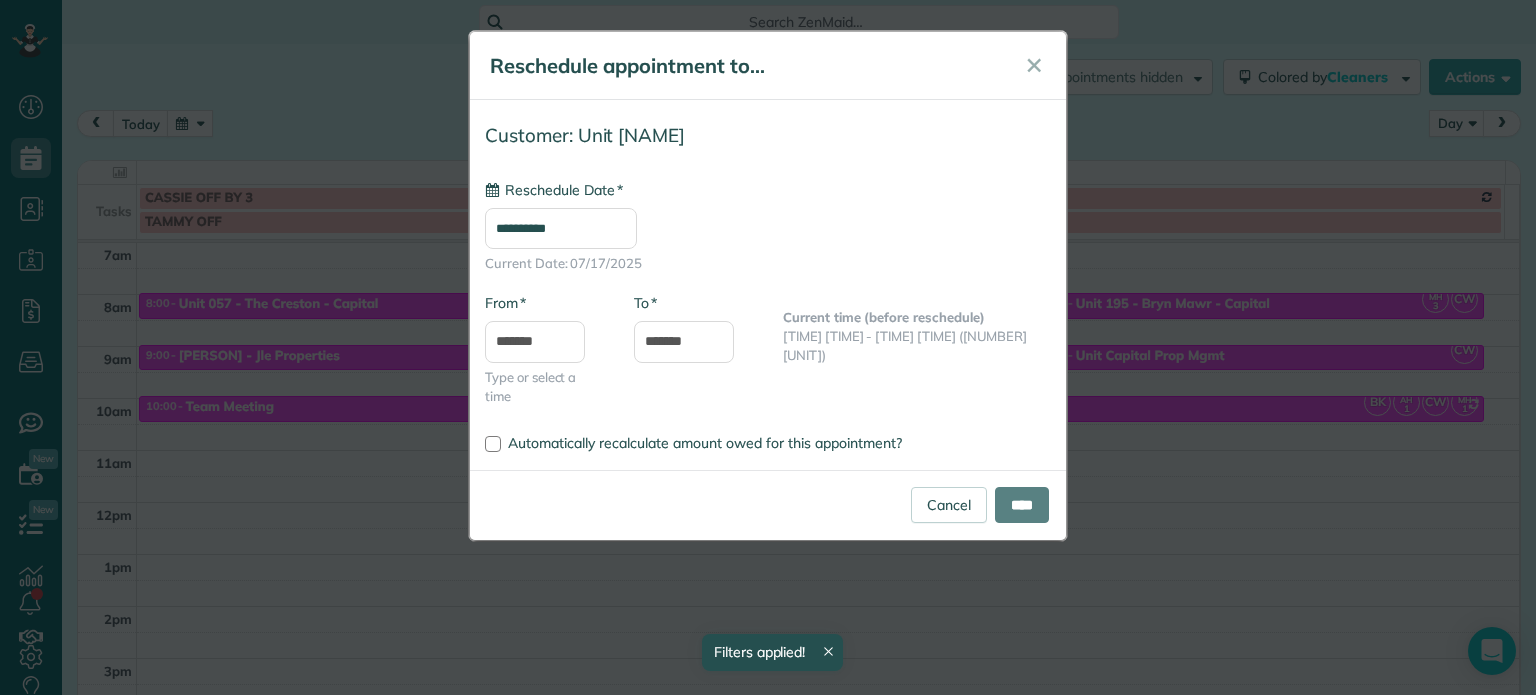 type on "**********" 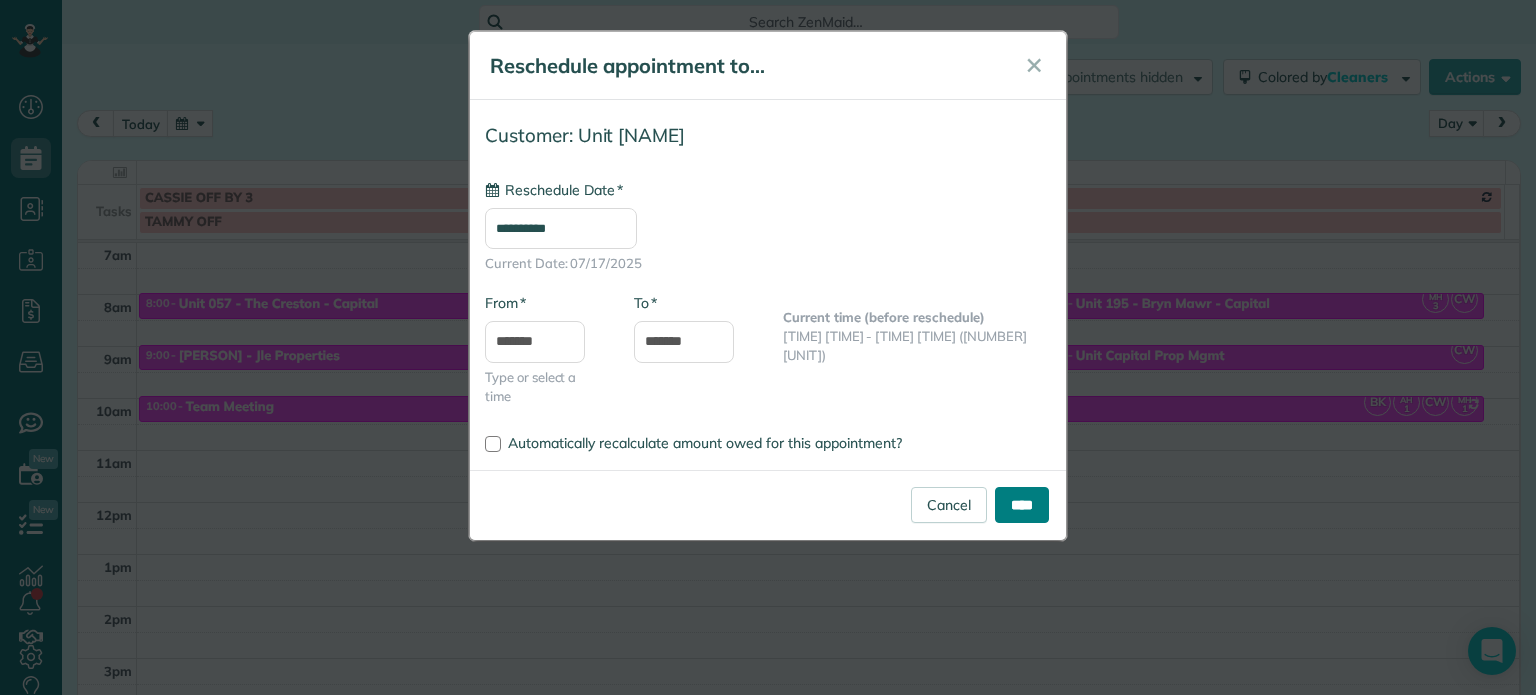 click on "****" at bounding box center (1022, 505) 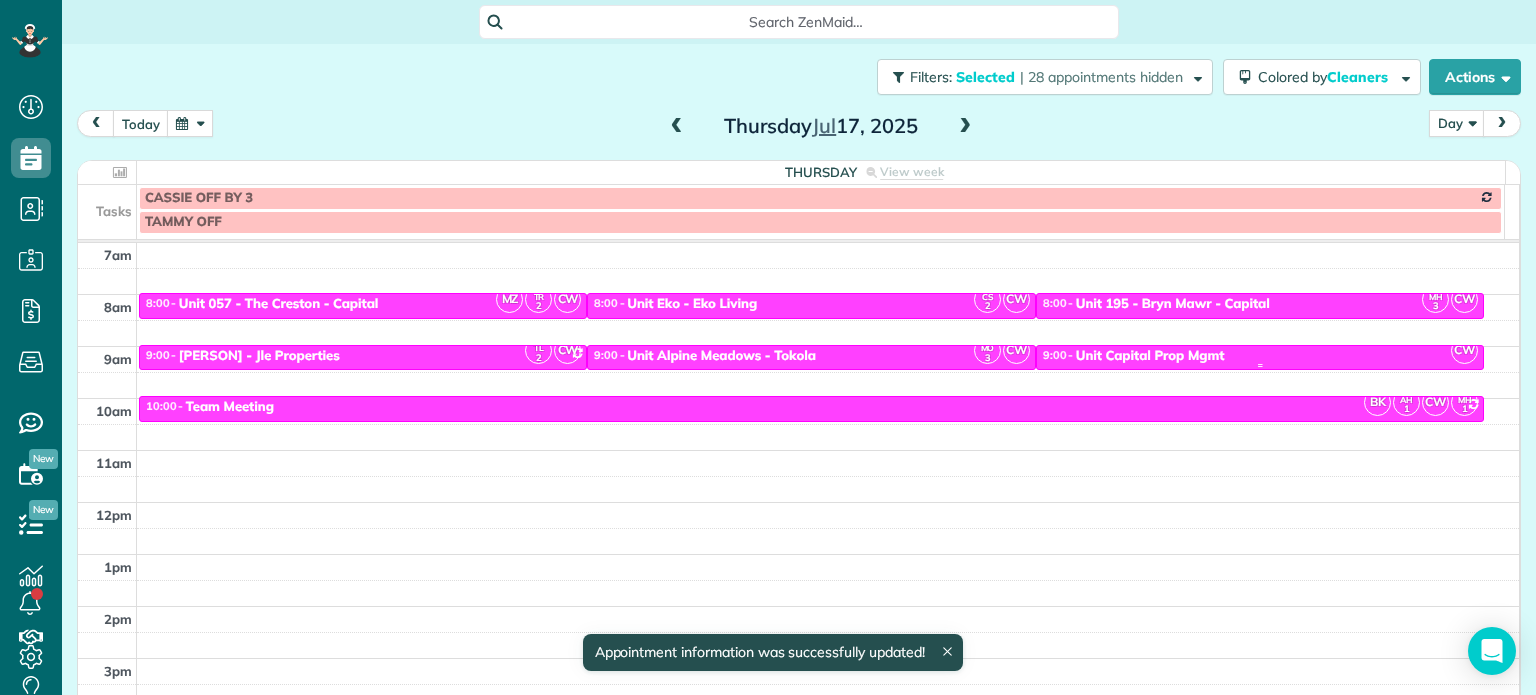 click on "Unit Capital Prop Mgmt" at bounding box center [1150, 356] 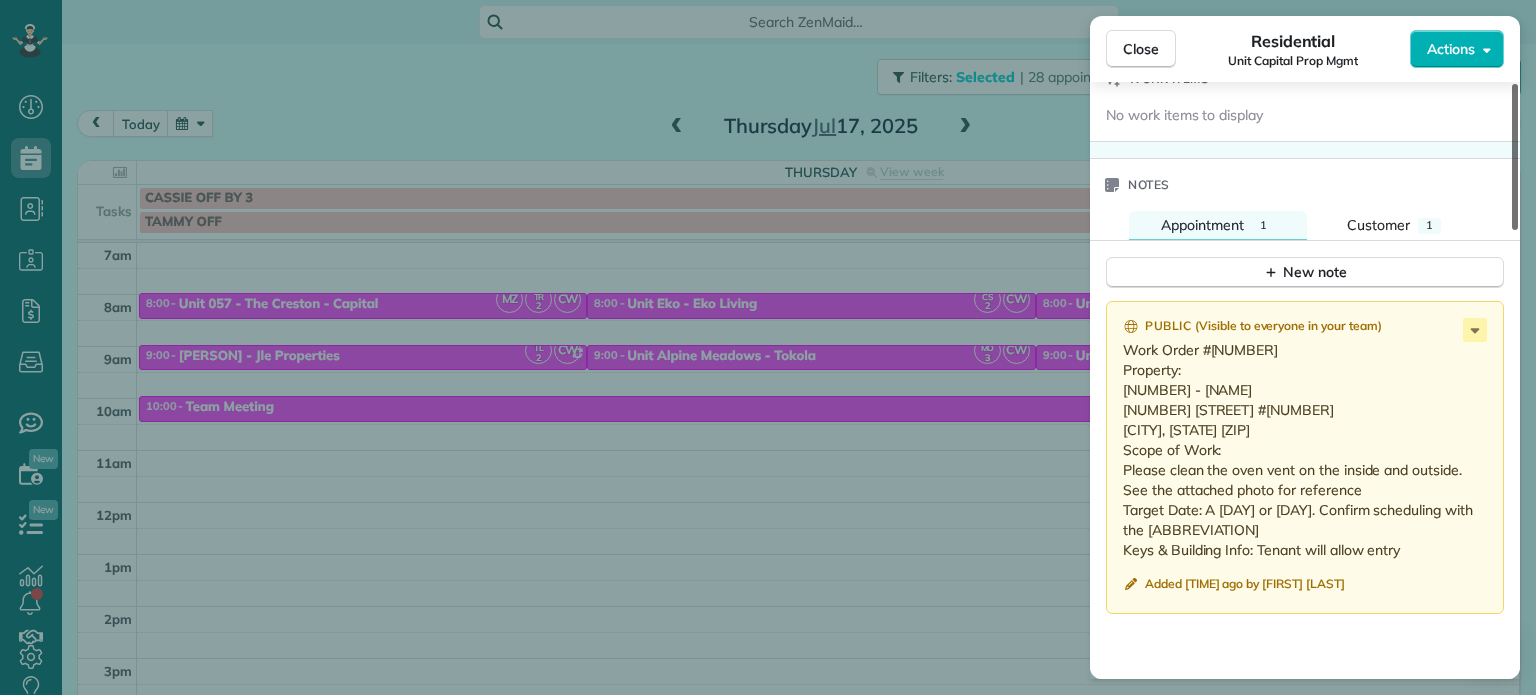 scroll, scrollTop: 1505, scrollLeft: 0, axis: vertical 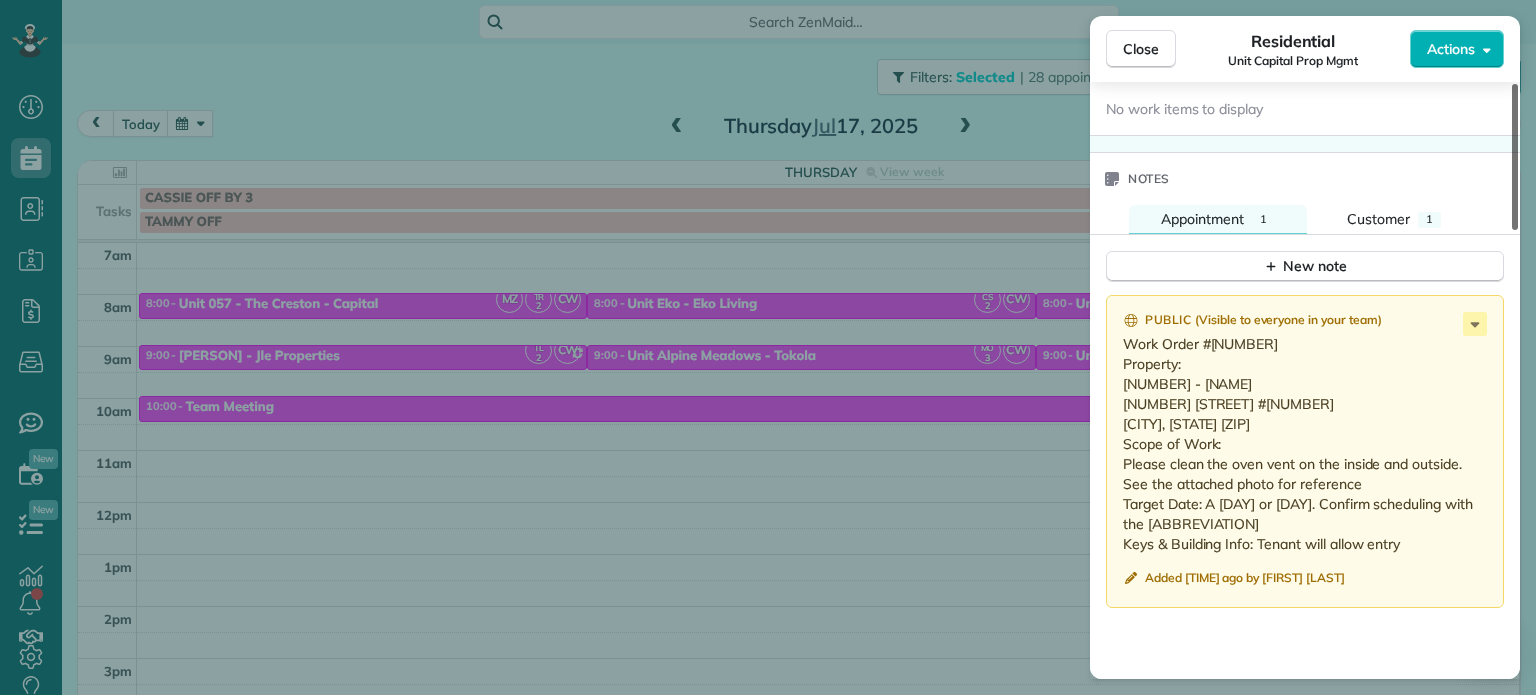 drag, startPoint x: 1512, startPoint y: 156, endPoint x: 1535, endPoint y: 515, distance: 359.73602 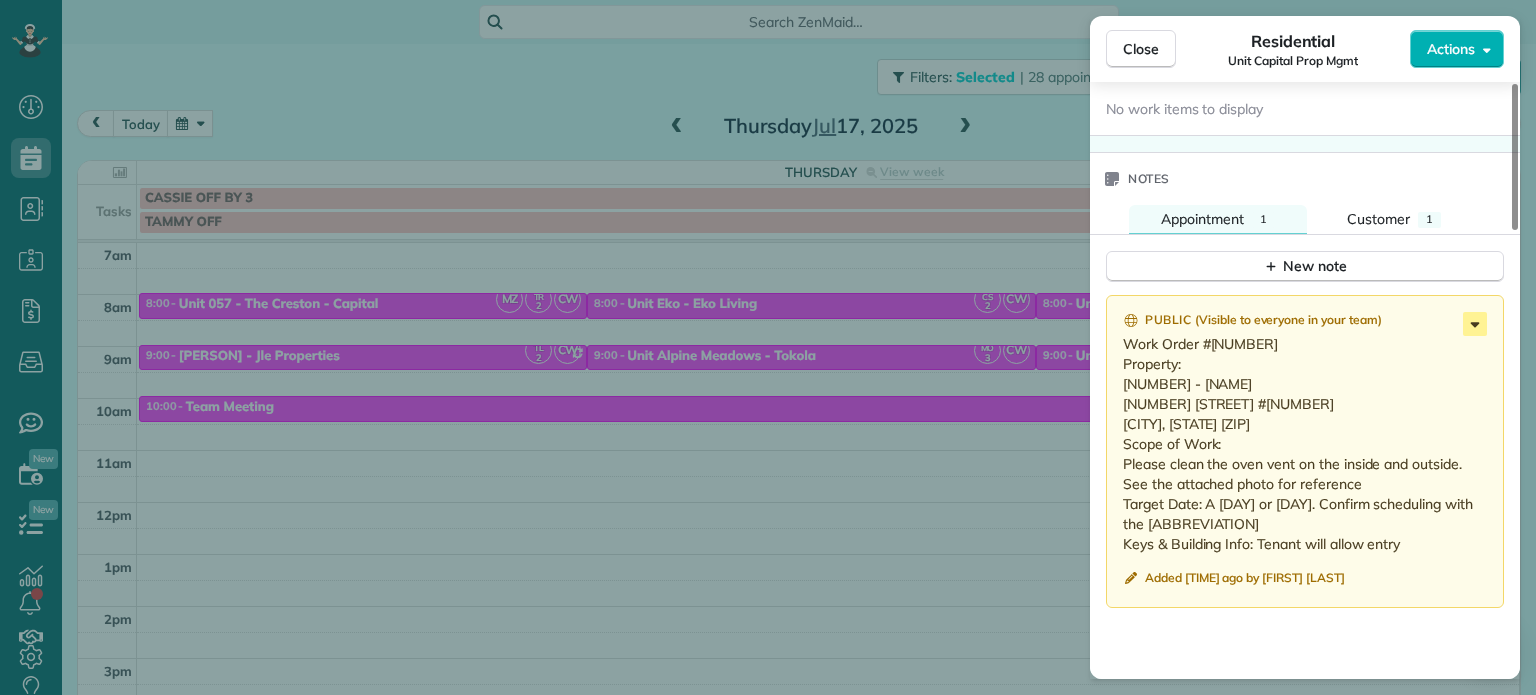 click 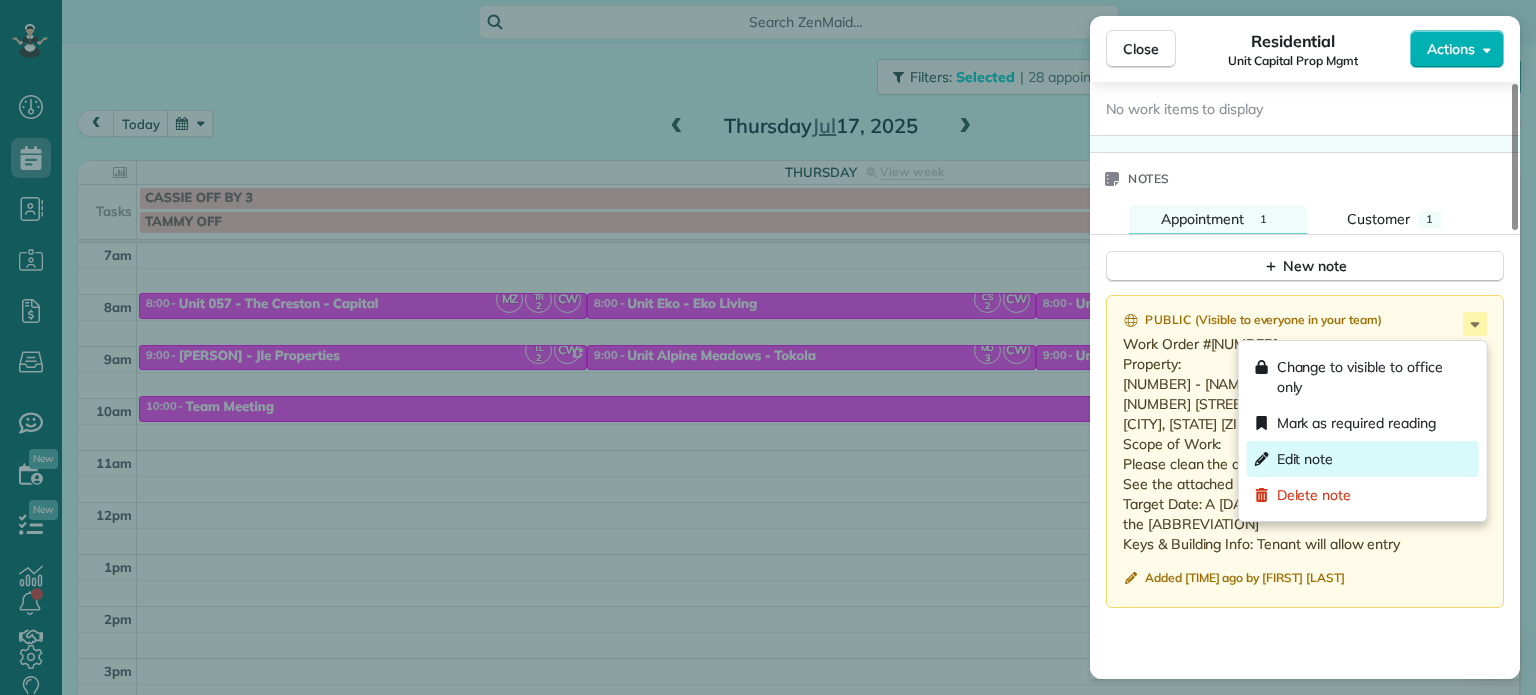 click on "Edit note" at bounding box center (1305, 459) 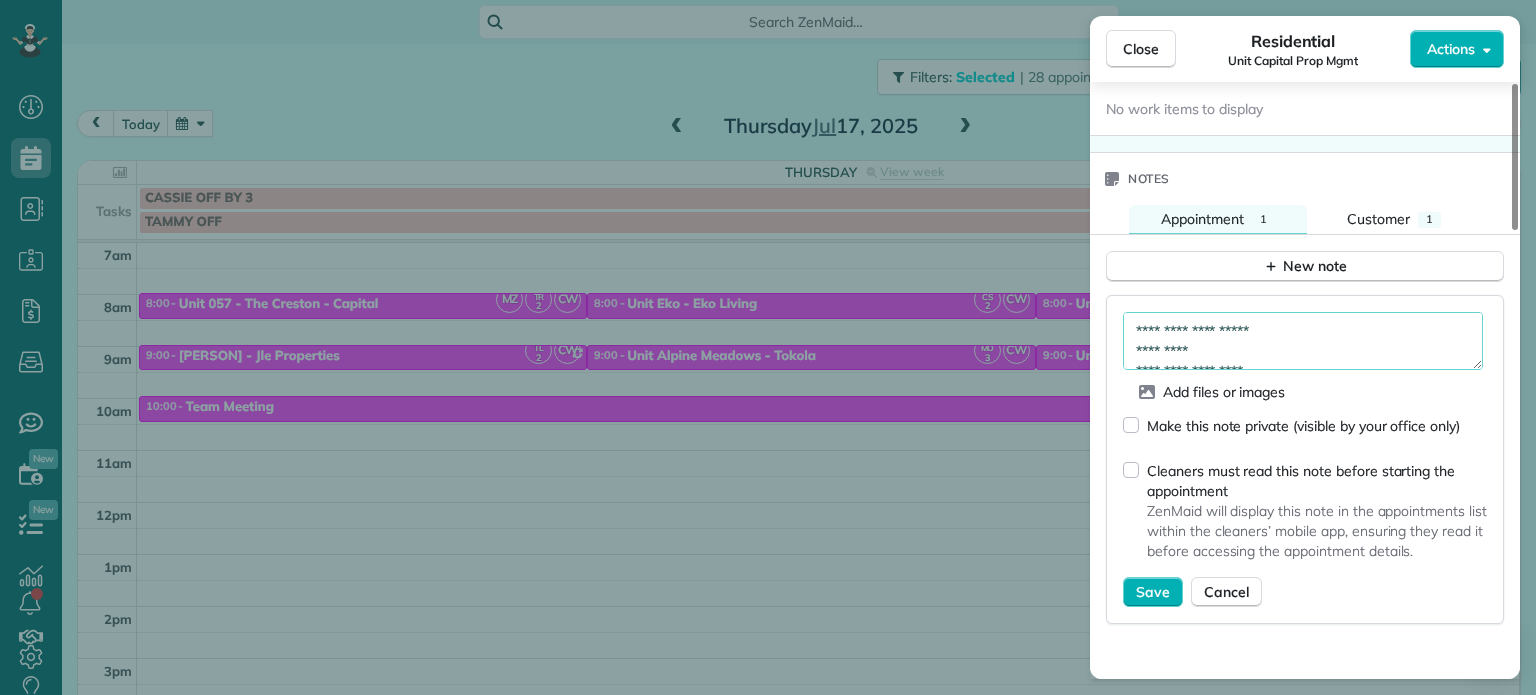 click on "**********" at bounding box center [1303, 341] 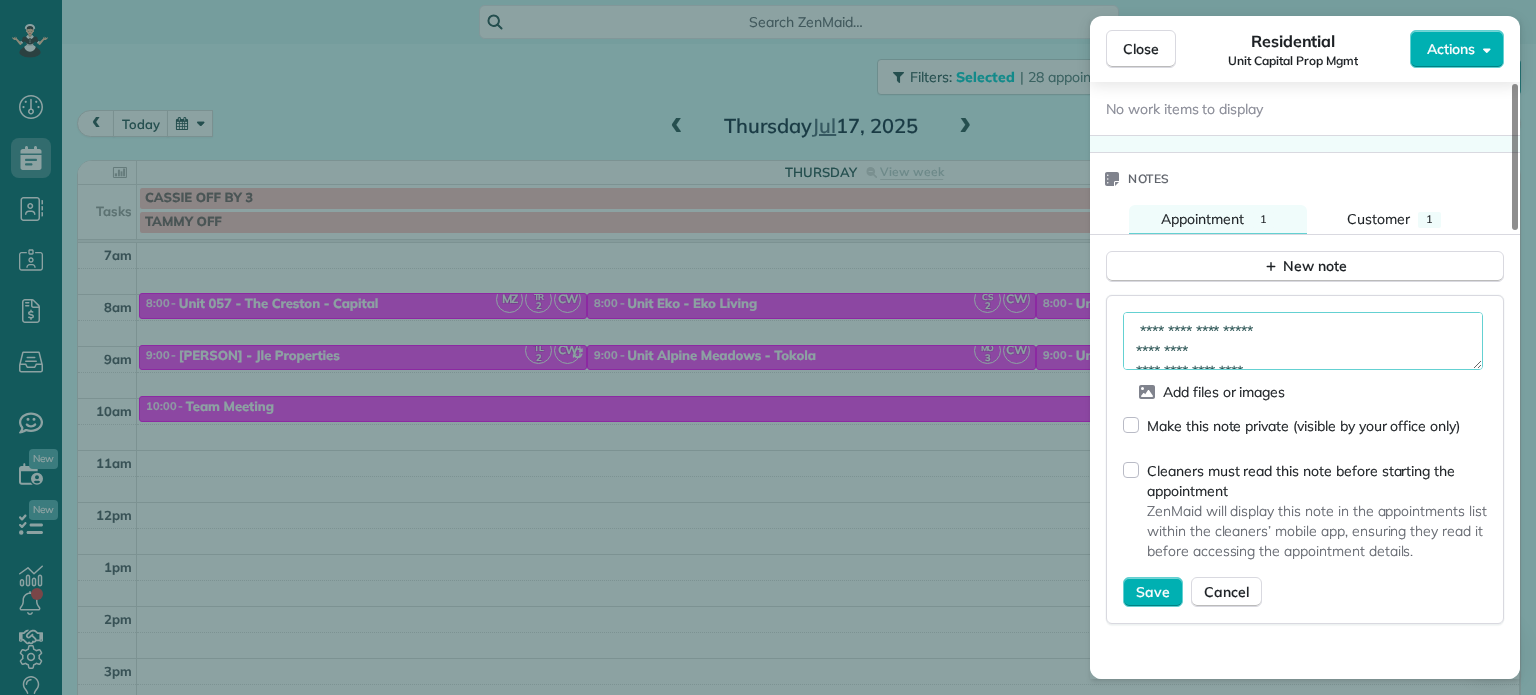 paste on "**********" 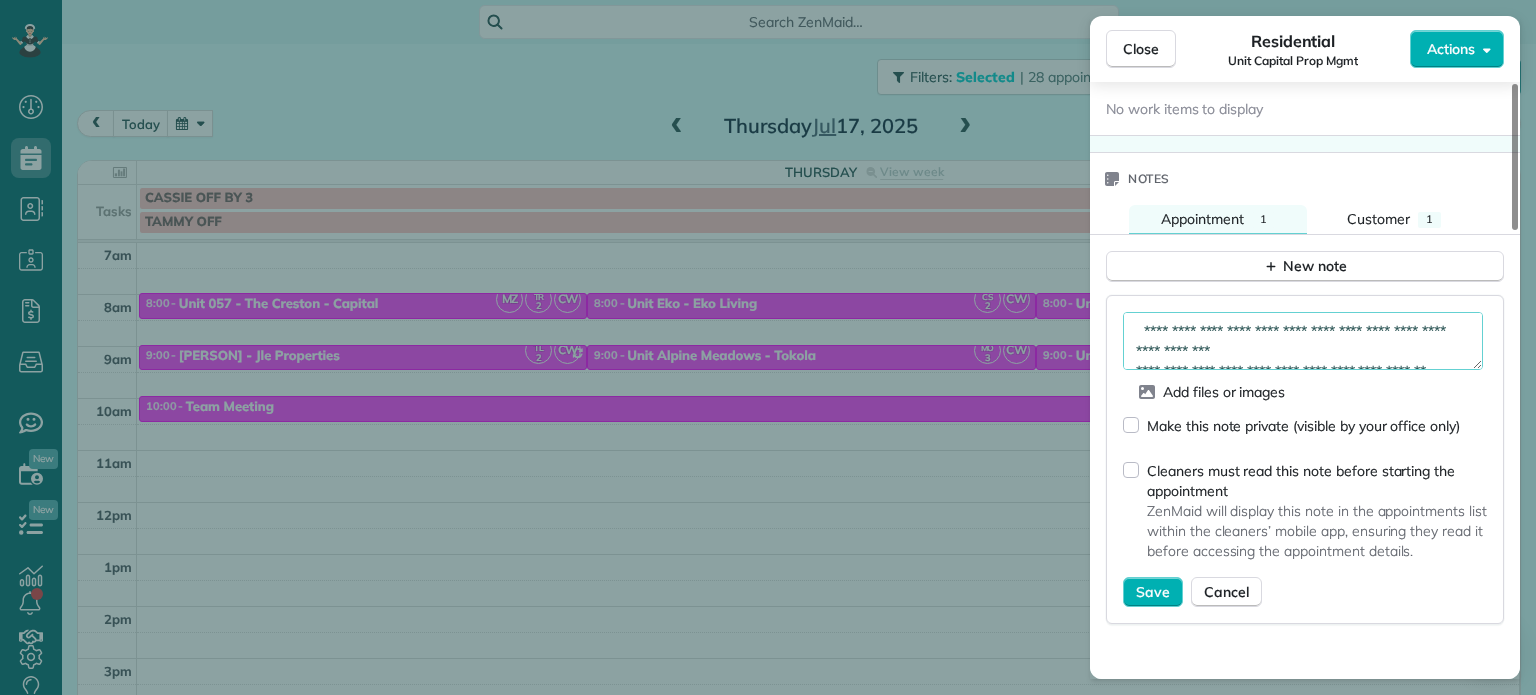 scroll, scrollTop: 110, scrollLeft: 0, axis: vertical 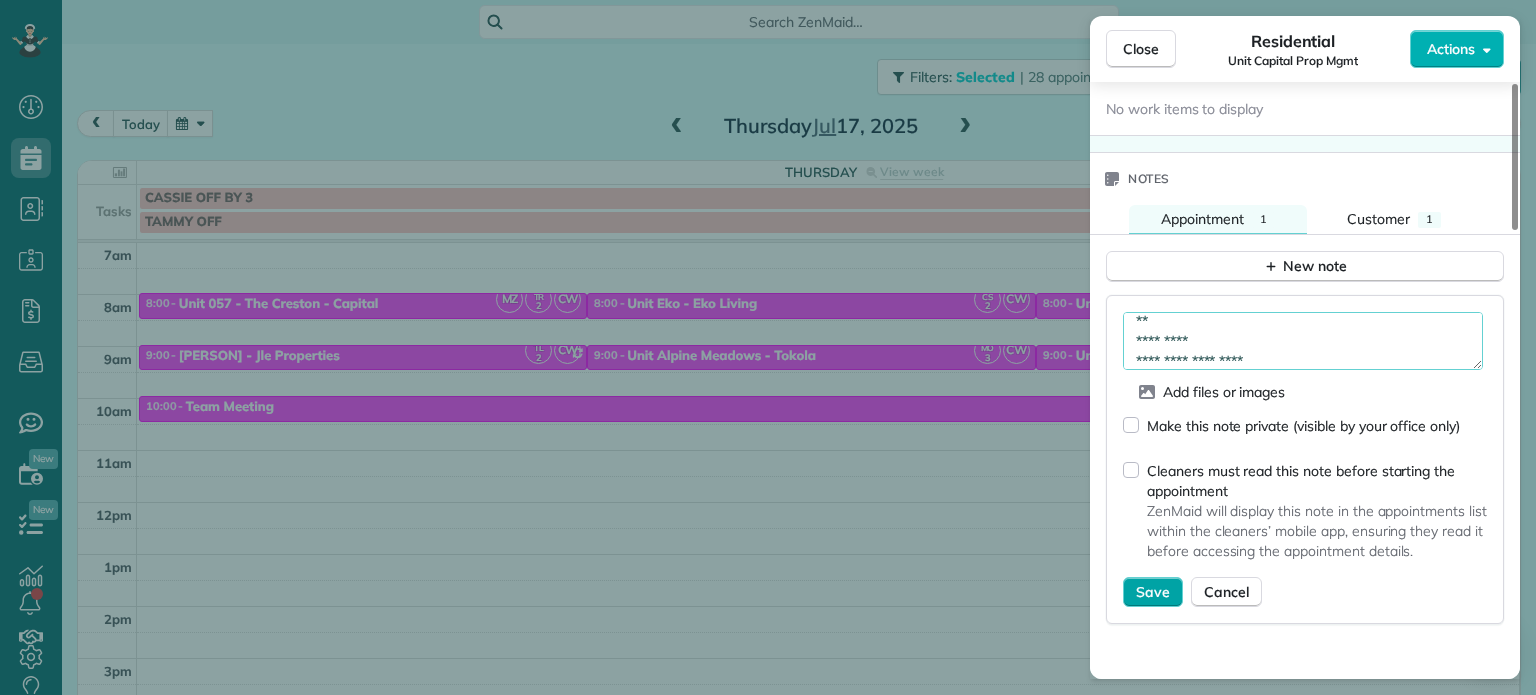 type on "**********" 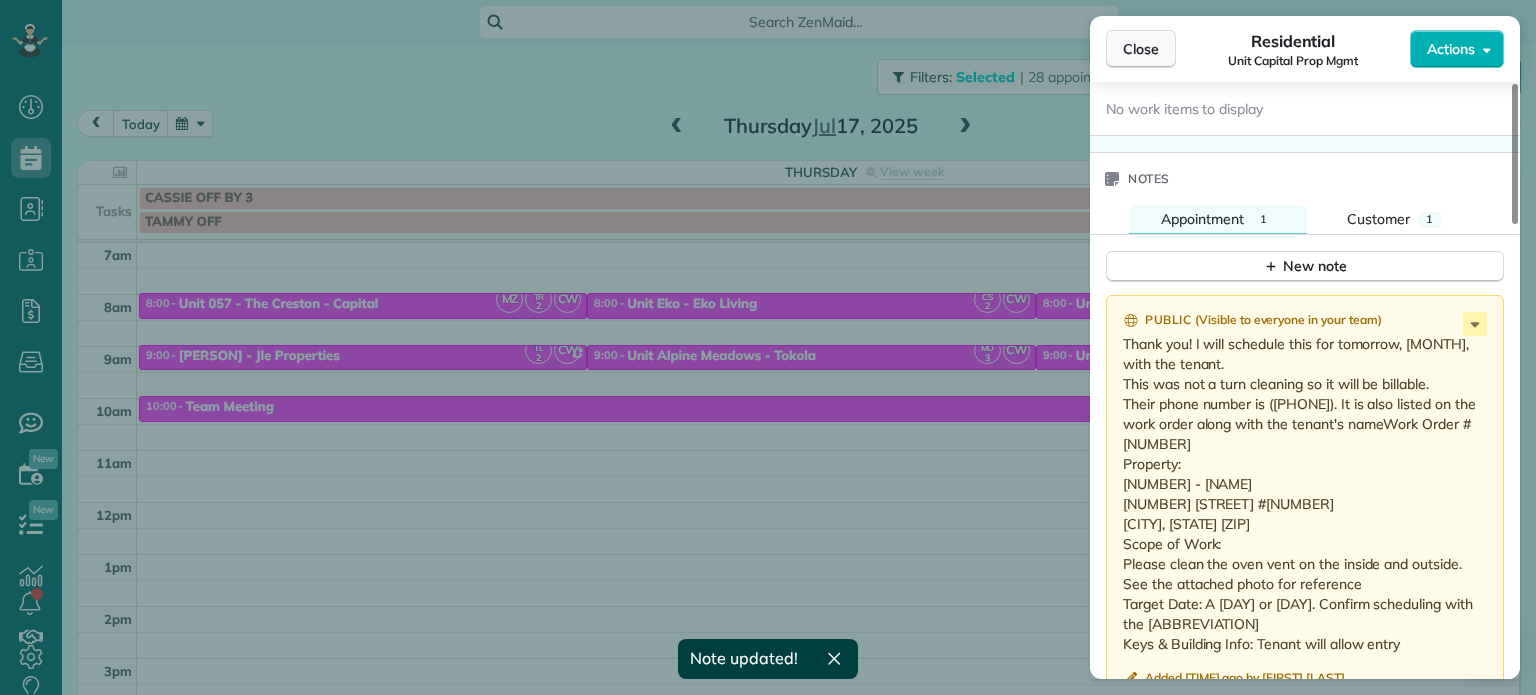 click on "Close" at bounding box center (1141, 49) 